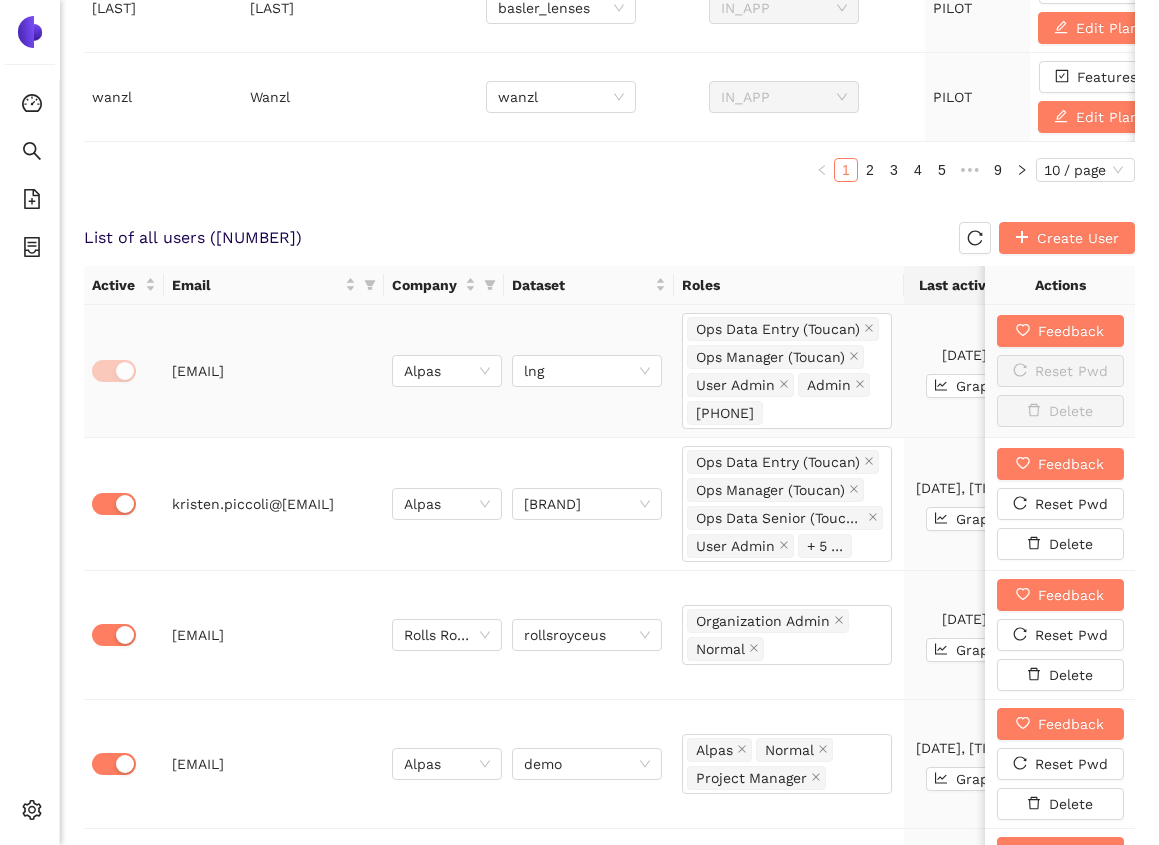 scroll, scrollTop: 1118, scrollLeft: 0, axis: vertical 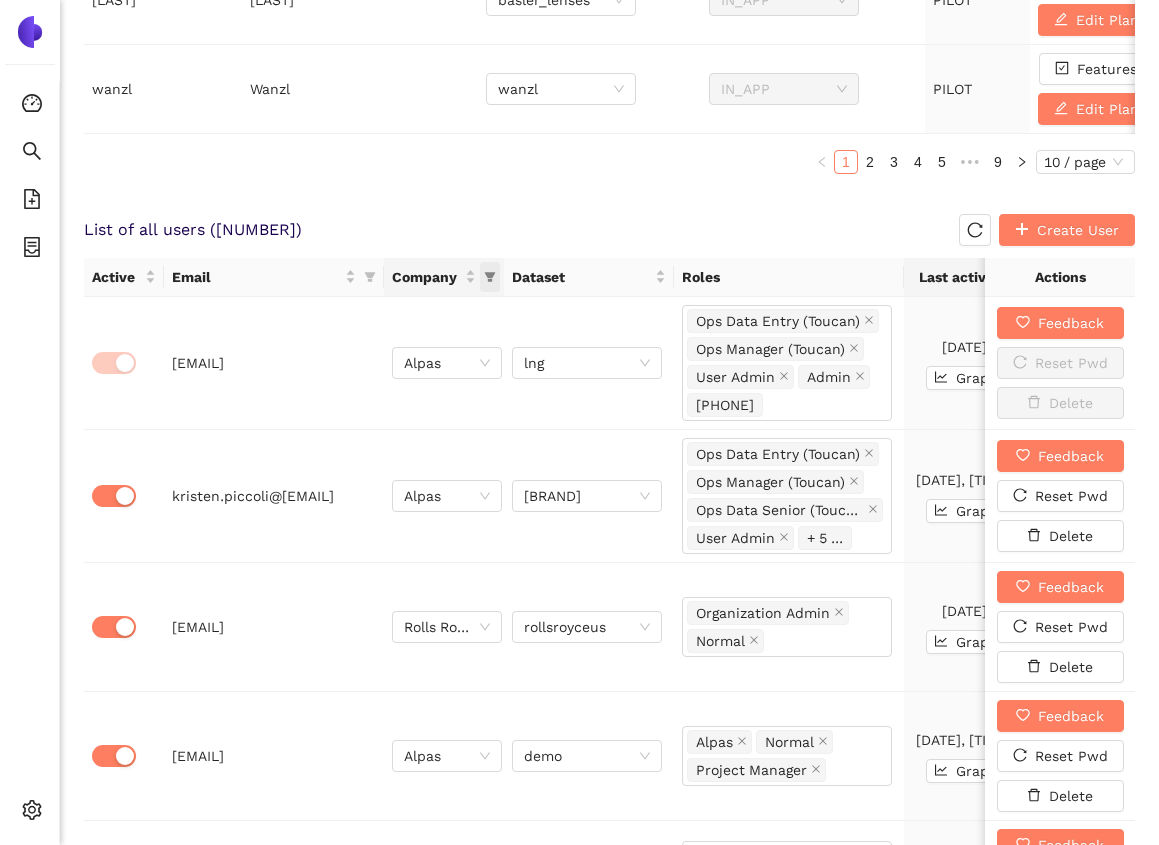 click 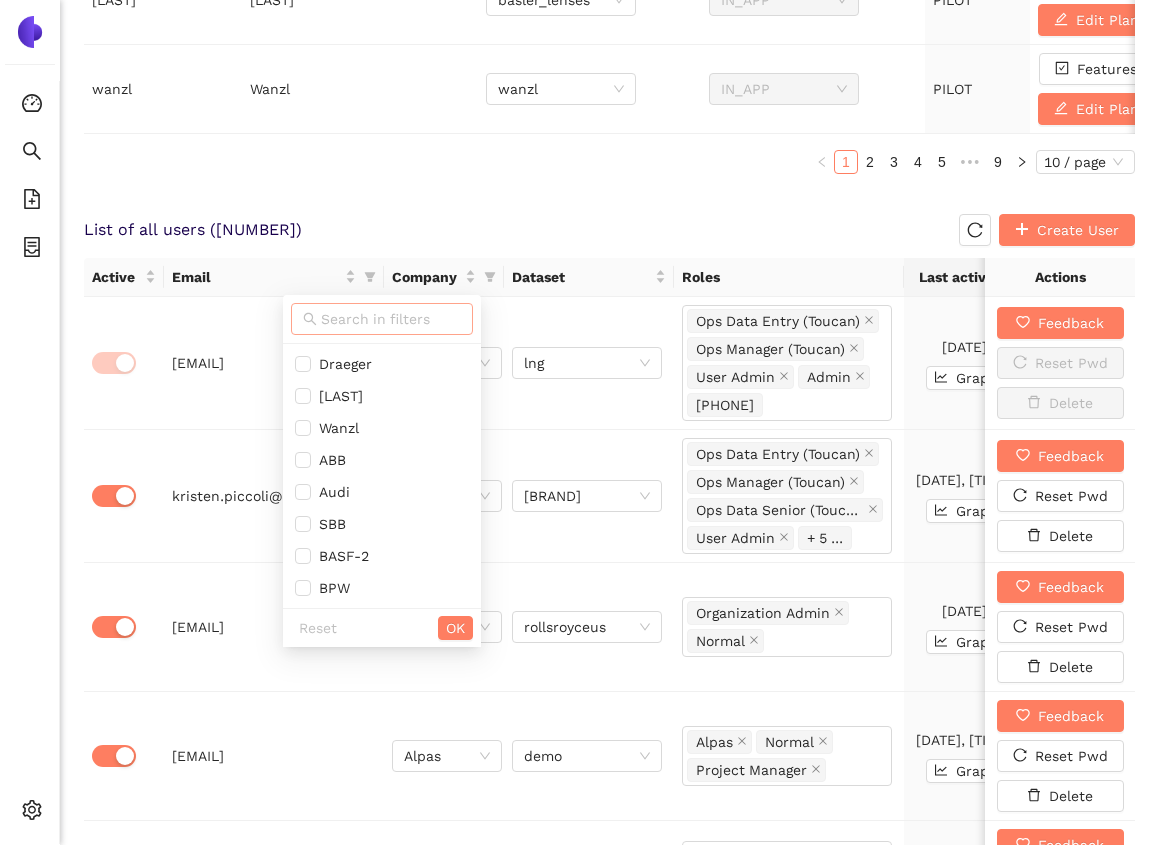 click at bounding box center [391, 319] 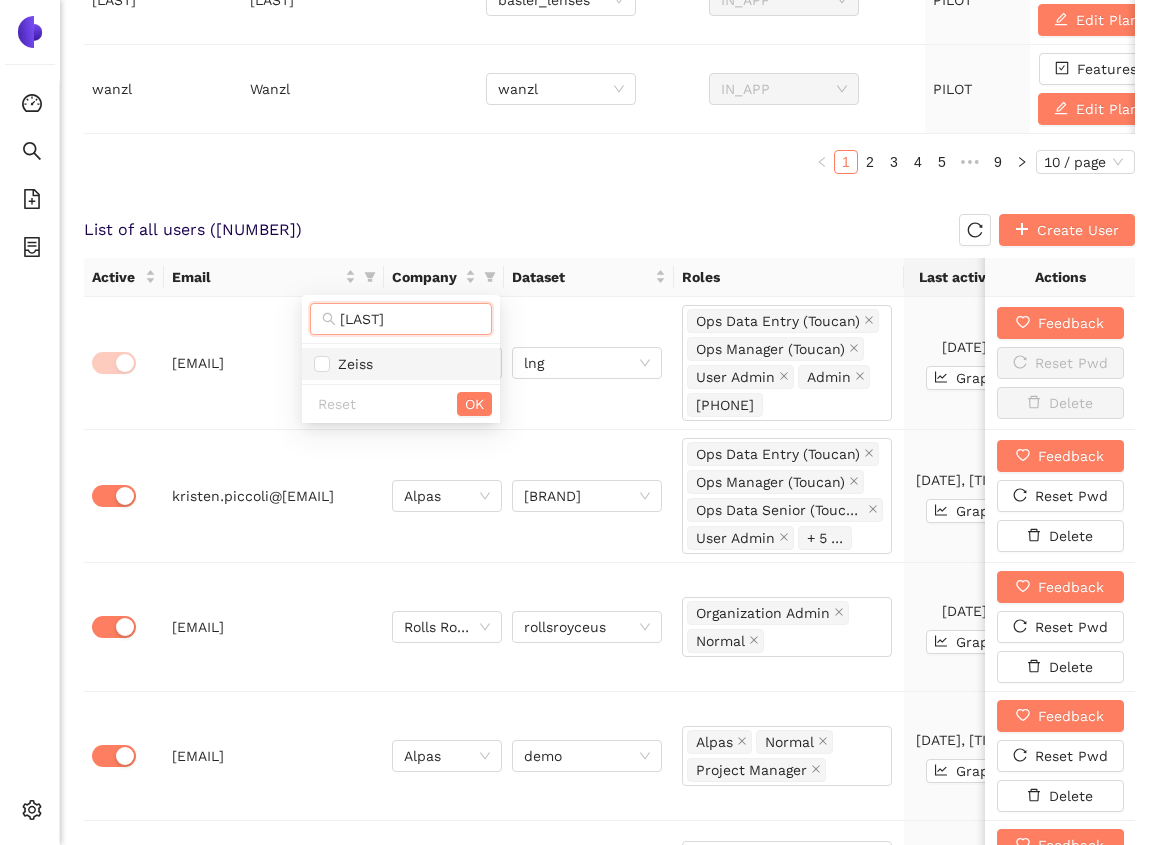 type on "[LAST]" 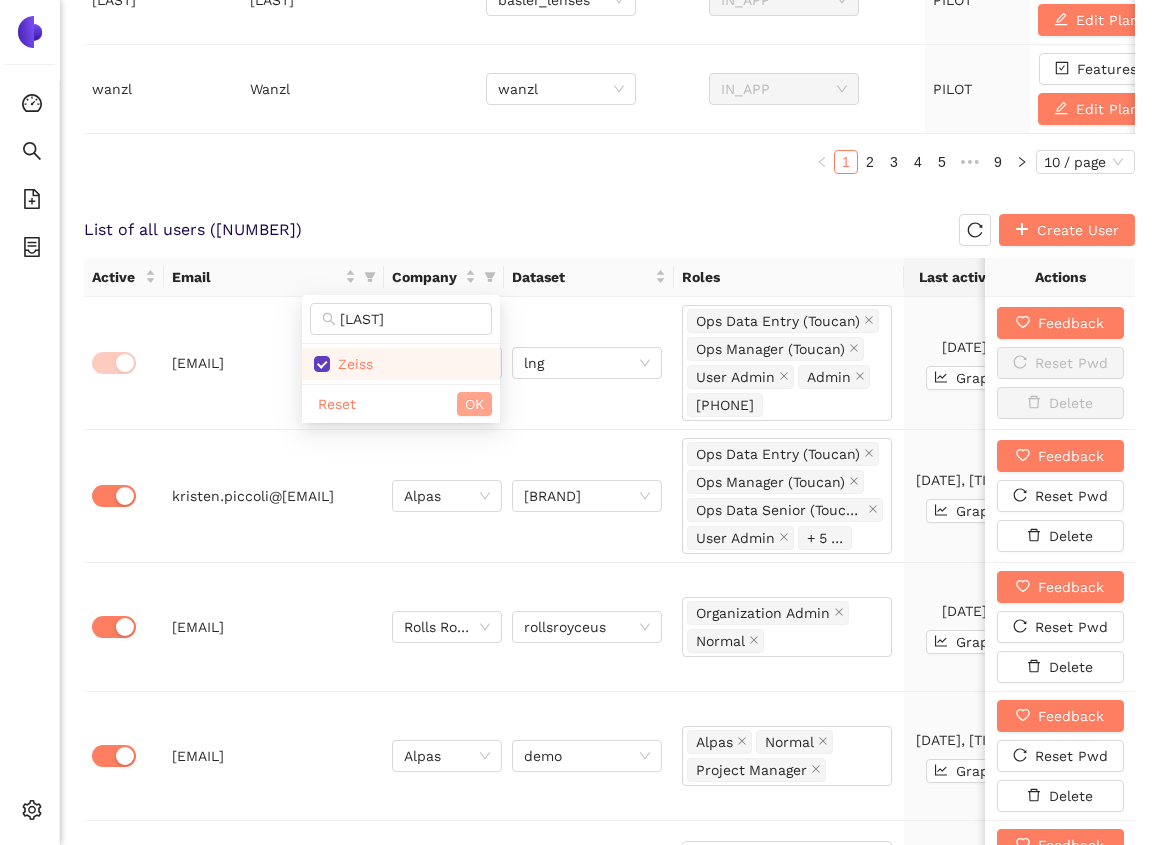 click on "OK" at bounding box center (474, 404) 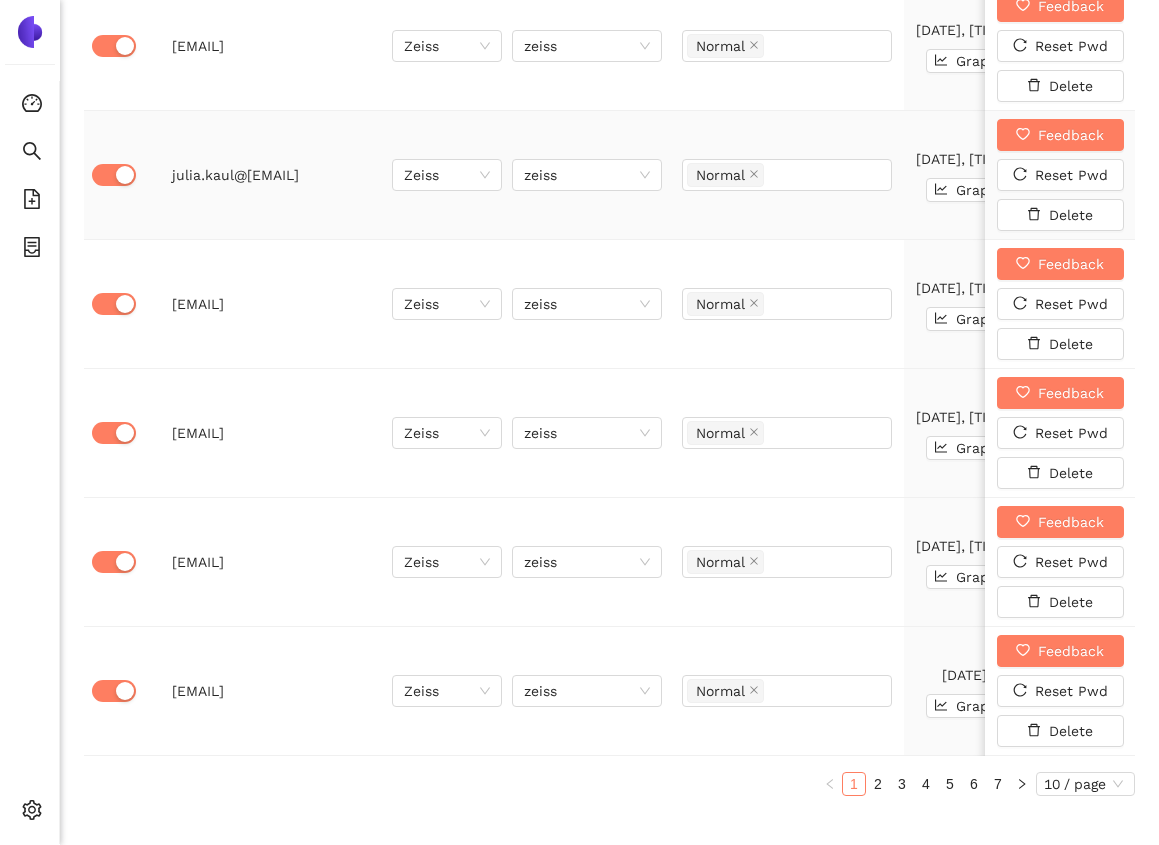 scroll, scrollTop: 1963, scrollLeft: 0, axis: vertical 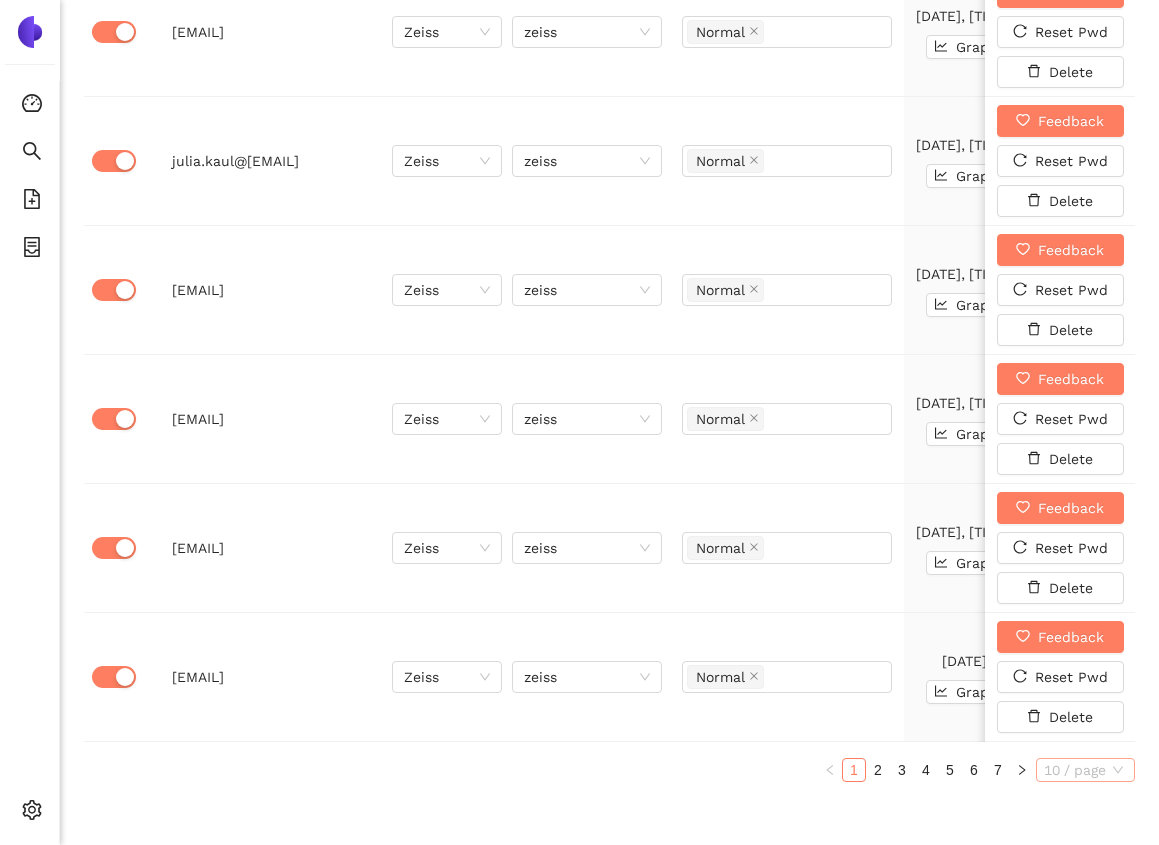 click on "10 / page" at bounding box center (1085, 770) 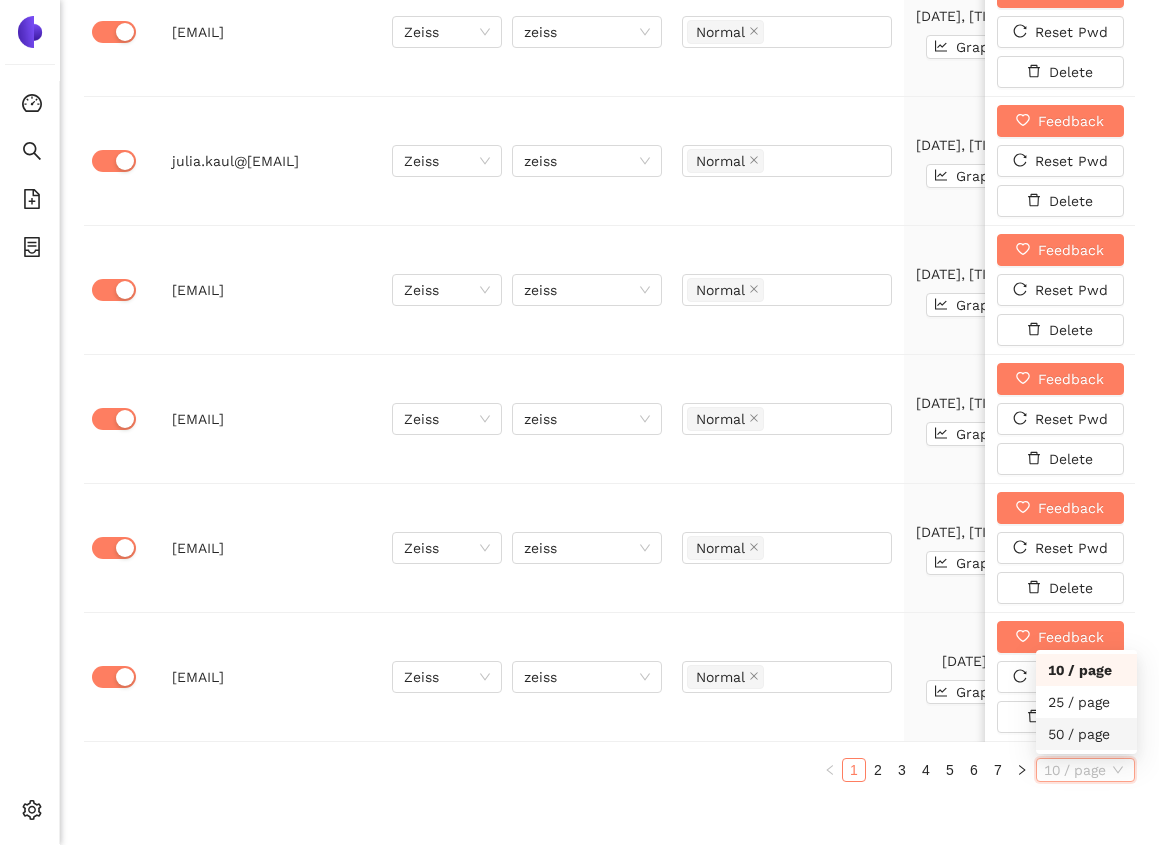 click on "50 / page" at bounding box center [1086, 734] 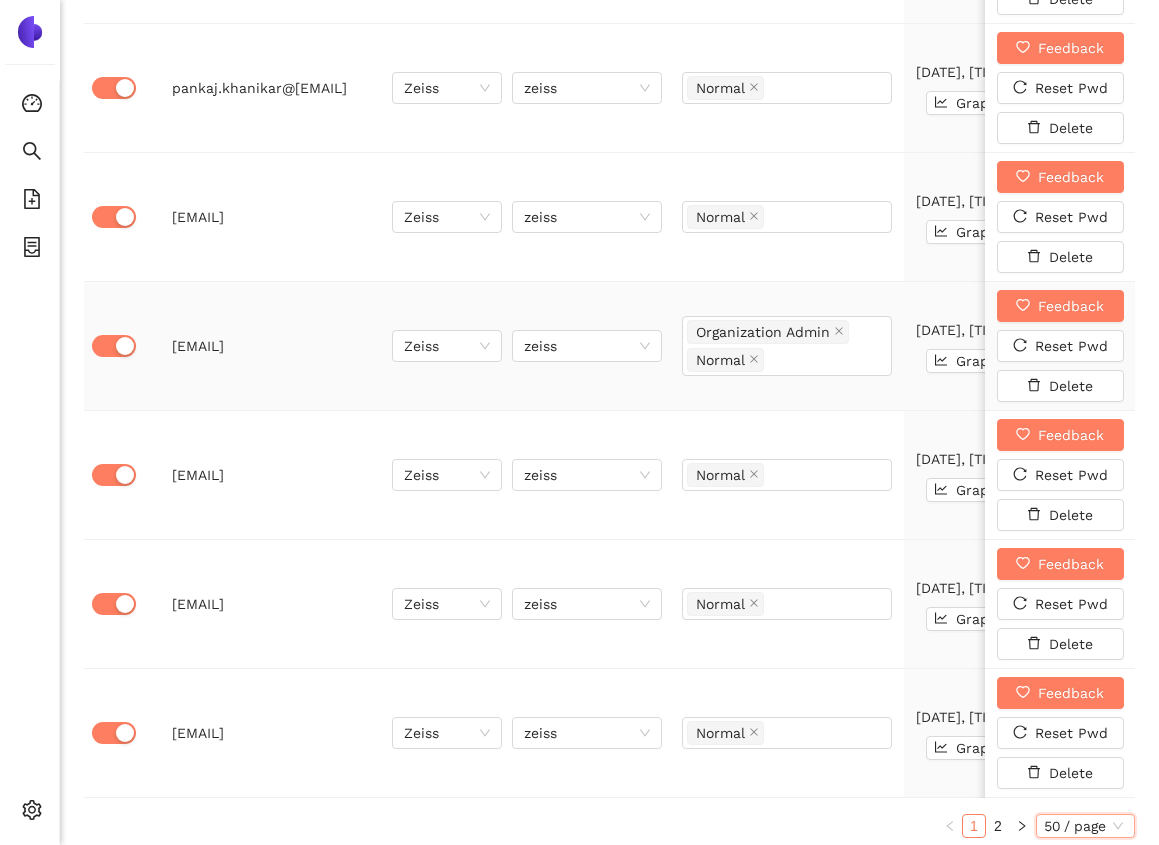 scroll, scrollTop: 7123, scrollLeft: 0, axis: vertical 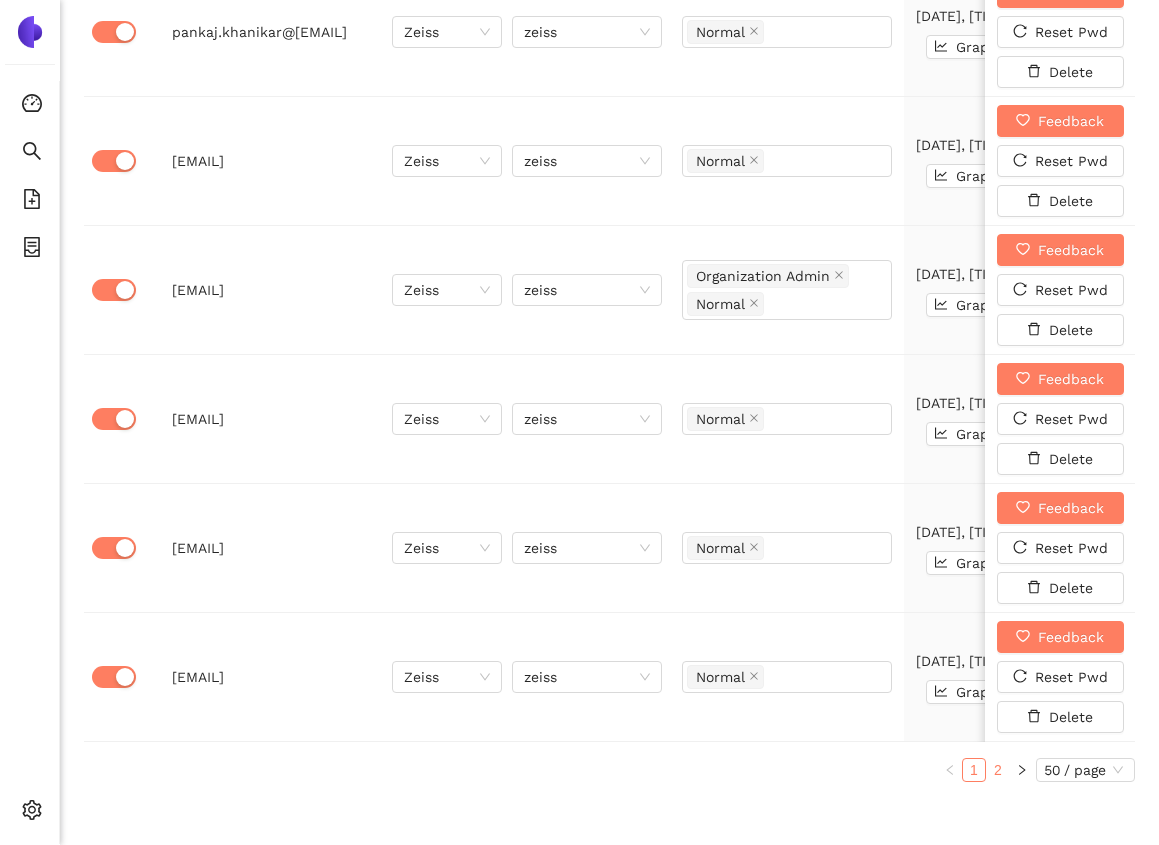 click on "2" at bounding box center (998, 770) 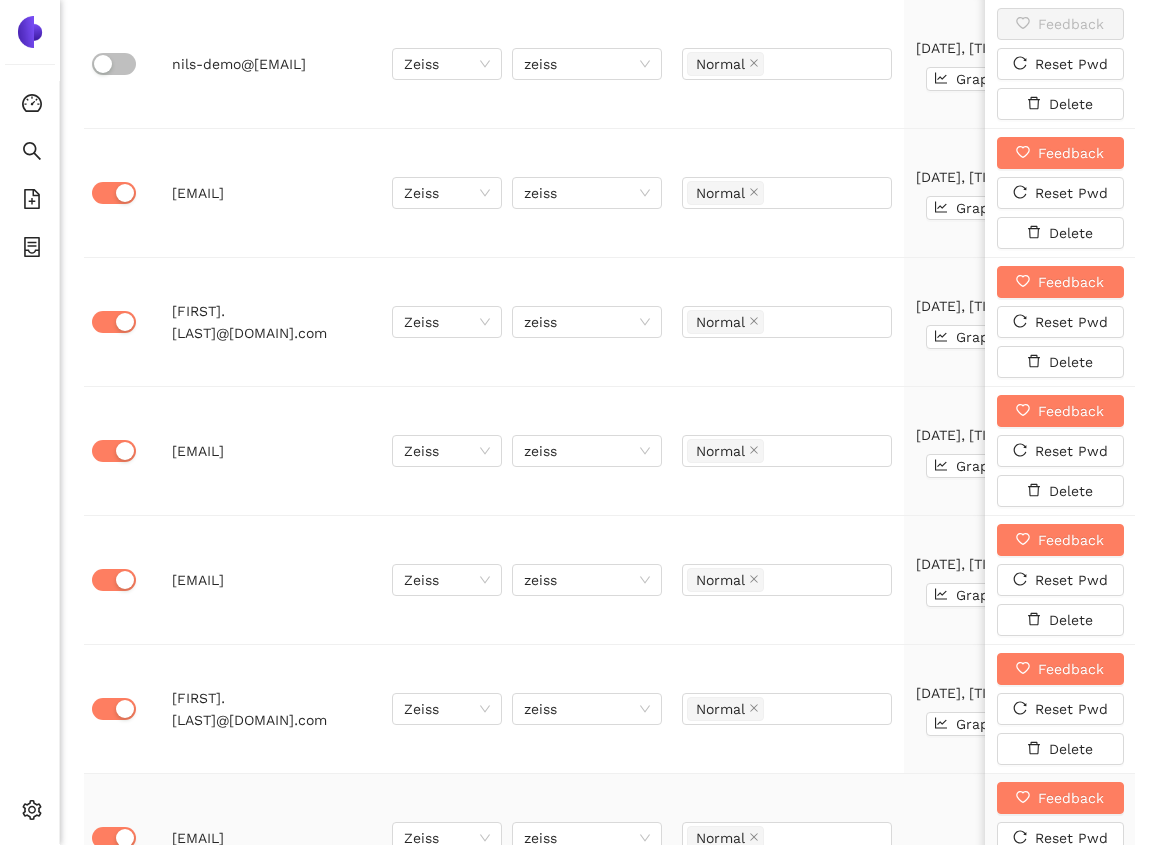 scroll, scrollTop: 1638, scrollLeft: 0, axis: vertical 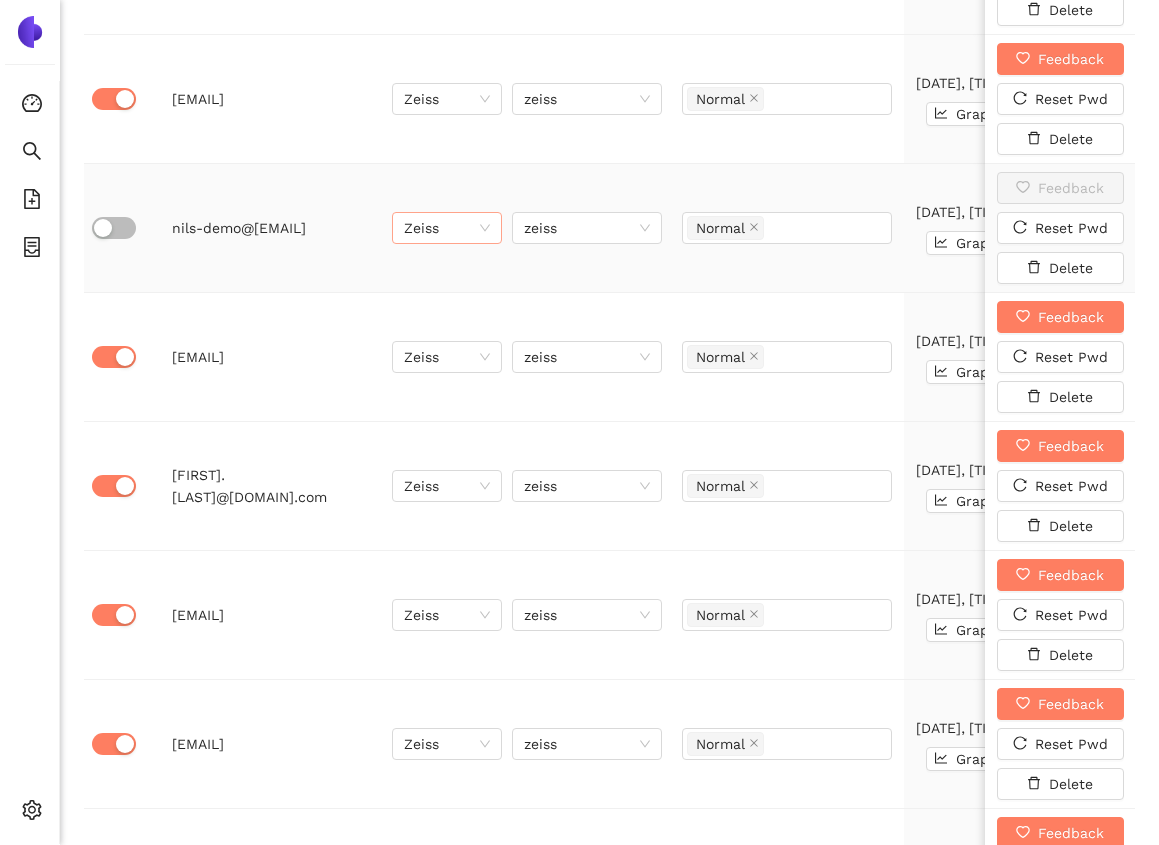 click on "Zeiss" at bounding box center [447, 228] 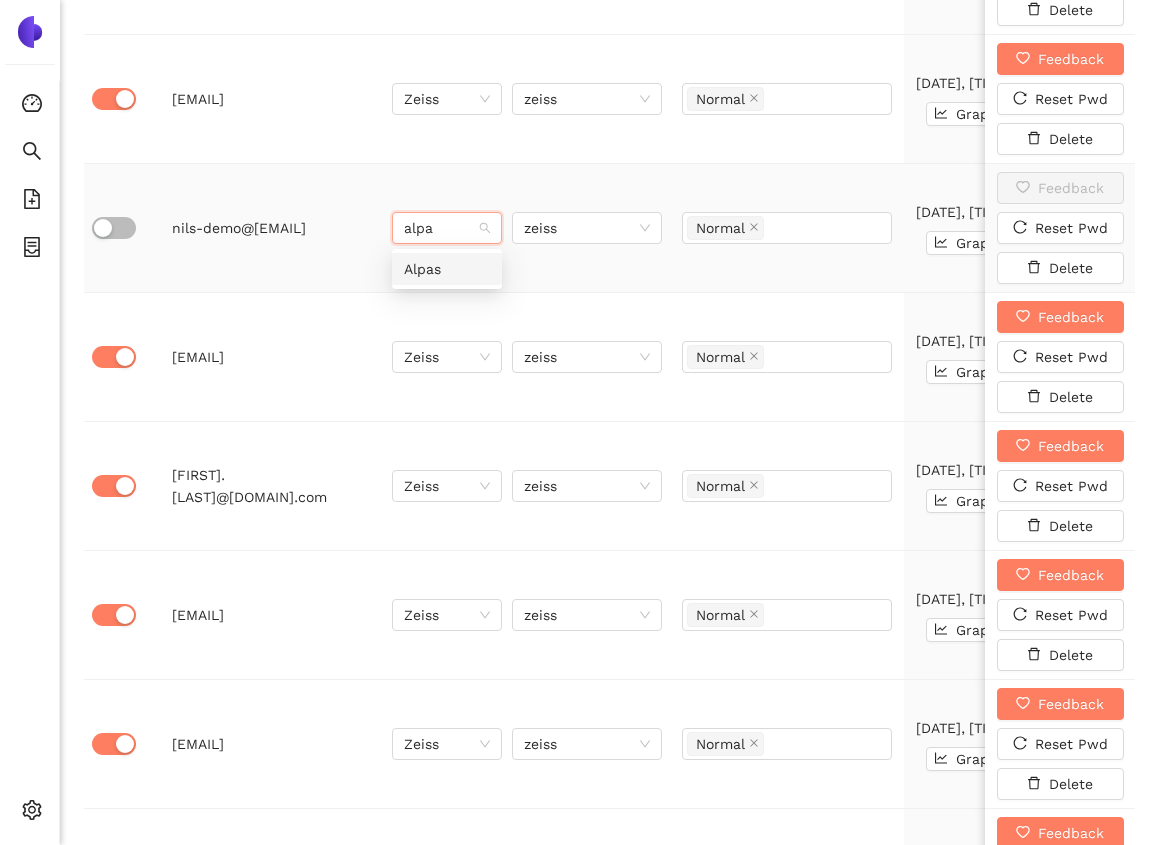 type on "alpas" 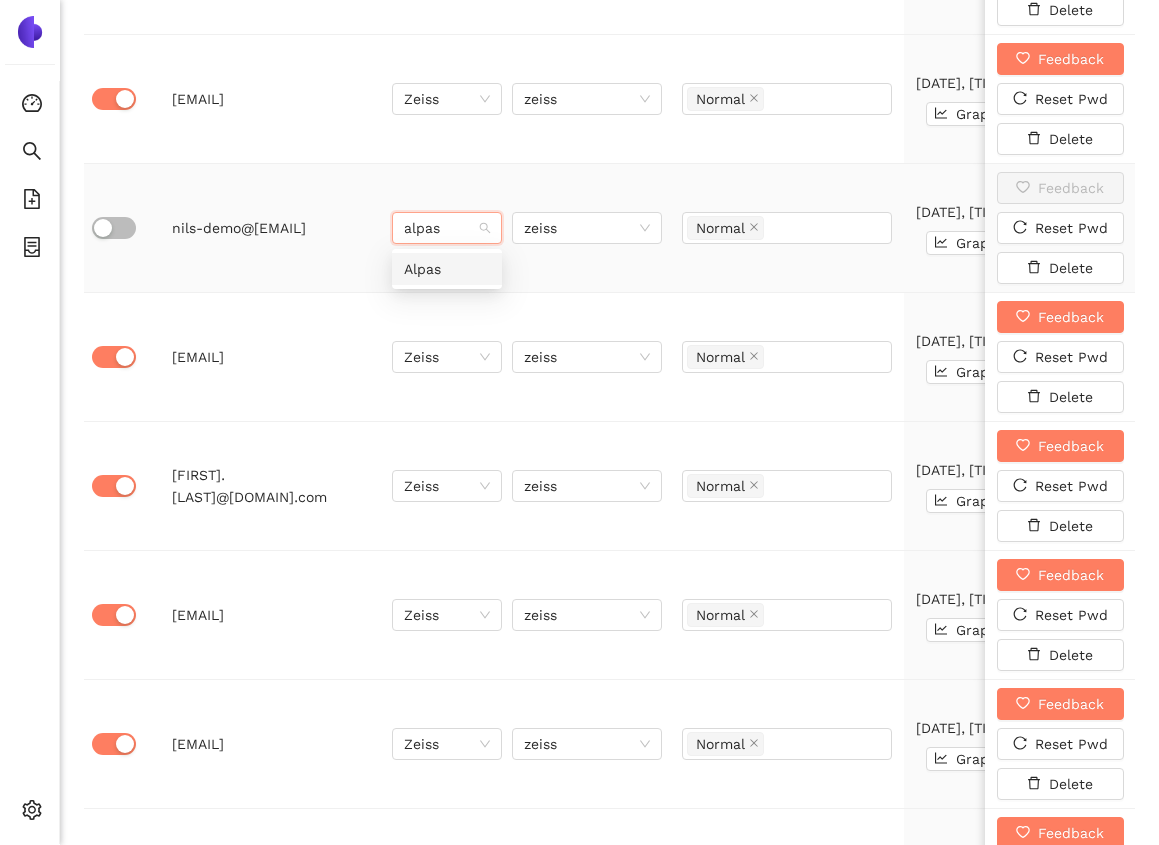 click on "Alpas" at bounding box center (447, 269) 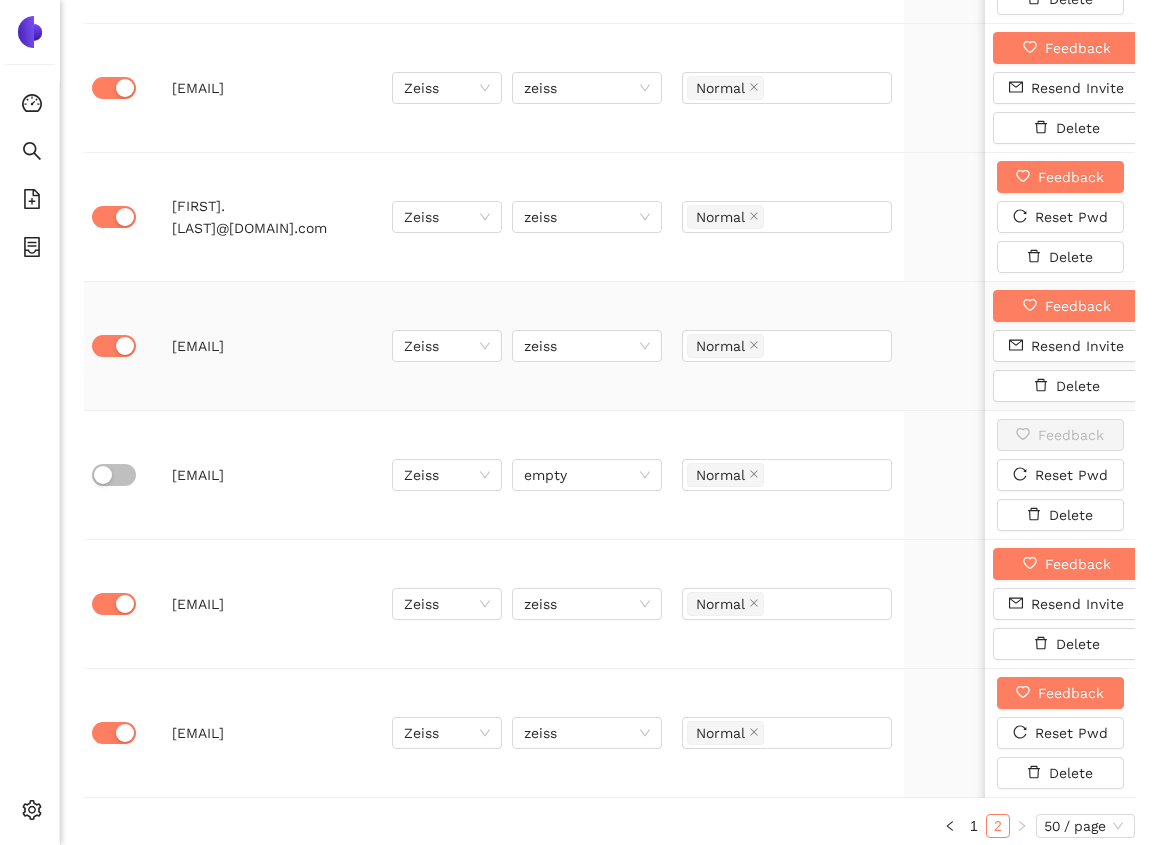 scroll, scrollTop: 2608, scrollLeft: 0, axis: vertical 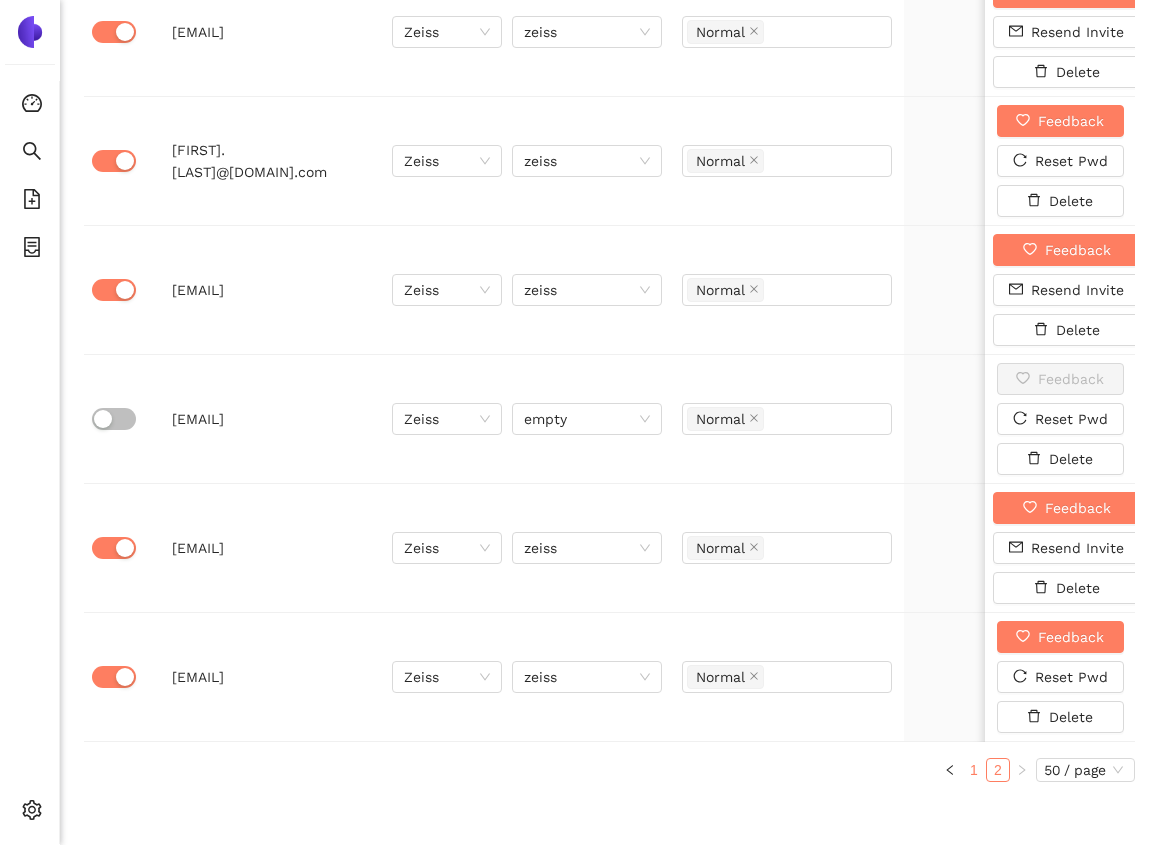 click on "1" at bounding box center [974, 770] 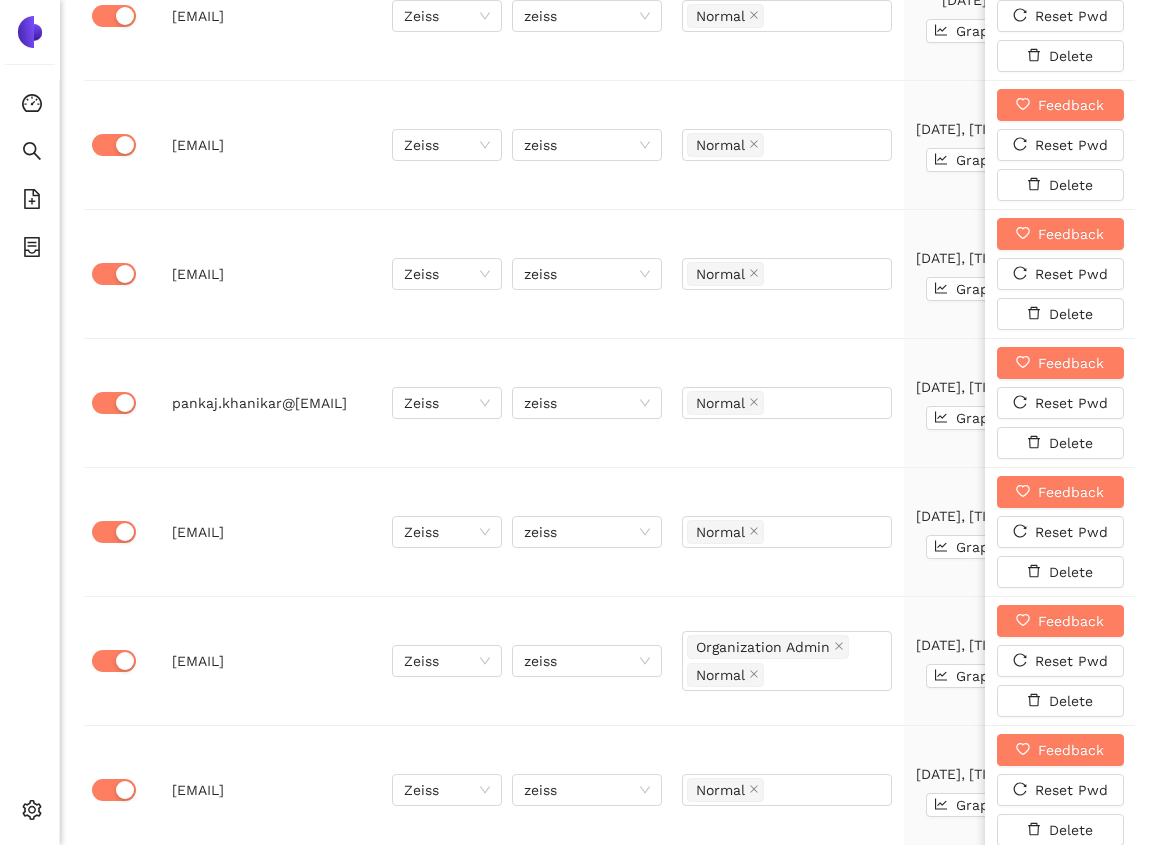scroll, scrollTop: 7123, scrollLeft: 0, axis: vertical 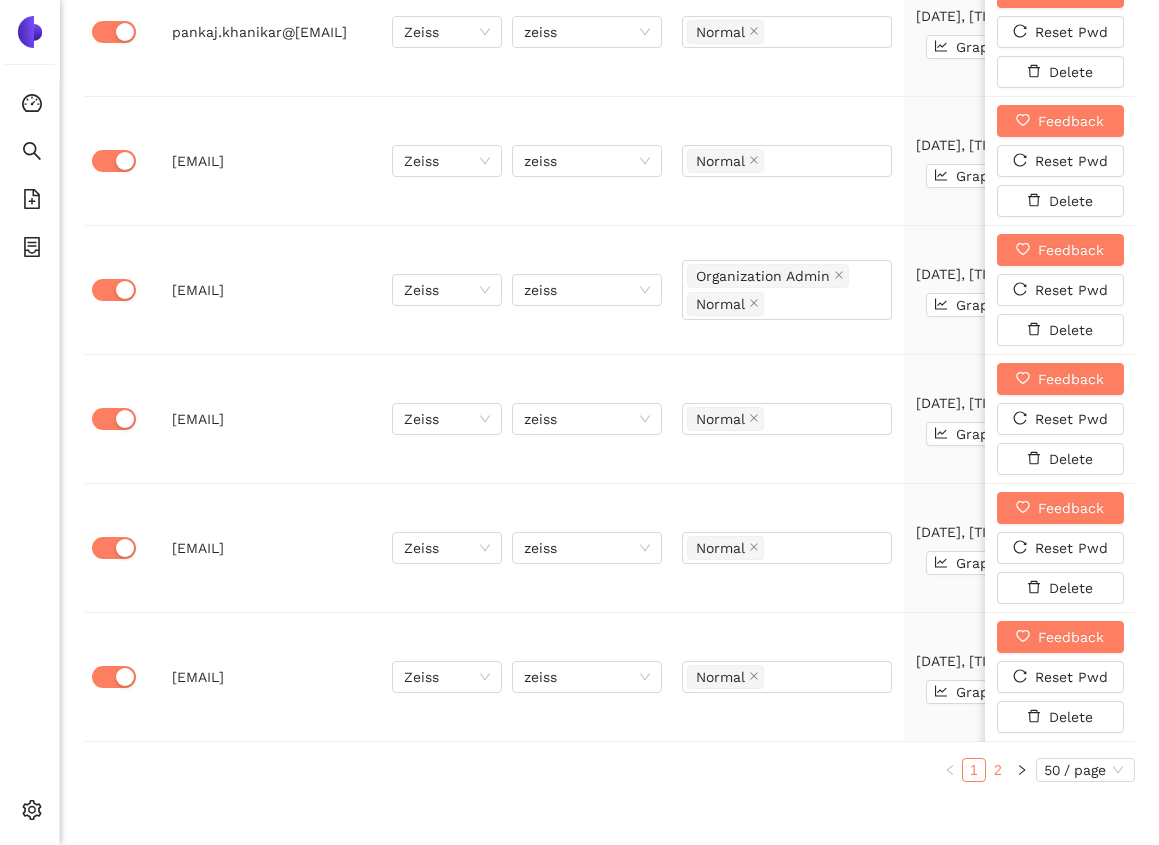 click on "2" at bounding box center [998, 770] 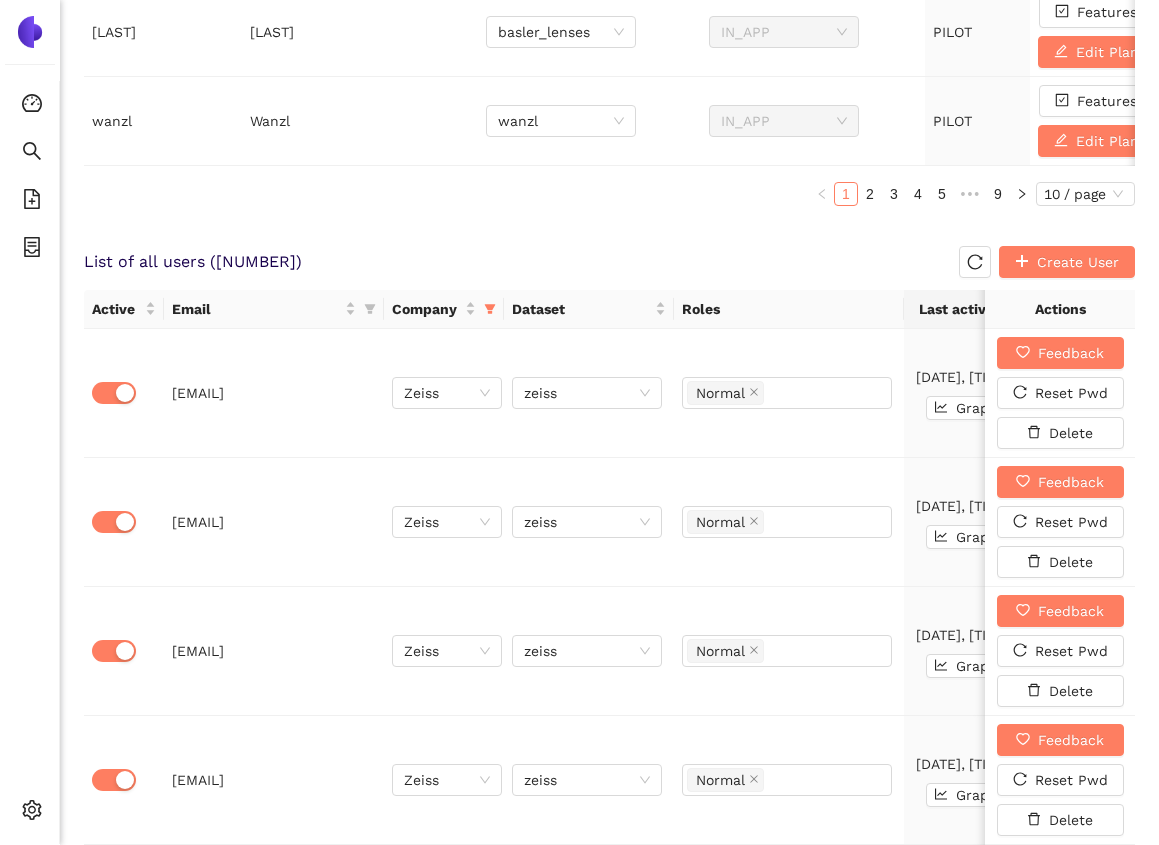 scroll, scrollTop: 1089, scrollLeft: 0, axis: vertical 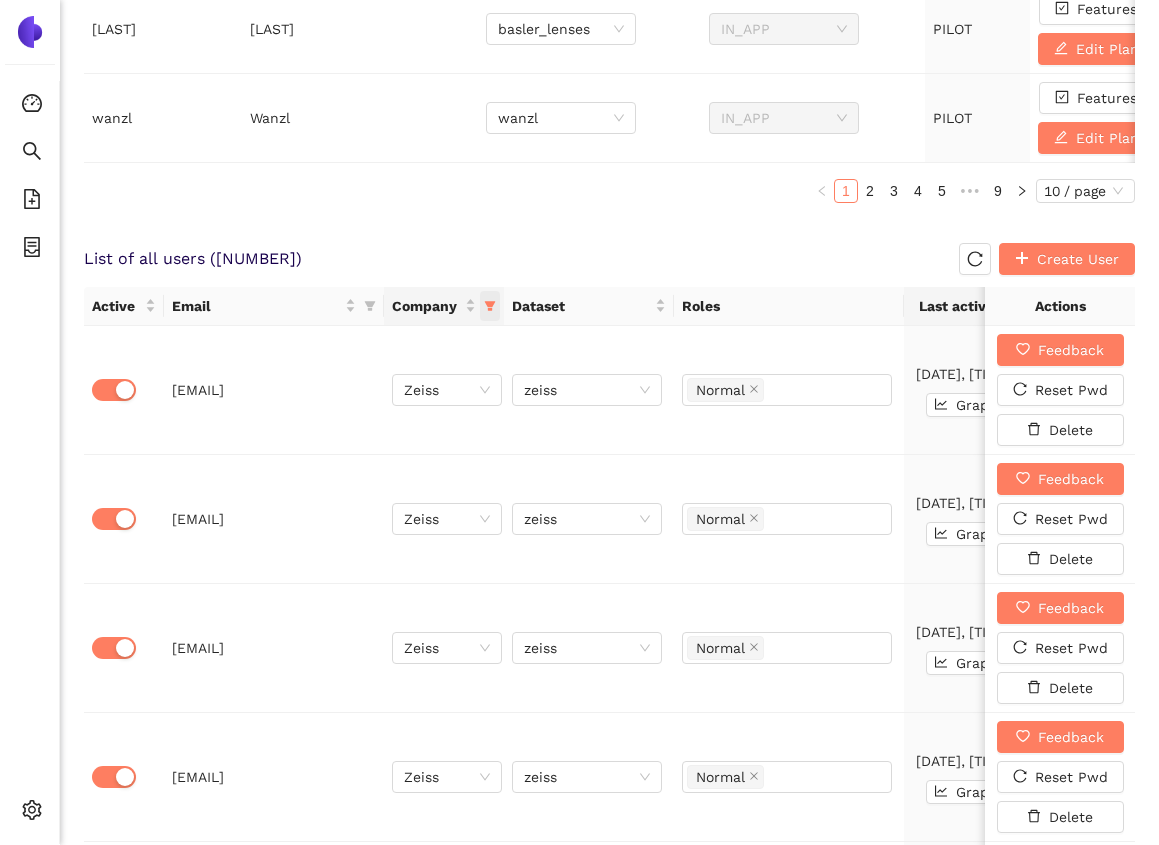click 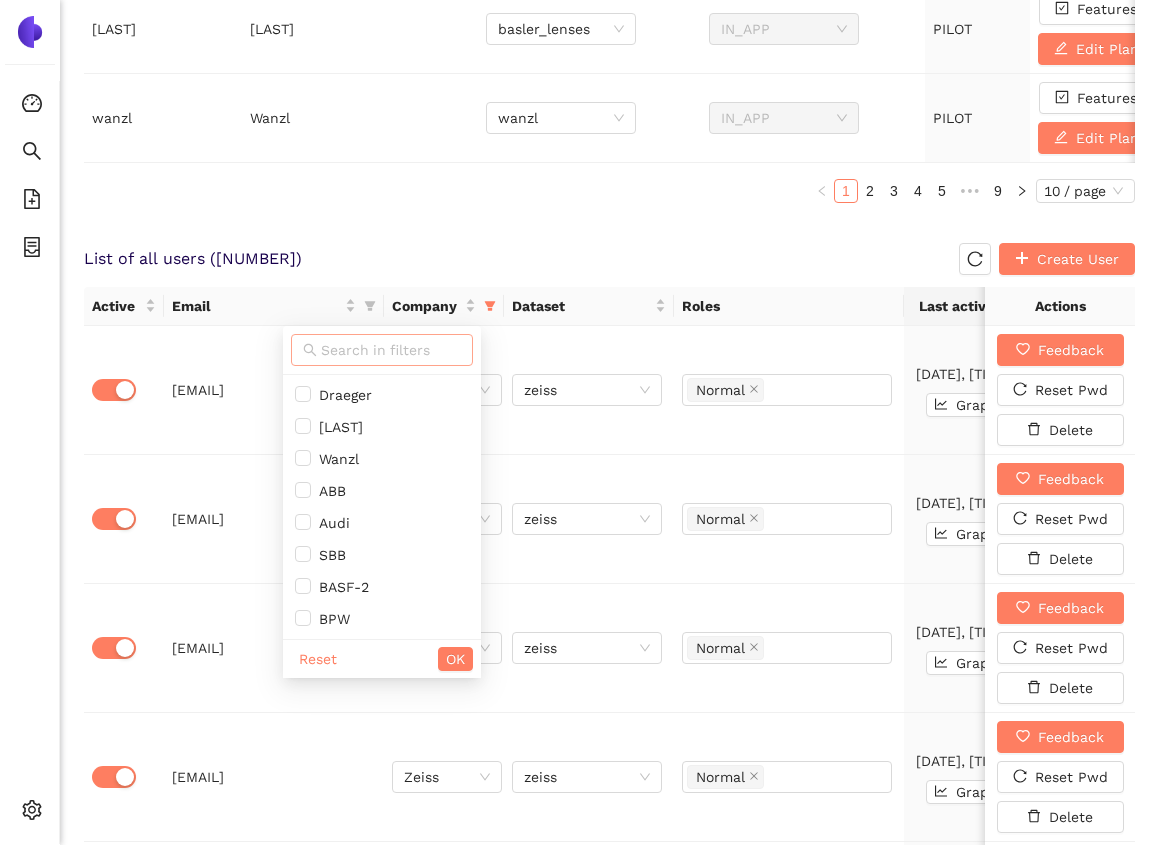 click at bounding box center [391, 350] 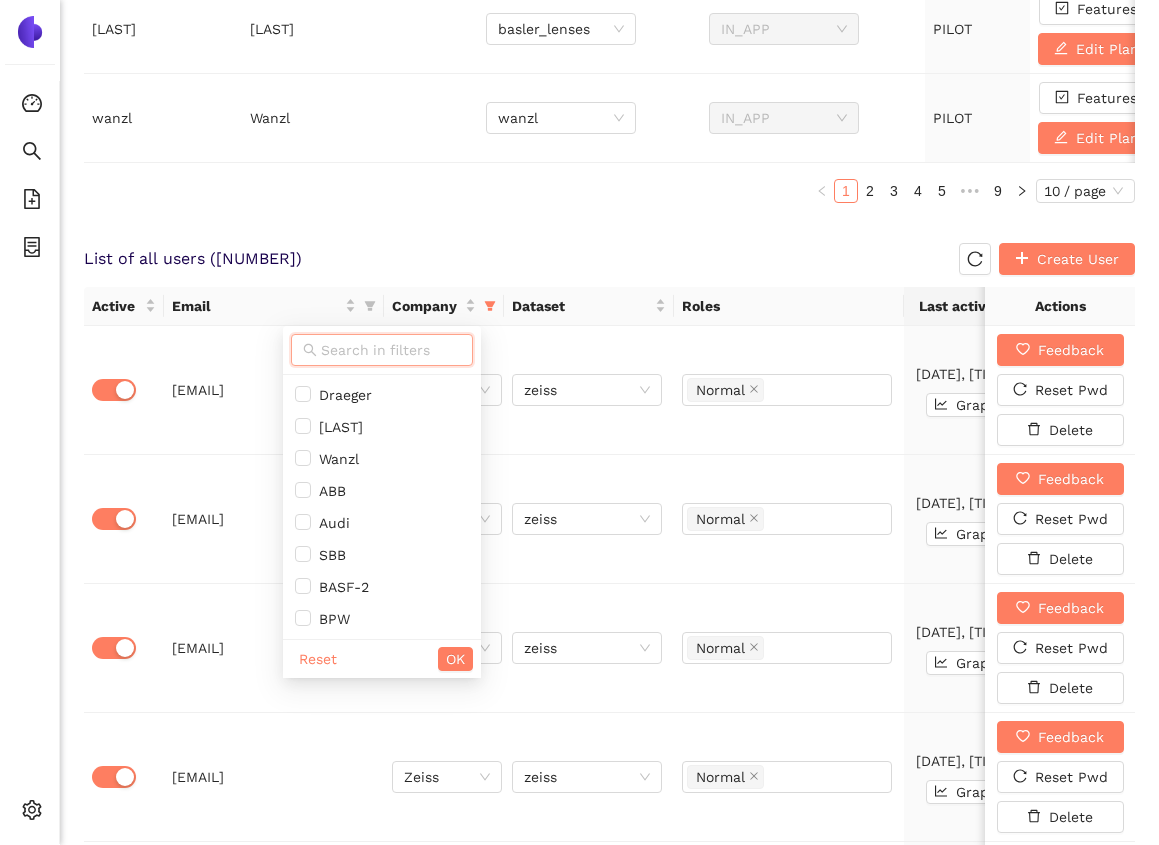 paste on "[LAST]" 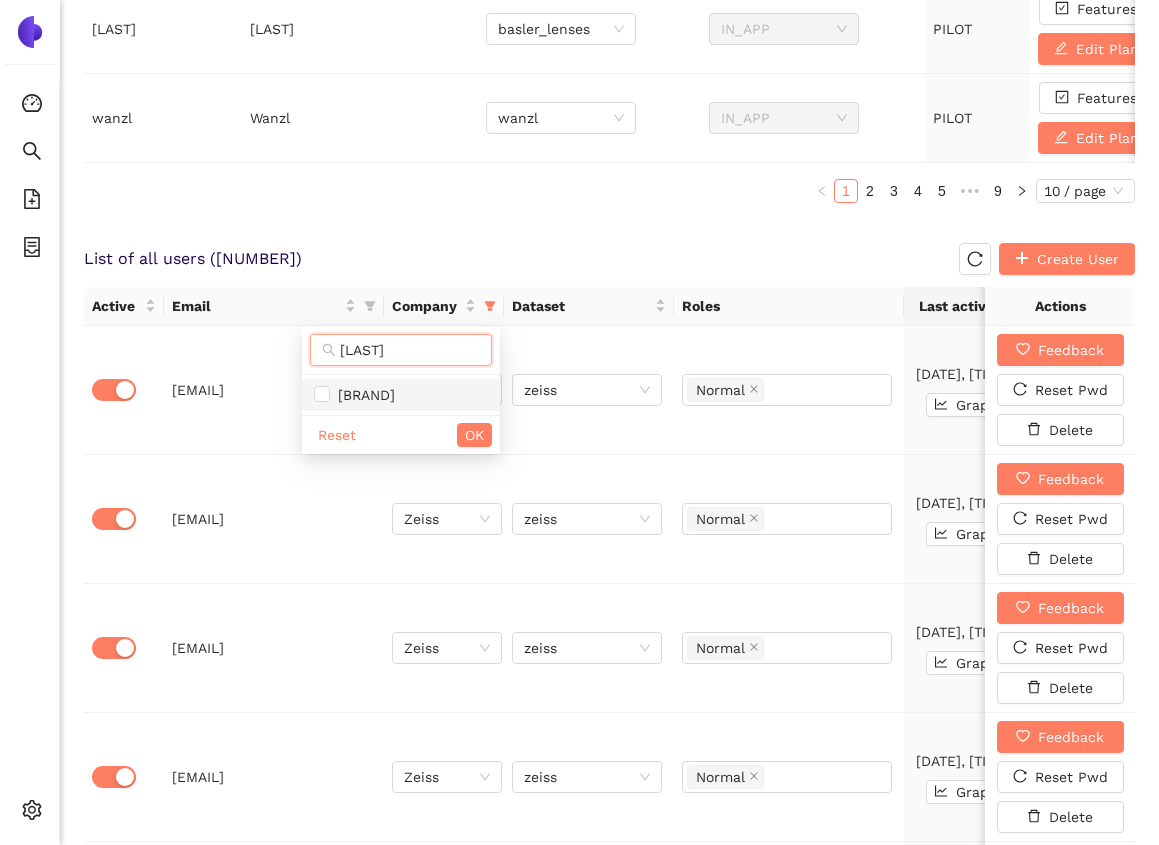 type on "[LAST]" 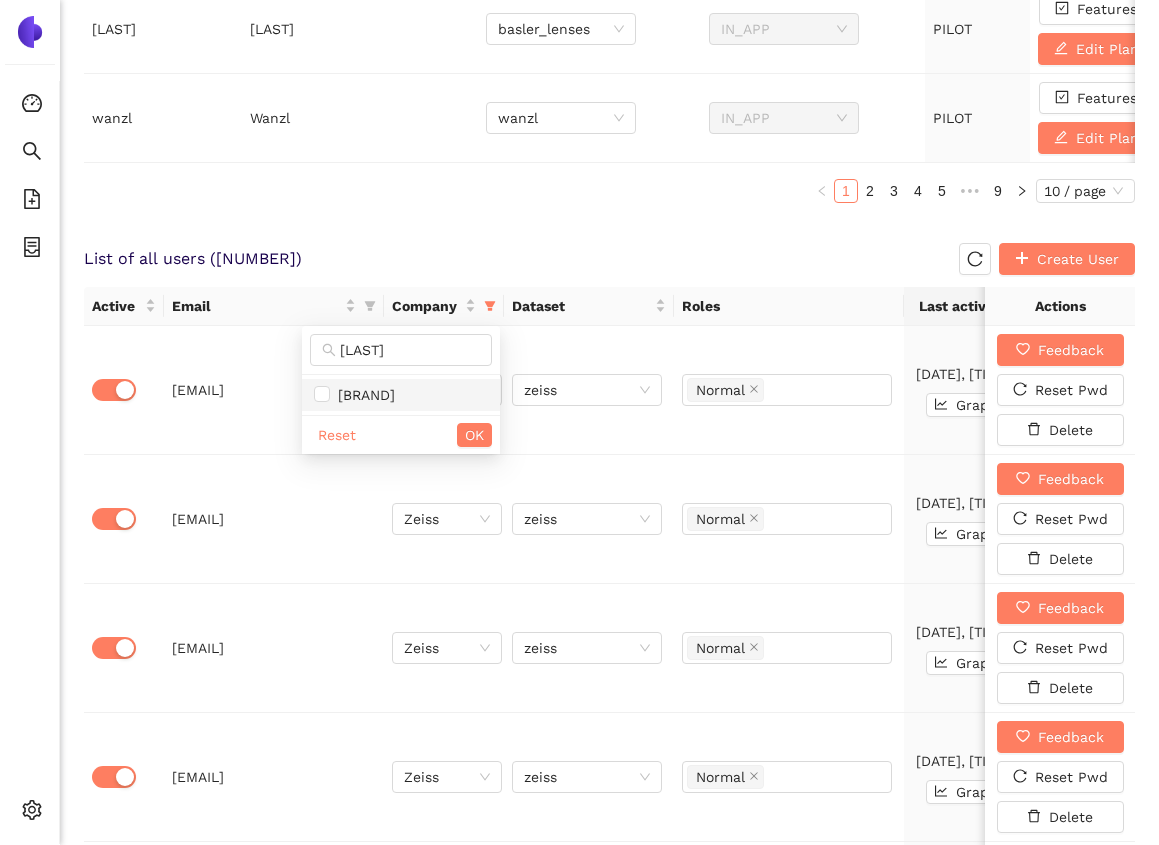 click on "[BRAND]" at bounding box center (362, 395) 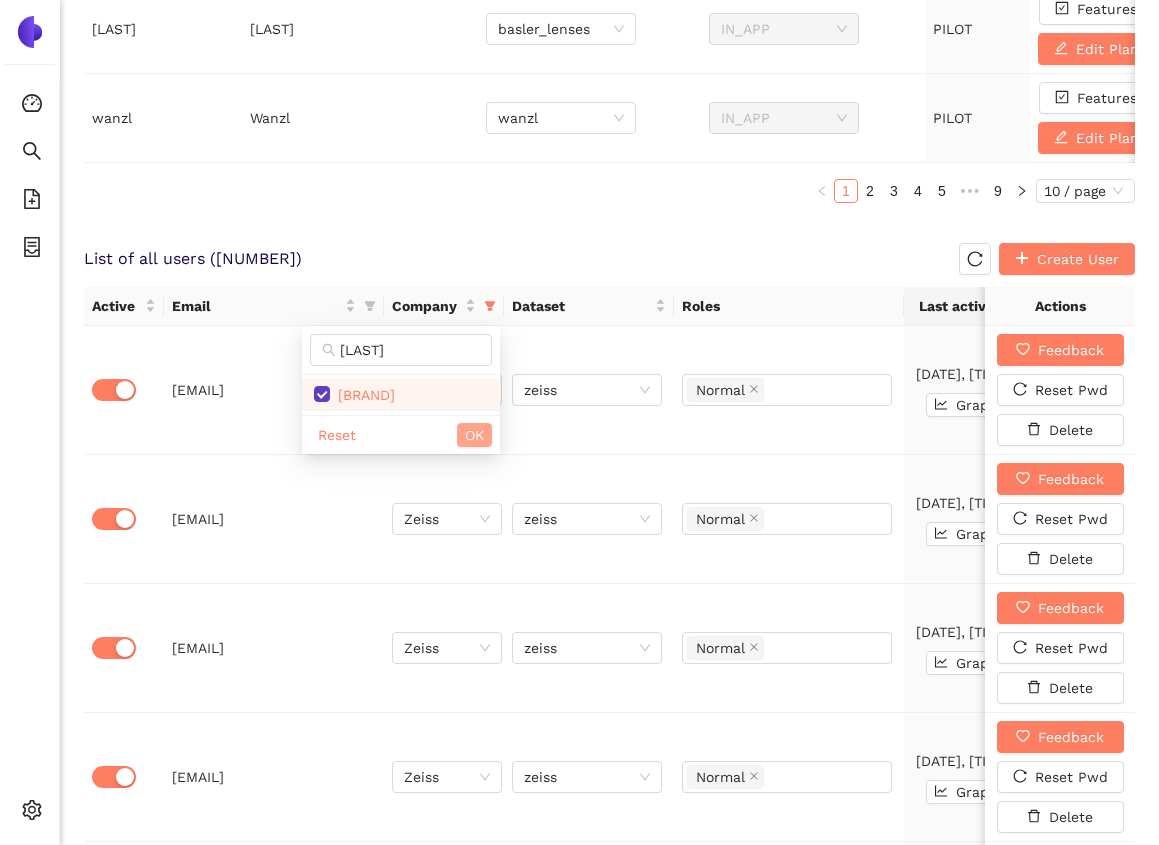 click on "OK" at bounding box center [474, 435] 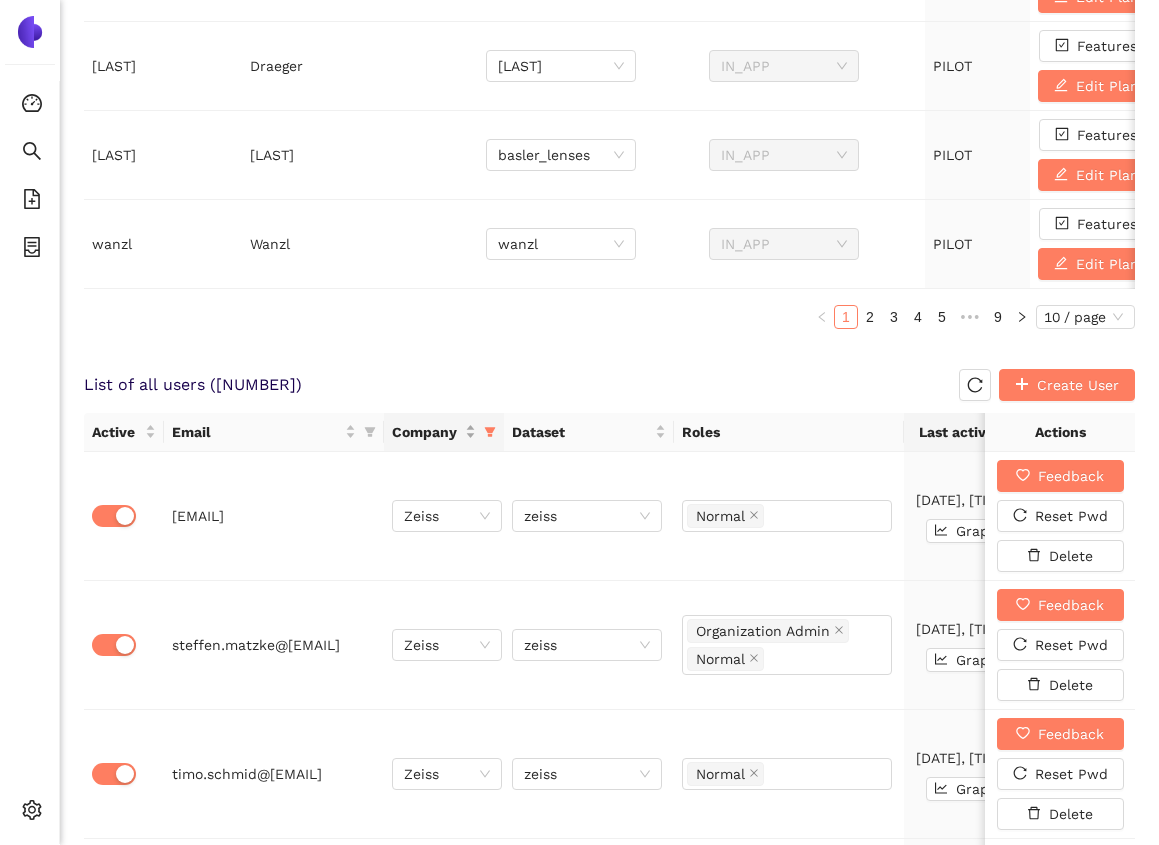 scroll, scrollTop: 985, scrollLeft: 0, axis: vertical 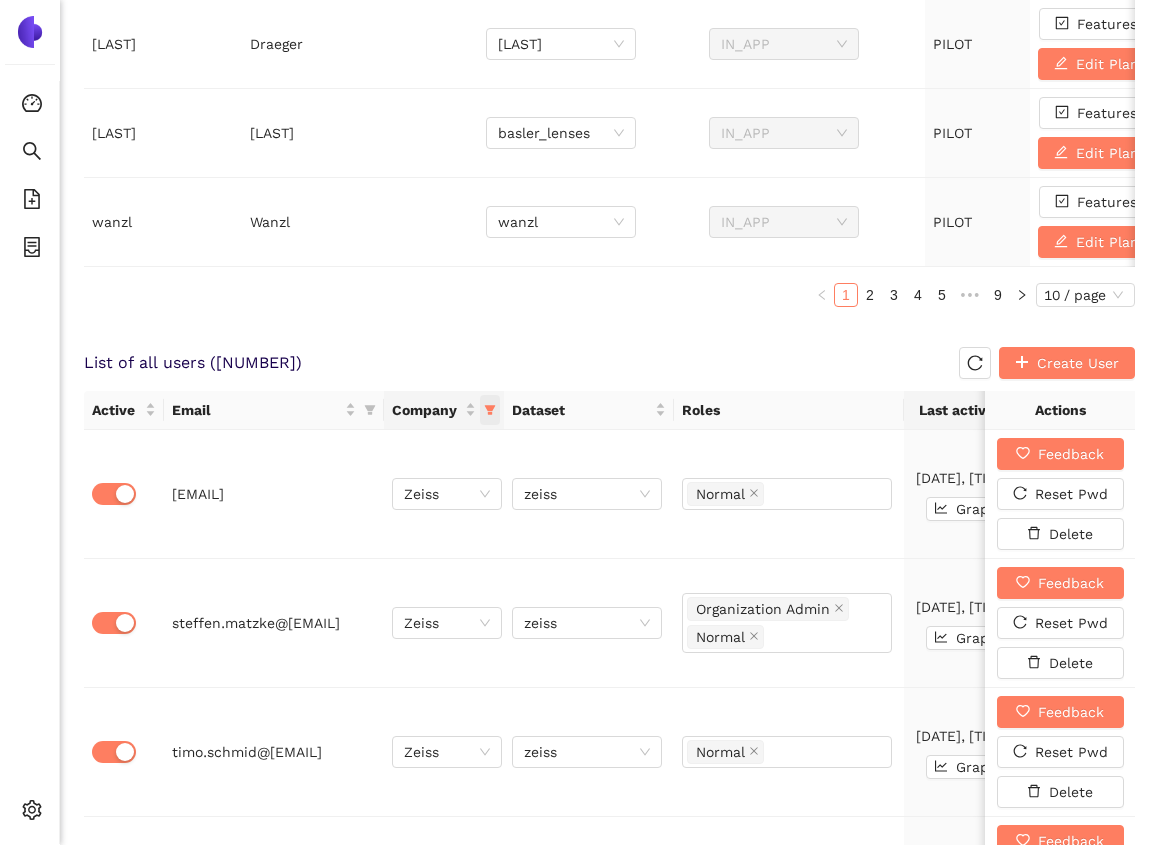 click 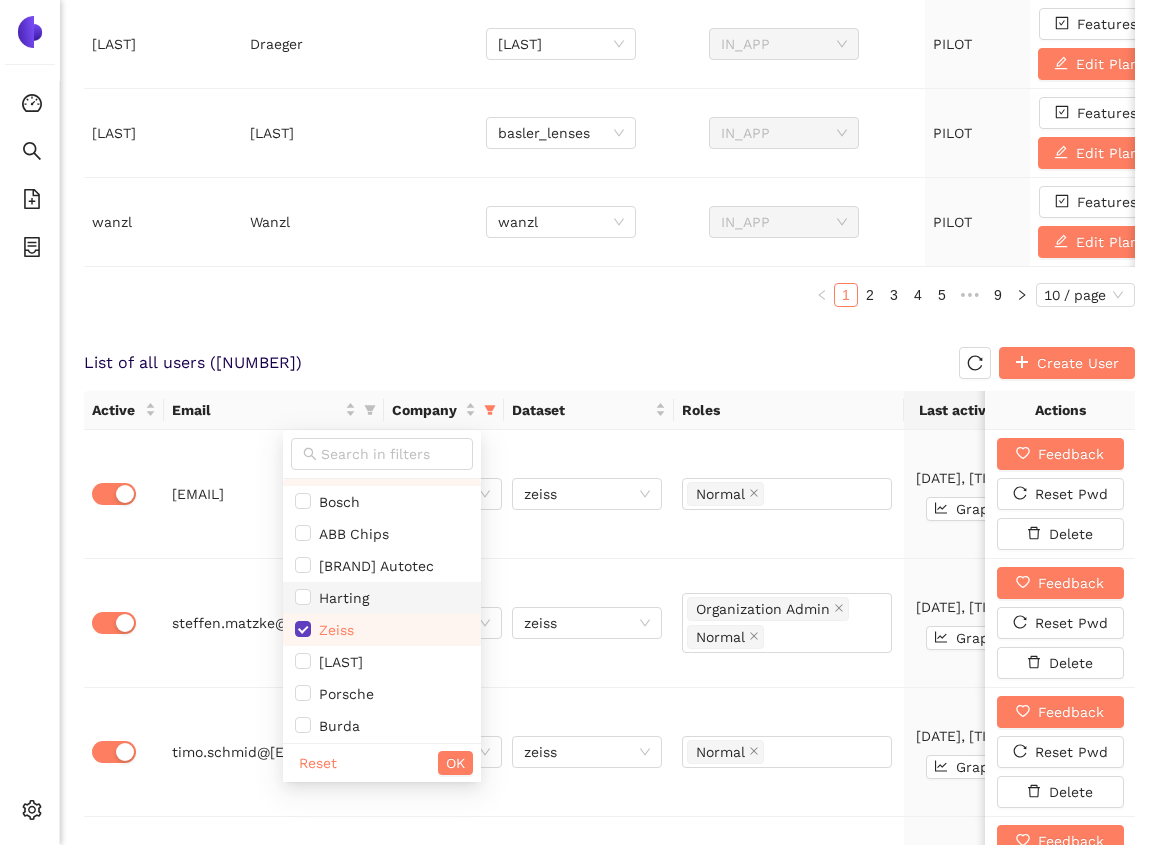 scroll, scrollTop: 505, scrollLeft: 0, axis: vertical 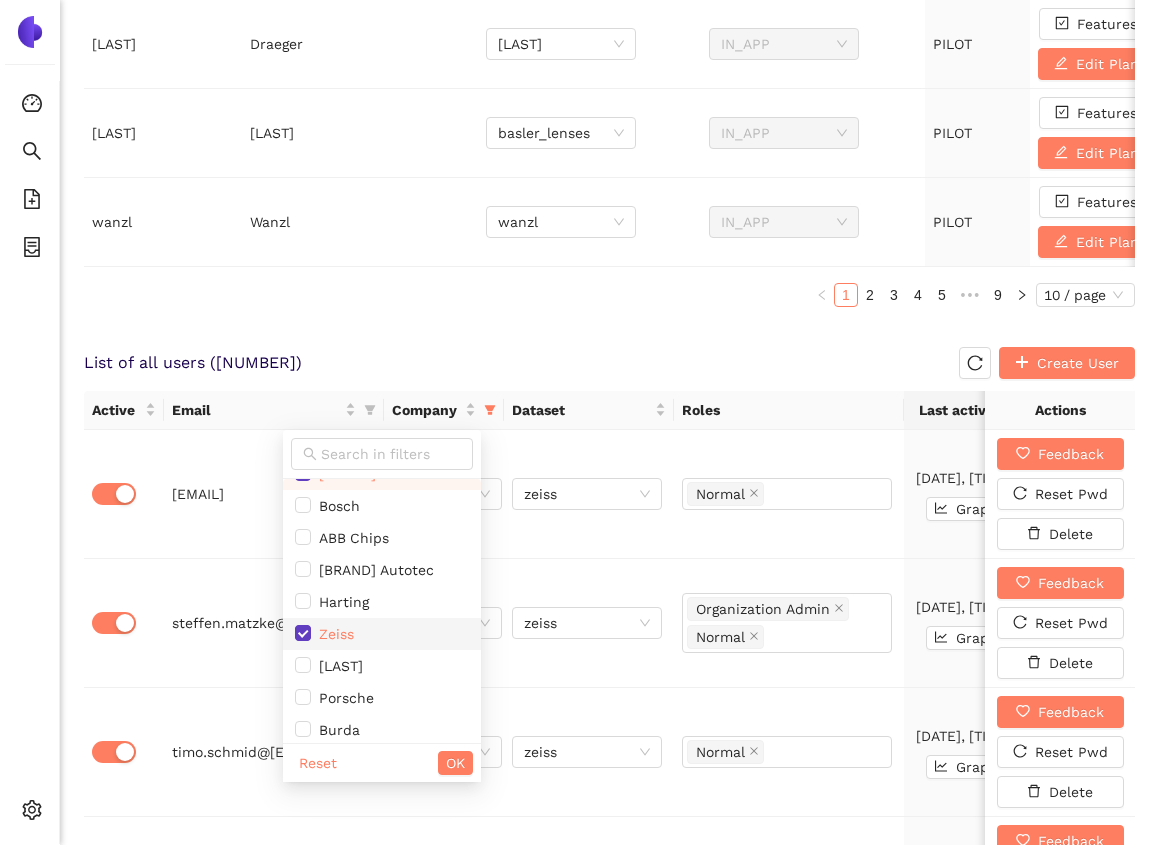 click at bounding box center (303, 633) 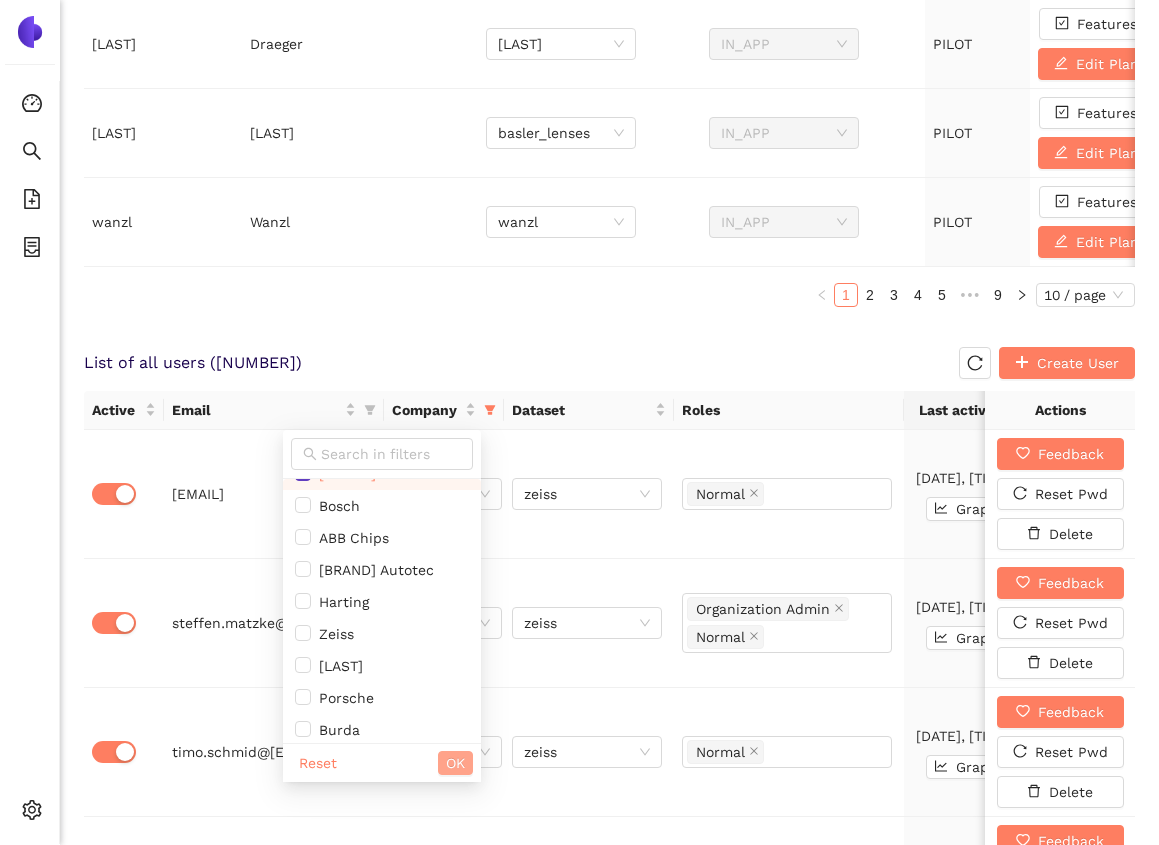 click on "OK" at bounding box center (455, 763) 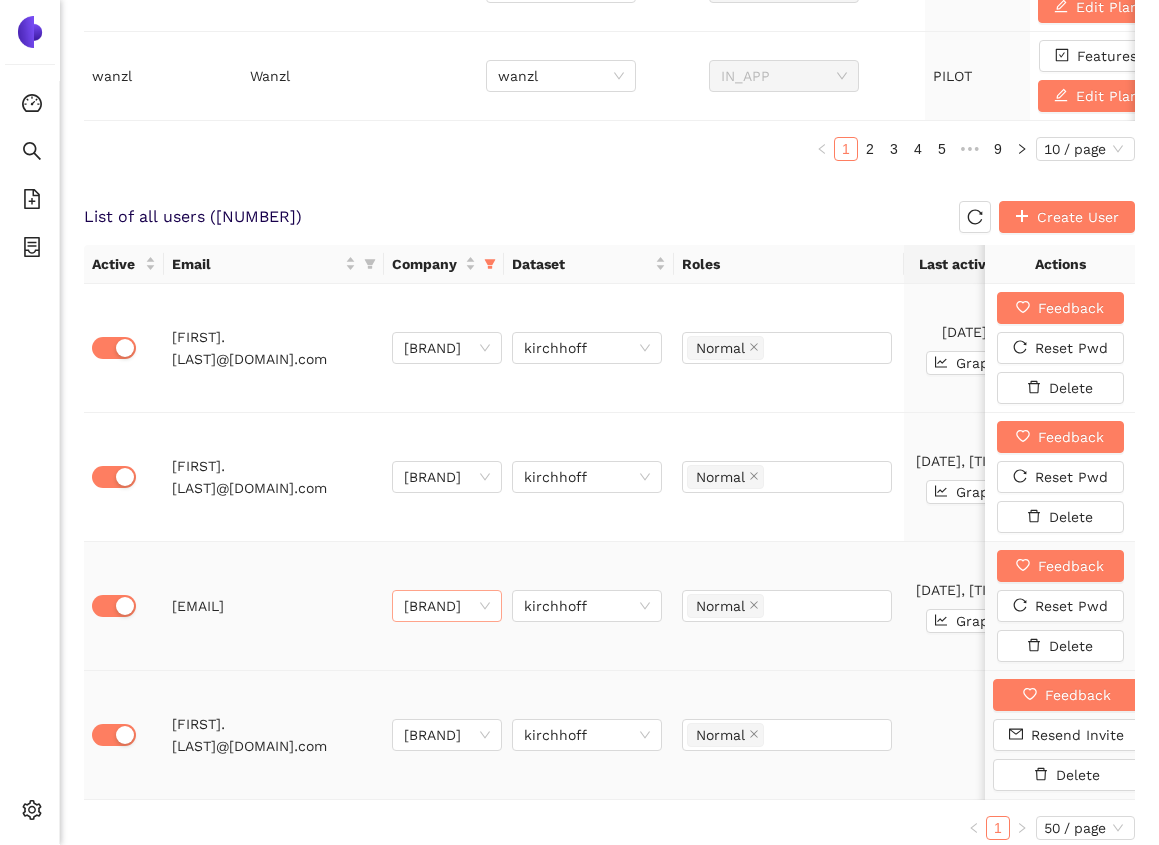 scroll, scrollTop: 1189, scrollLeft: 0, axis: vertical 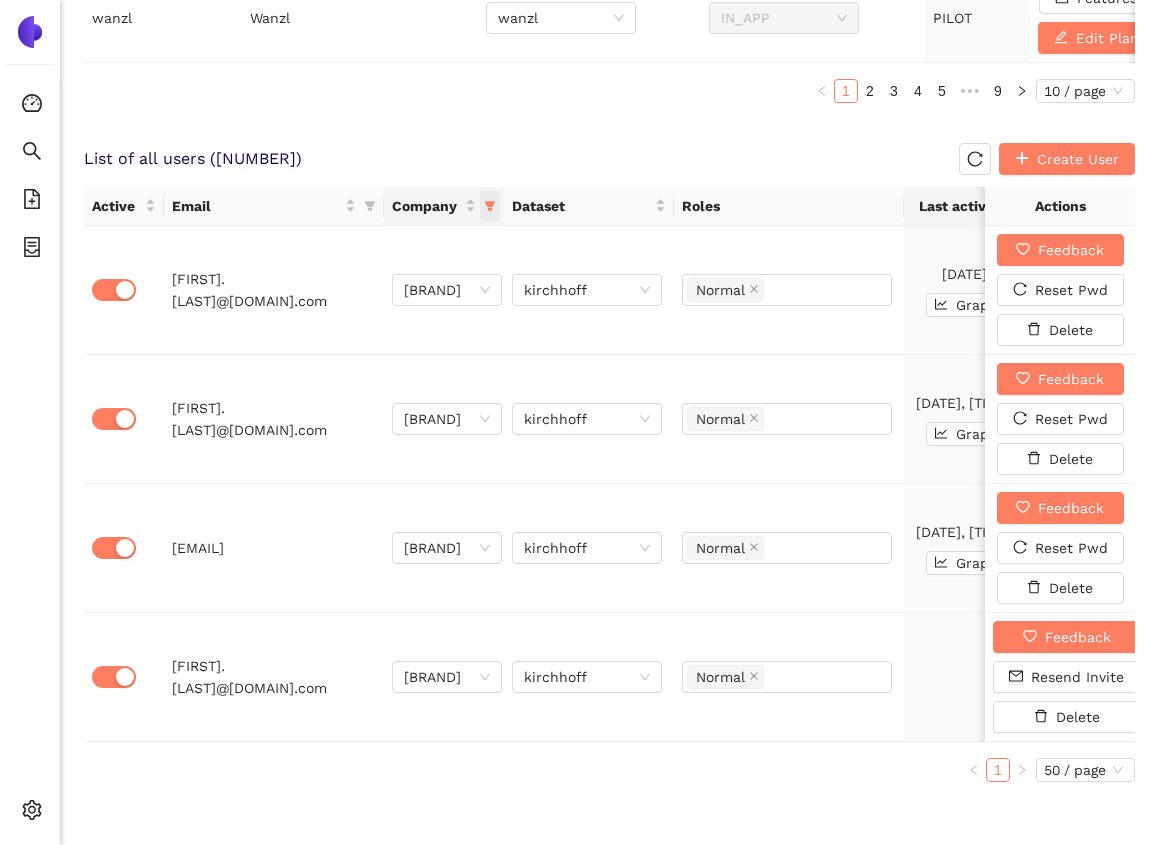 click 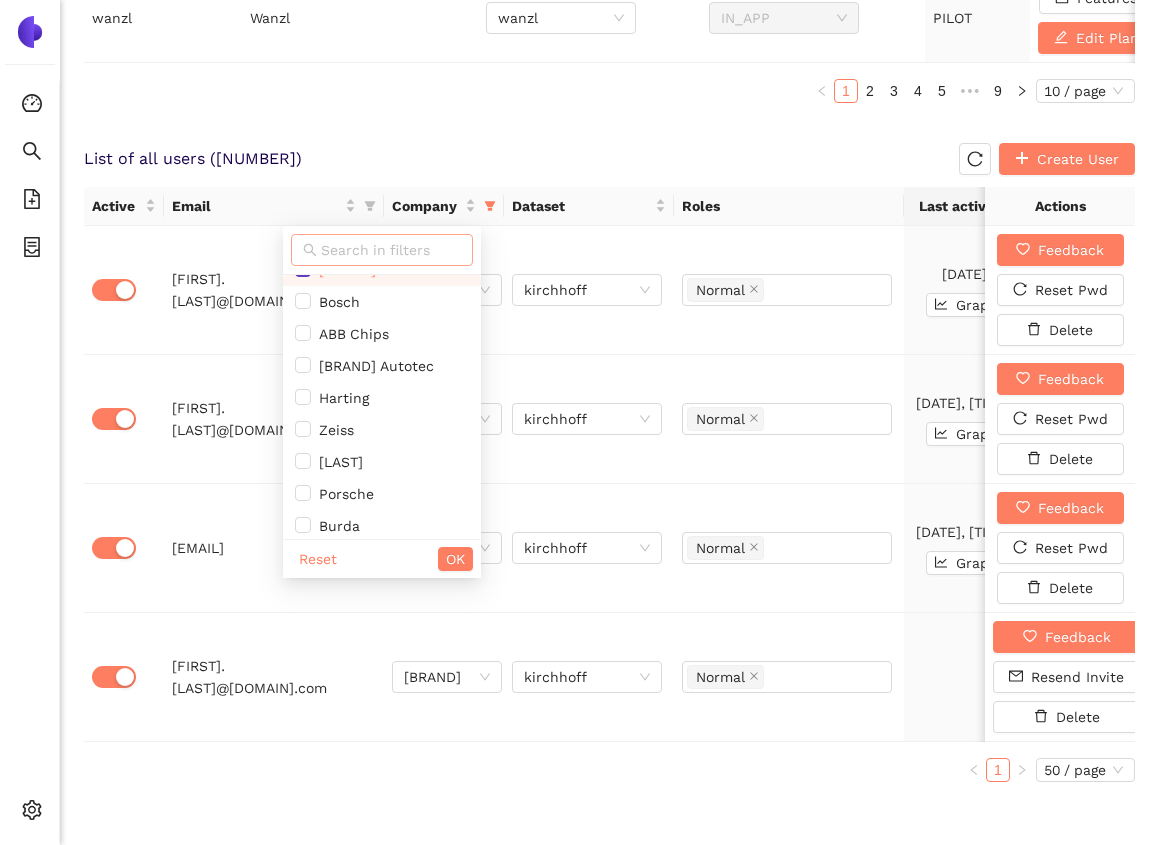 click at bounding box center [391, 250] 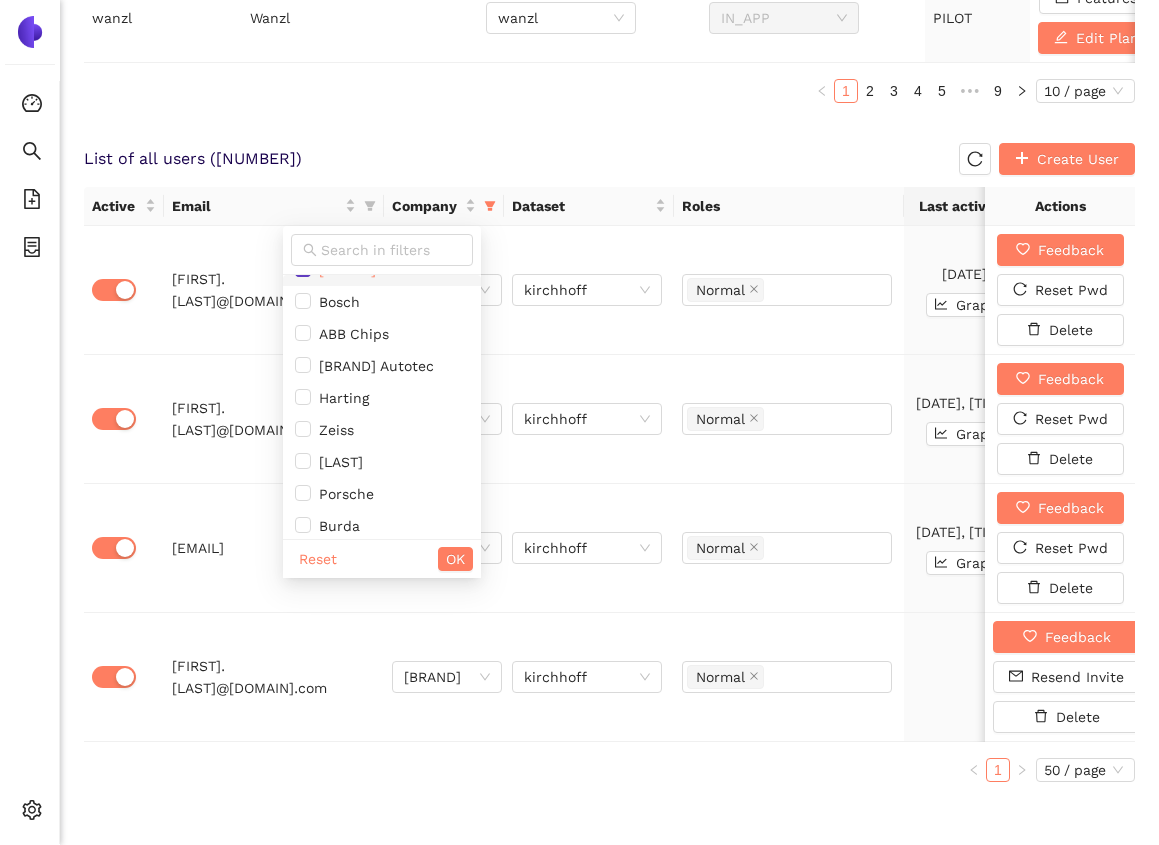 click at bounding box center (303, 270) 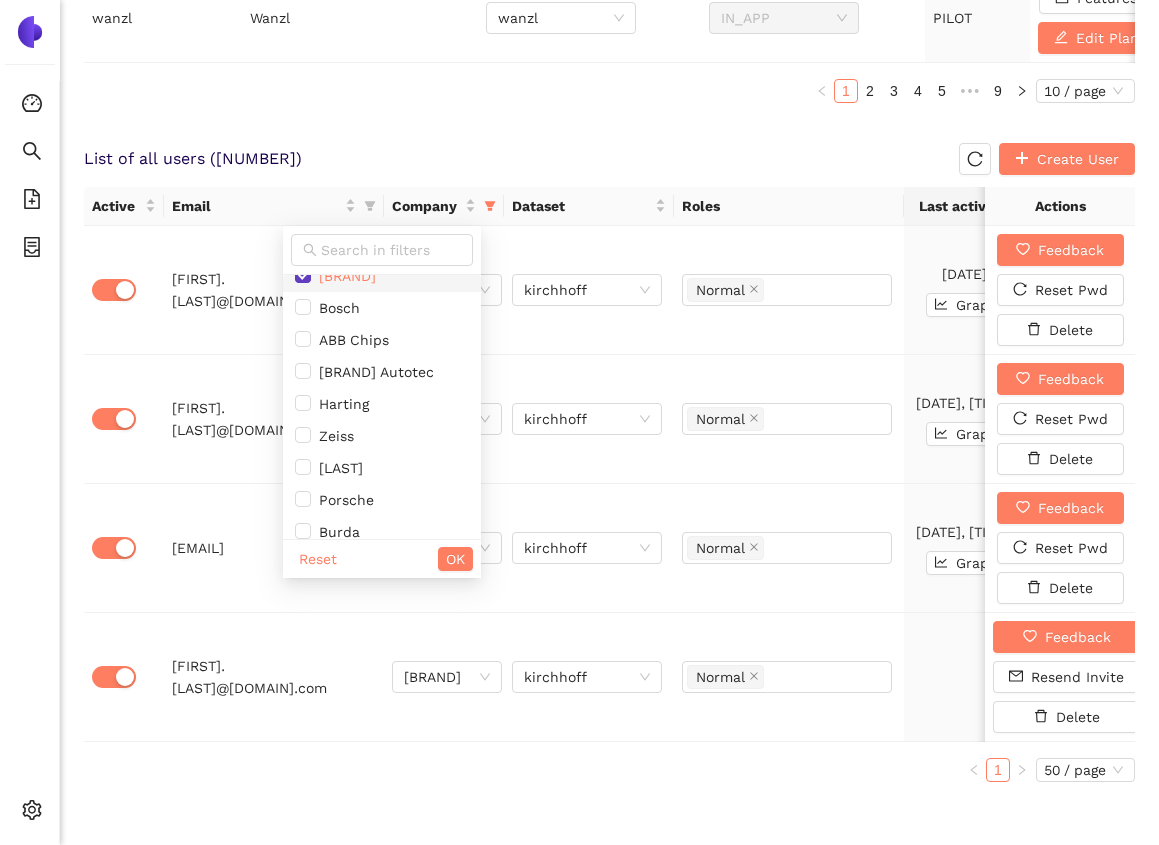 click at bounding box center [303, 275] 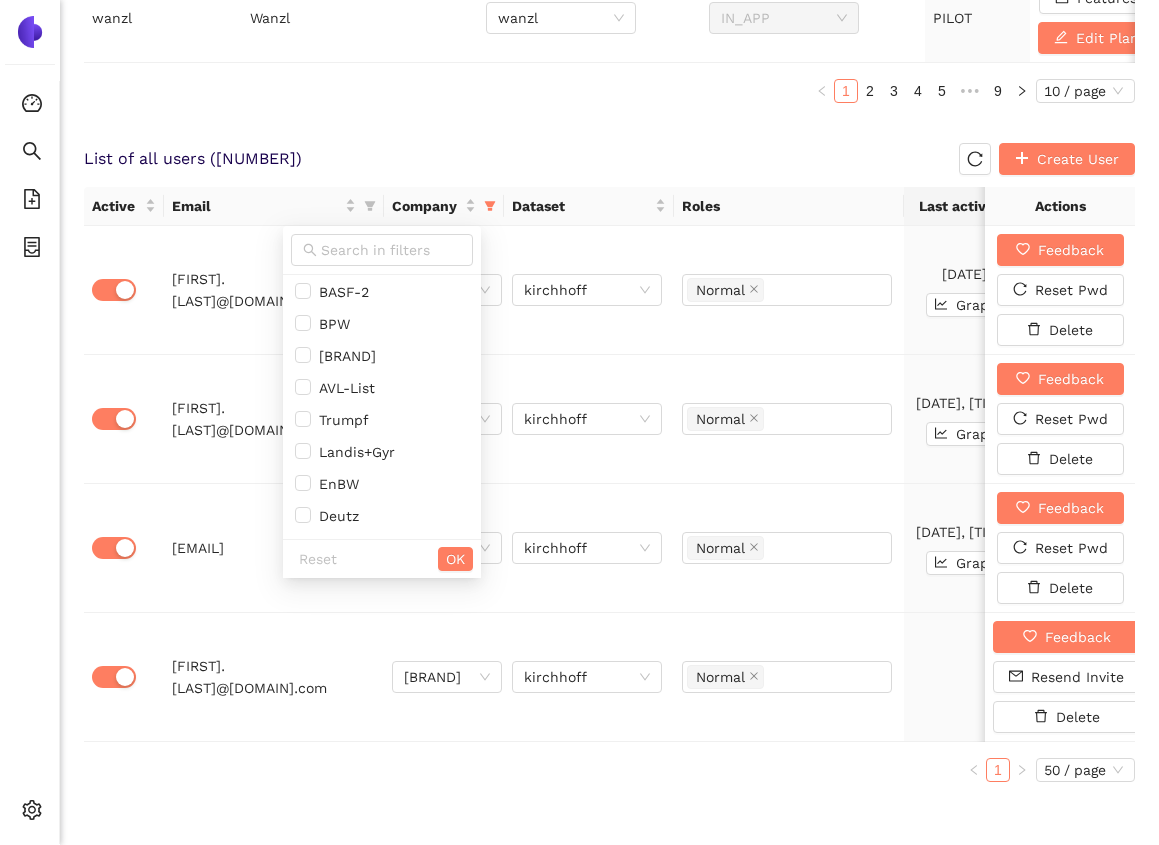scroll, scrollTop: 188, scrollLeft: 0, axis: vertical 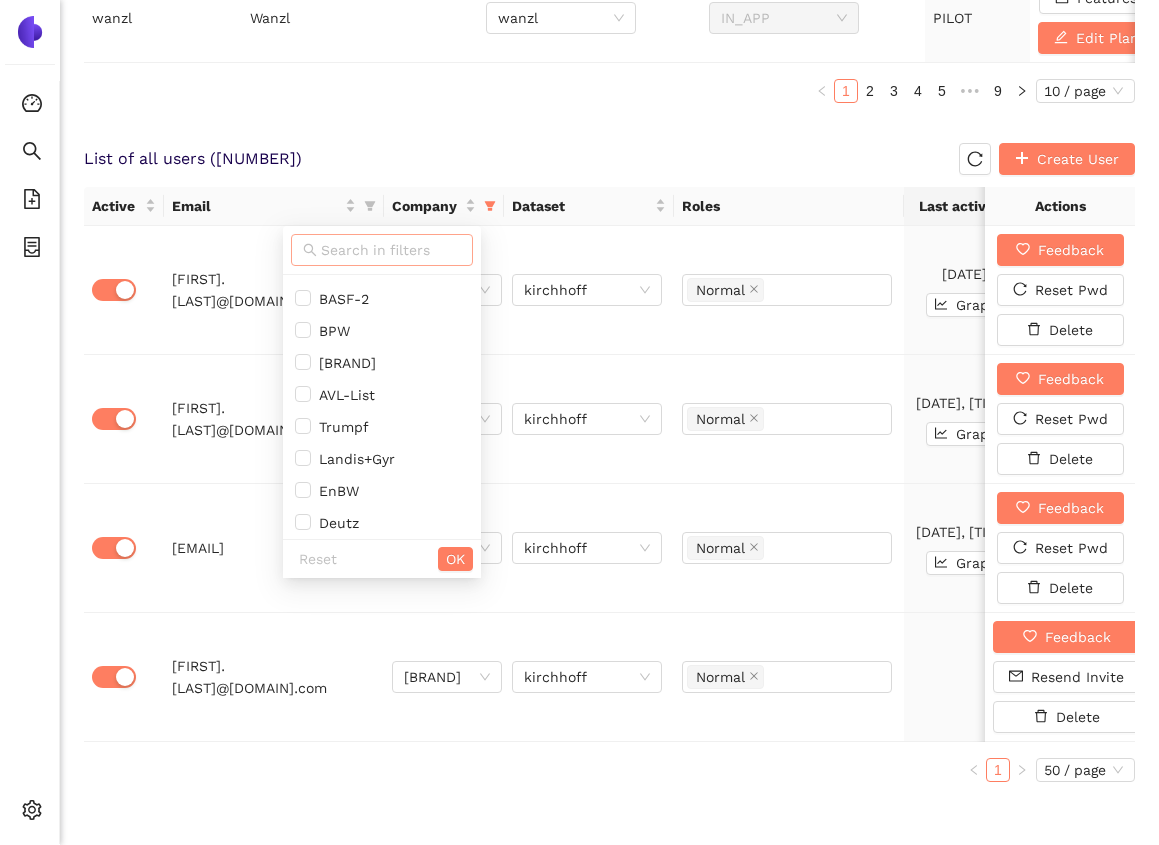 click at bounding box center (391, 250) 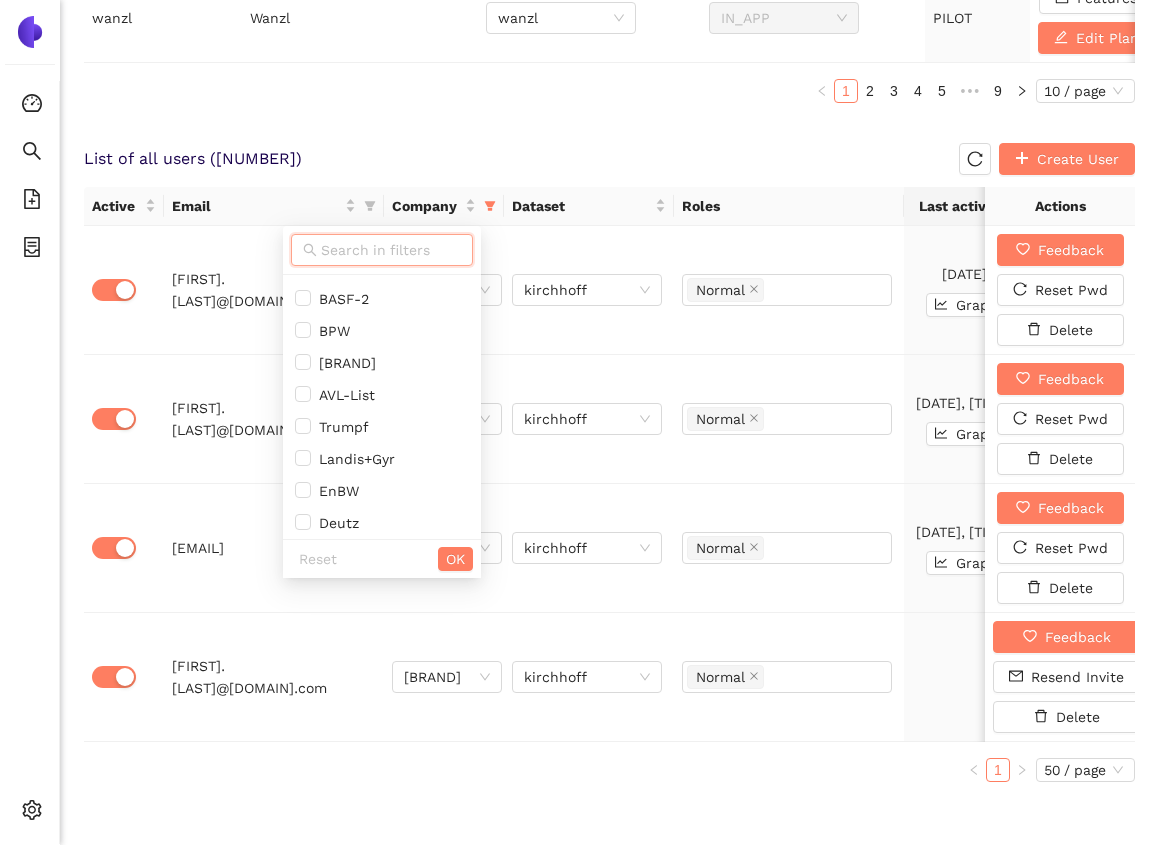 paste on "LnG" 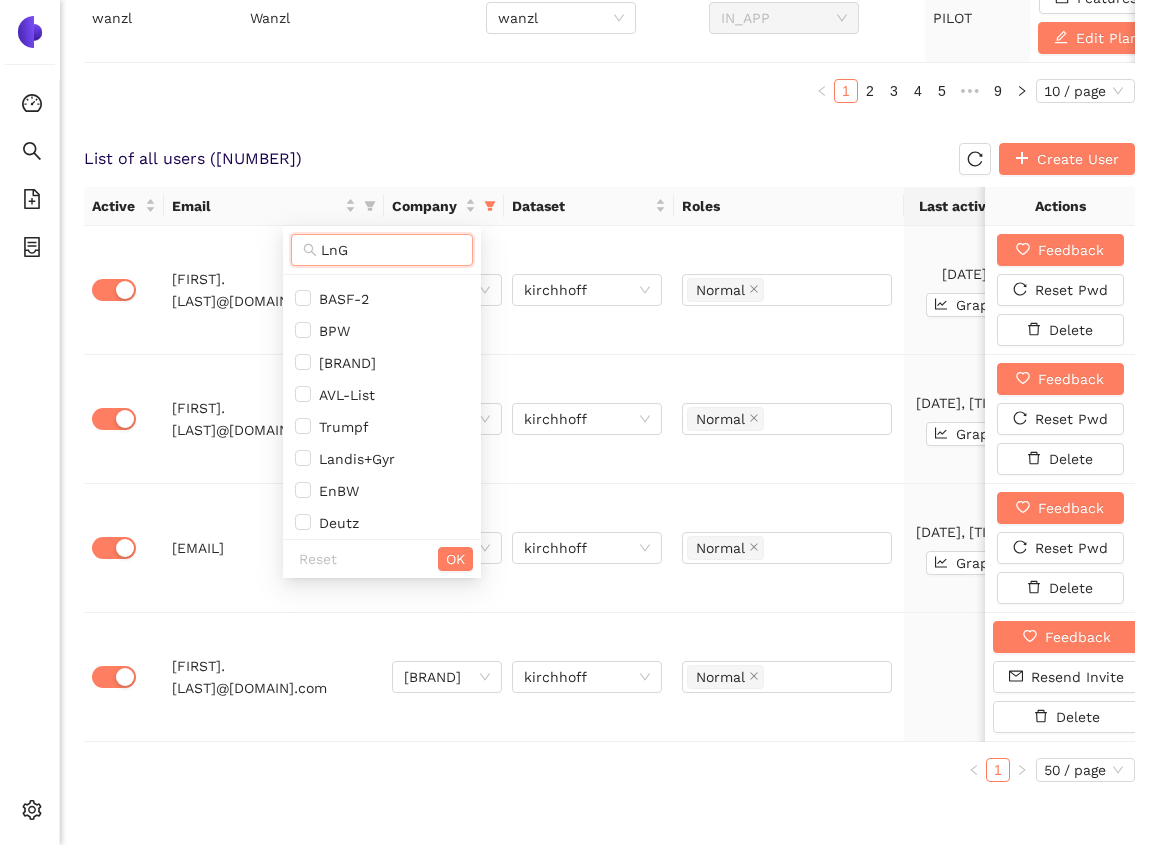 scroll, scrollTop: 0, scrollLeft: 0, axis: both 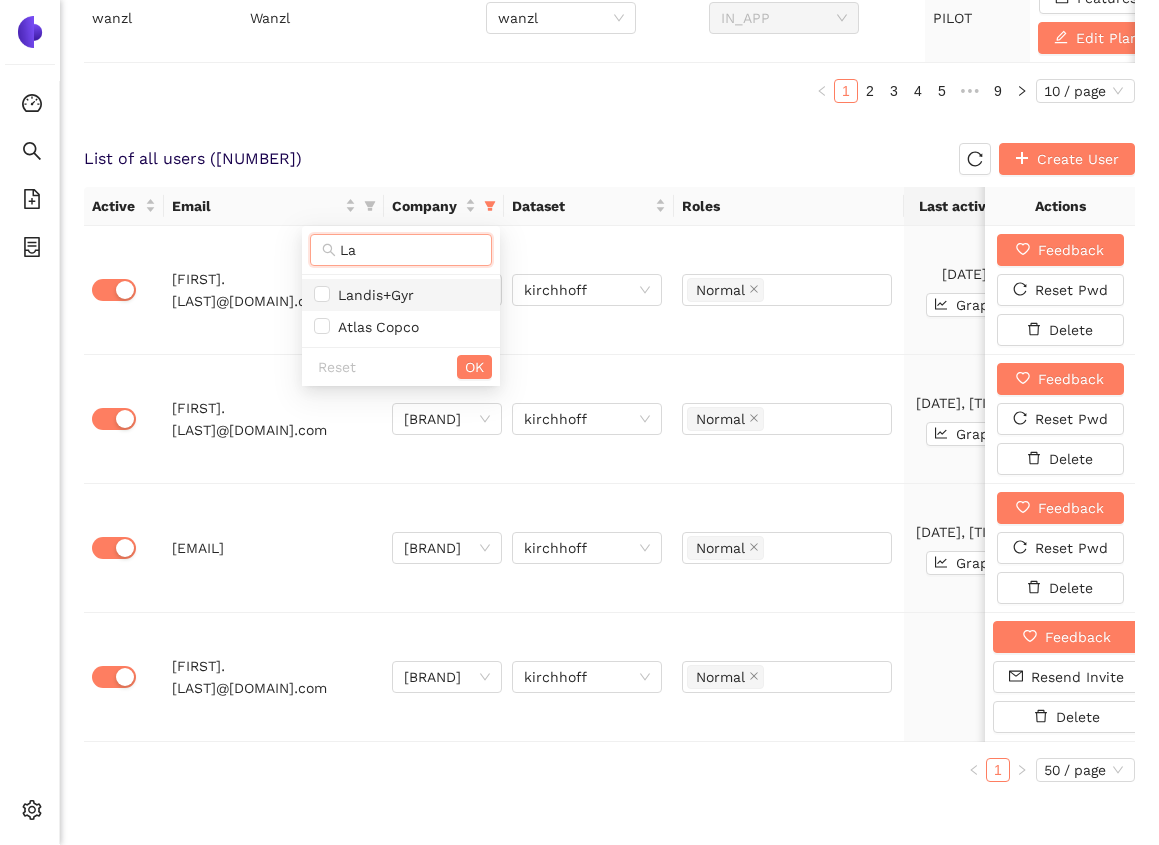 type on "La" 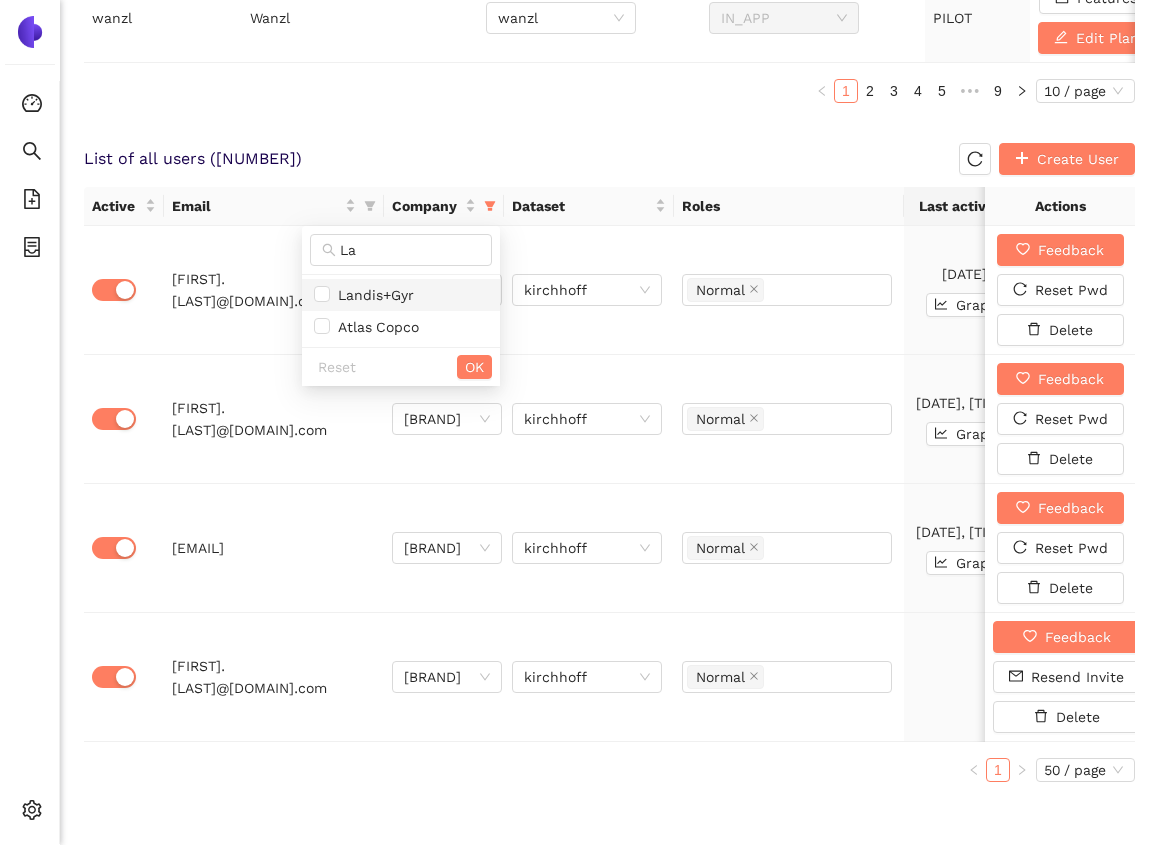 click on "Landis+Gyr" at bounding box center (372, 295) 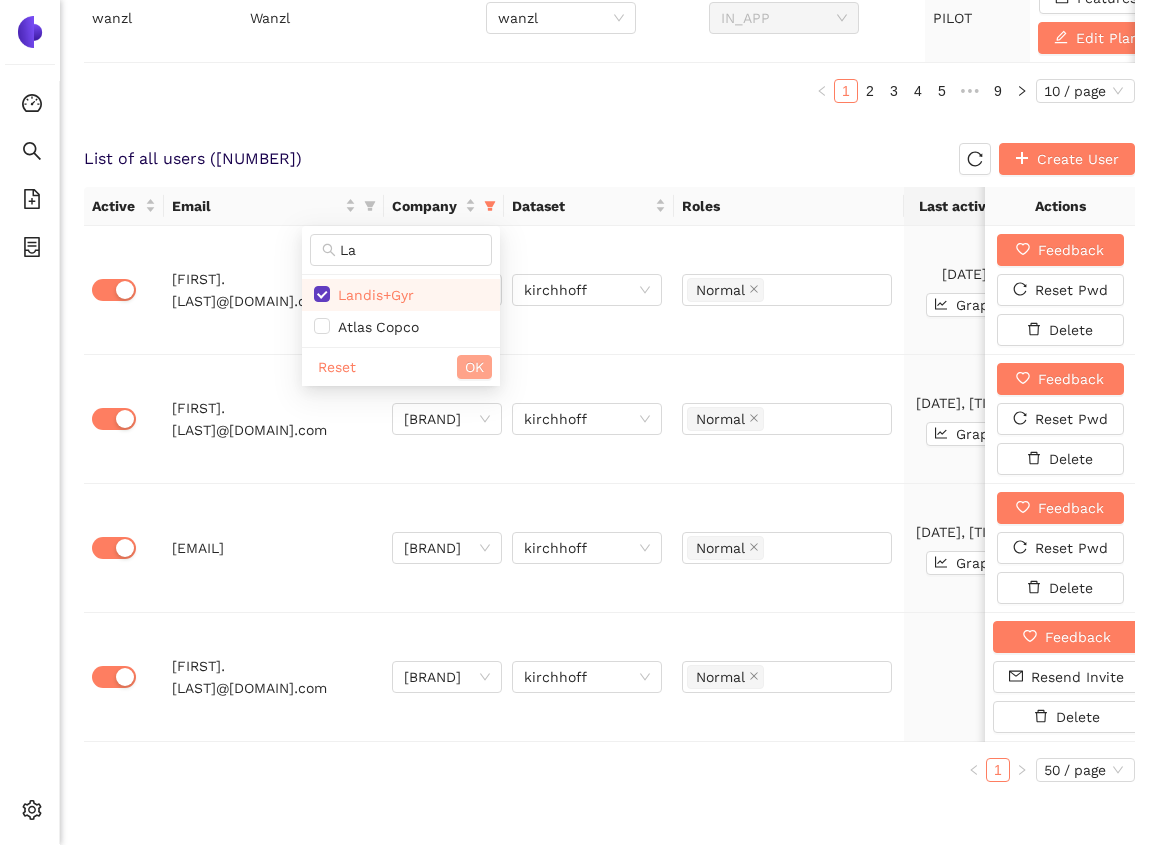 click on "OK" at bounding box center [474, 367] 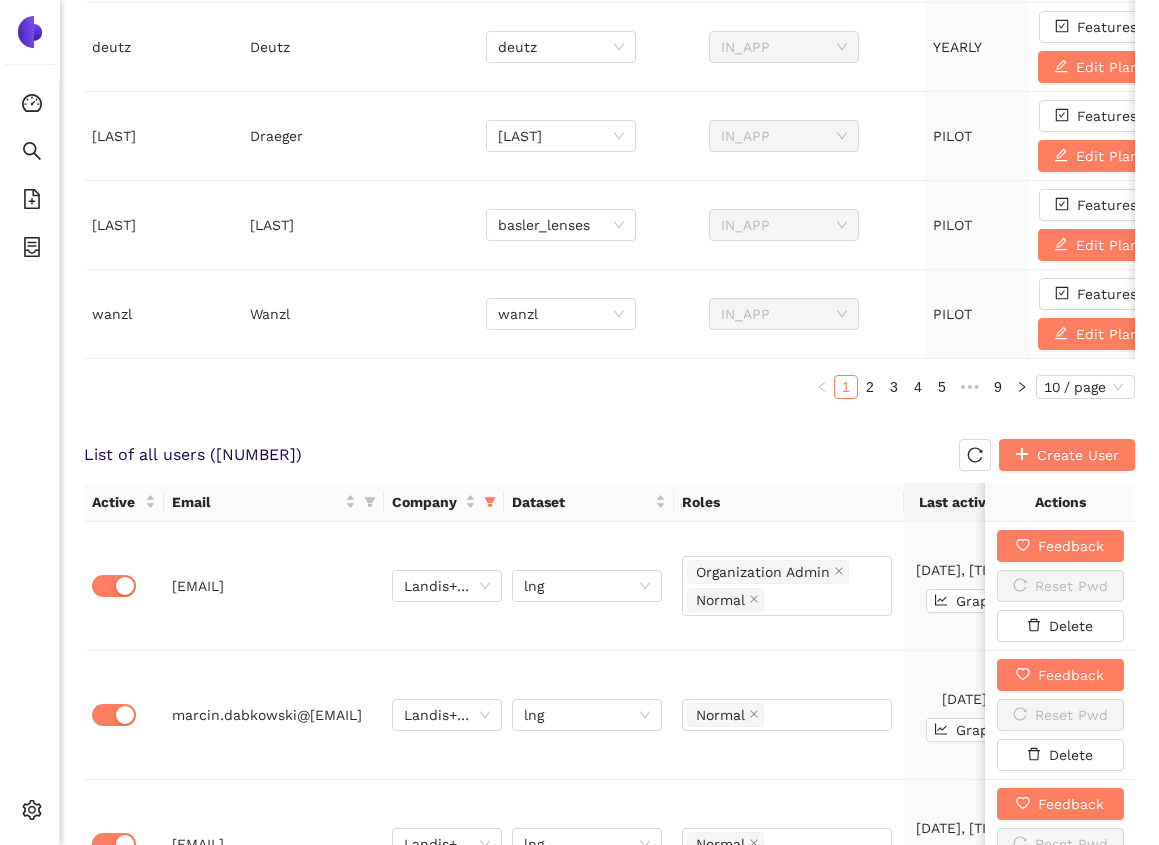 scroll, scrollTop: 904, scrollLeft: 0, axis: vertical 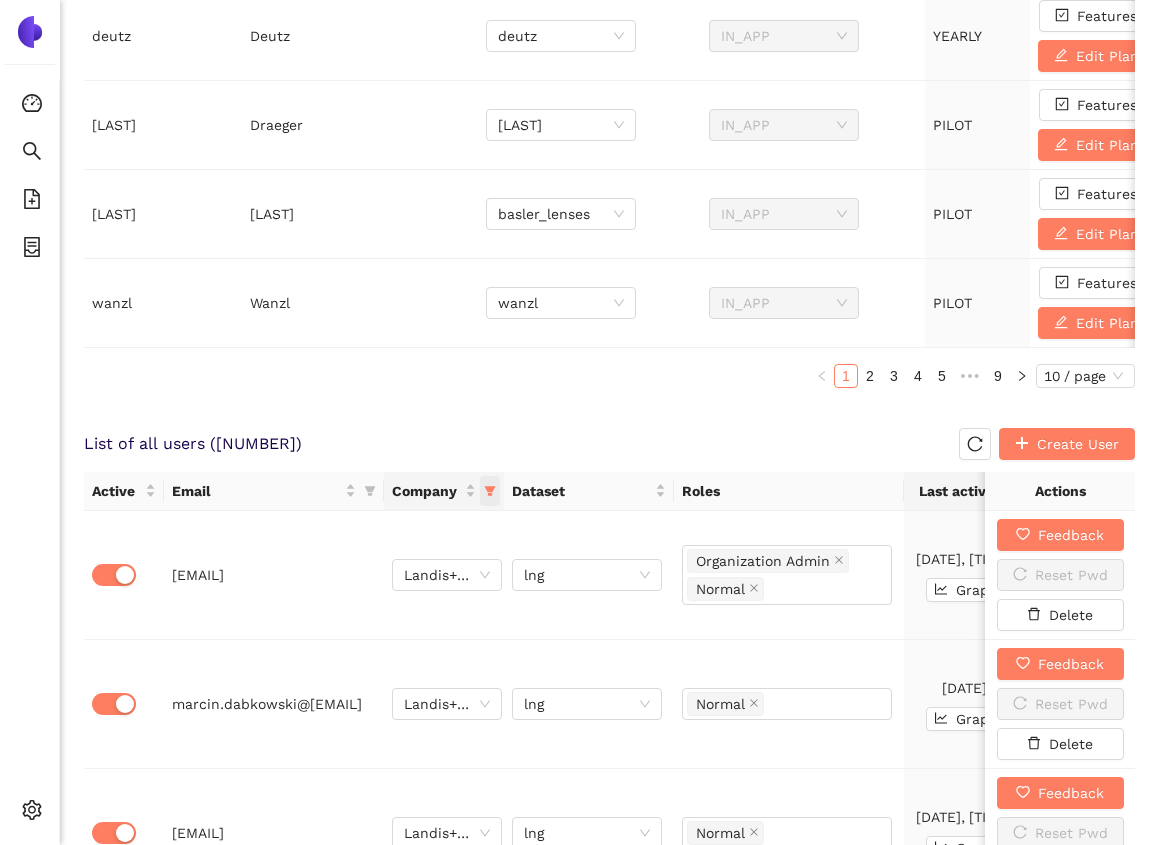 click 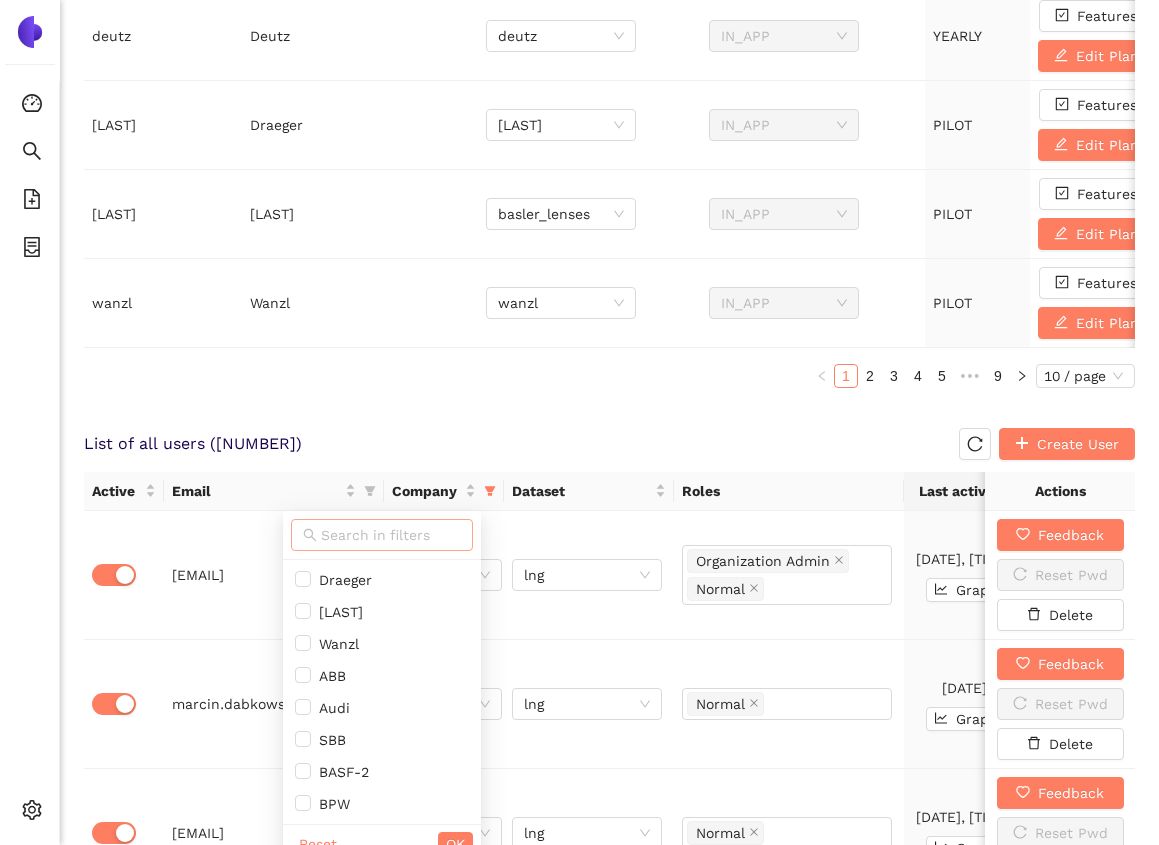 click at bounding box center [391, 535] 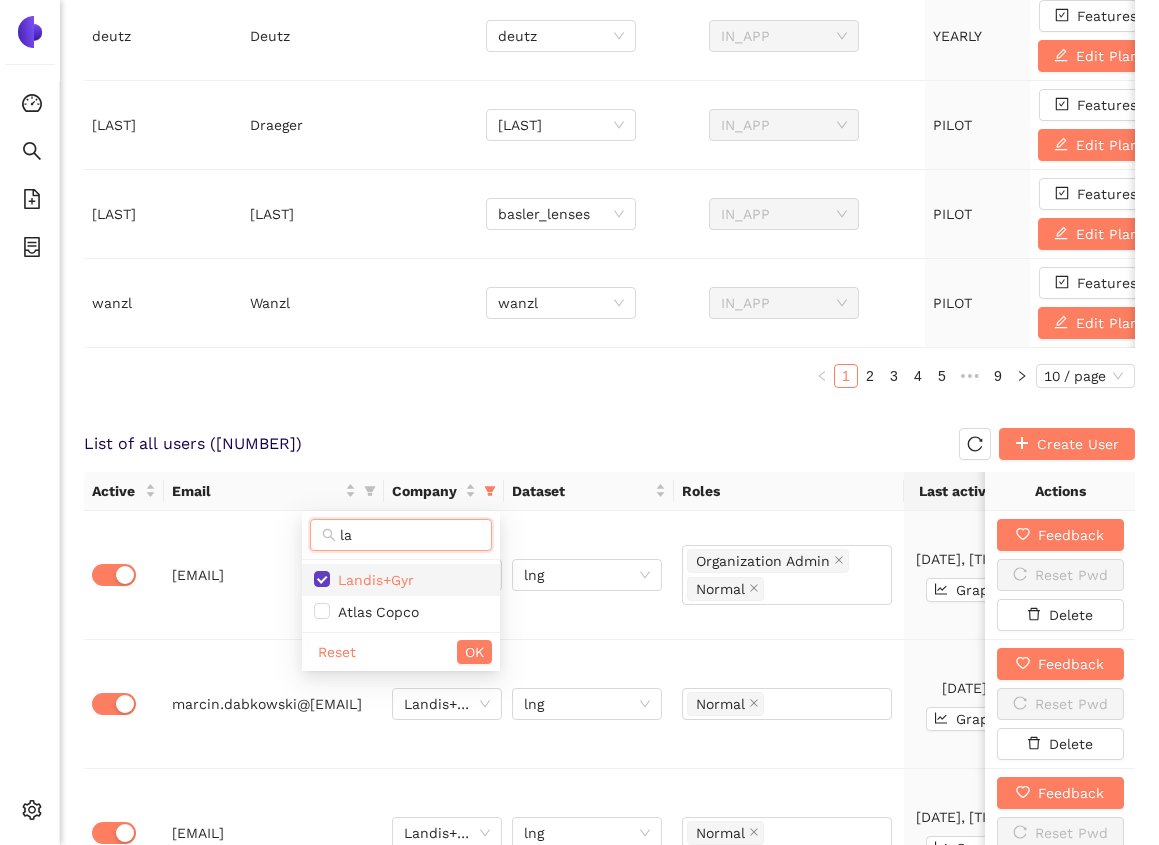type on "la" 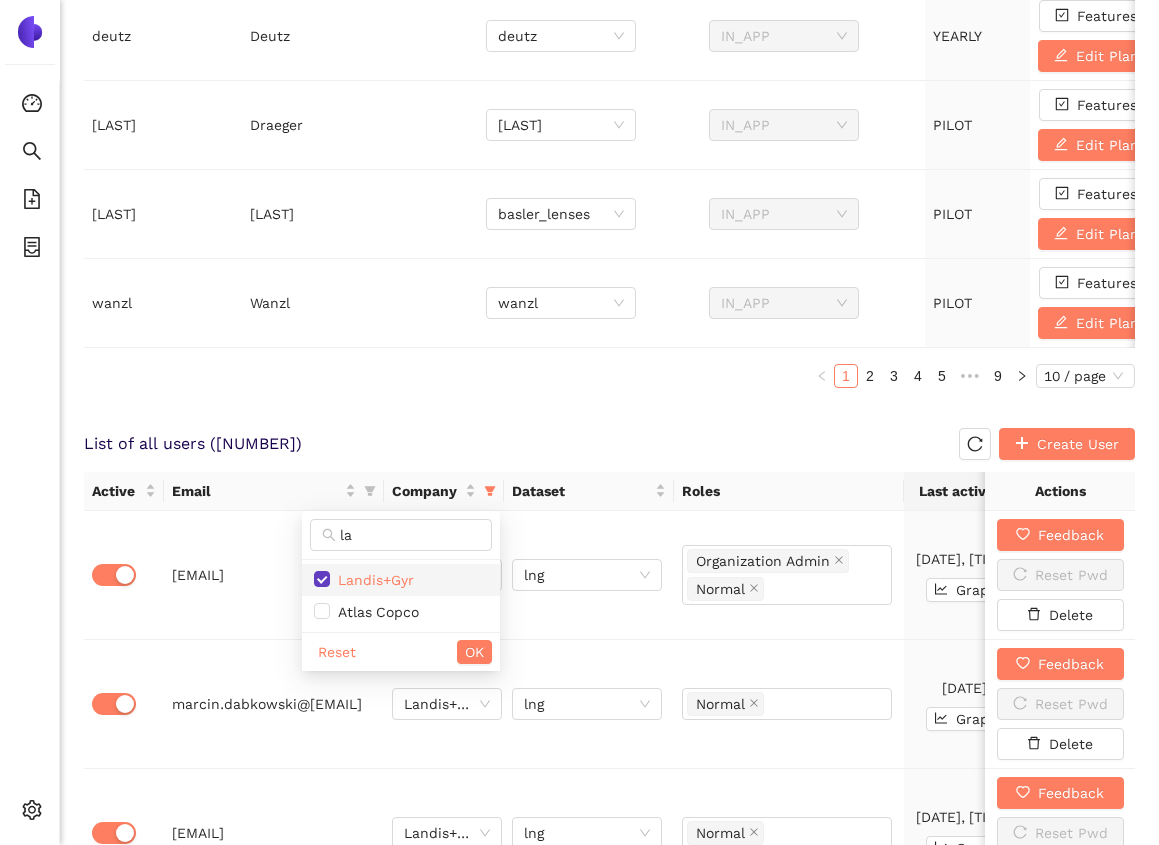 click on "Landis+Gyr" at bounding box center (401, 580) 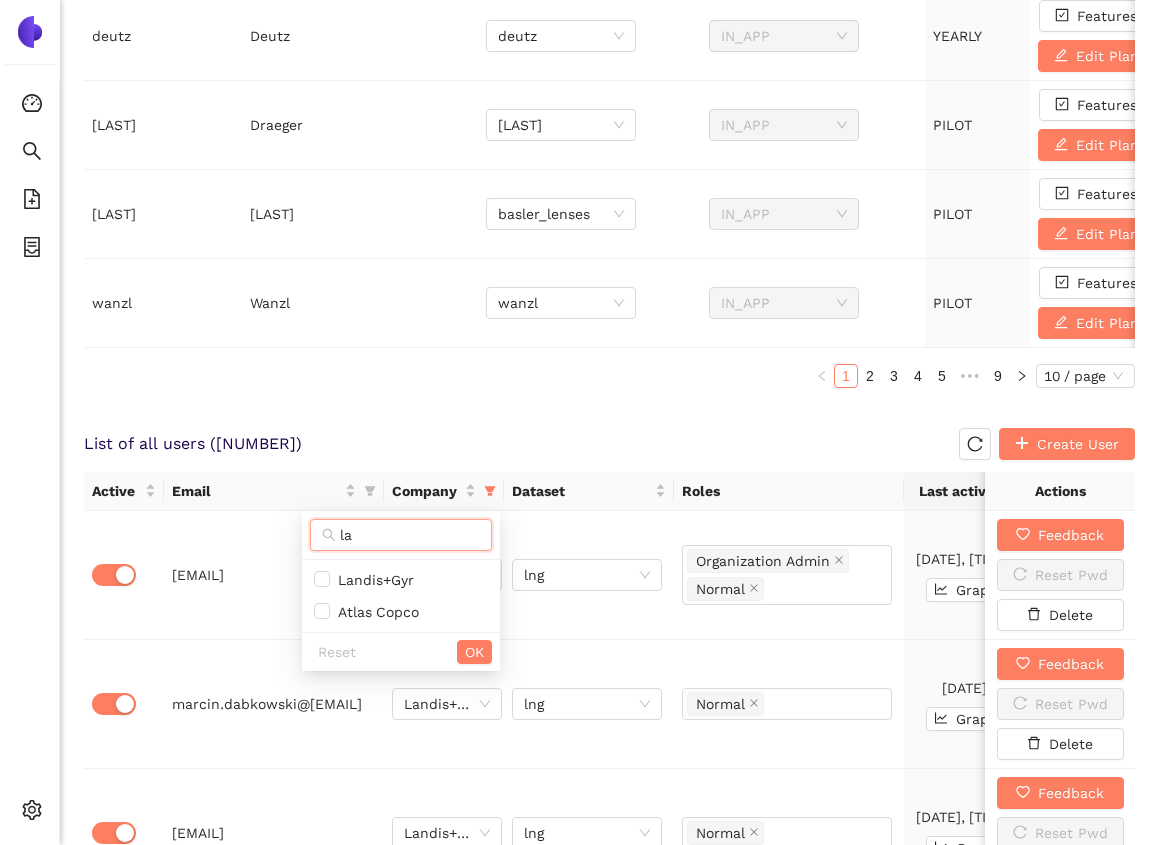 click on "la" at bounding box center (410, 535) 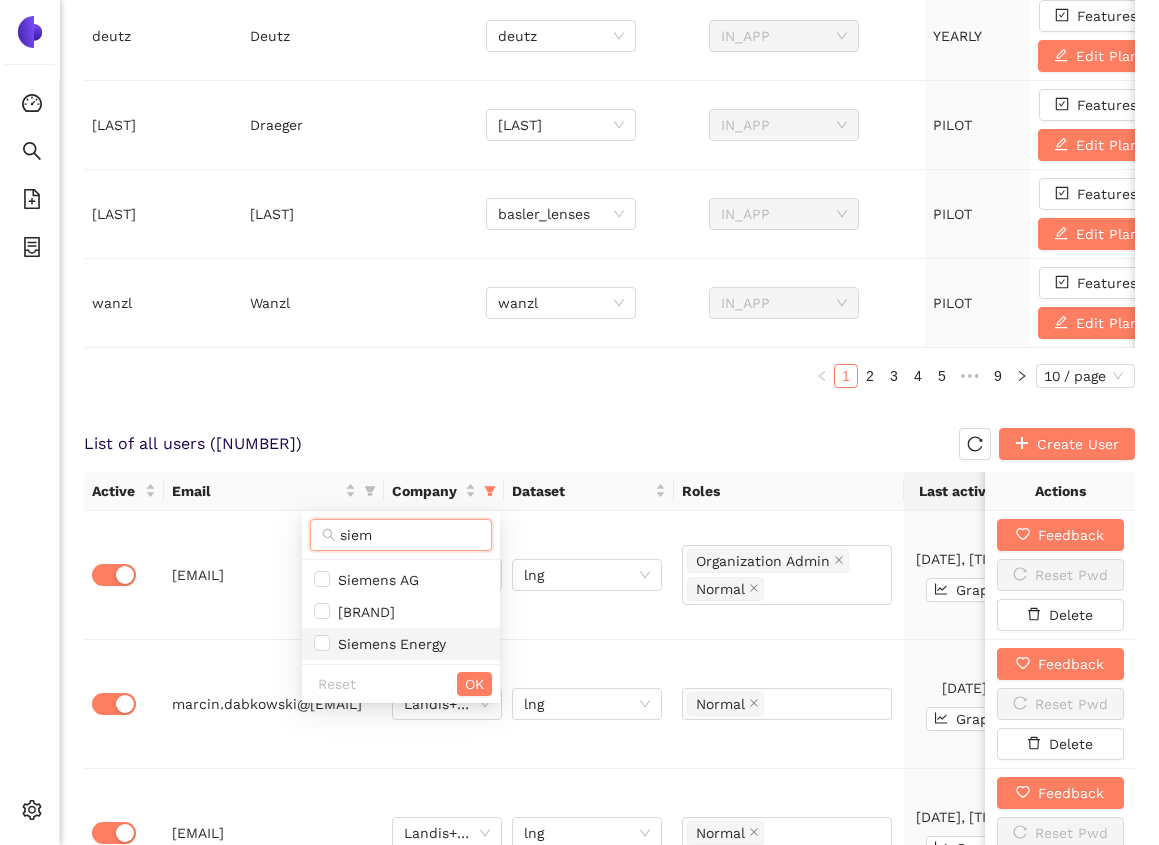 type on "siem" 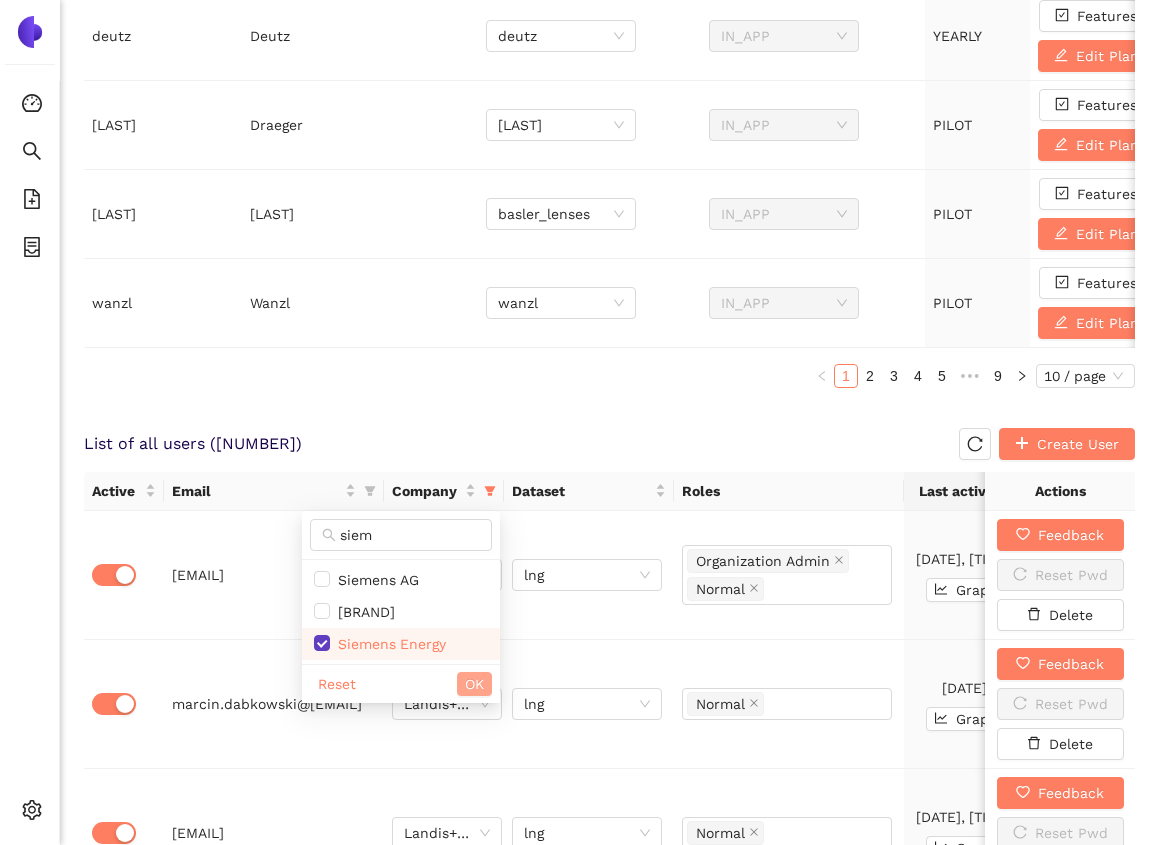 click on "OK" at bounding box center (474, 684) 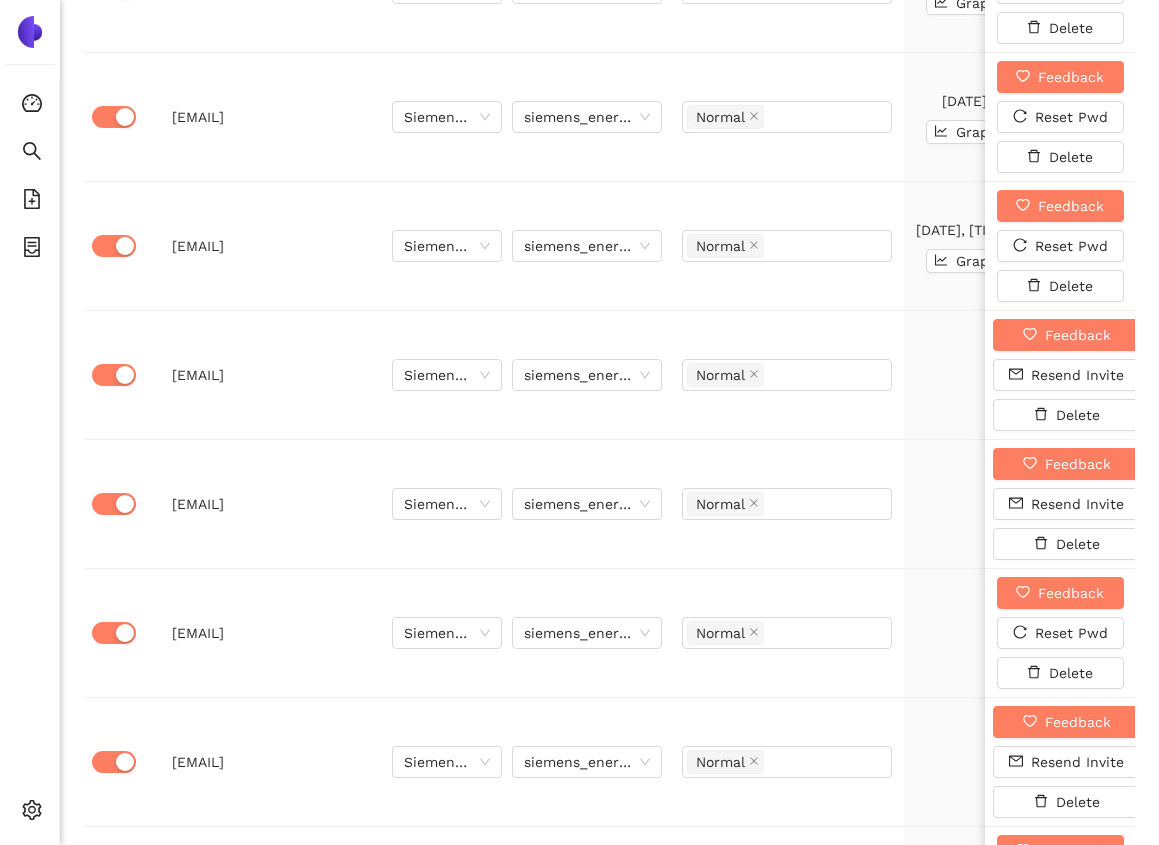 scroll, scrollTop: 3769, scrollLeft: 0, axis: vertical 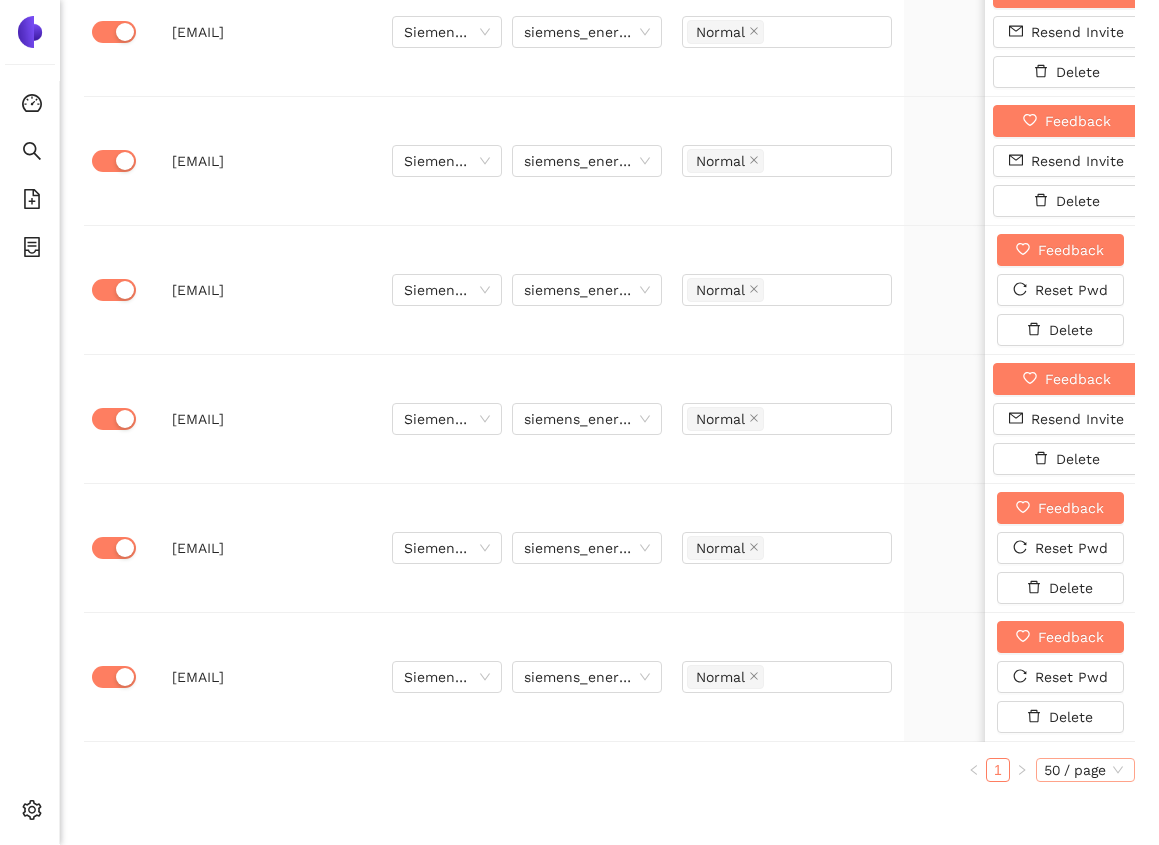 click on "50 / page" at bounding box center [1085, 770] 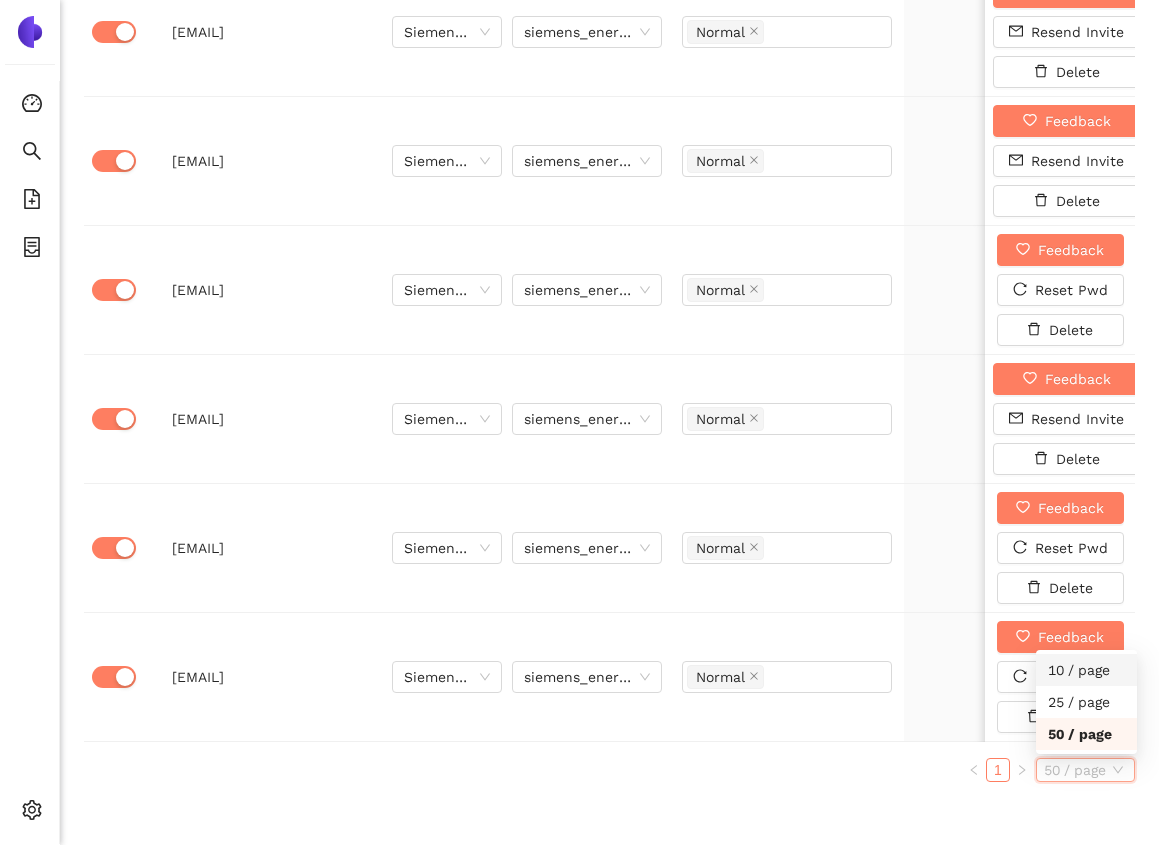 click on "10 / page" at bounding box center (1086, 670) 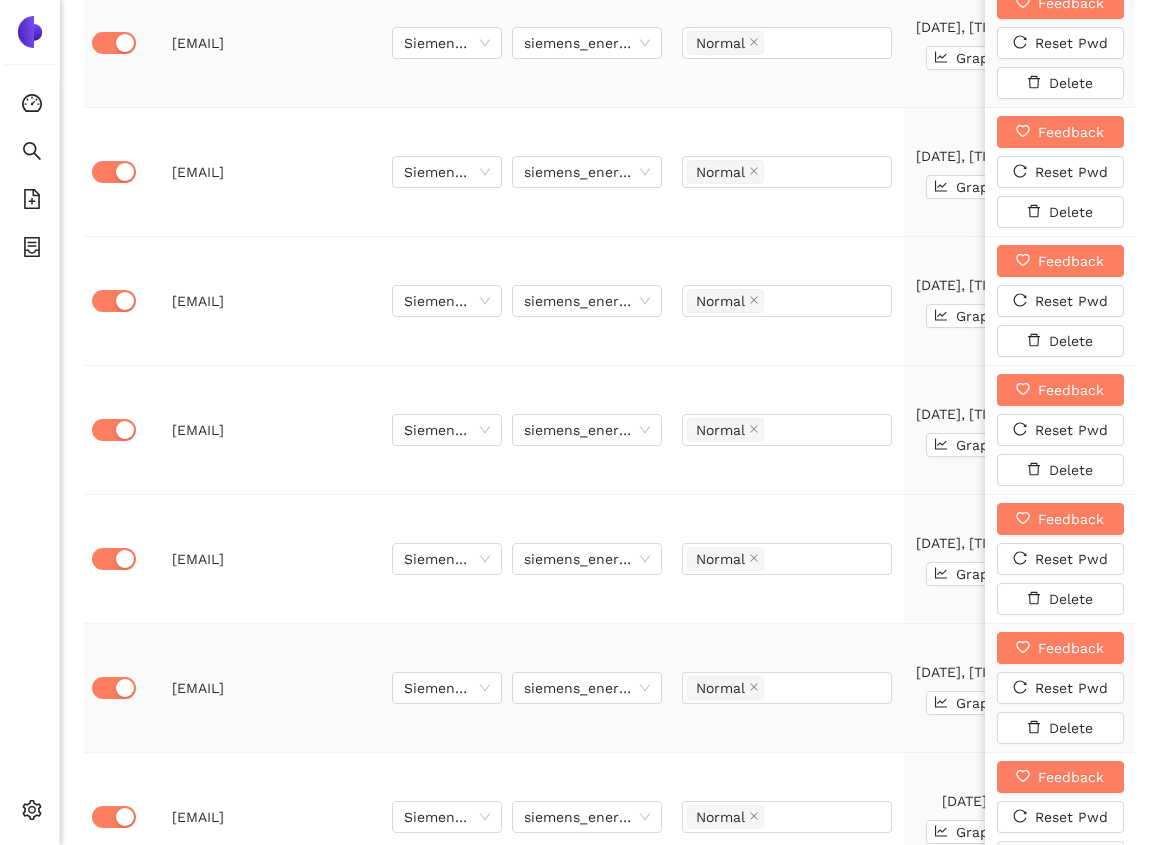 scroll, scrollTop: 1963, scrollLeft: 0, axis: vertical 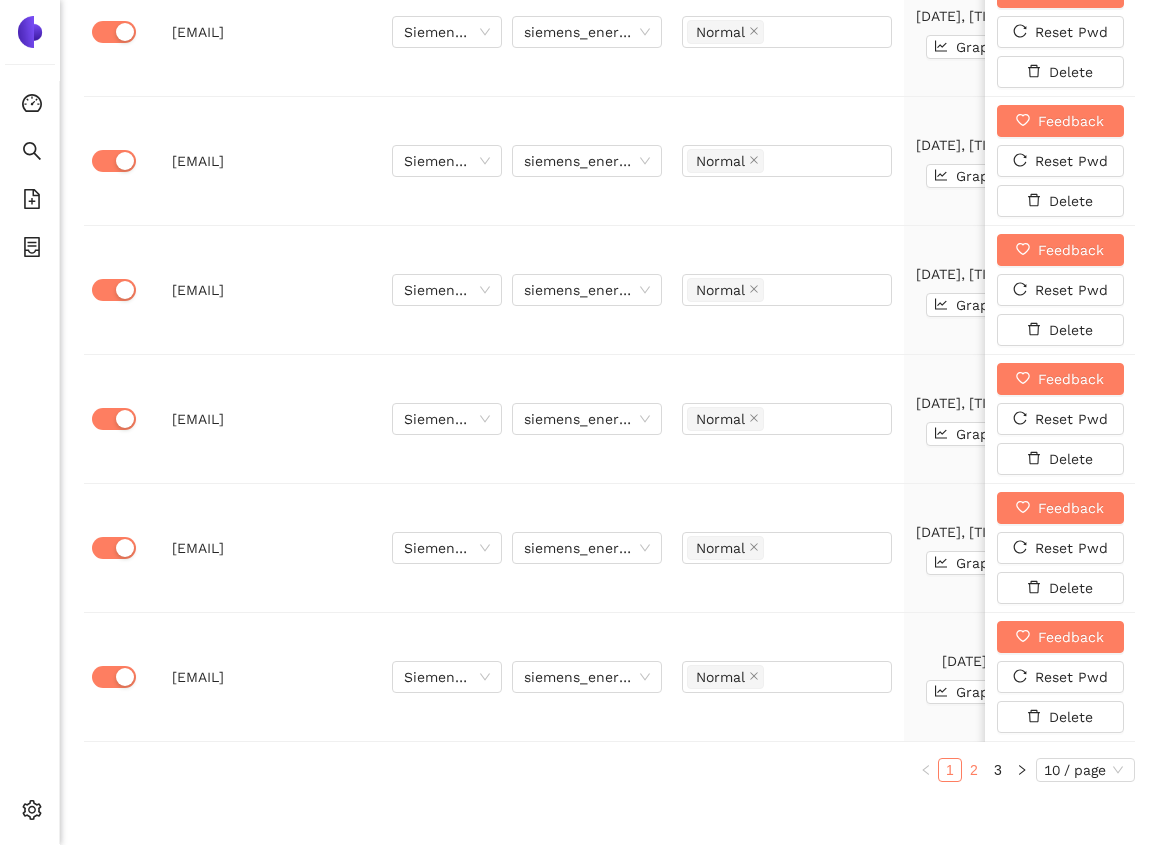 click on "2" at bounding box center (974, 770) 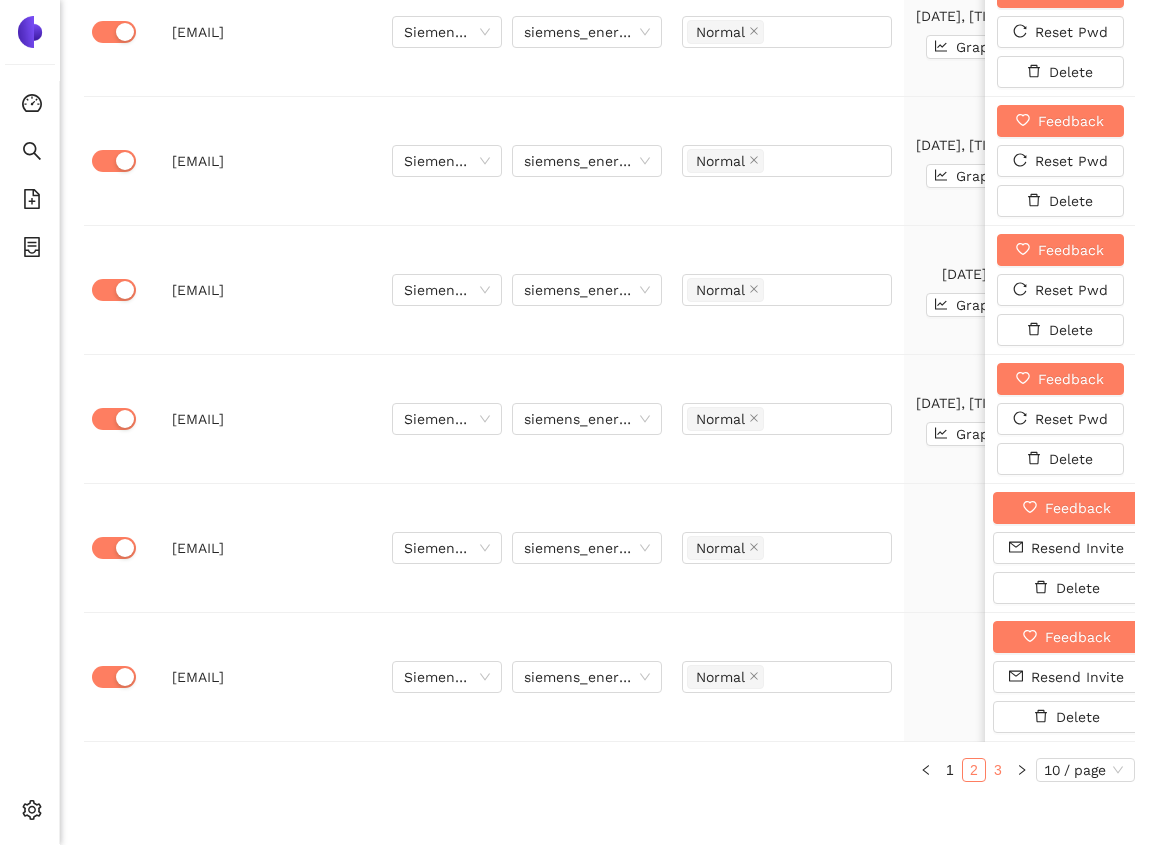click on "3" at bounding box center (998, 770) 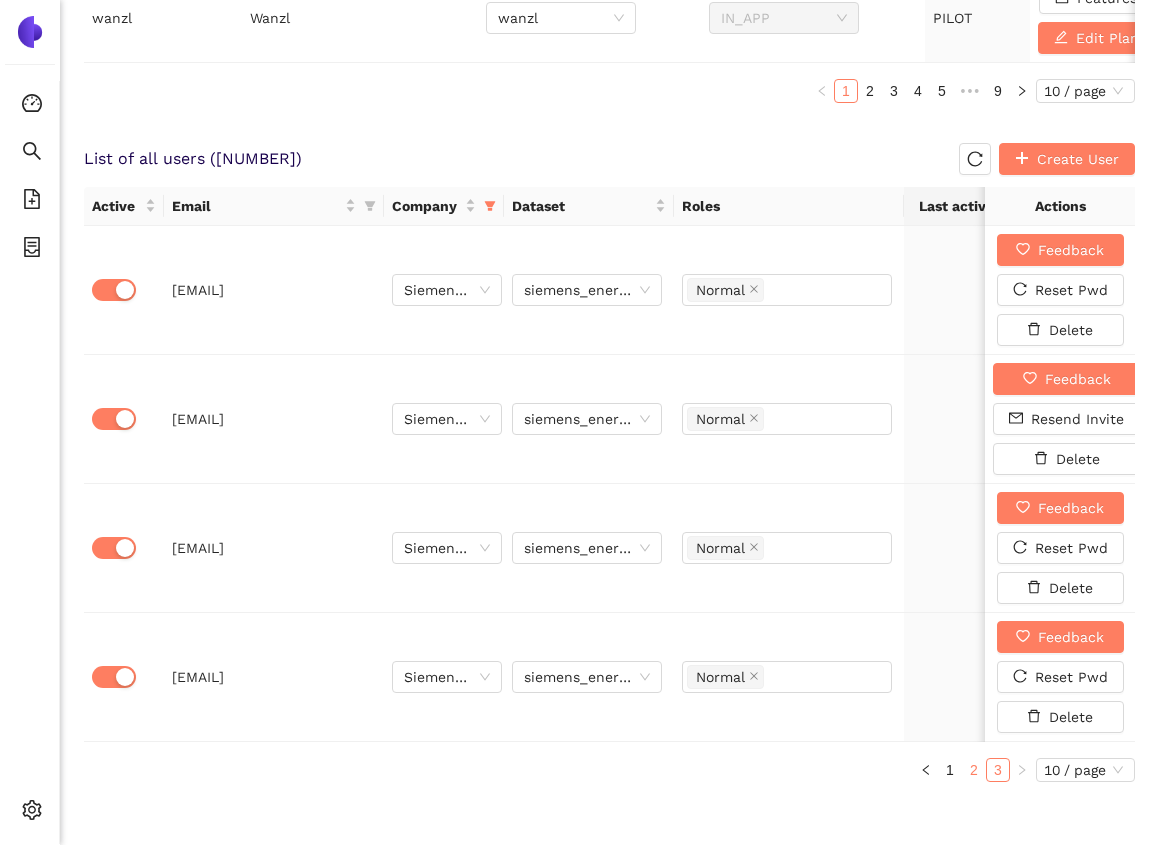 click on "2" at bounding box center (974, 770) 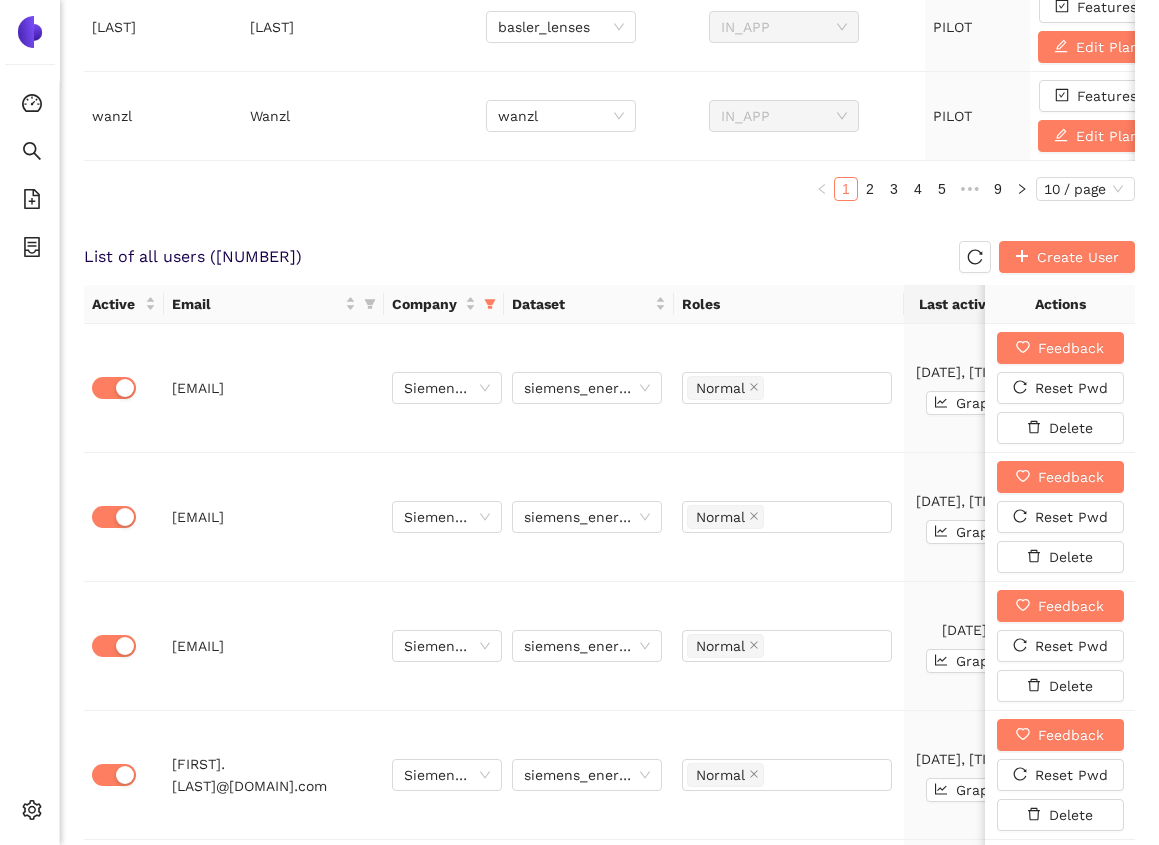 scroll, scrollTop: 962, scrollLeft: 0, axis: vertical 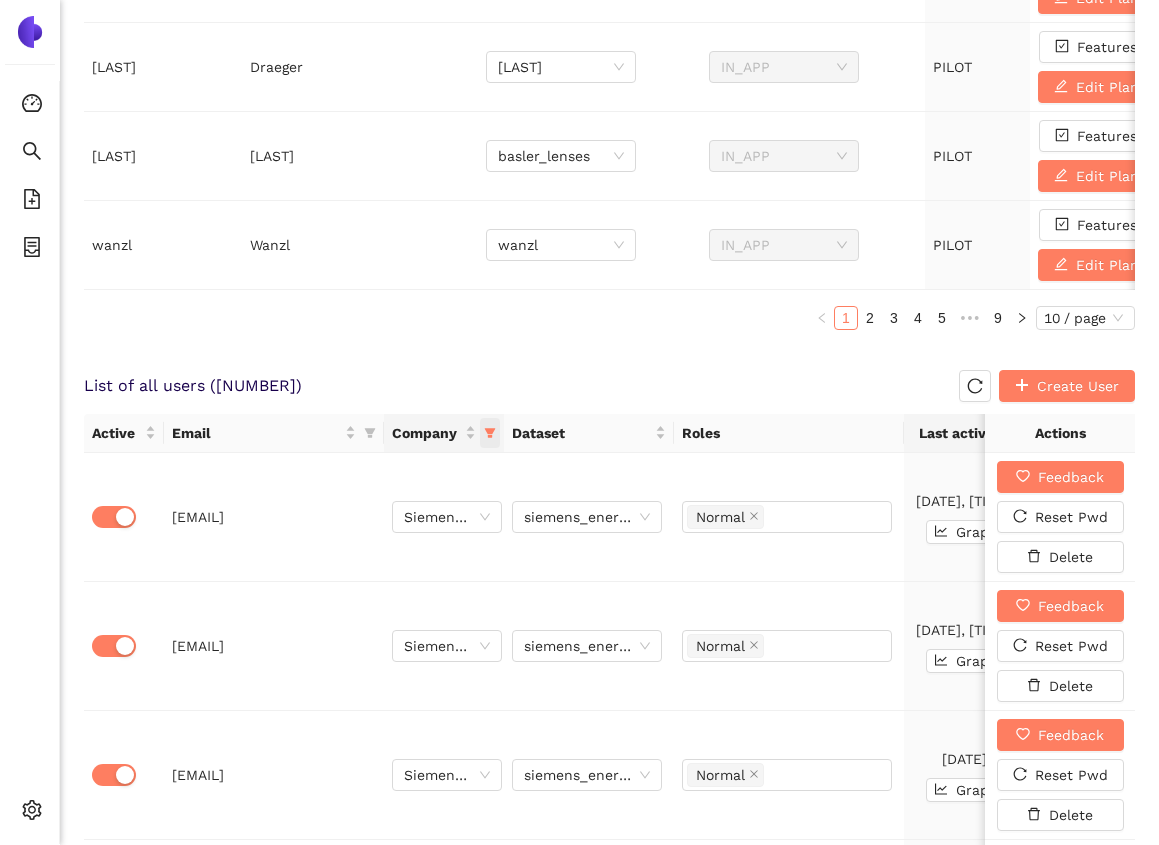 click at bounding box center [490, 433] 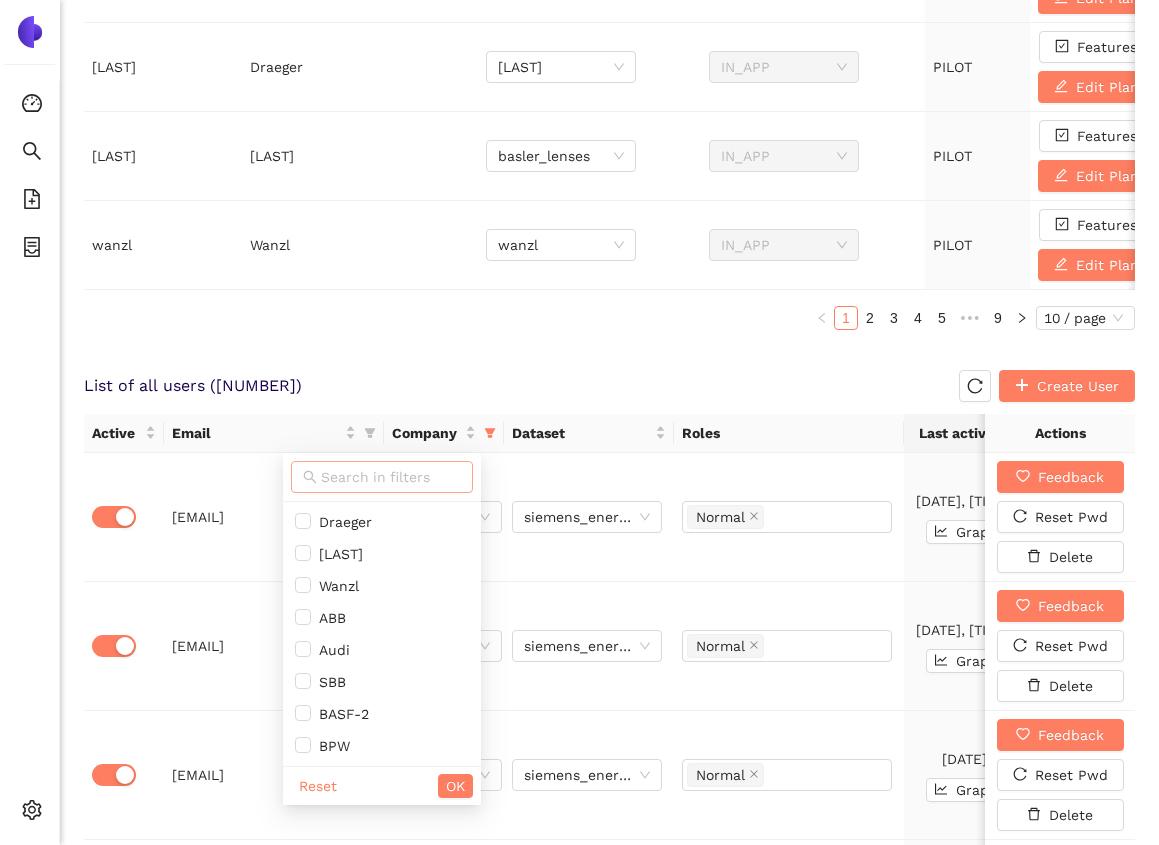 click at bounding box center [391, 477] 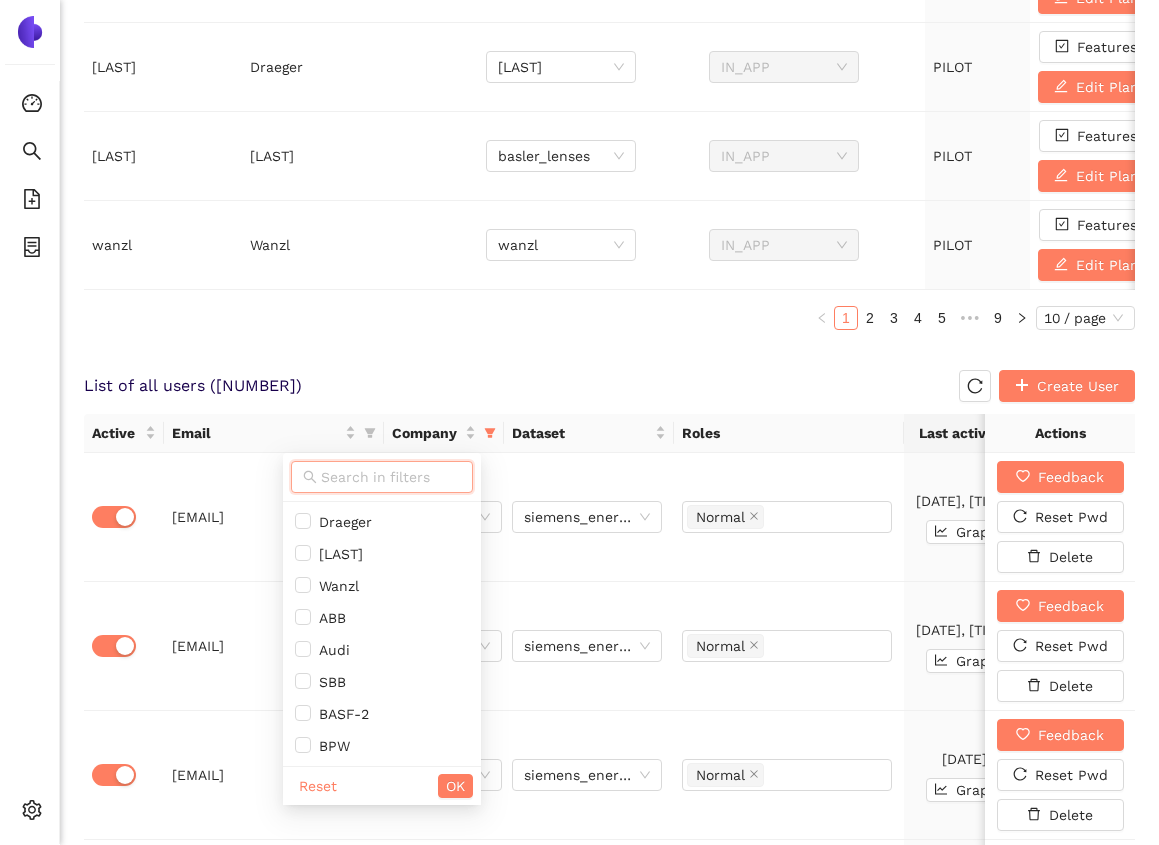 paste on "AVL List" 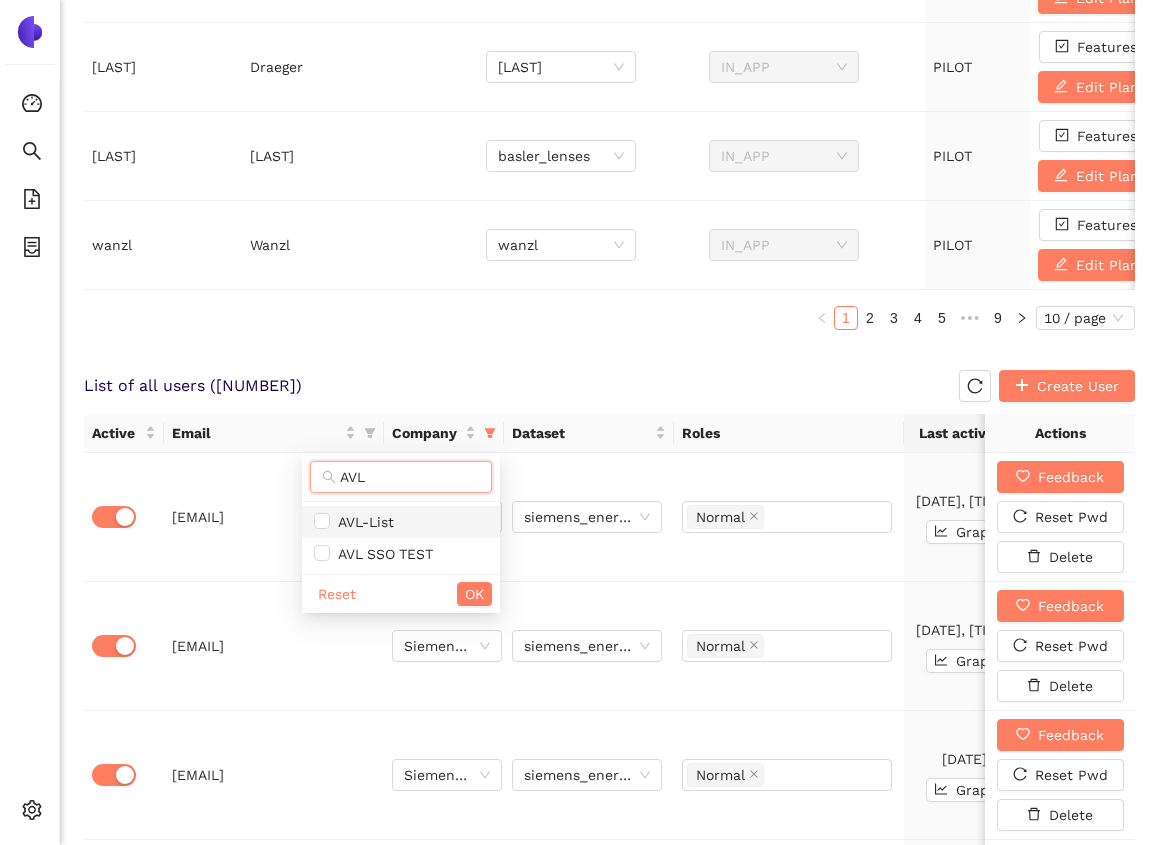 type on "AVL" 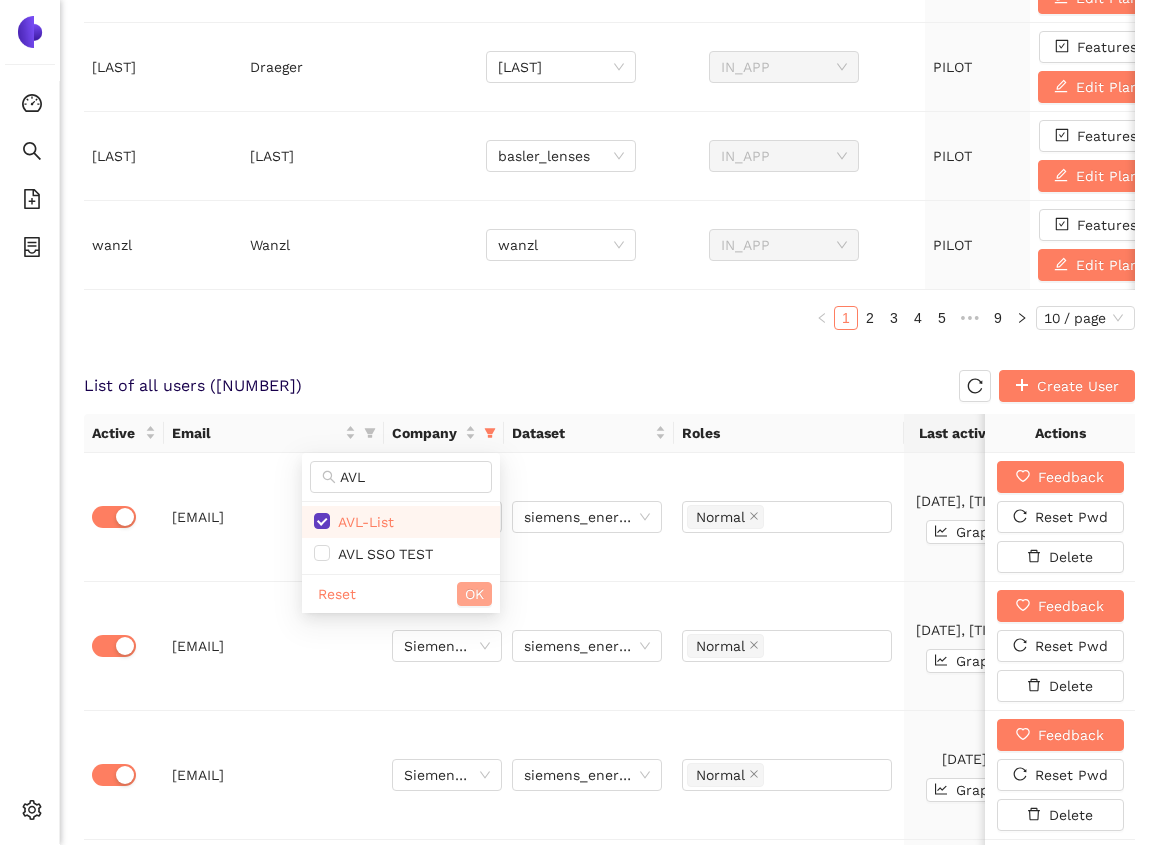 click on "OK" at bounding box center (474, 594) 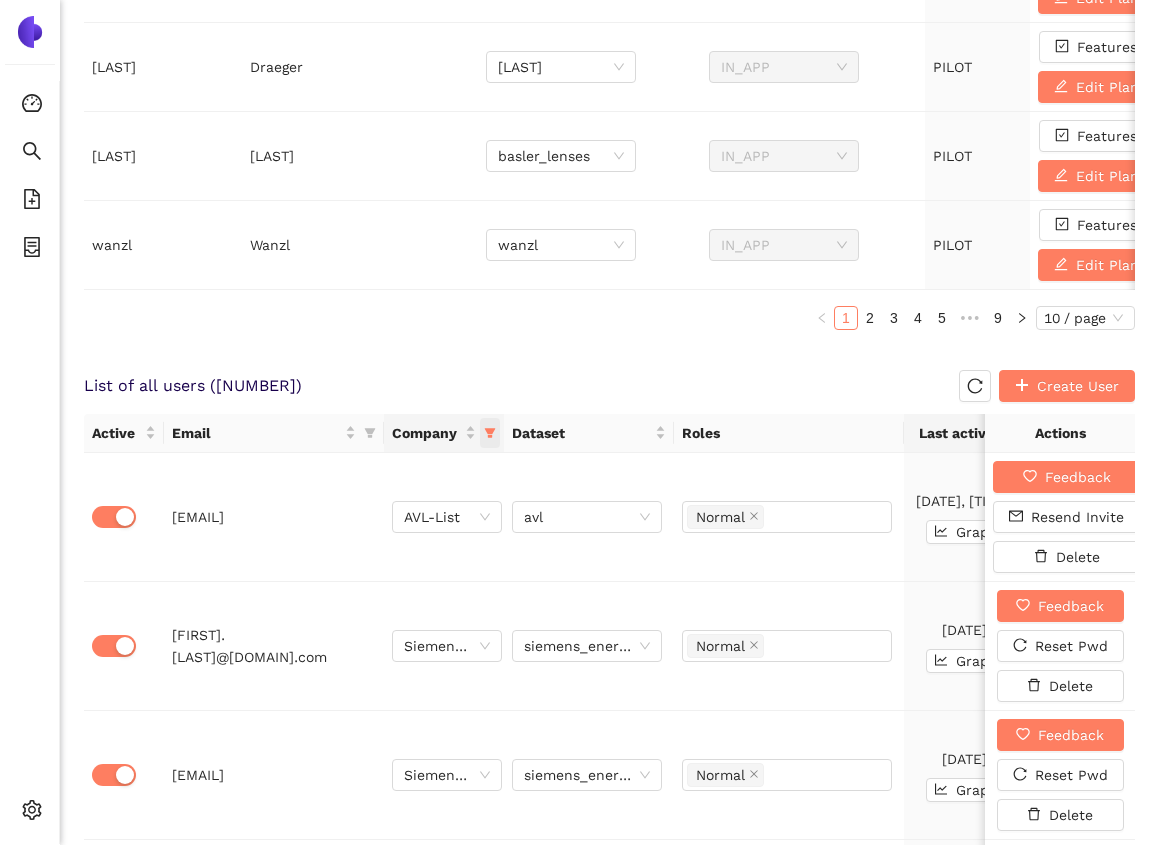 click 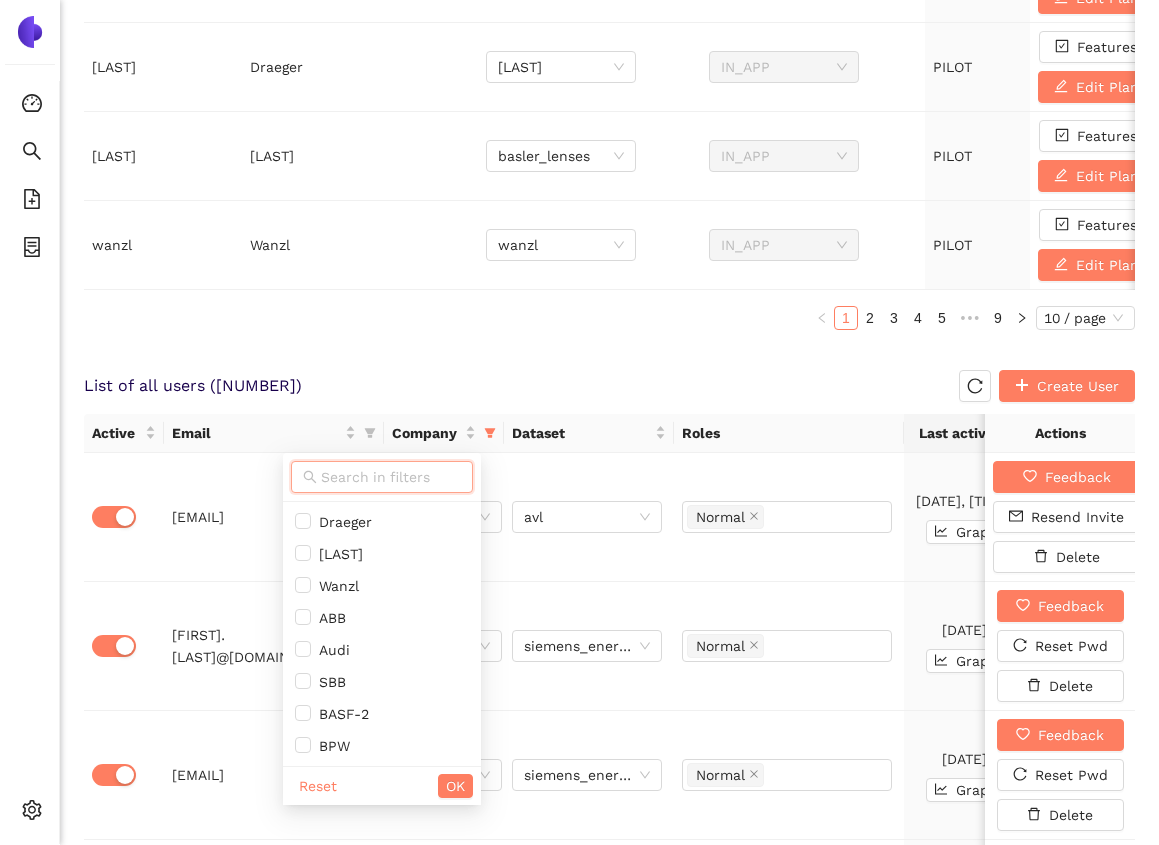 click at bounding box center [391, 477] 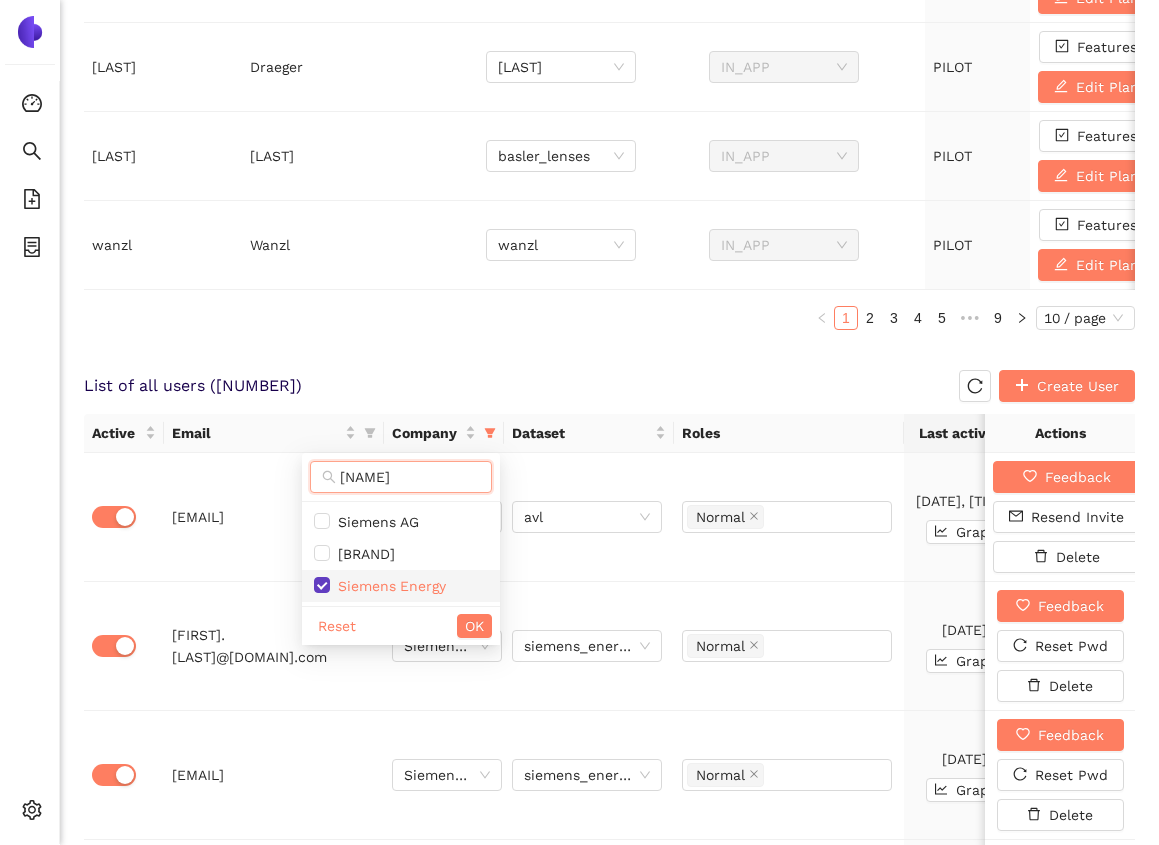 type on "[NAME]" 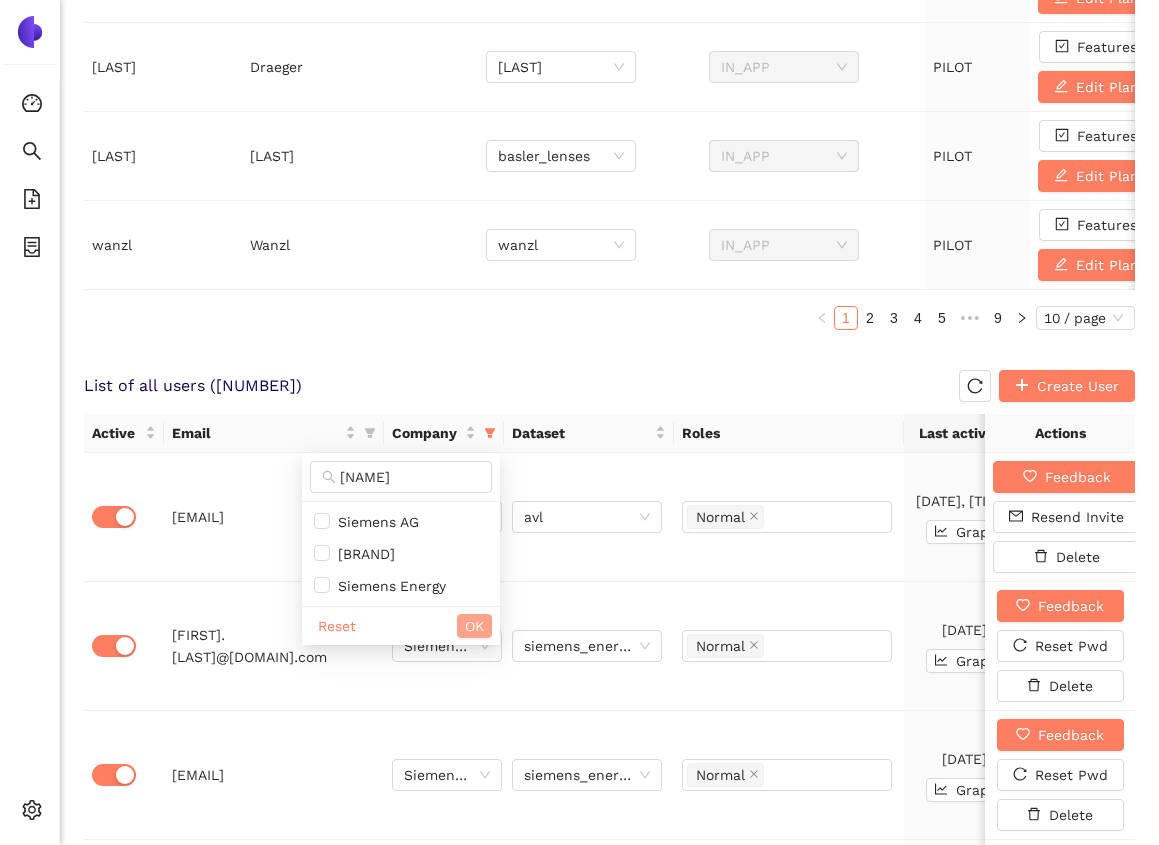 click on "OK" at bounding box center (474, 626) 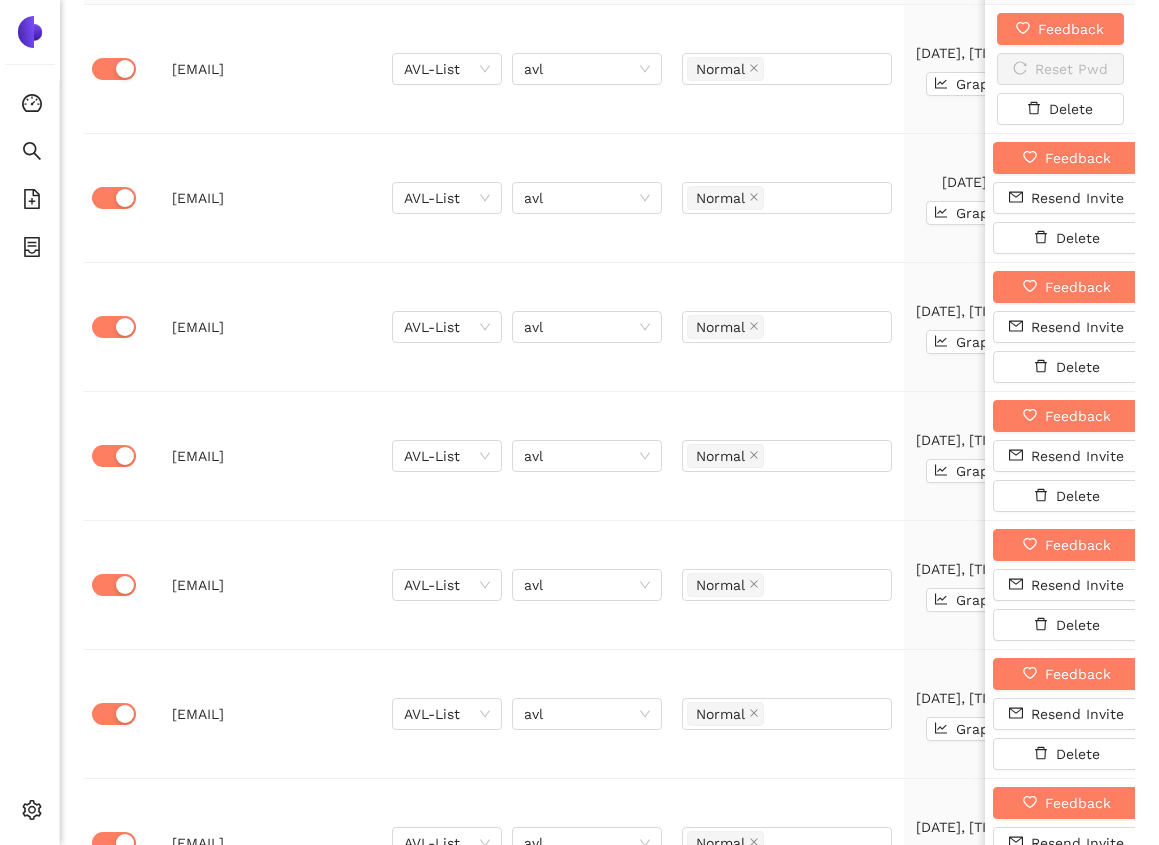 scroll, scrollTop: 1963, scrollLeft: 0, axis: vertical 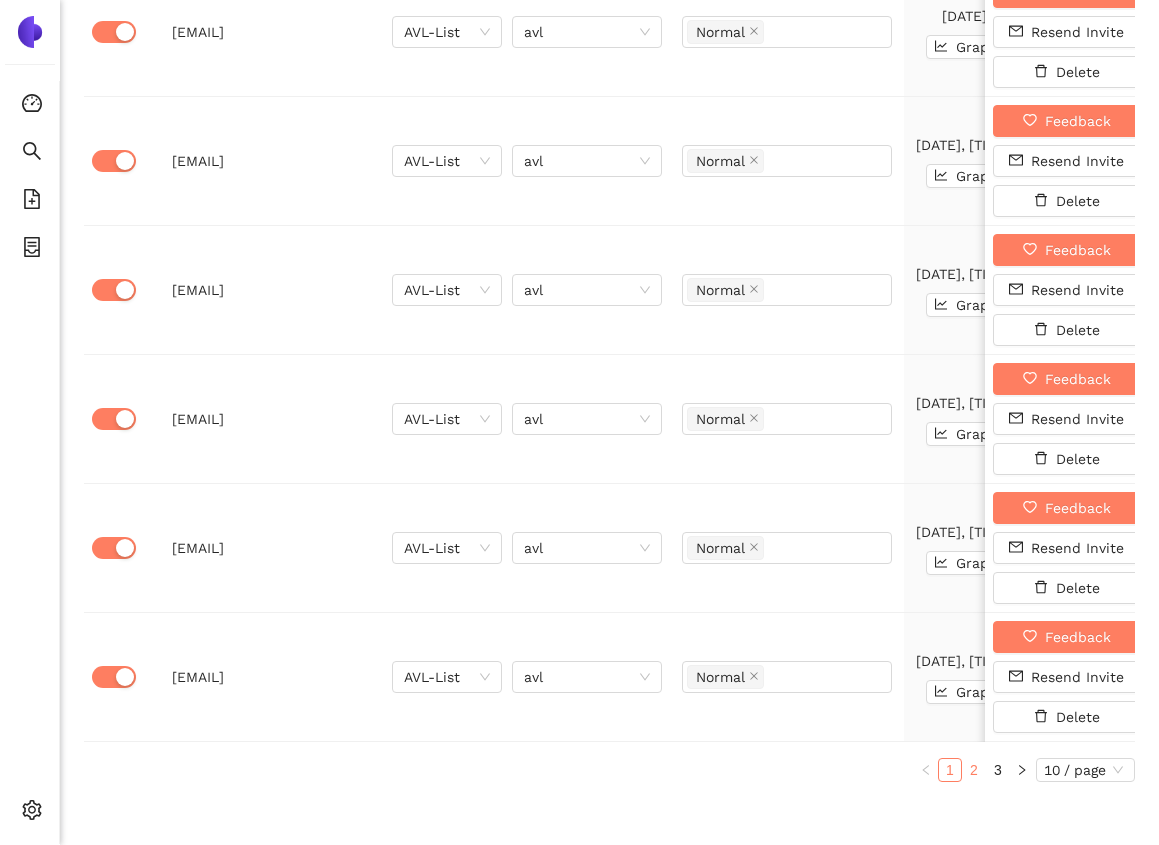 click on "2" at bounding box center [974, 770] 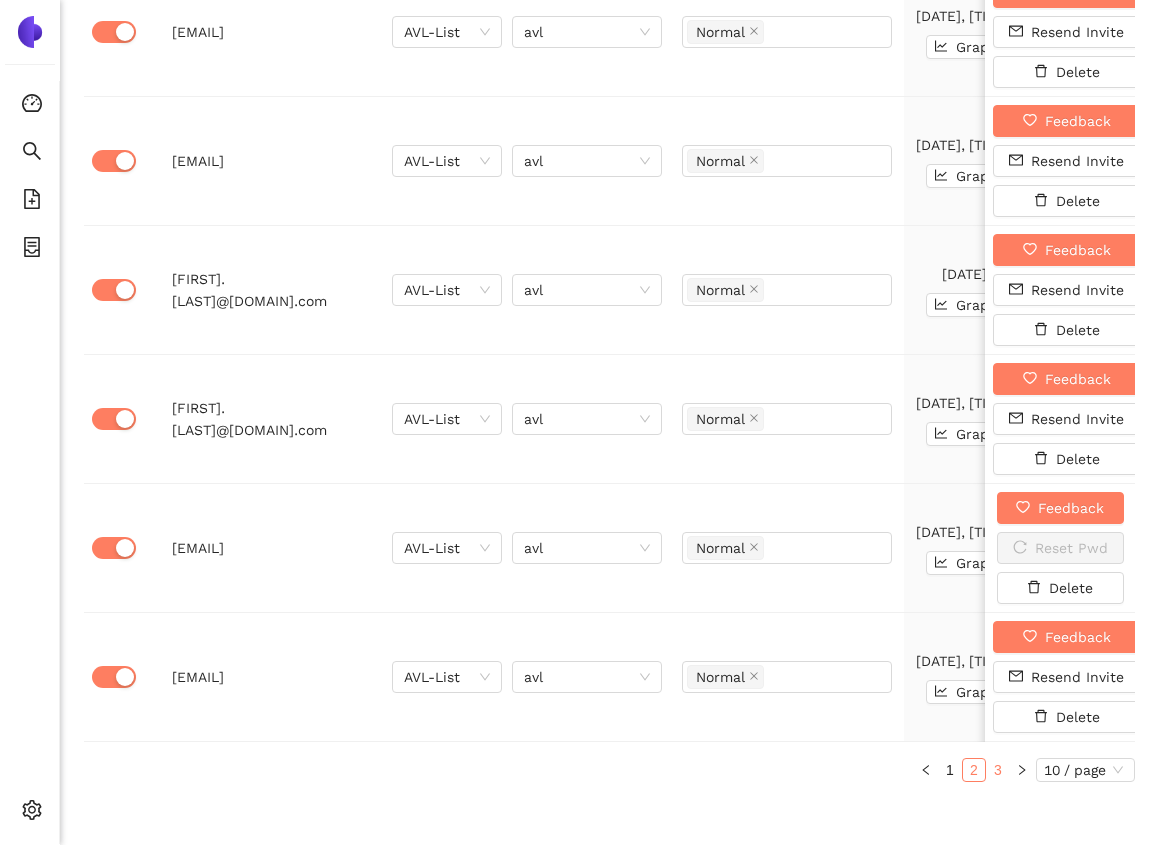 click on "3" at bounding box center (998, 770) 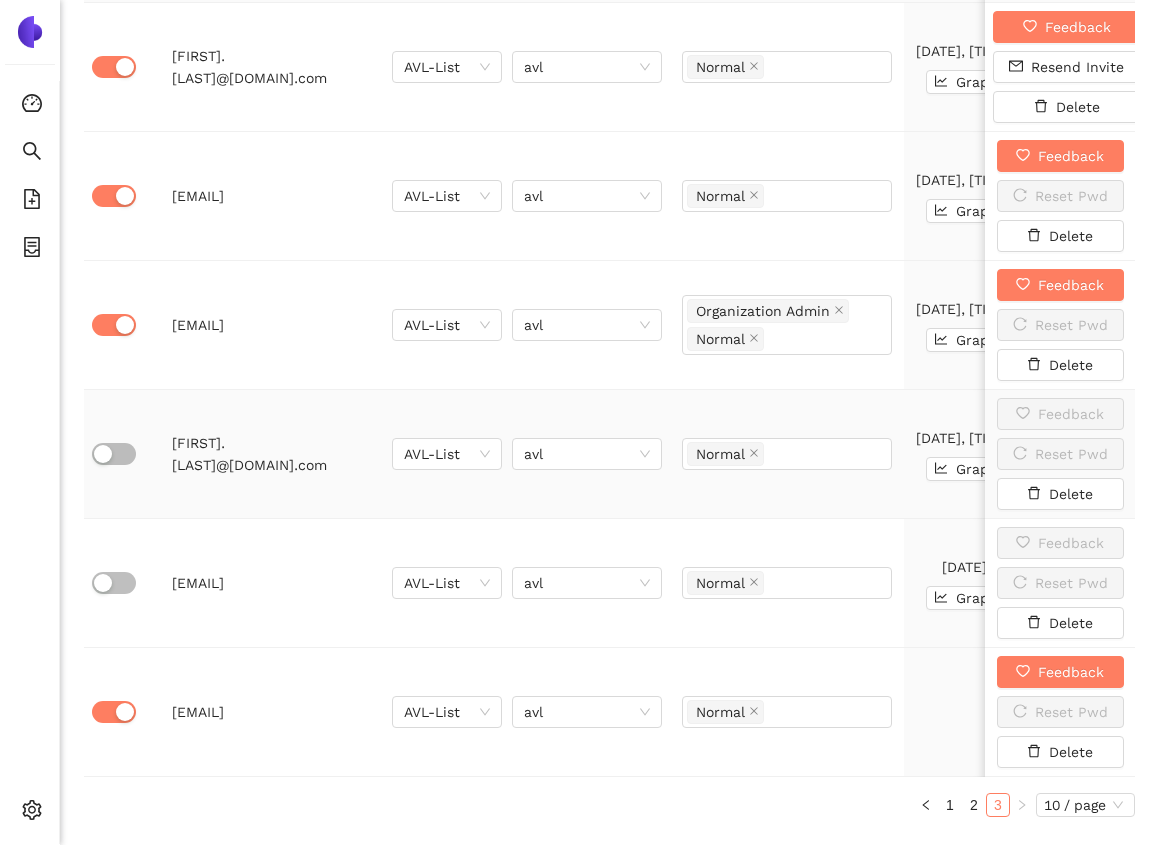 scroll, scrollTop: 1705, scrollLeft: 0, axis: vertical 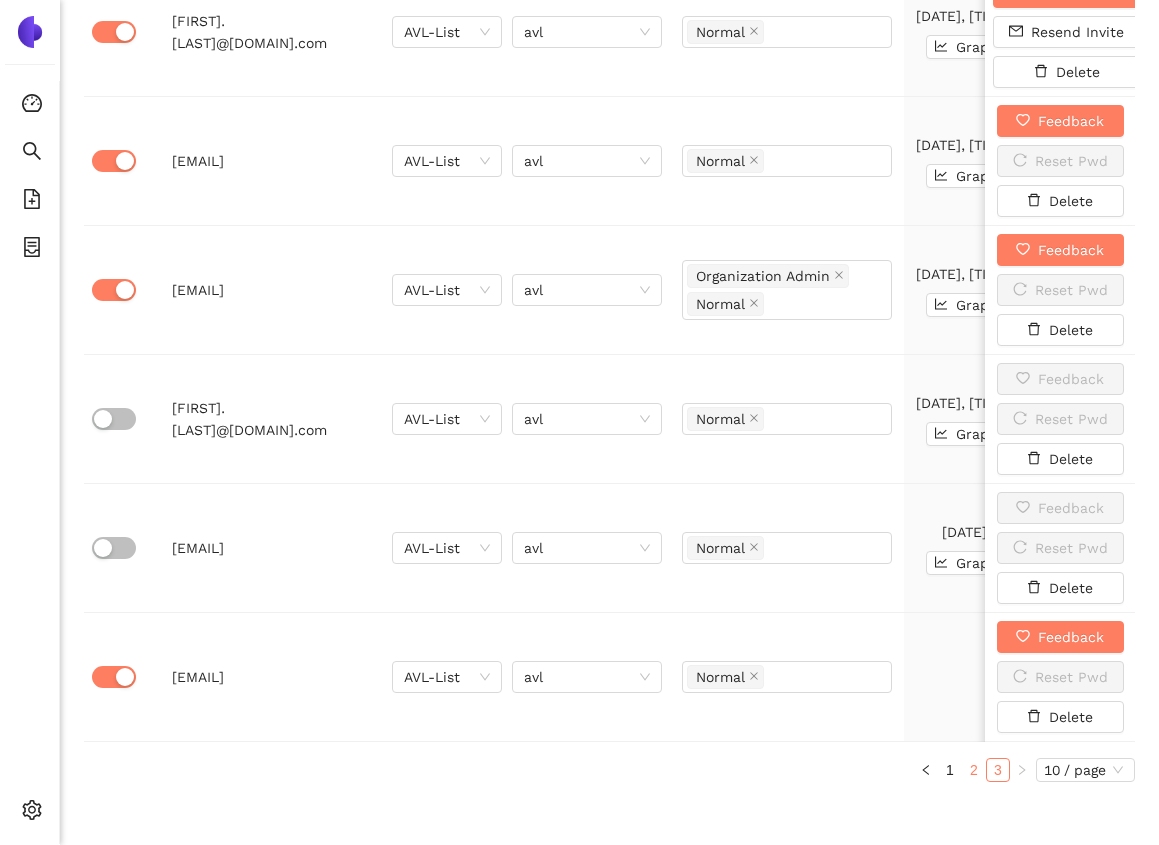 click on "2" at bounding box center [974, 770] 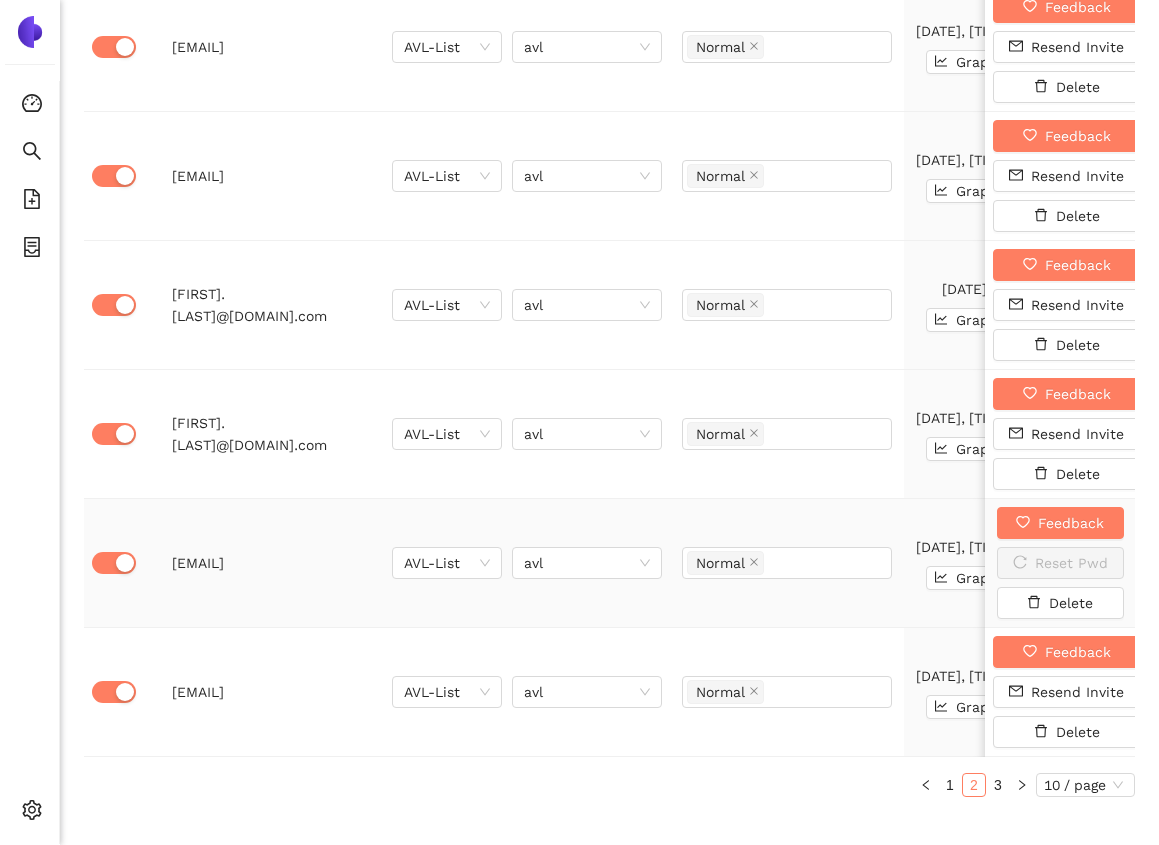 scroll, scrollTop: 1963, scrollLeft: 0, axis: vertical 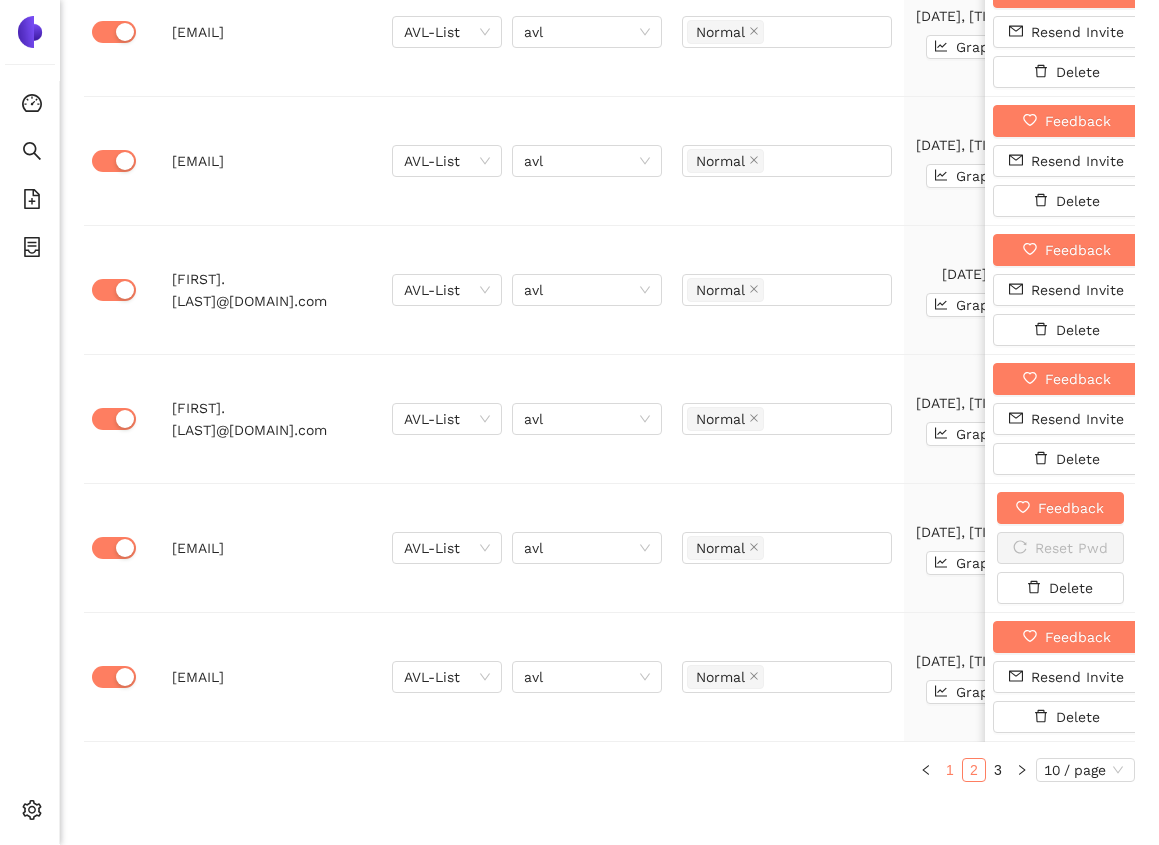click on "1" at bounding box center [950, 770] 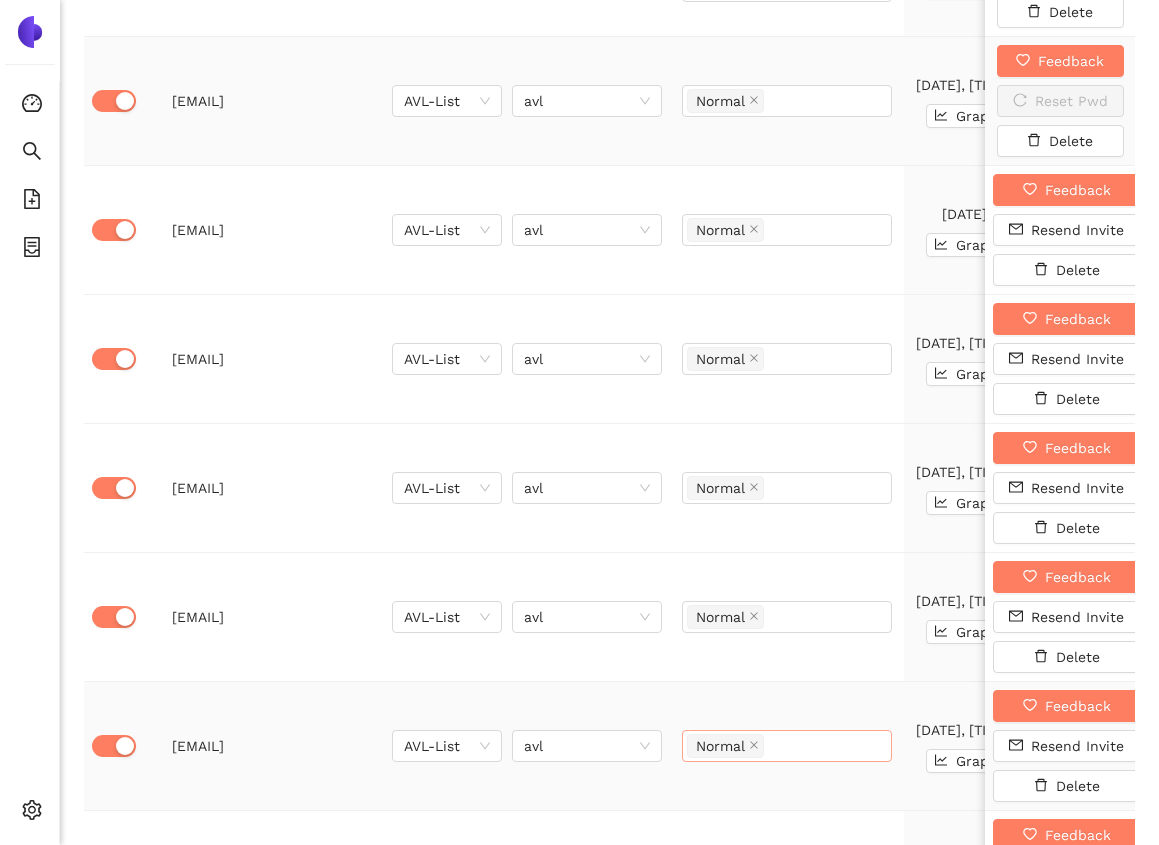 scroll, scrollTop: 1963, scrollLeft: 0, axis: vertical 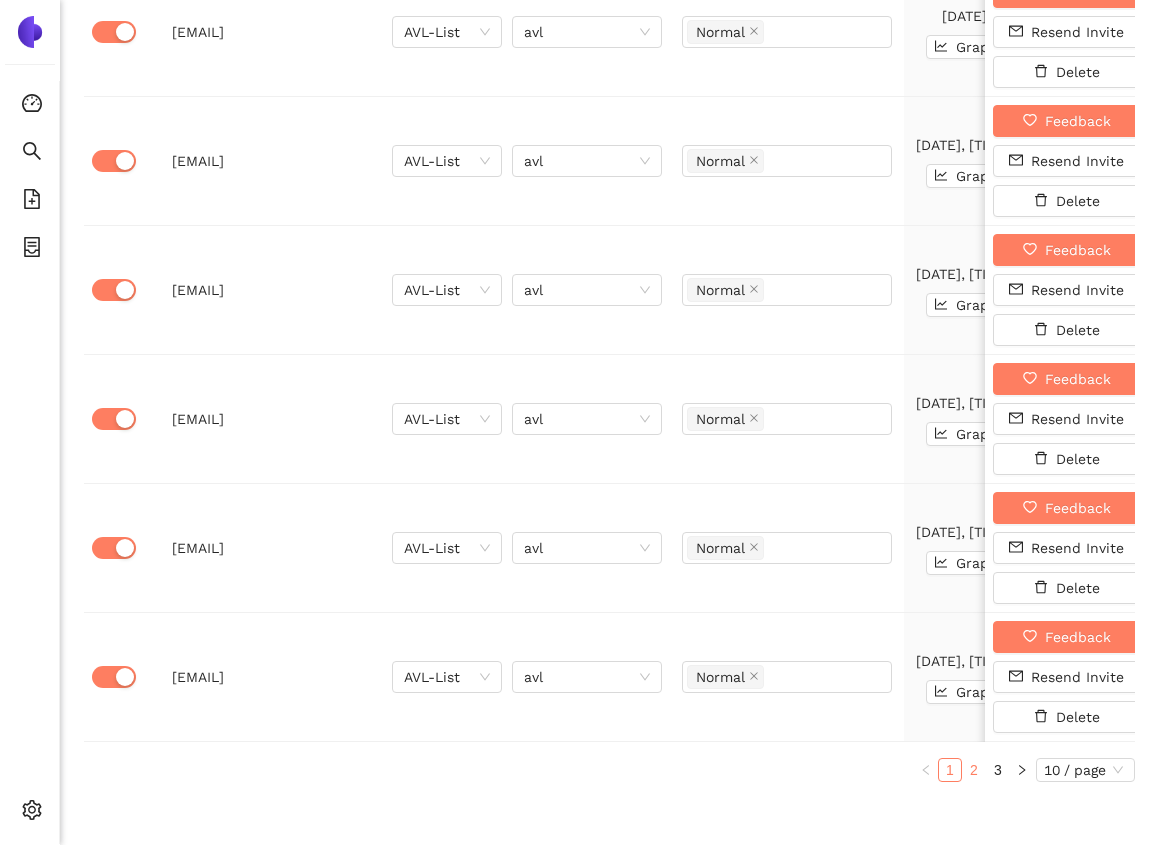 click on "2" at bounding box center [974, 770] 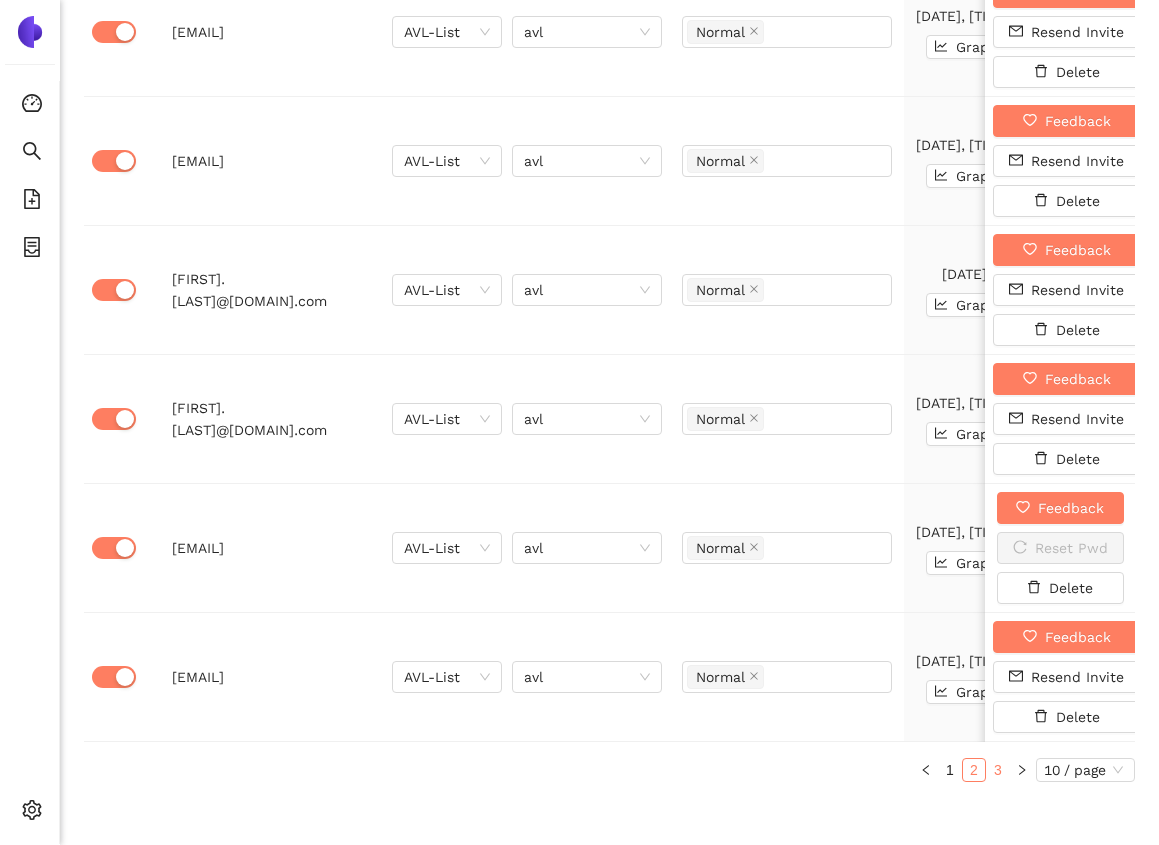 click on "3" at bounding box center [998, 770] 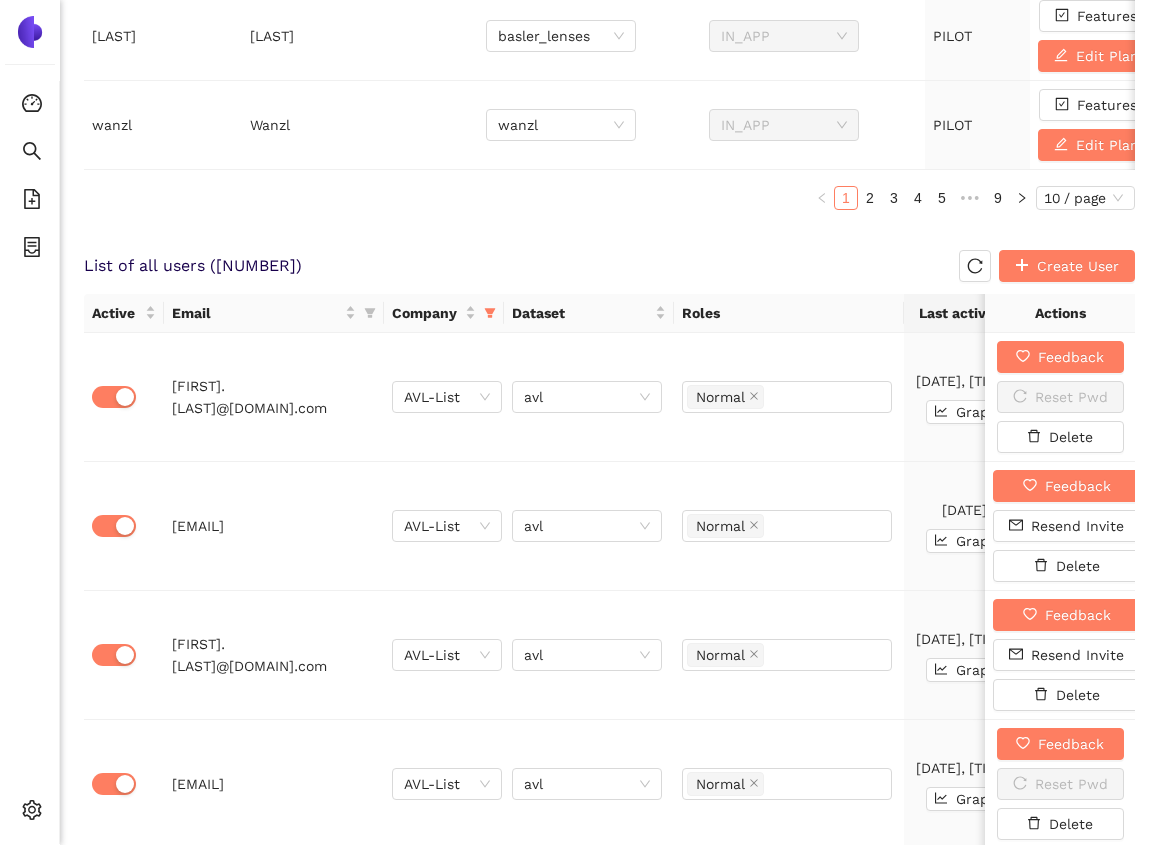 scroll, scrollTop: 1219, scrollLeft: 0, axis: vertical 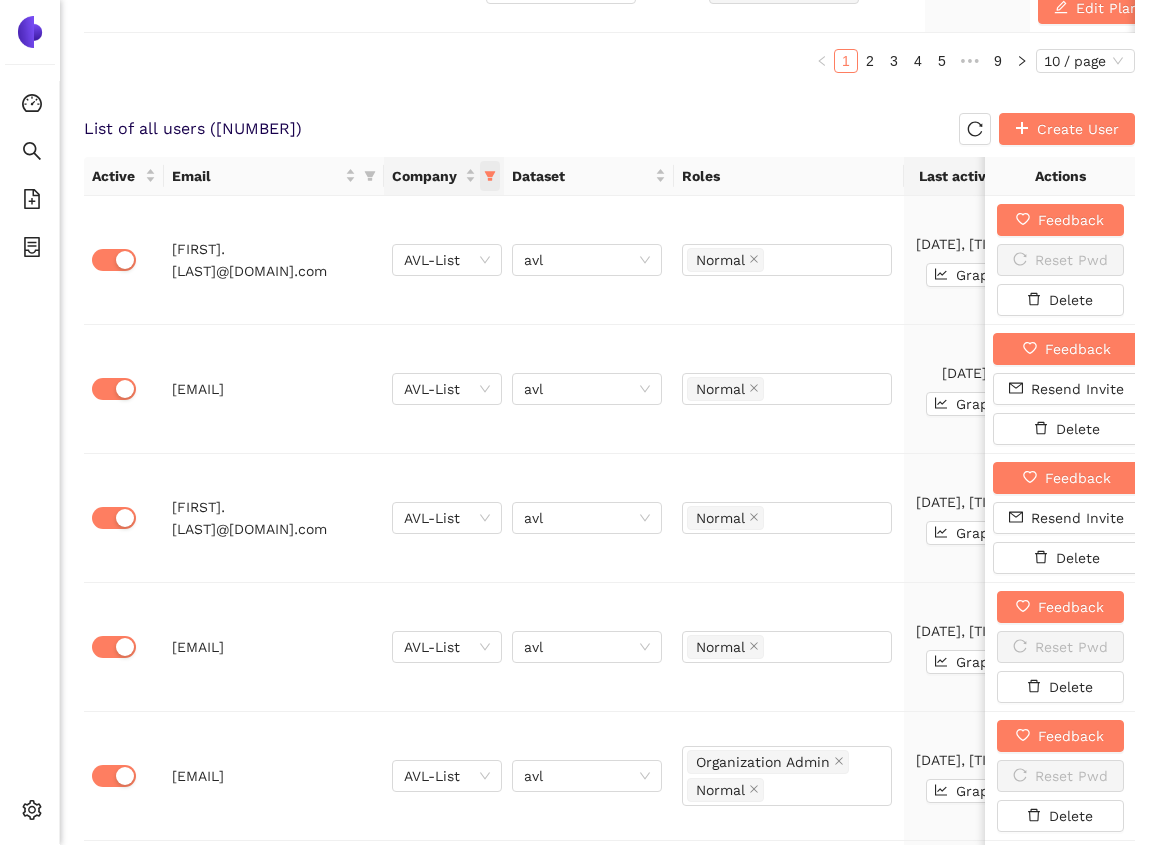 click 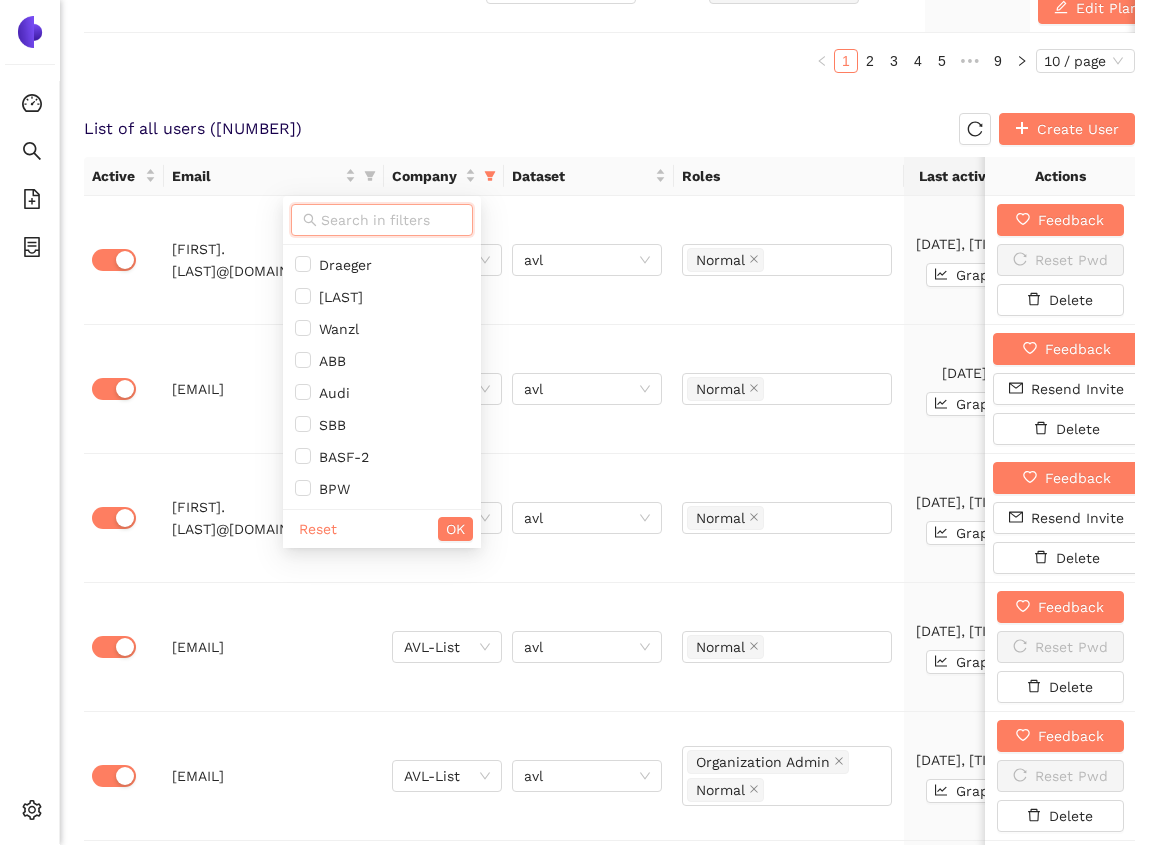 click at bounding box center (391, 220) 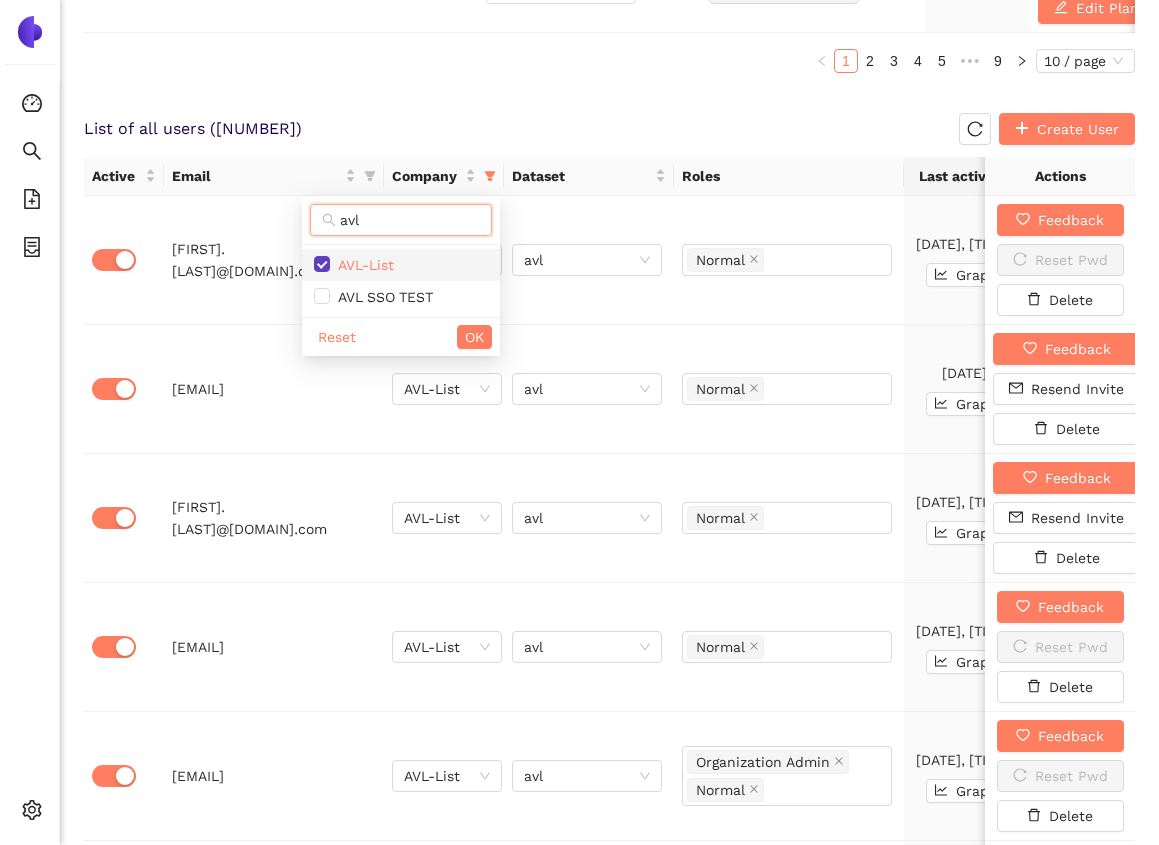 type on "avl" 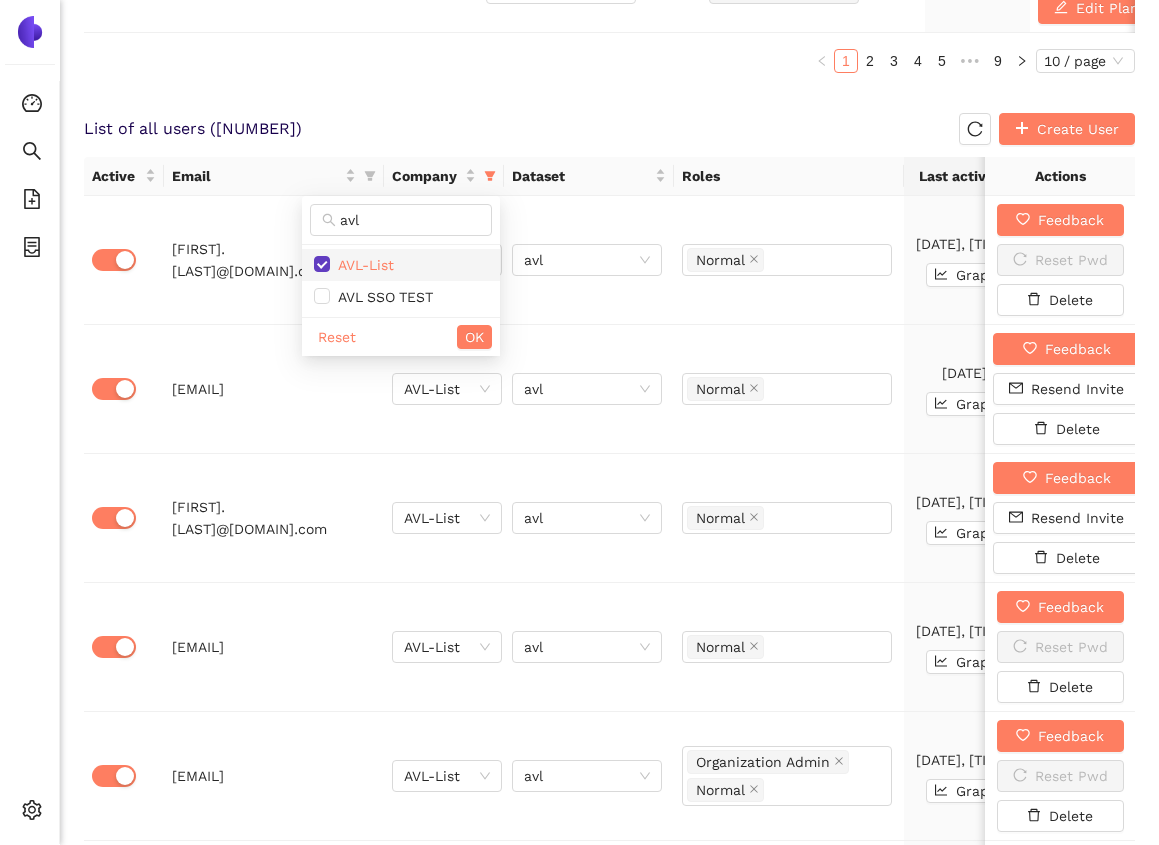 click on "AVL-List" at bounding box center (362, 265) 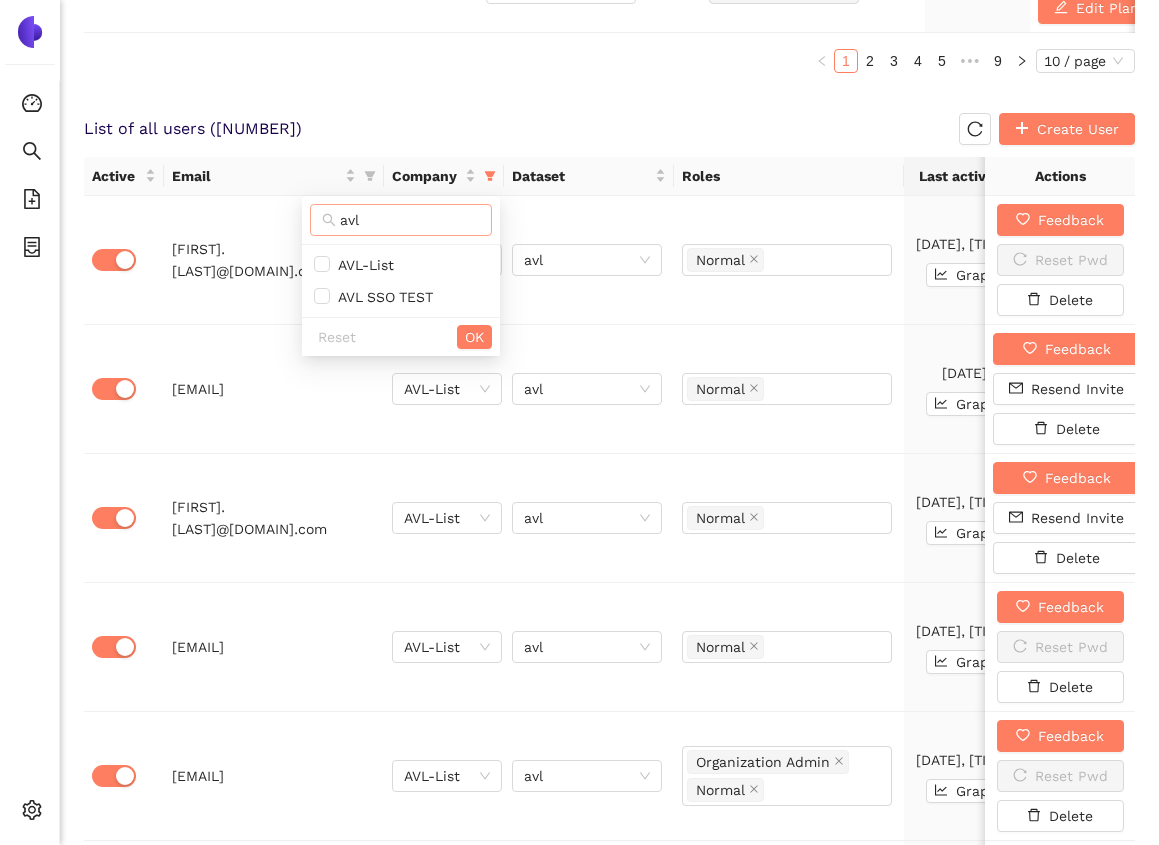 click on "avl" at bounding box center (410, 220) 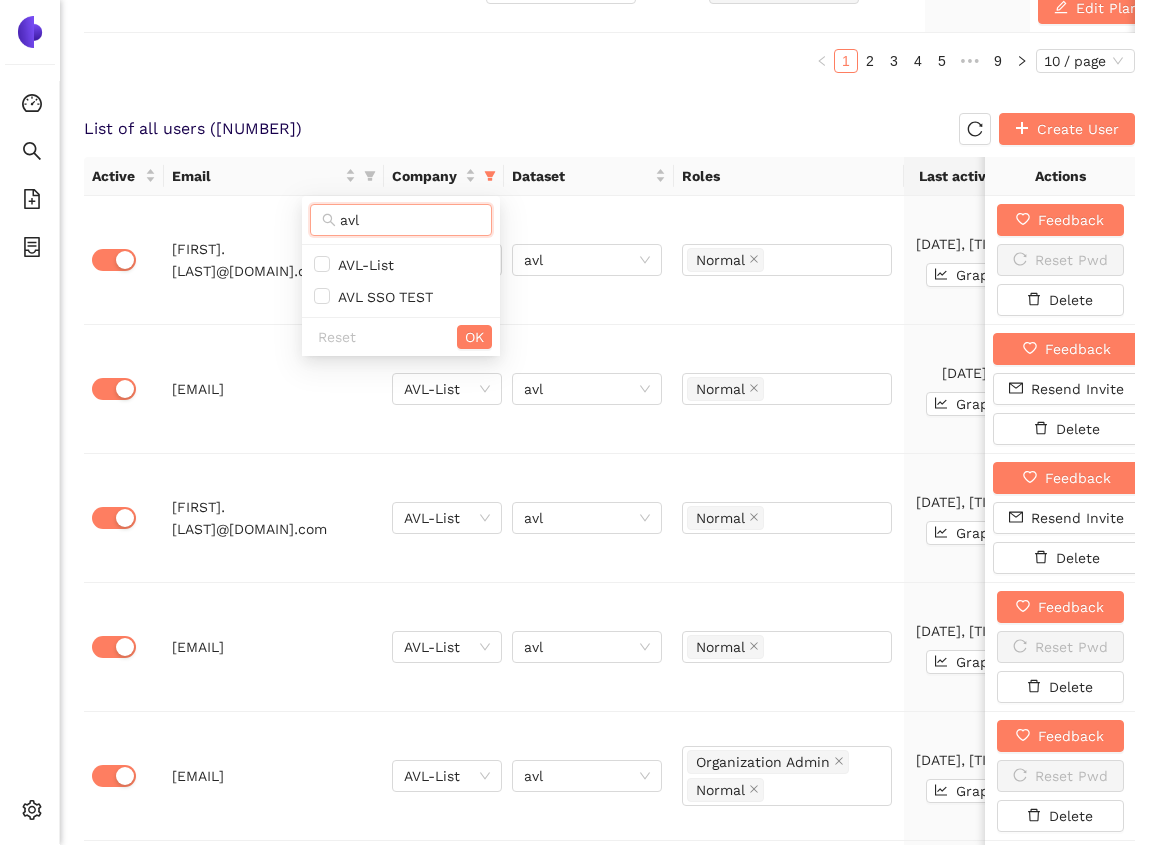 click on "avl" at bounding box center [410, 220] 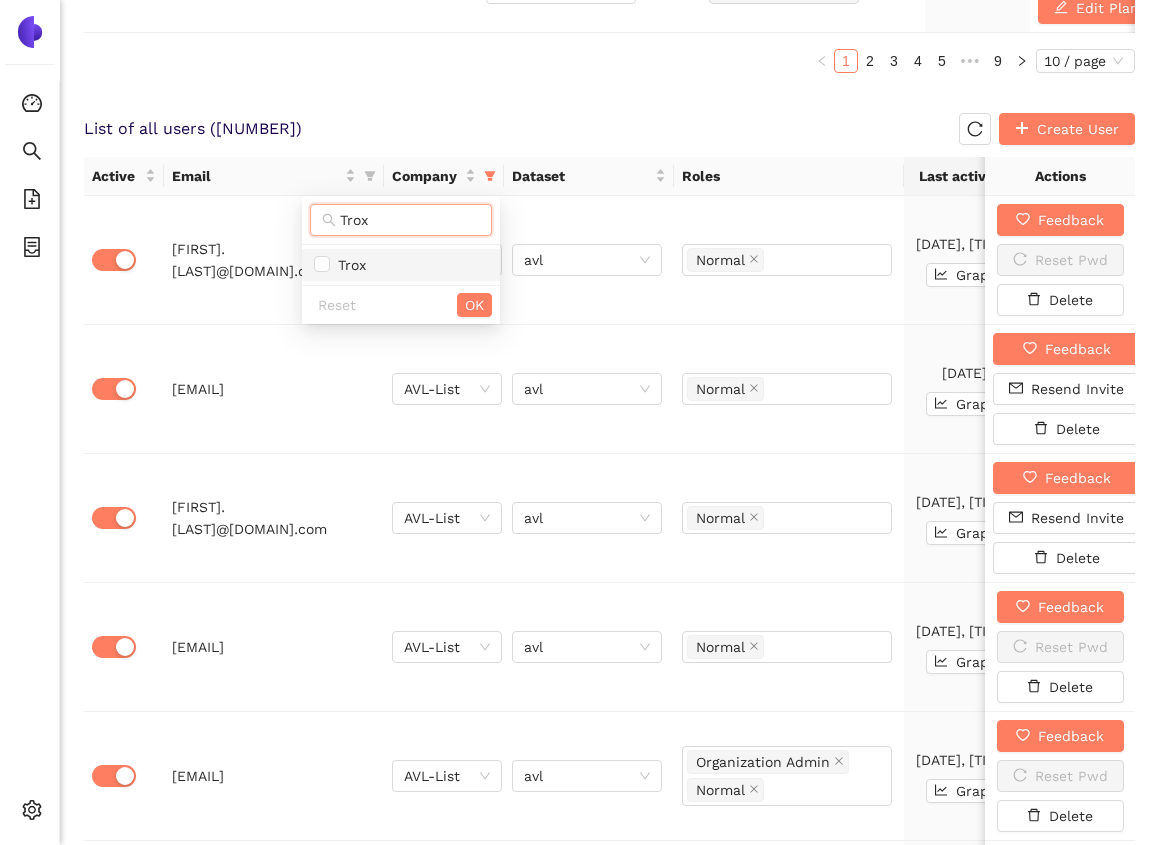 type on "Trox" 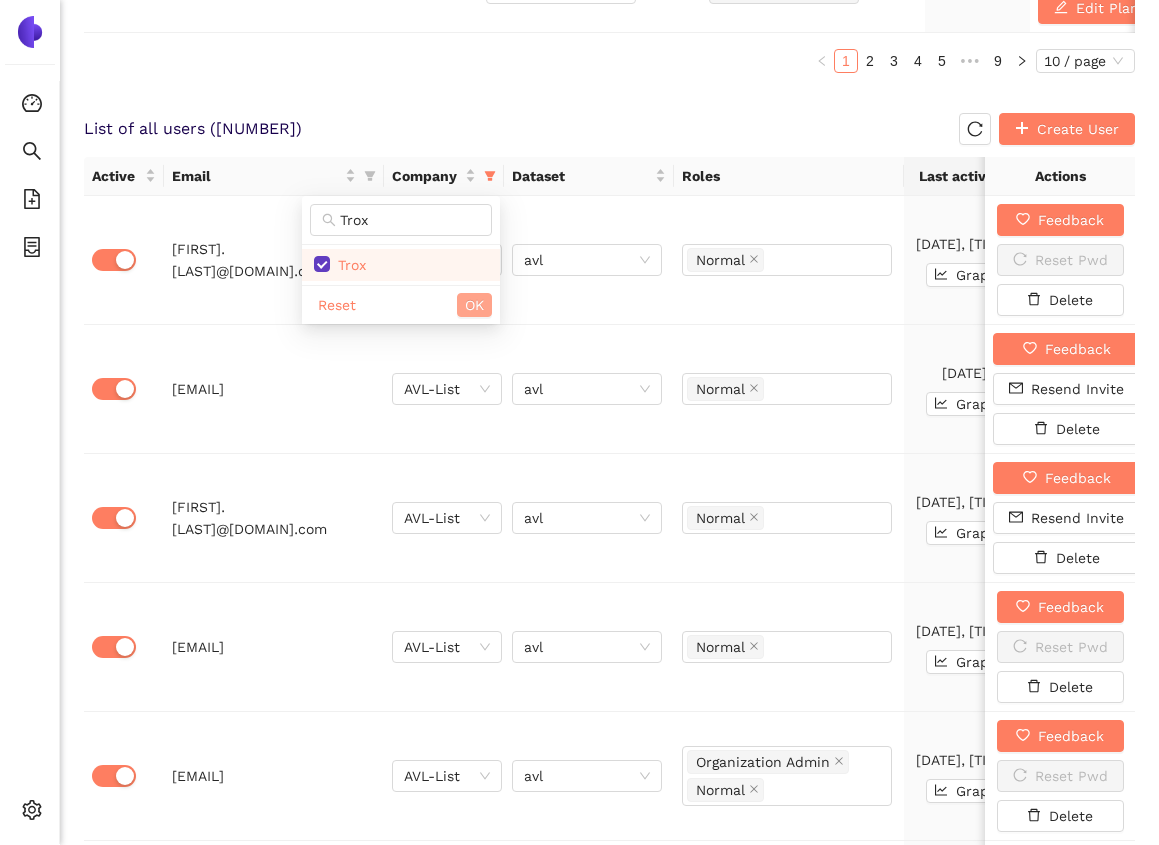 click on "OK" at bounding box center [474, 305] 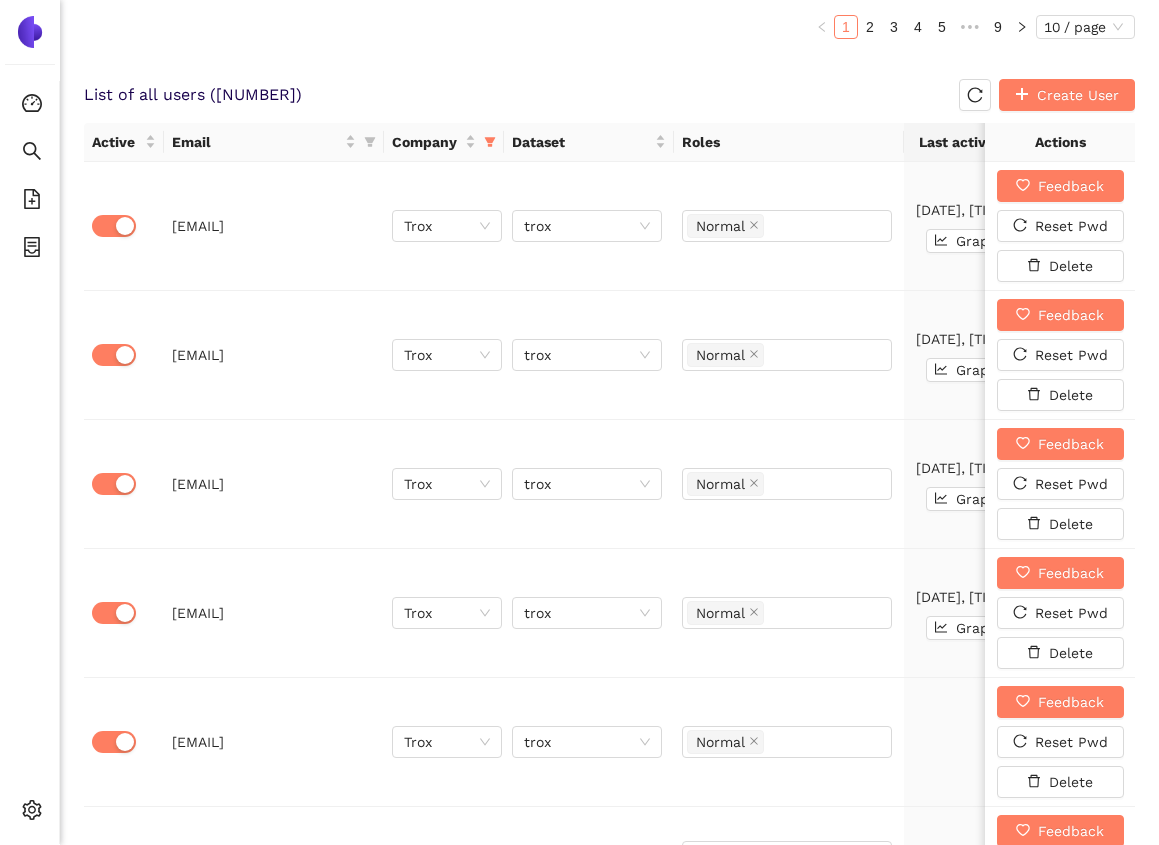 scroll, scrollTop: 1159, scrollLeft: 0, axis: vertical 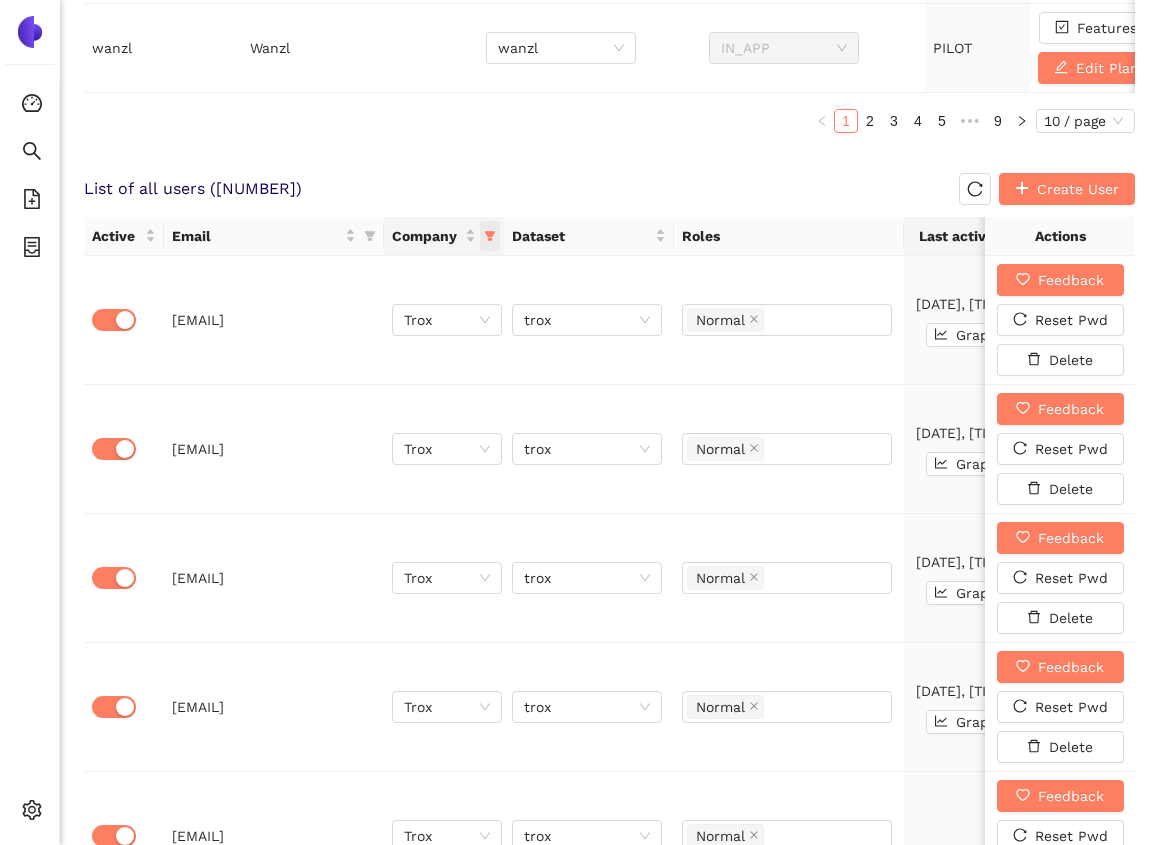 click 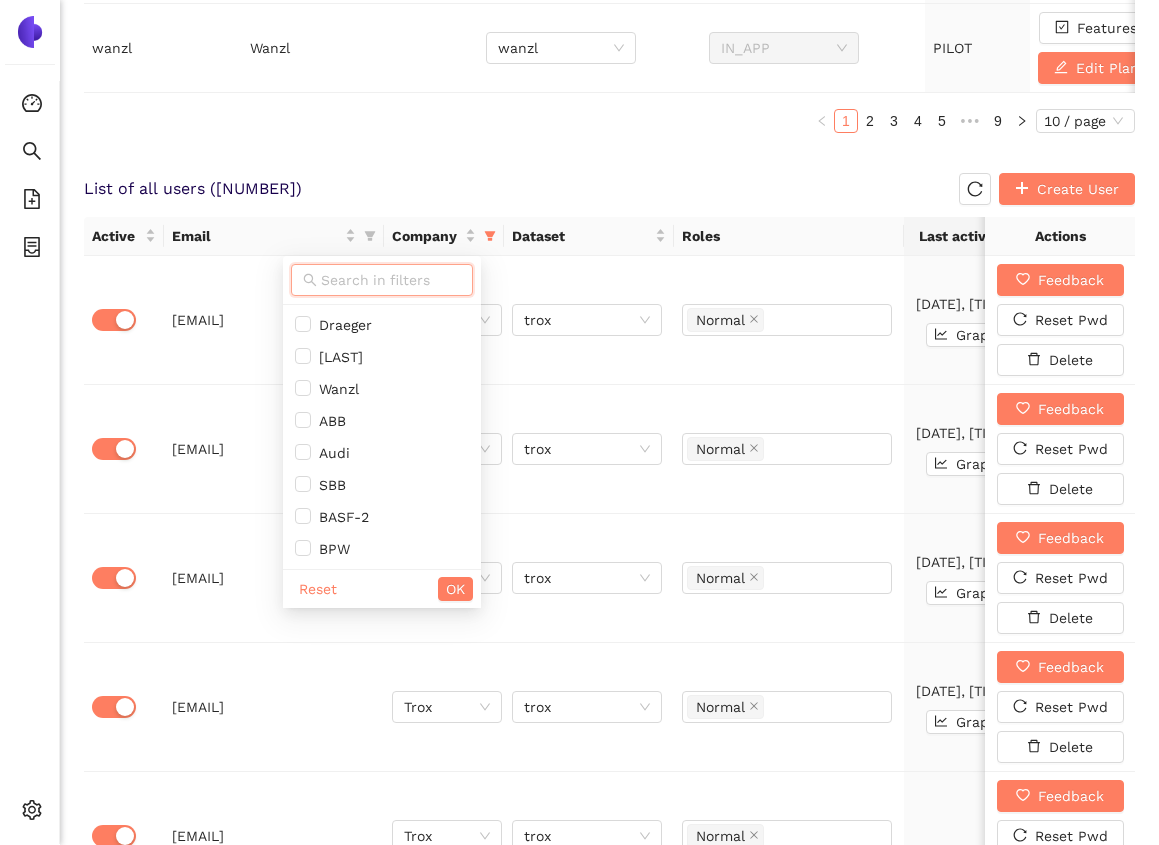 click at bounding box center (391, 280) 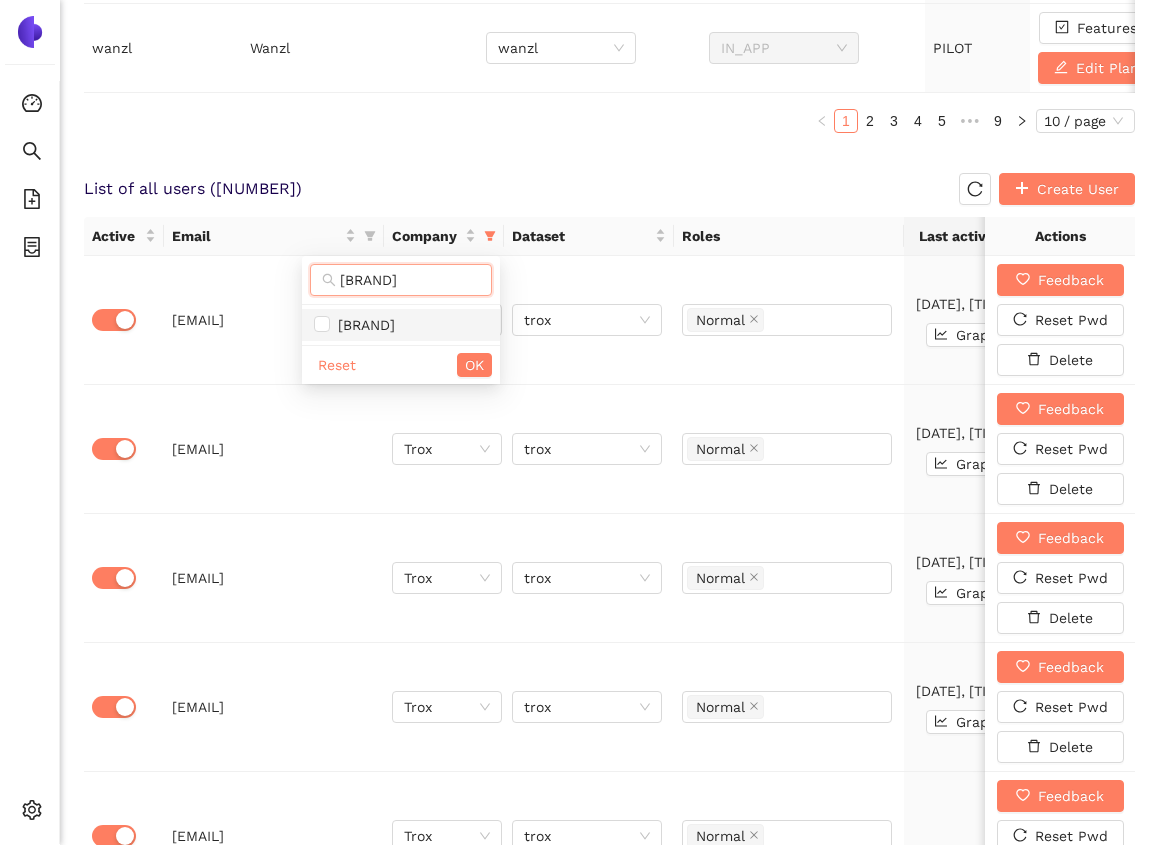 type on "[BRAND]" 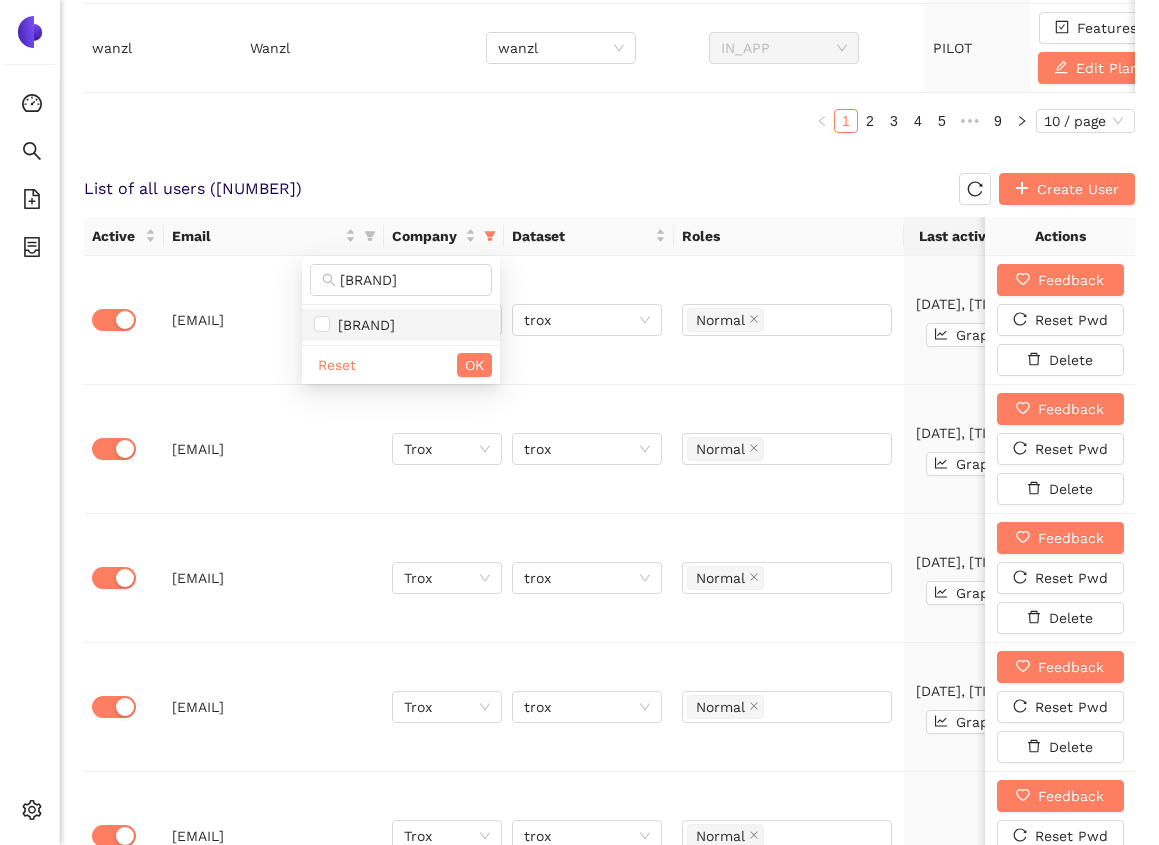 click on "[BRAND]" at bounding box center [401, 325] 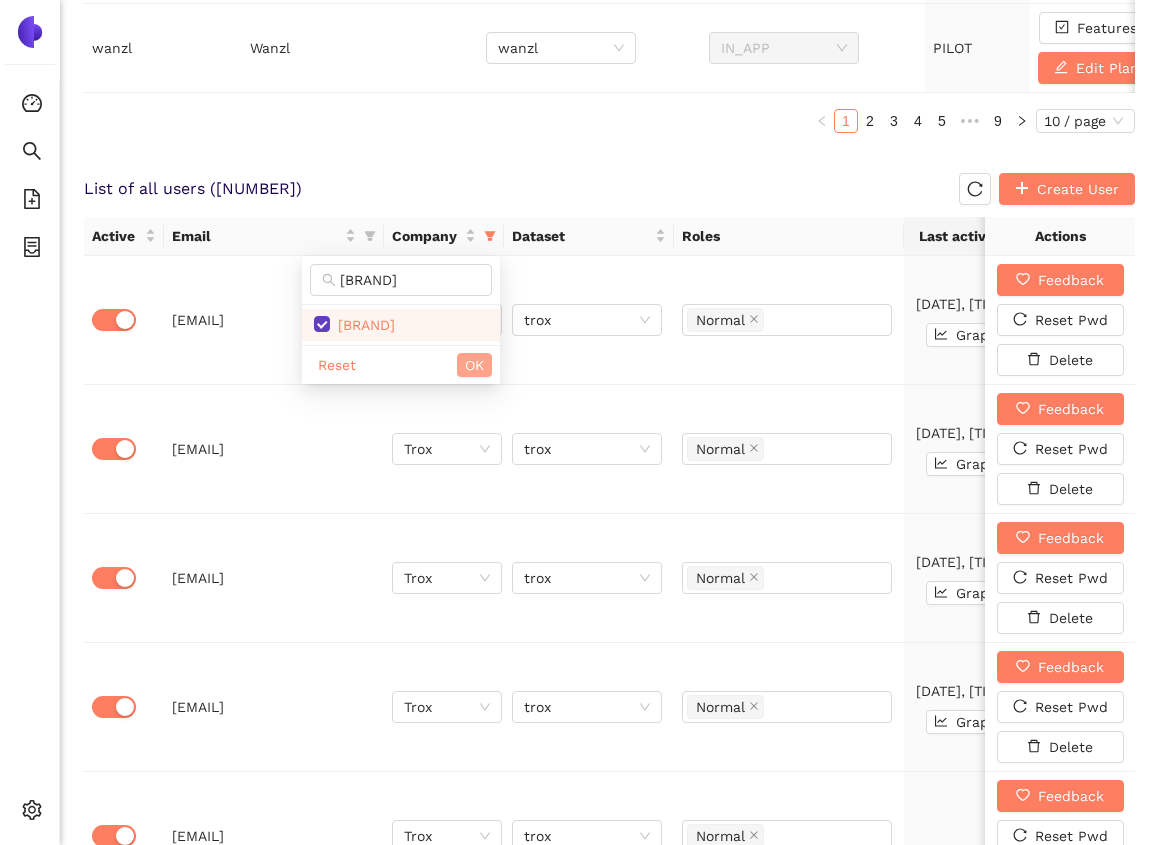 click on "OK" at bounding box center [474, 365] 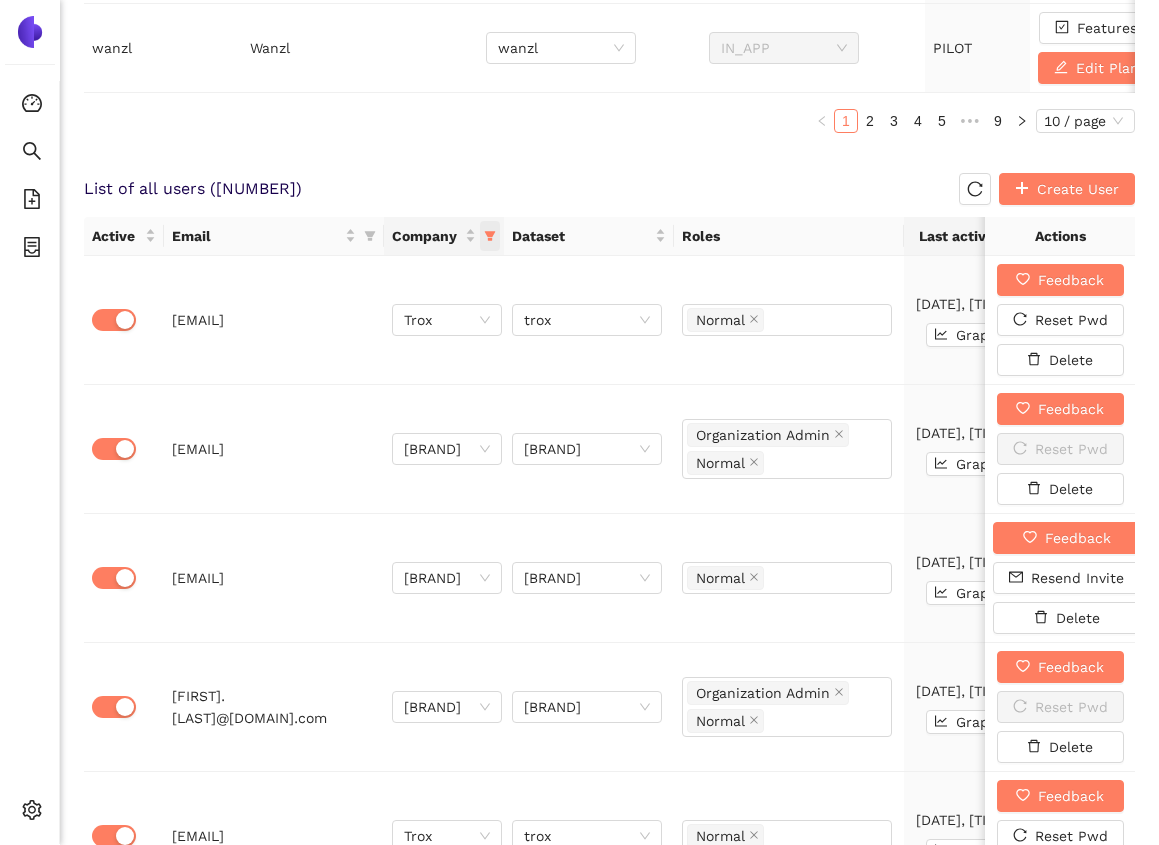 click 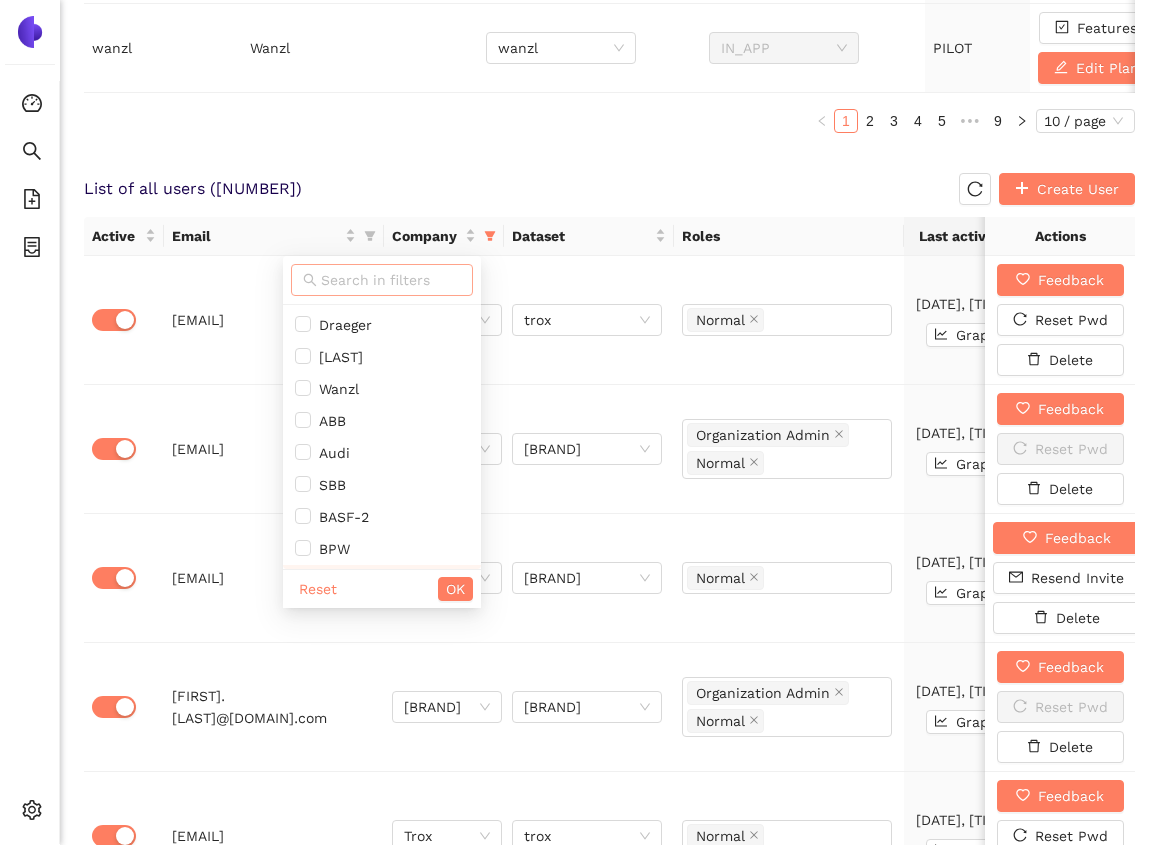 click at bounding box center (391, 280) 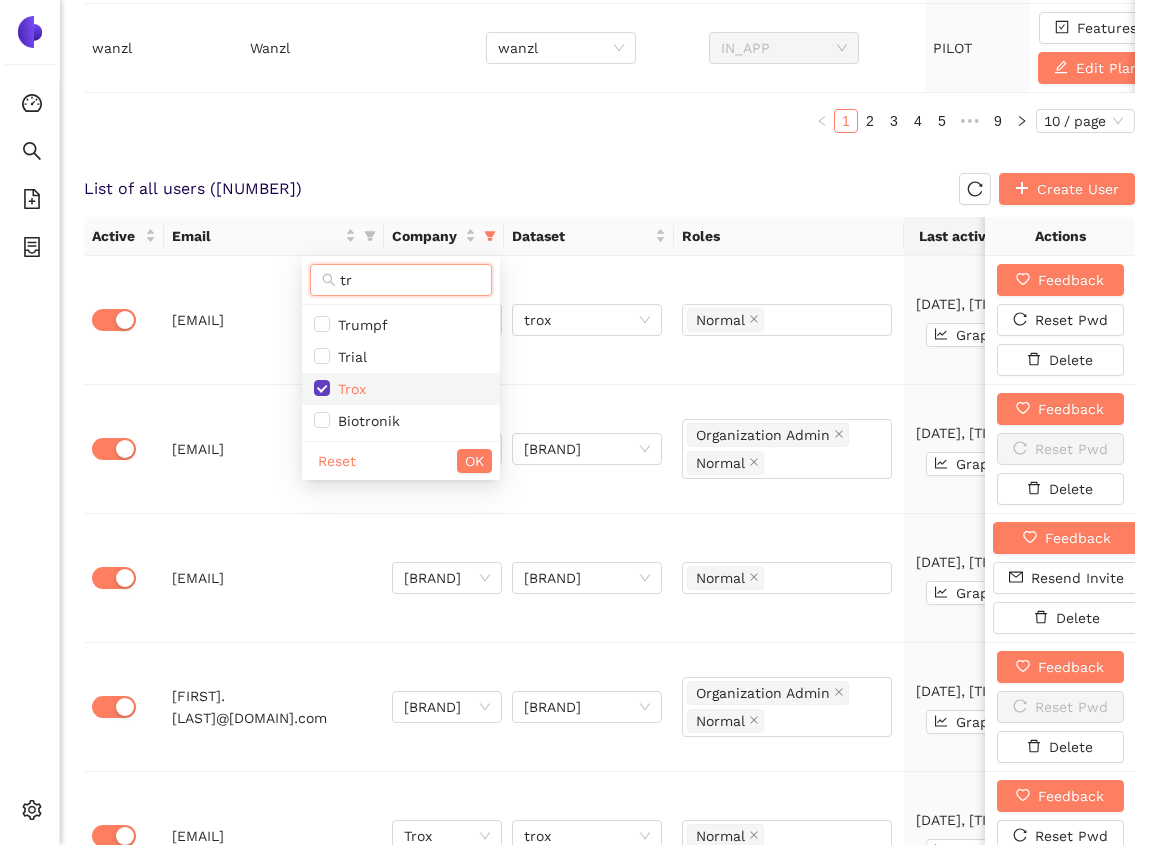 type on "tr" 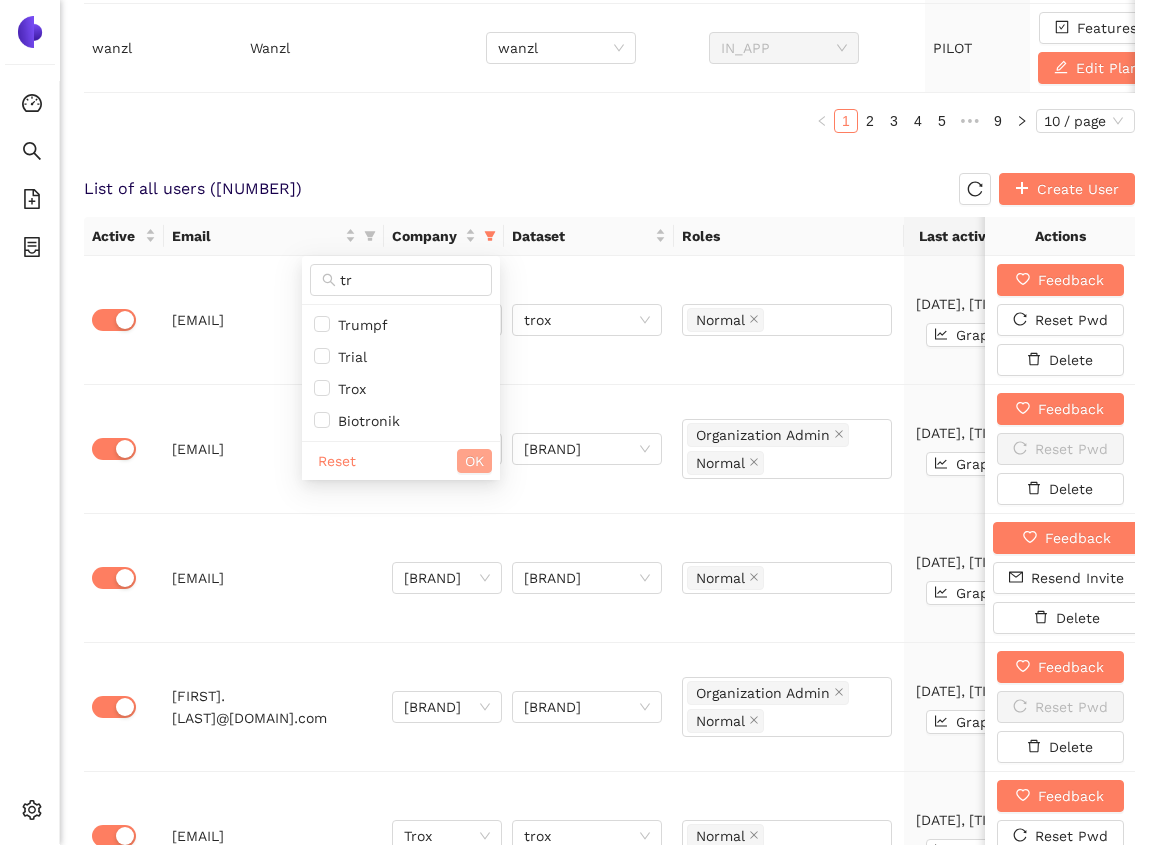 click on "OK" at bounding box center [474, 461] 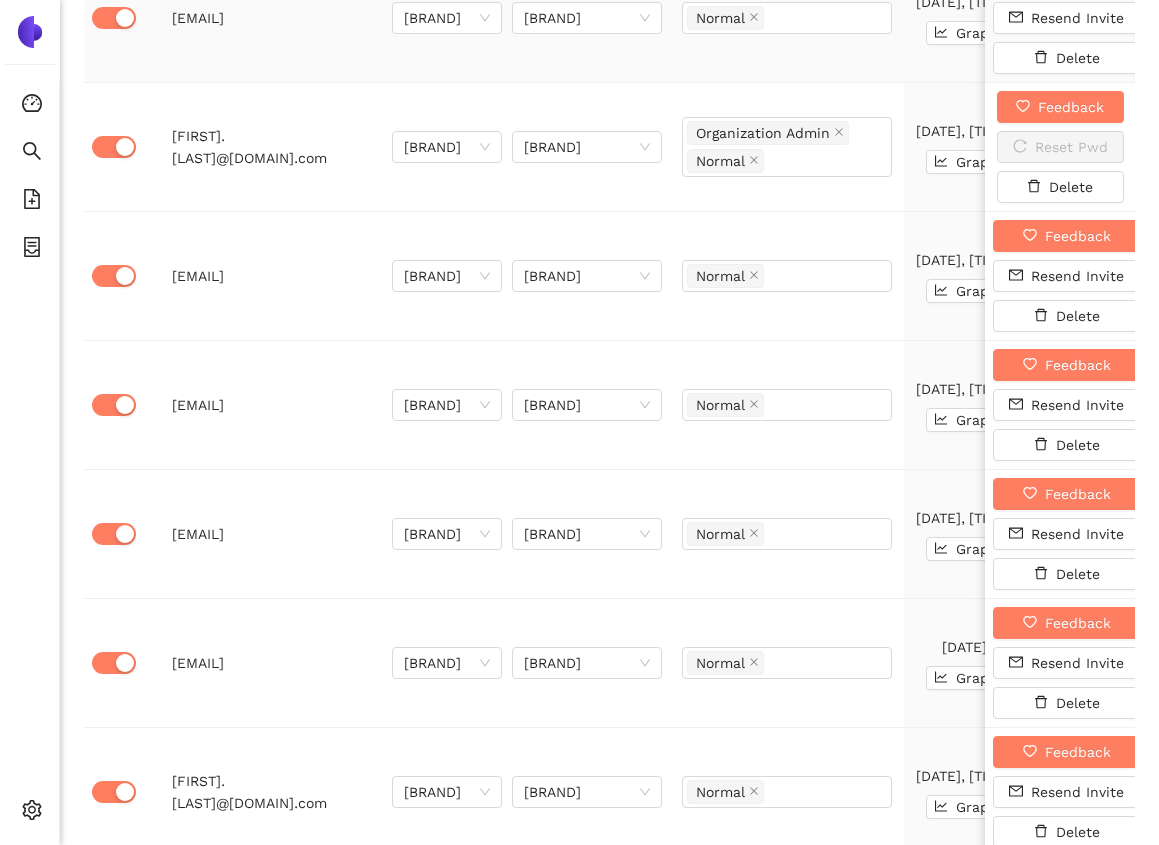 scroll, scrollTop: 1963, scrollLeft: 0, axis: vertical 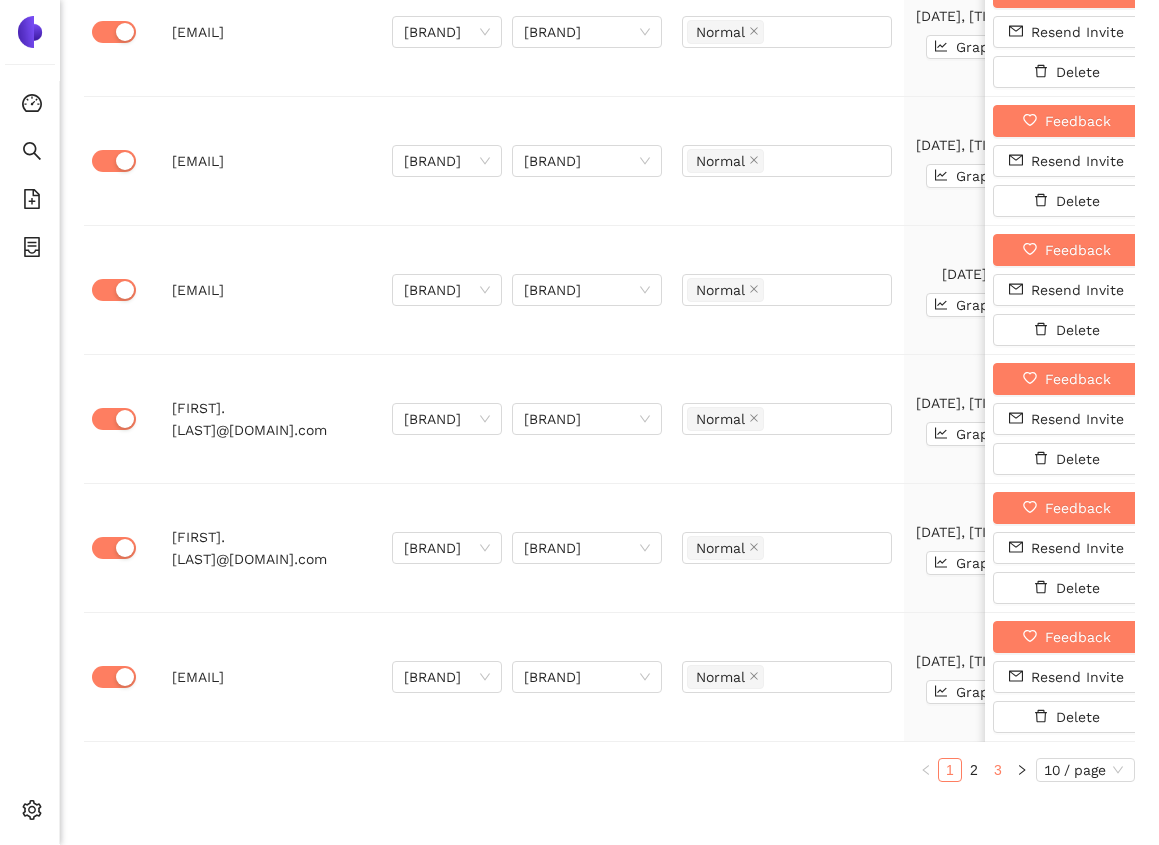 click on "3" at bounding box center [998, 770] 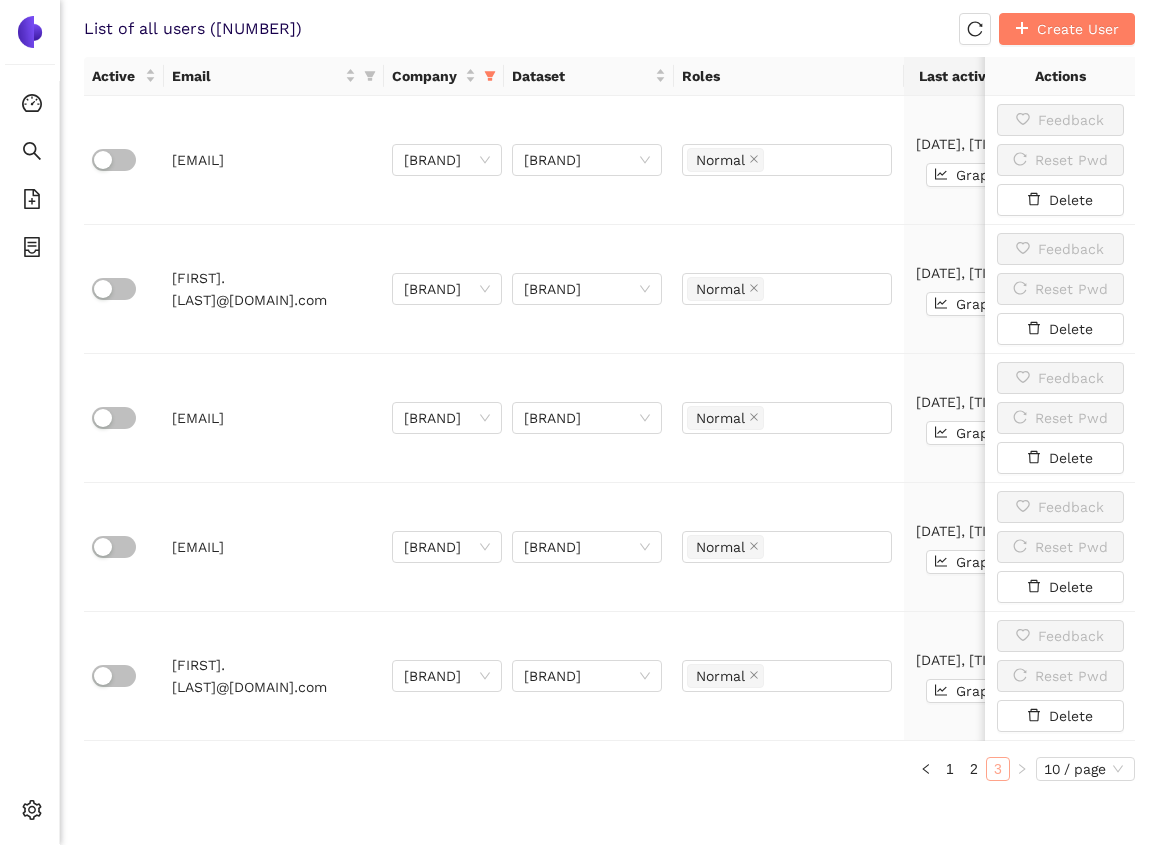 scroll, scrollTop: 1318, scrollLeft: 0, axis: vertical 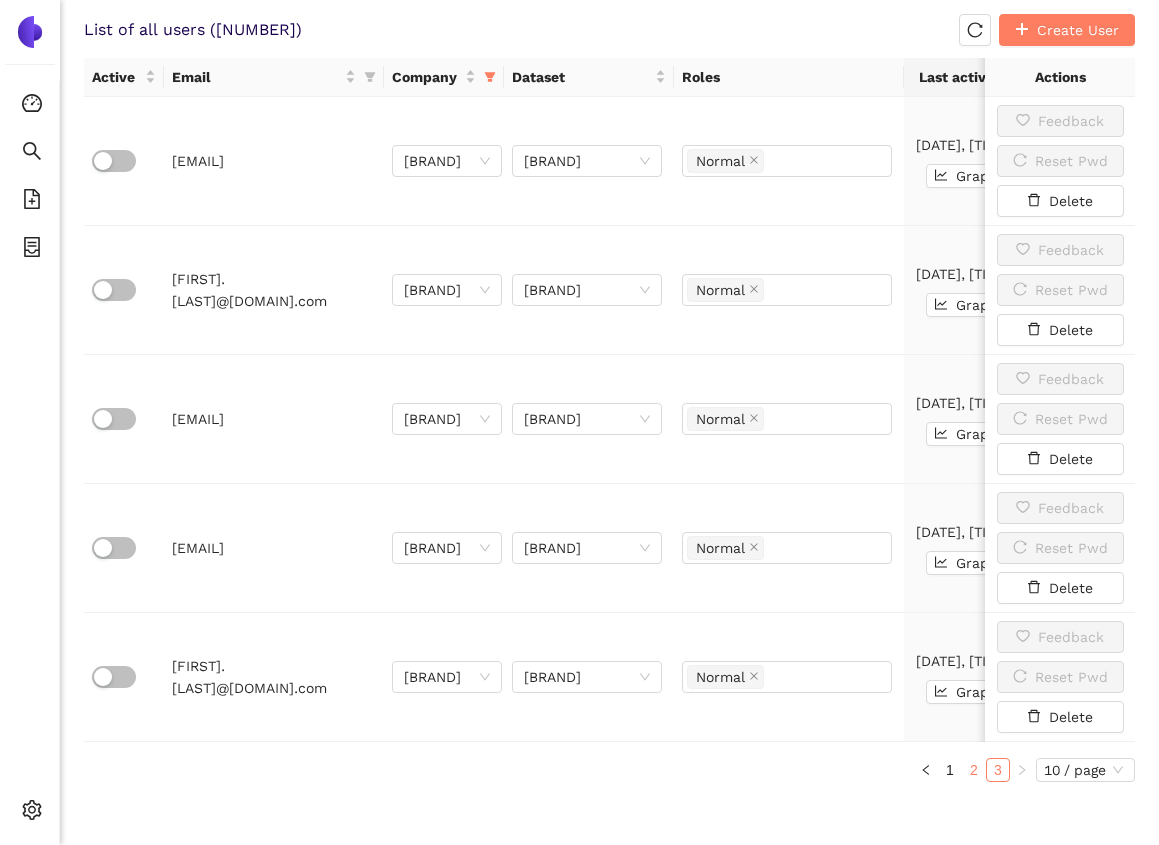 click on "2" at bounding box center [974, 770] 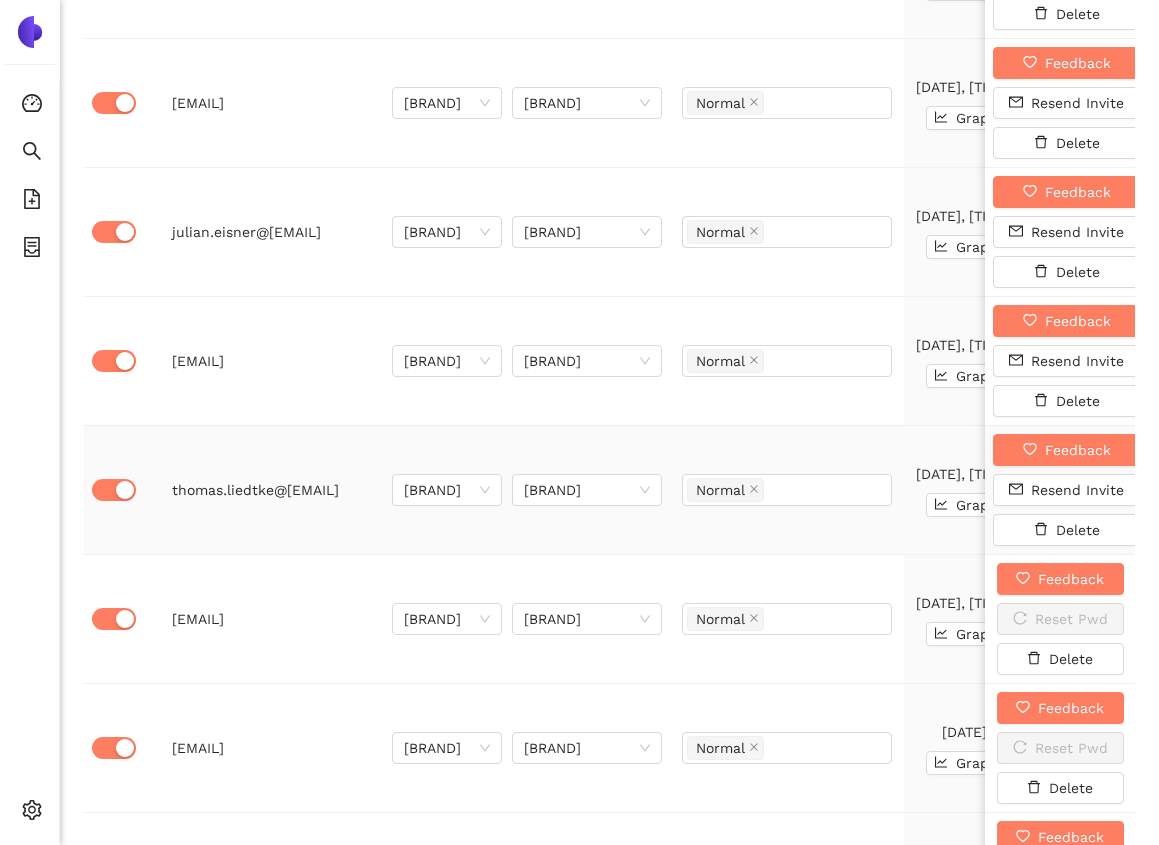 scroll, scrollTop: 1963, scrollLeft: 0, axis: vertical 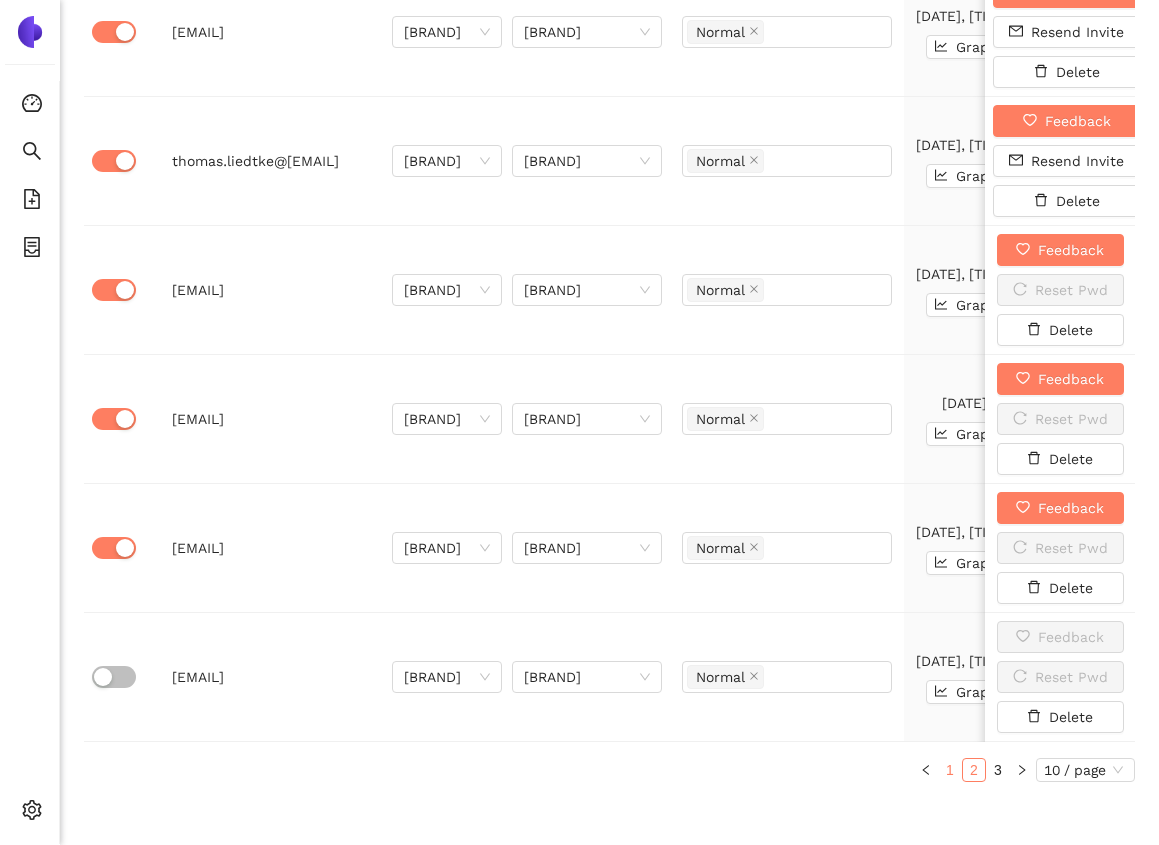 click on "1" at bounding box center (950, 770) 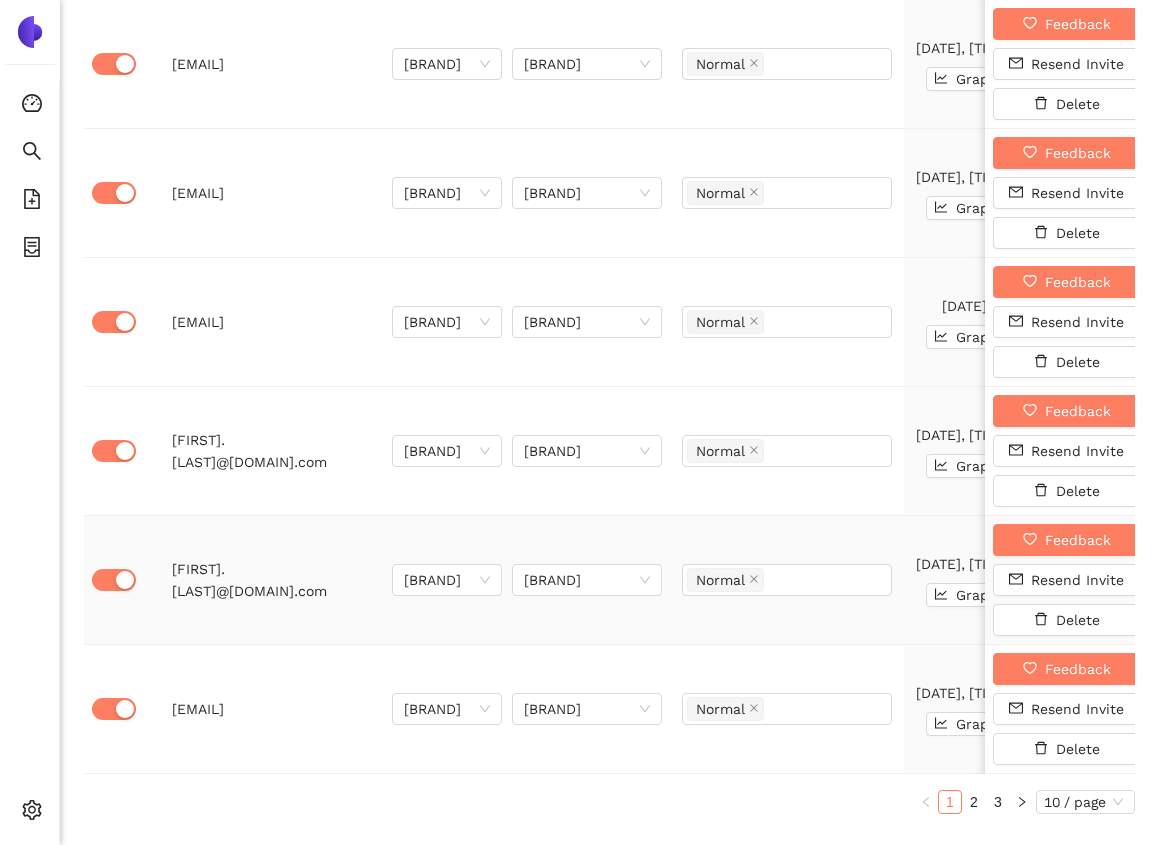 scroll, scrollTop: 1963, scrollLeft: 0, axis: vertical 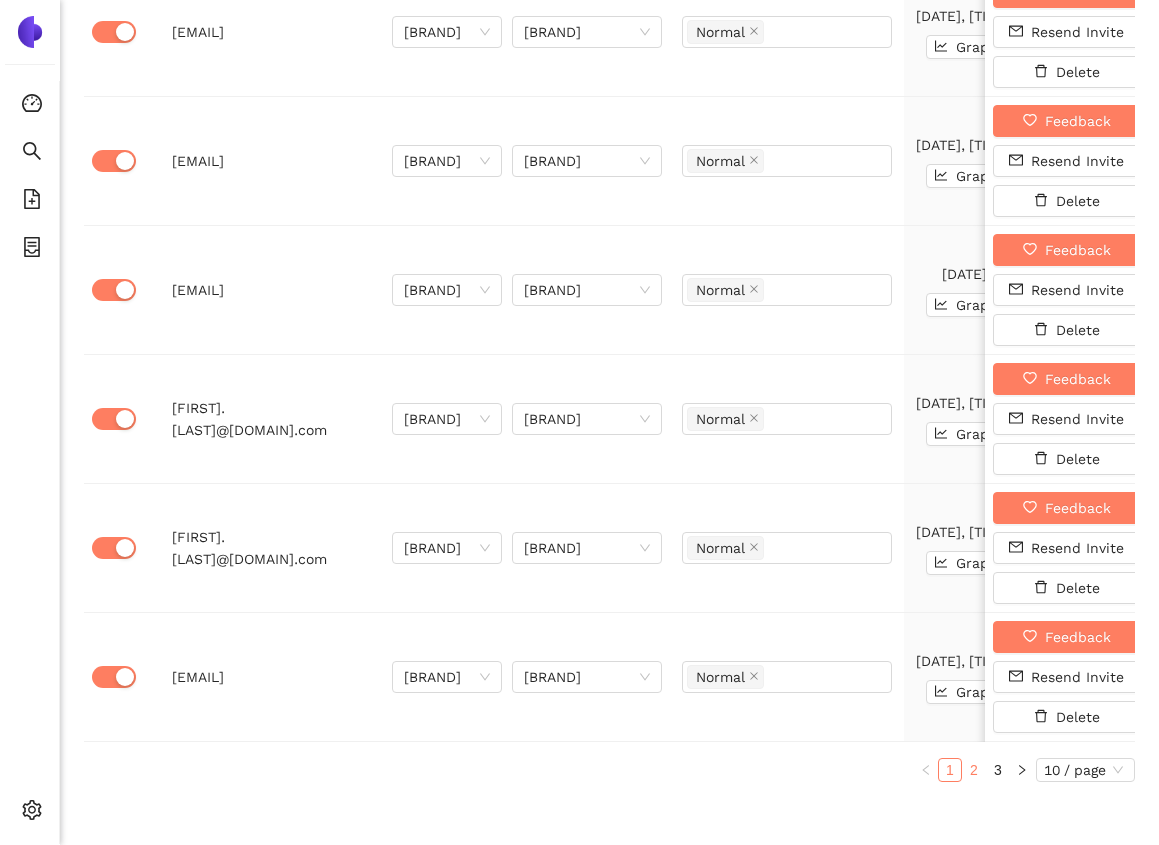click on "2" at bounding box center [974, 770] 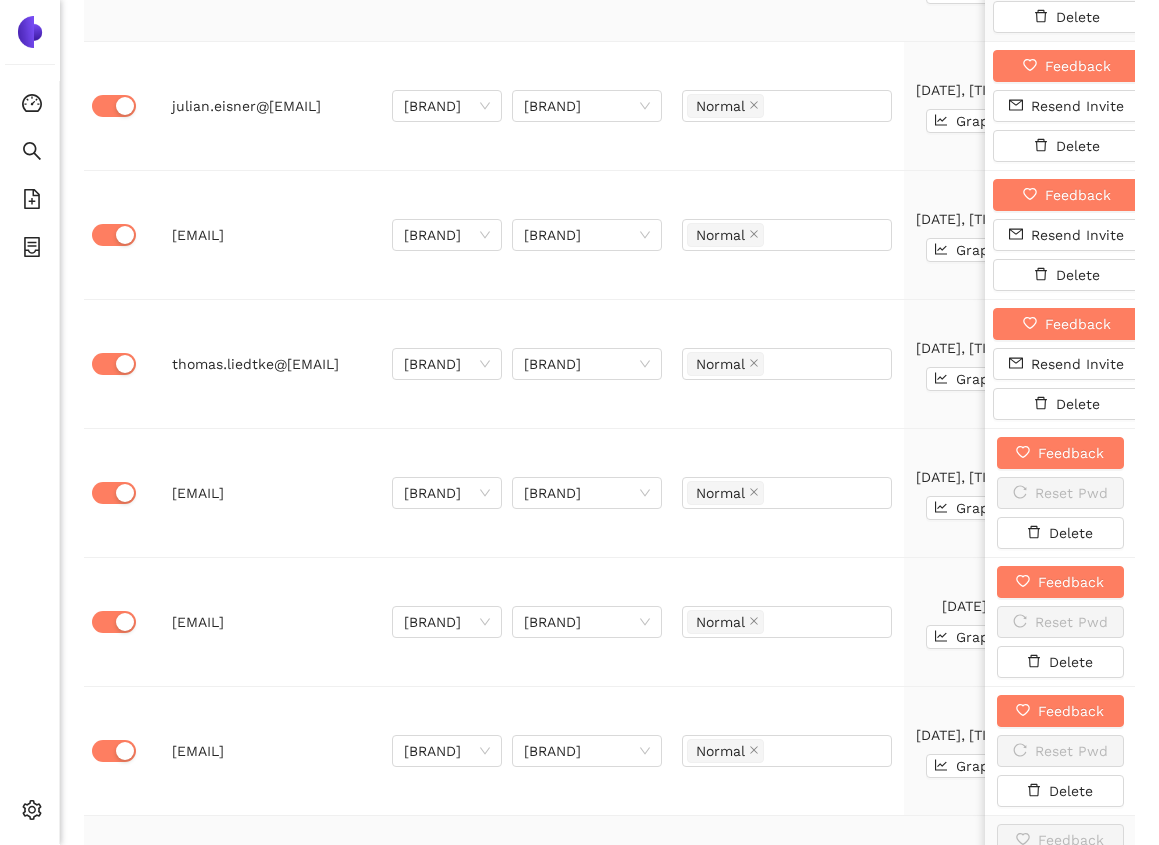 scroll, scrollTop: 1963, scrollLeft: 0, axis: vertical 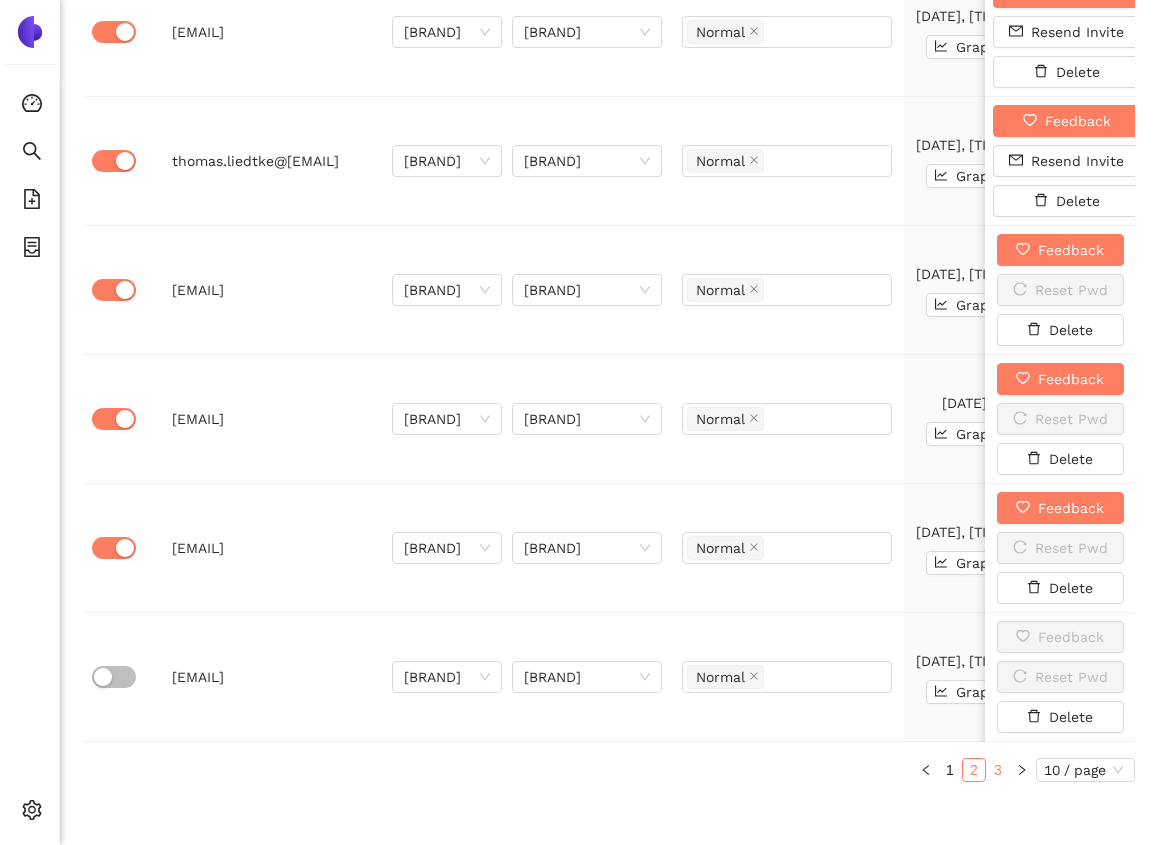 click on "3" at bounding box center (998, 770) 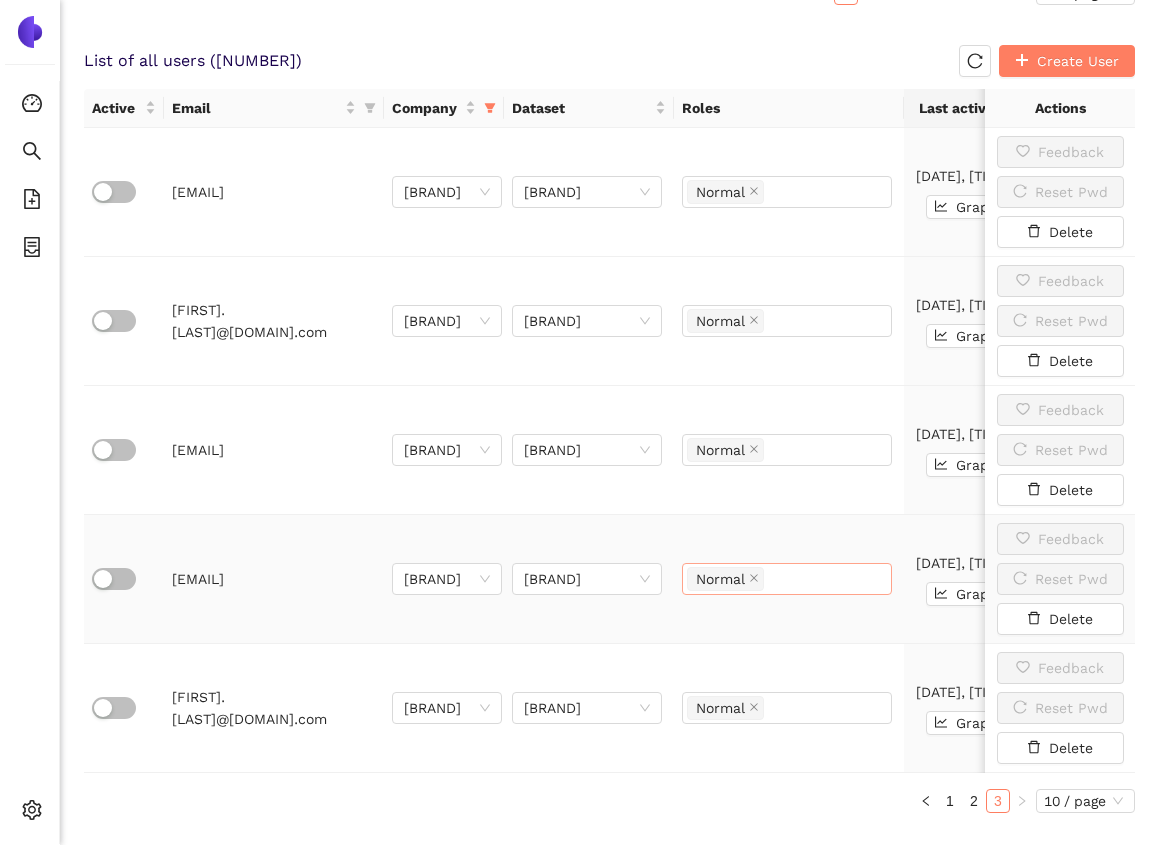 scroll, scrollTop: 1318, scrollLeft: 0, axis: vertical 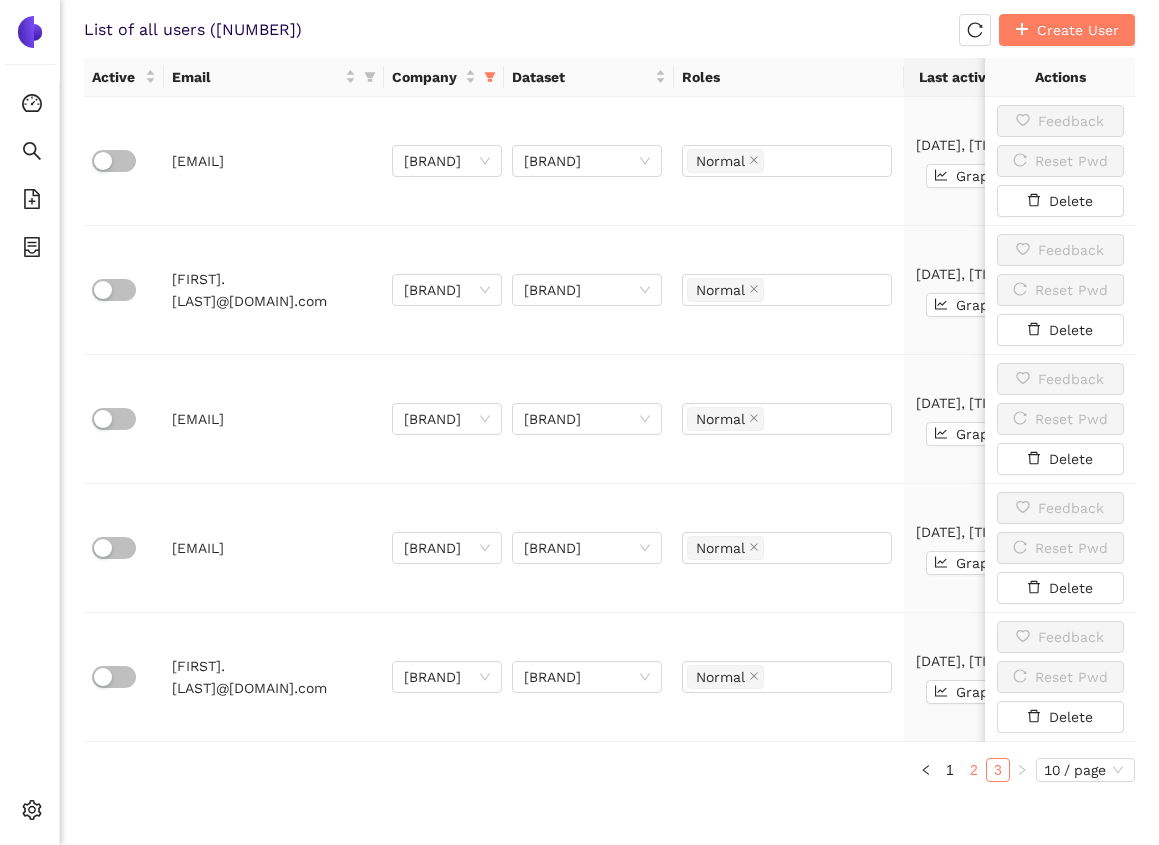 click on "2" at bounding box center (974, 770) 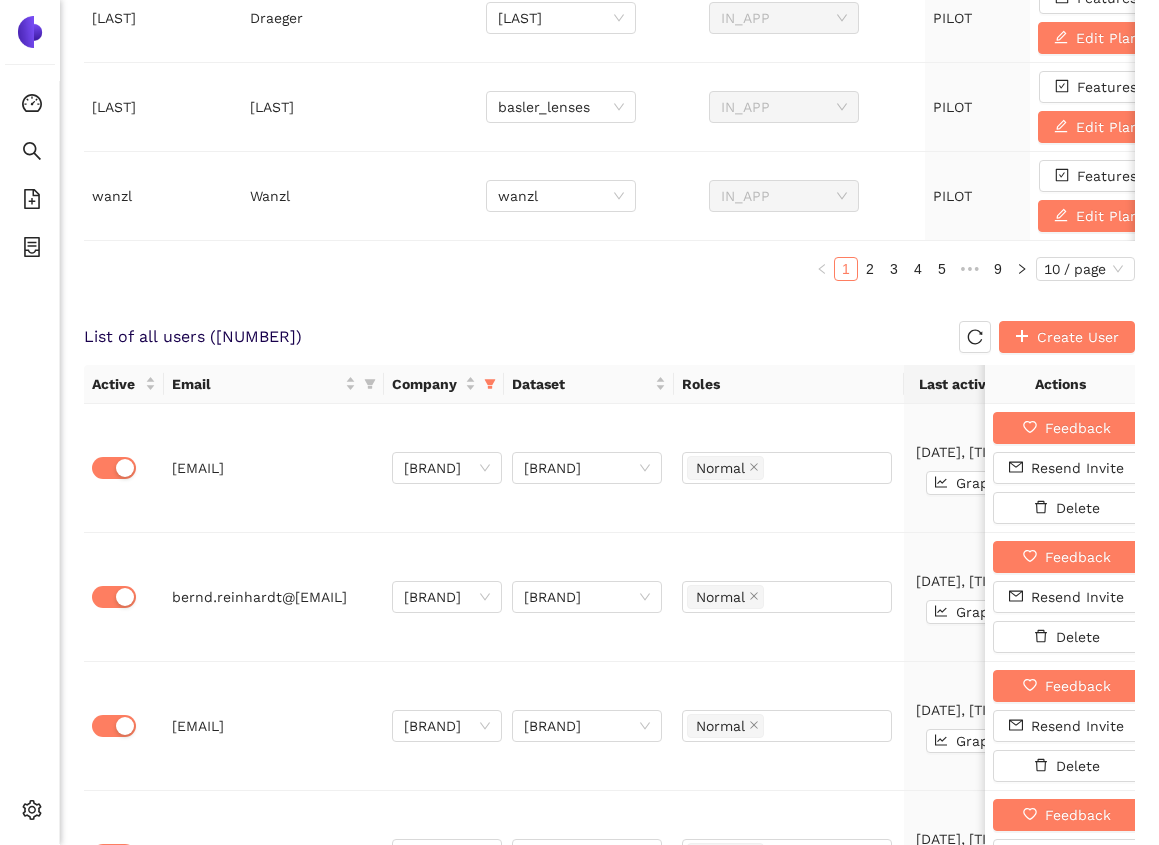 scroll, scrollTop: 1039, scrollLeft: 0, axis: vertical 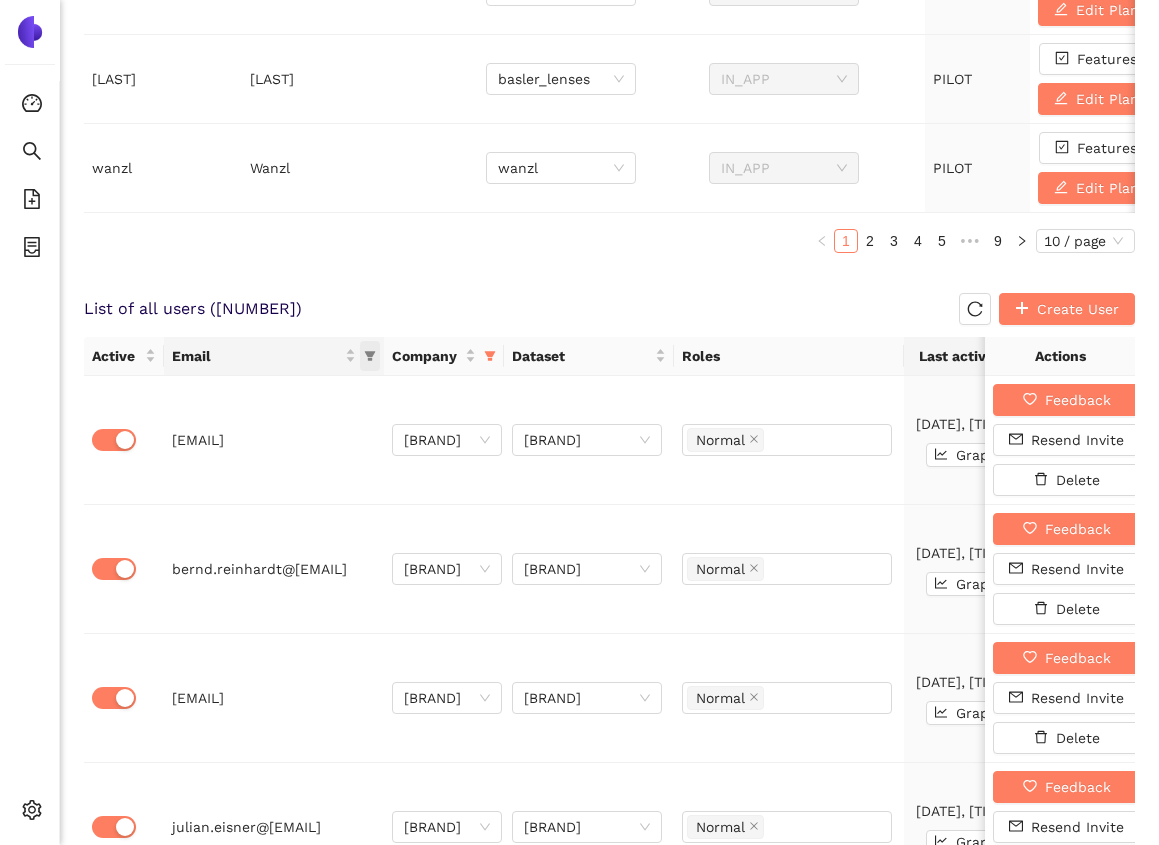 click 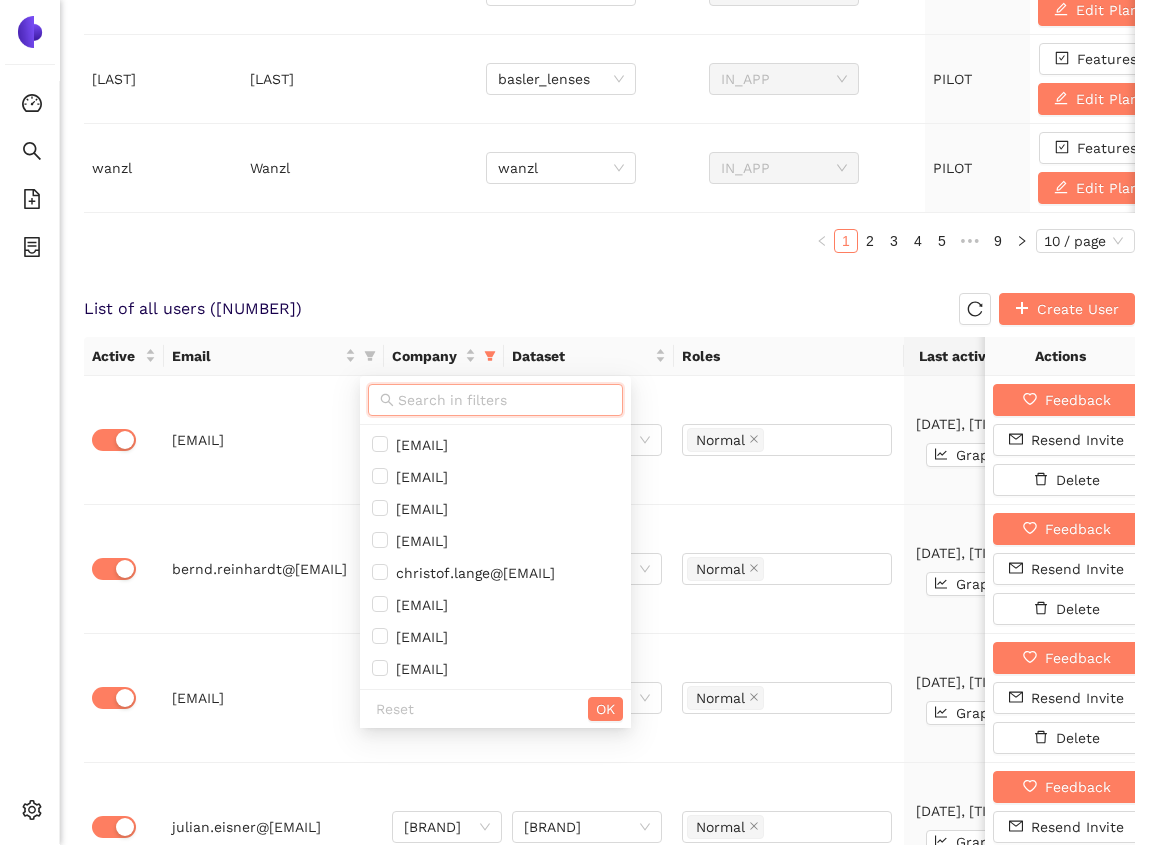 click at bounding box center (504, 400) 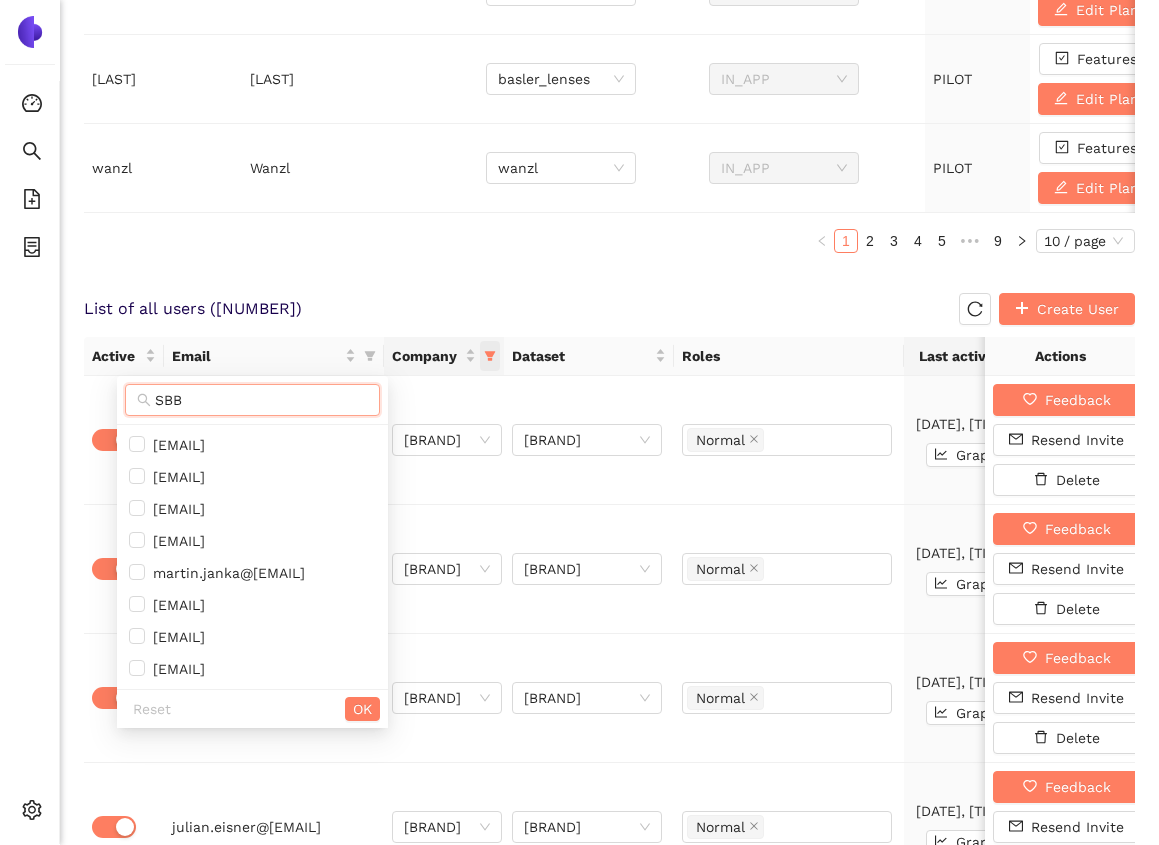 type on "SBB" 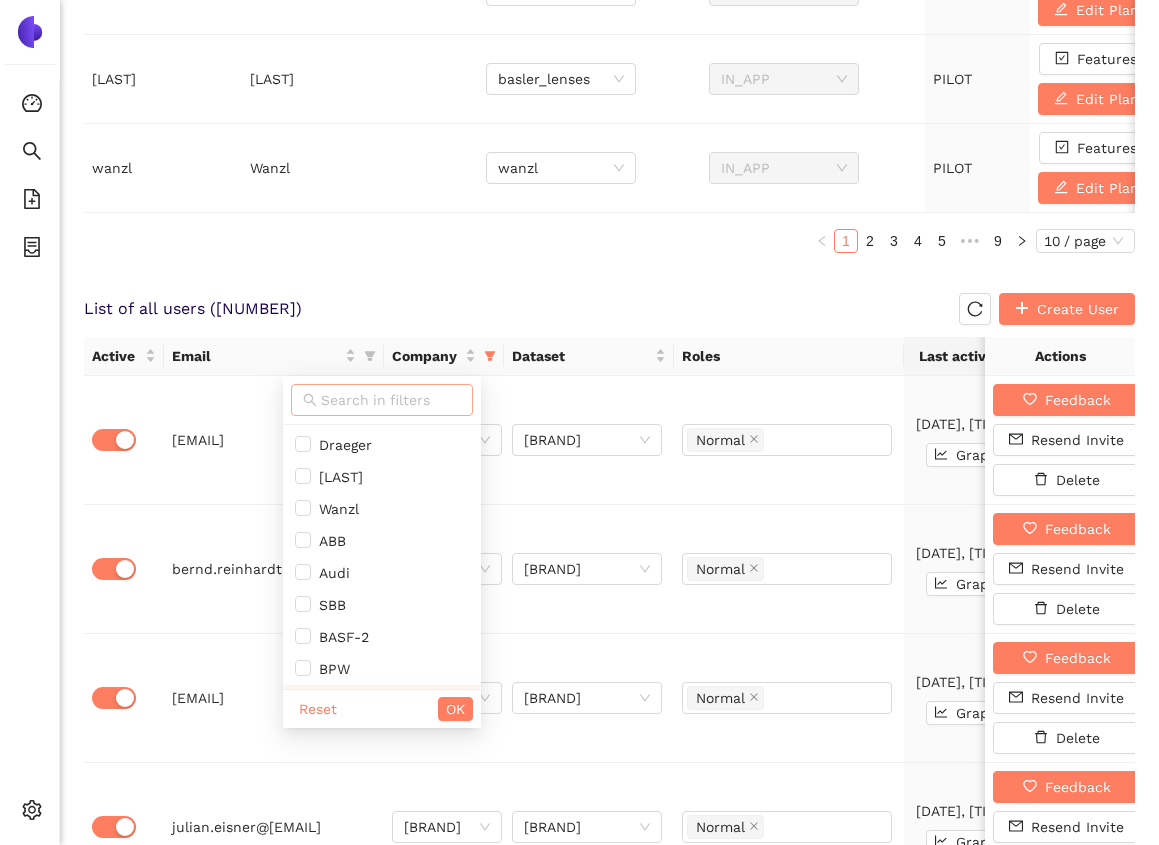 click at bounding box center (391, 400) 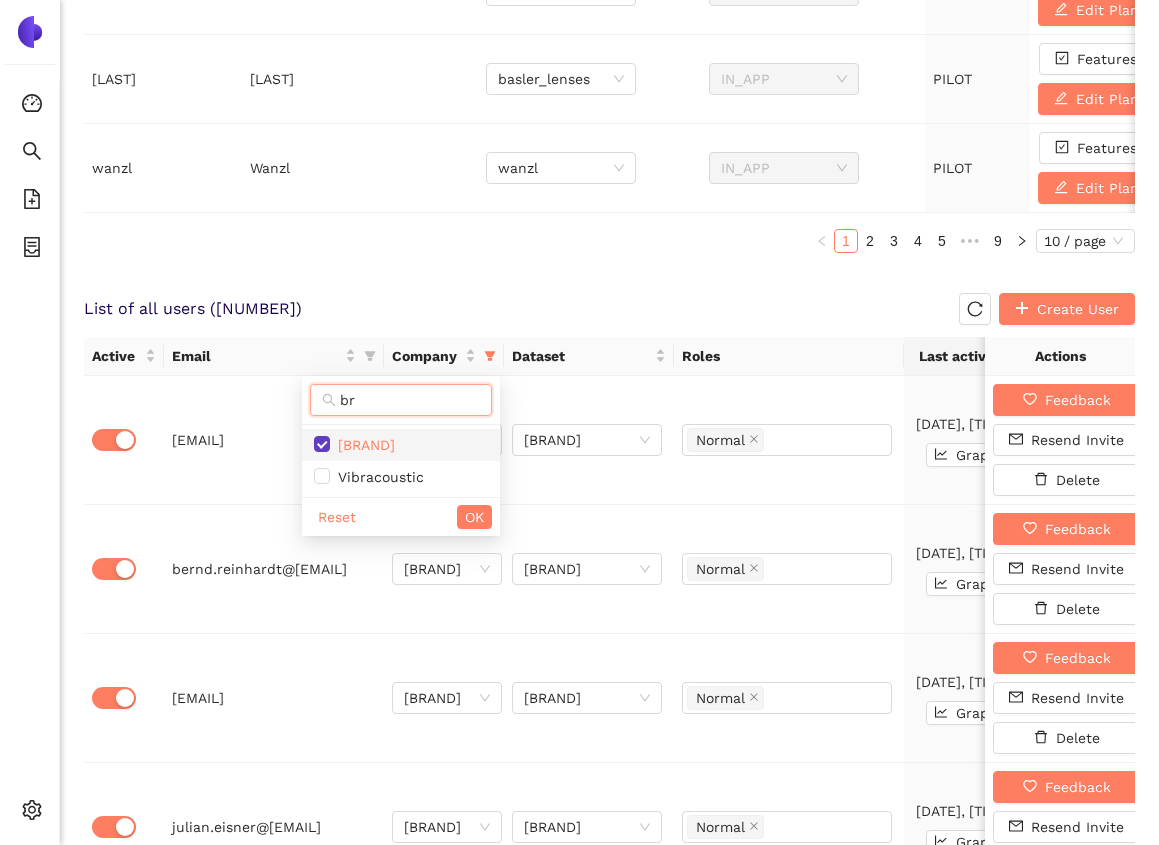 type on "br" 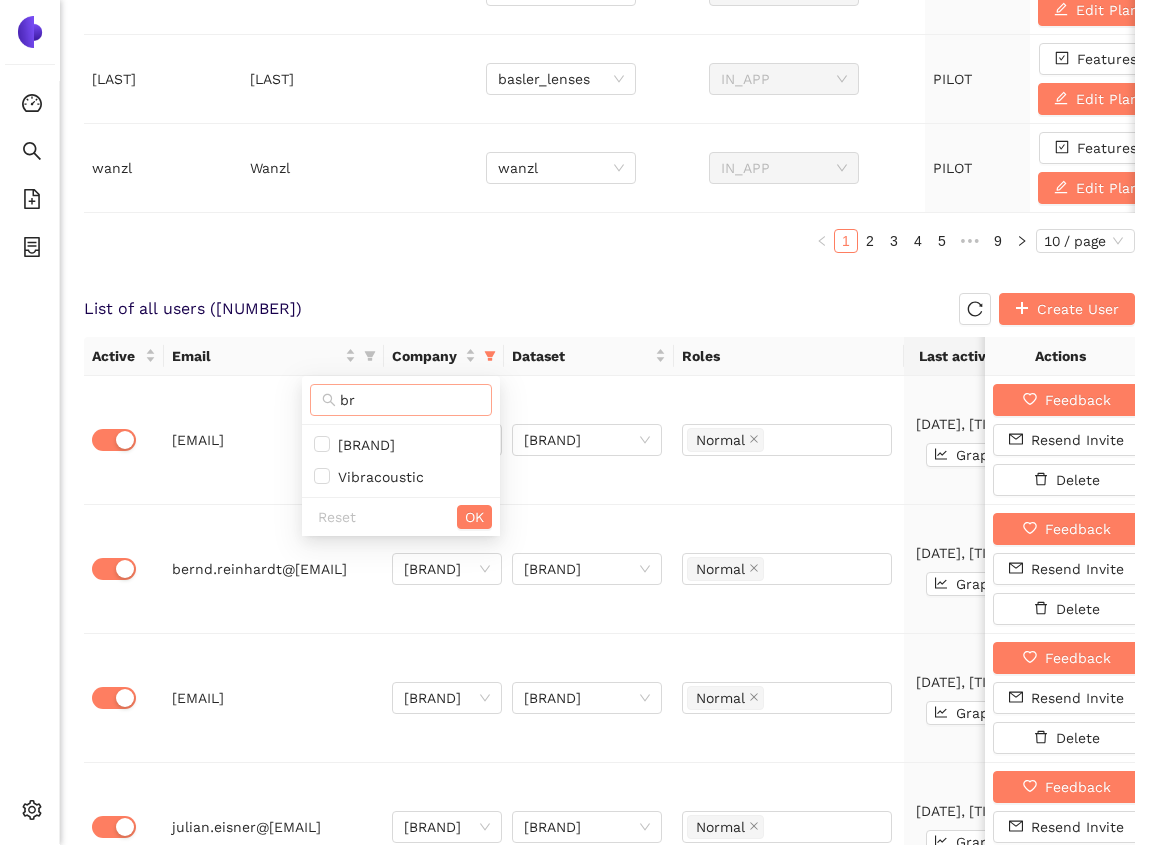 click on "br" at bounding box center (410, 400) 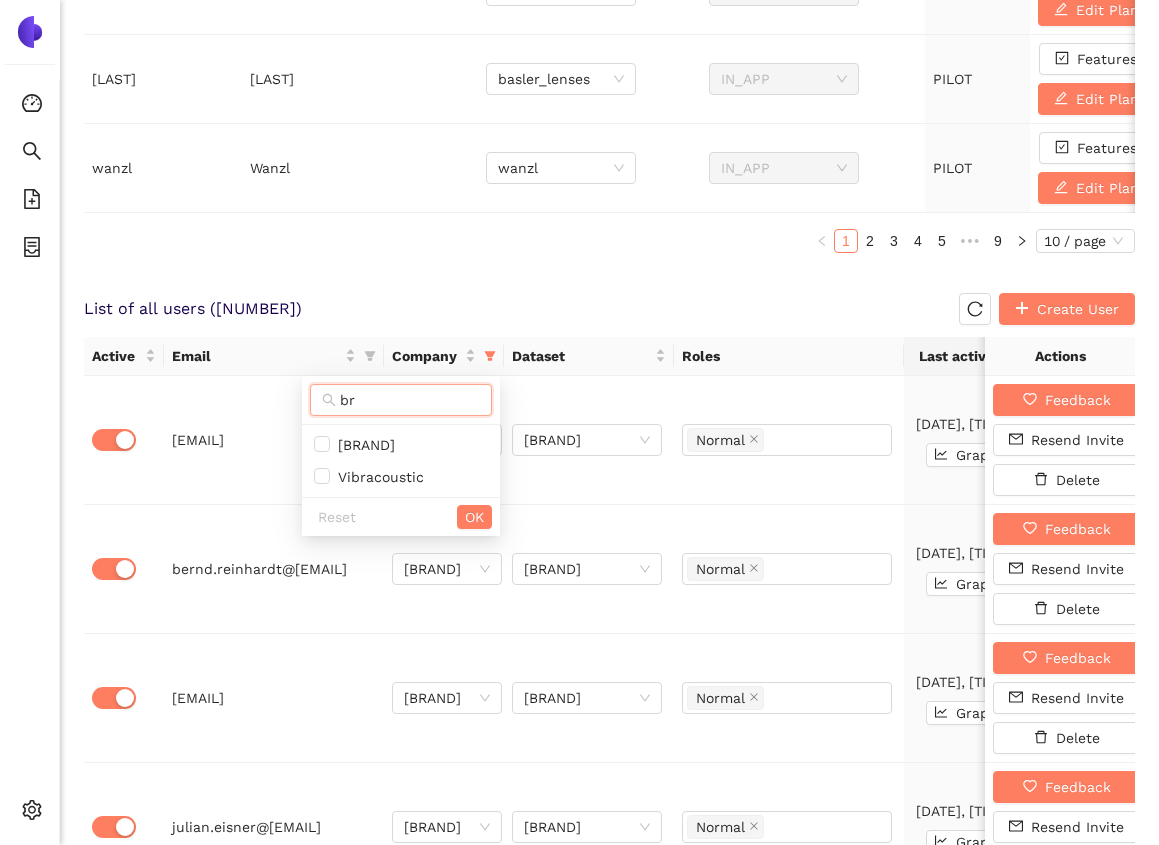 click on "br" at bounding box center [410, 400] 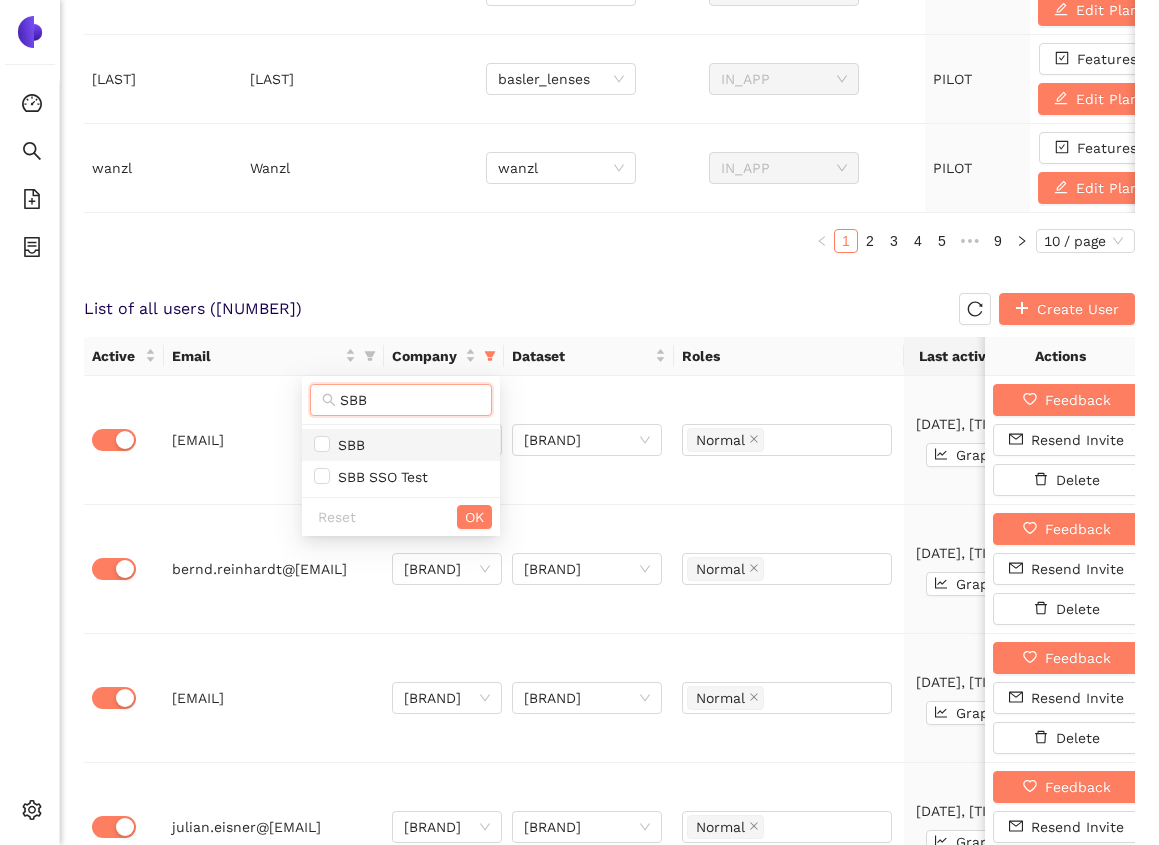 type on "SBB" 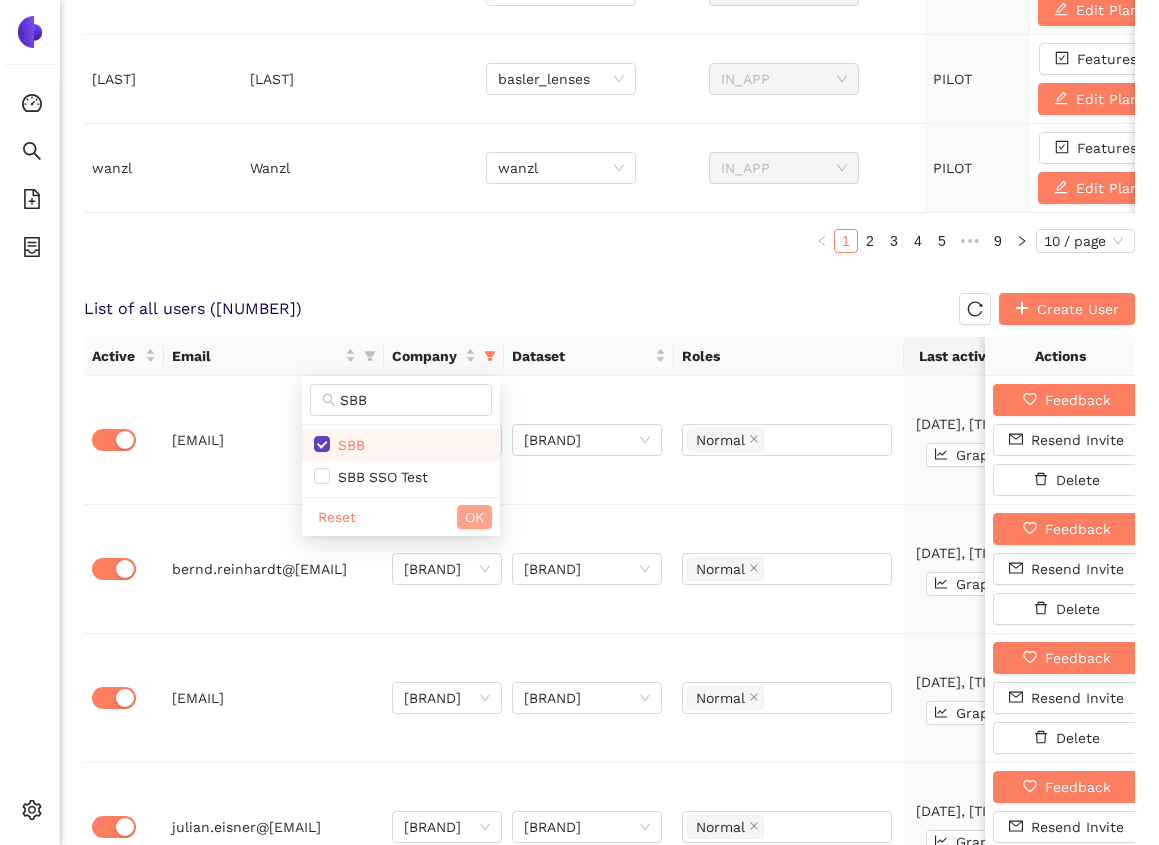 click on "OK" at bounding box center (474, 517) 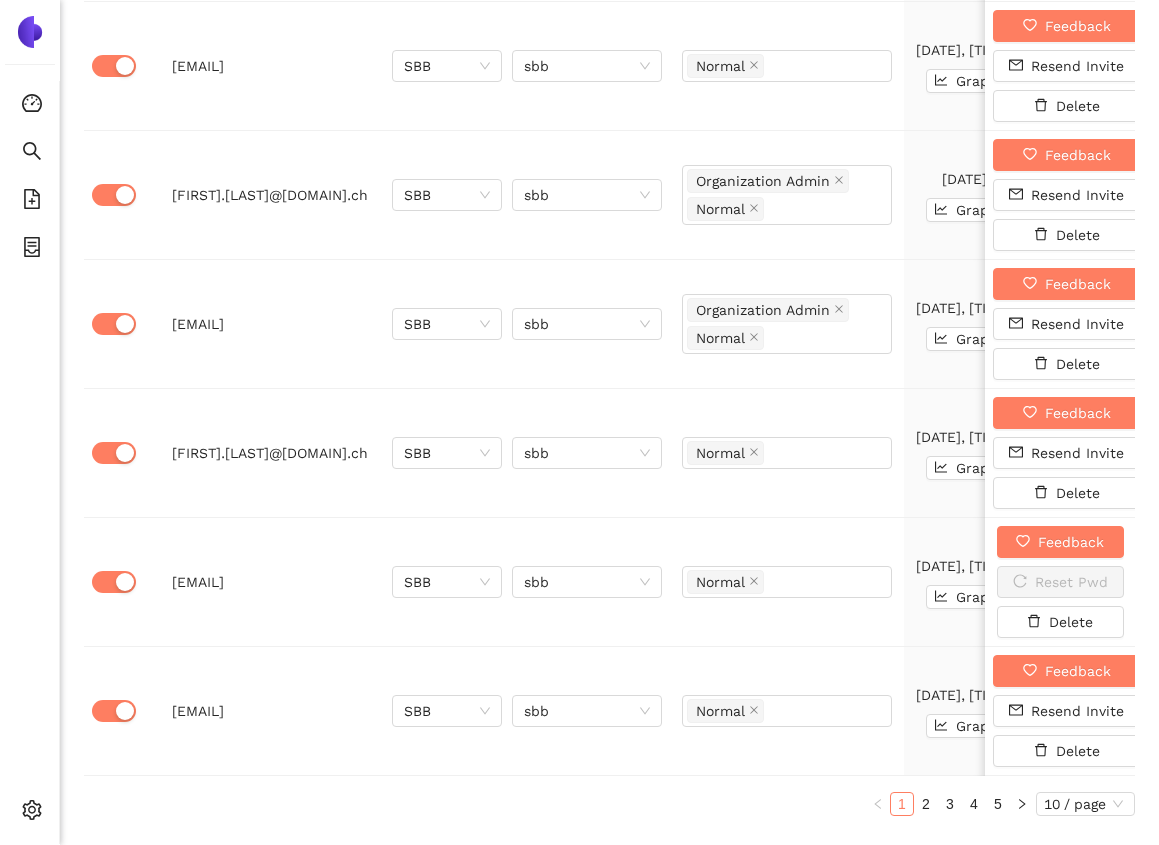 scroll, scrollTop: 1963, scrollLeft: 0, axis: vertical 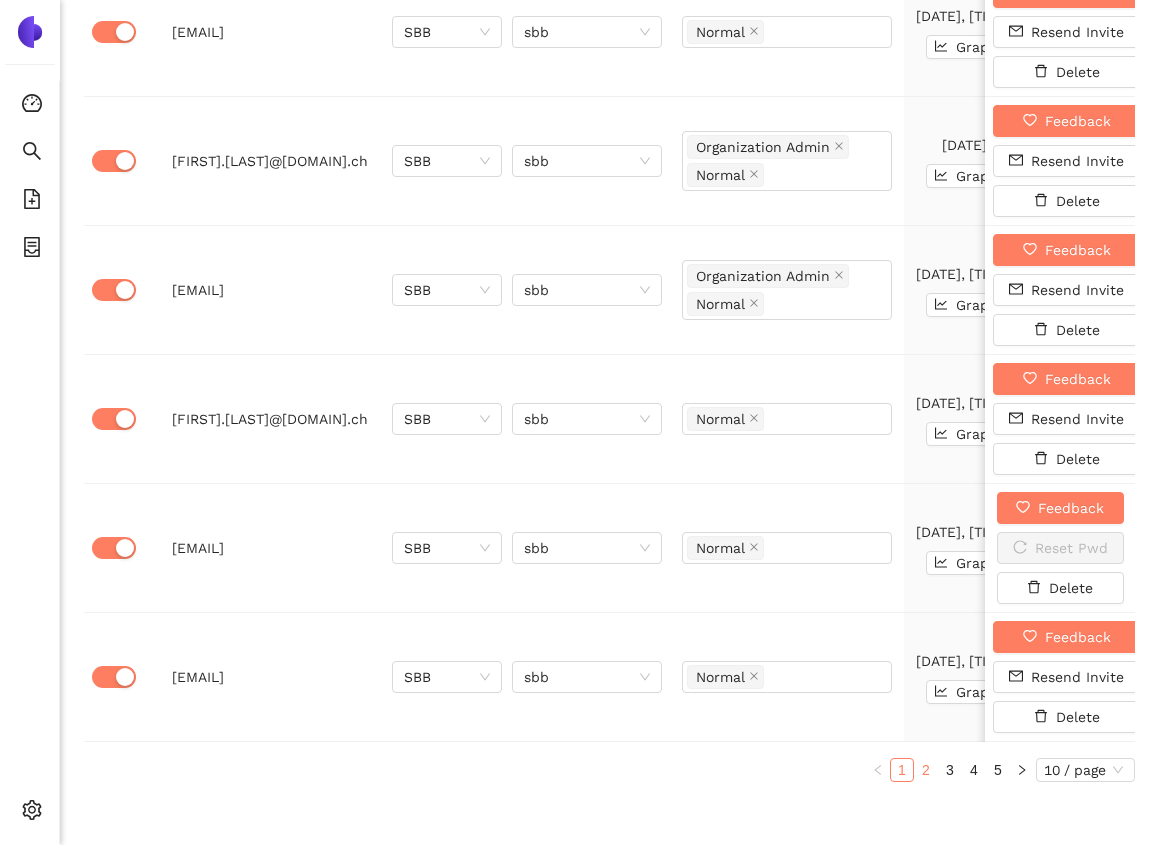 click on "2" at bounding box center [926, 770] 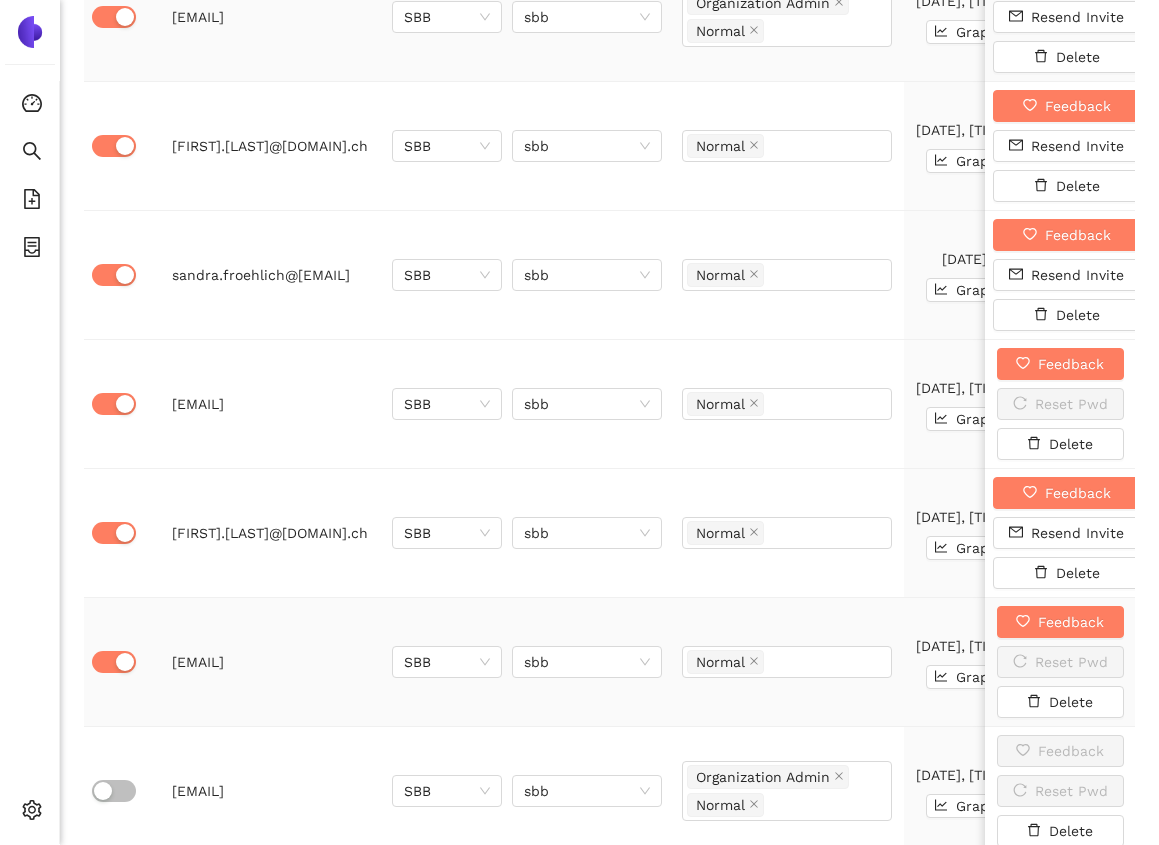 scroll, scrollTop: 1963, scrollLeft: 0, axis: vertical 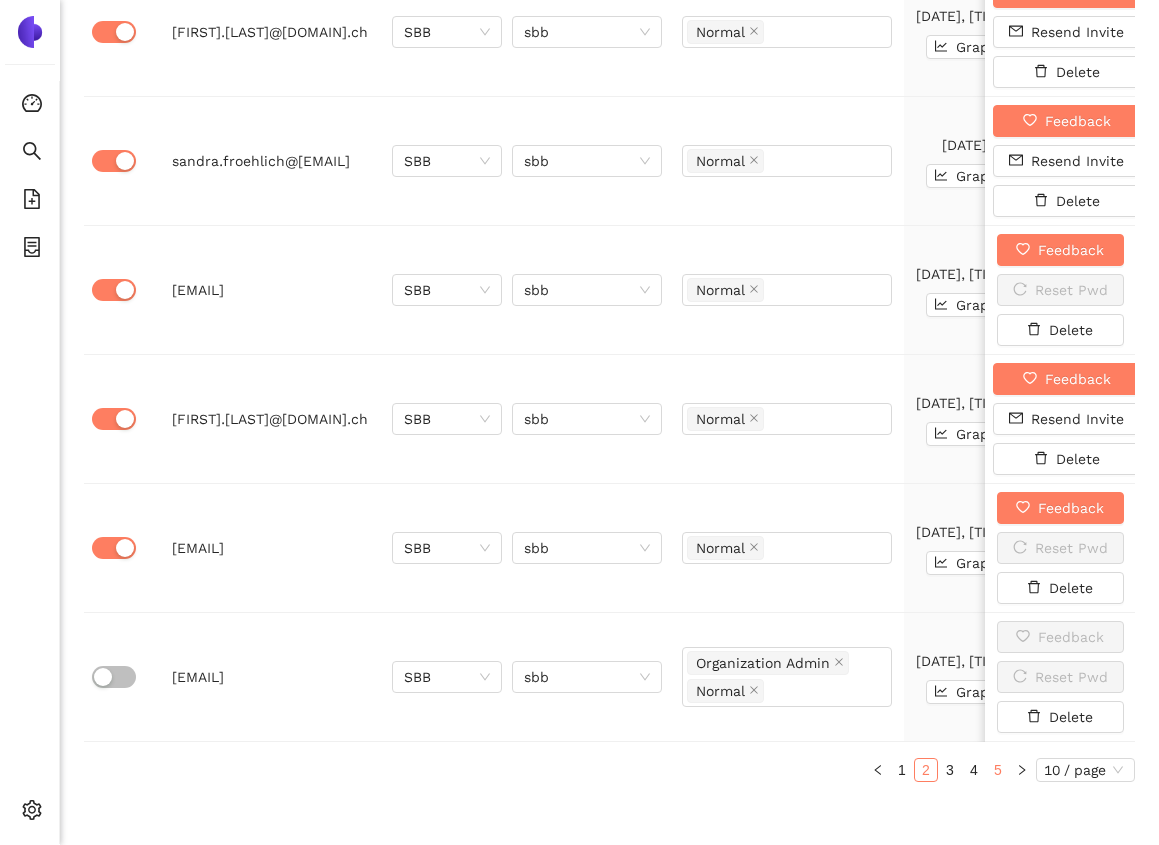 click on "5" at bounding box center [998, 770] 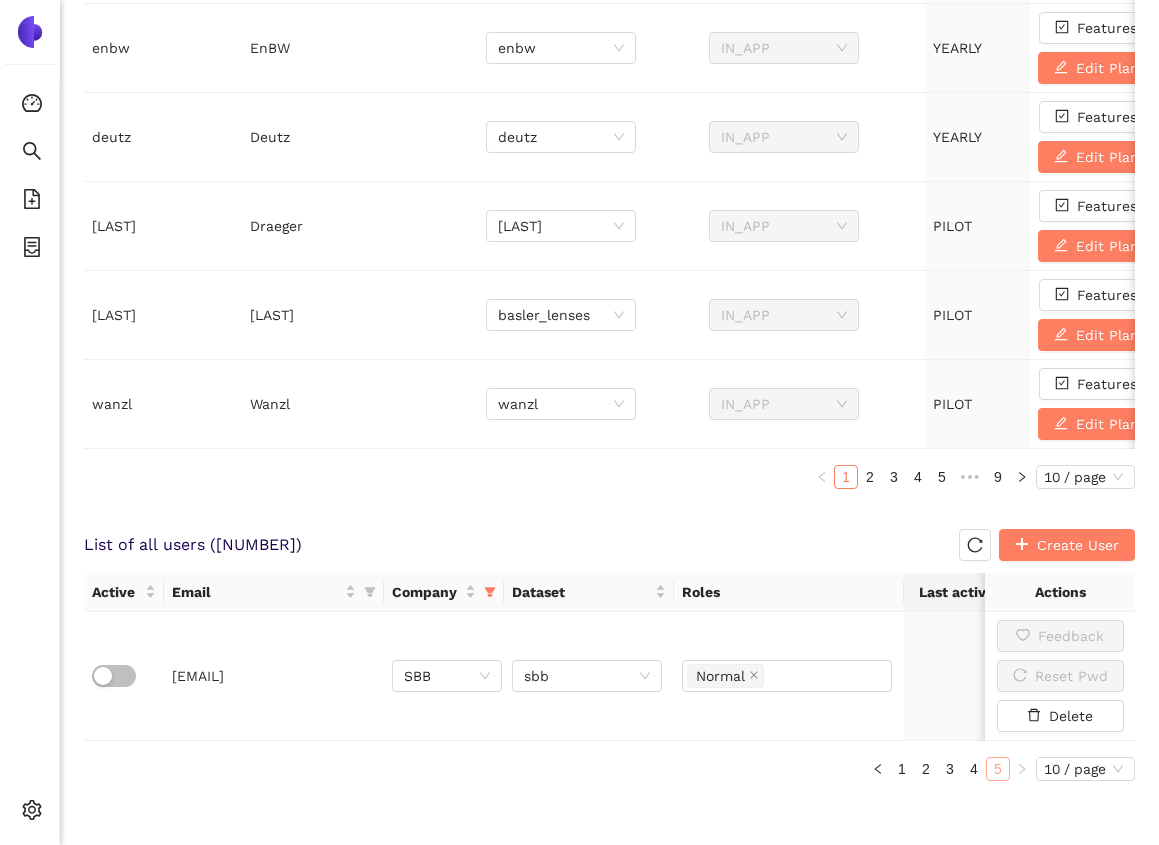 scroll, scrollTop: 802, scrollLeft: 0, axis: vertical 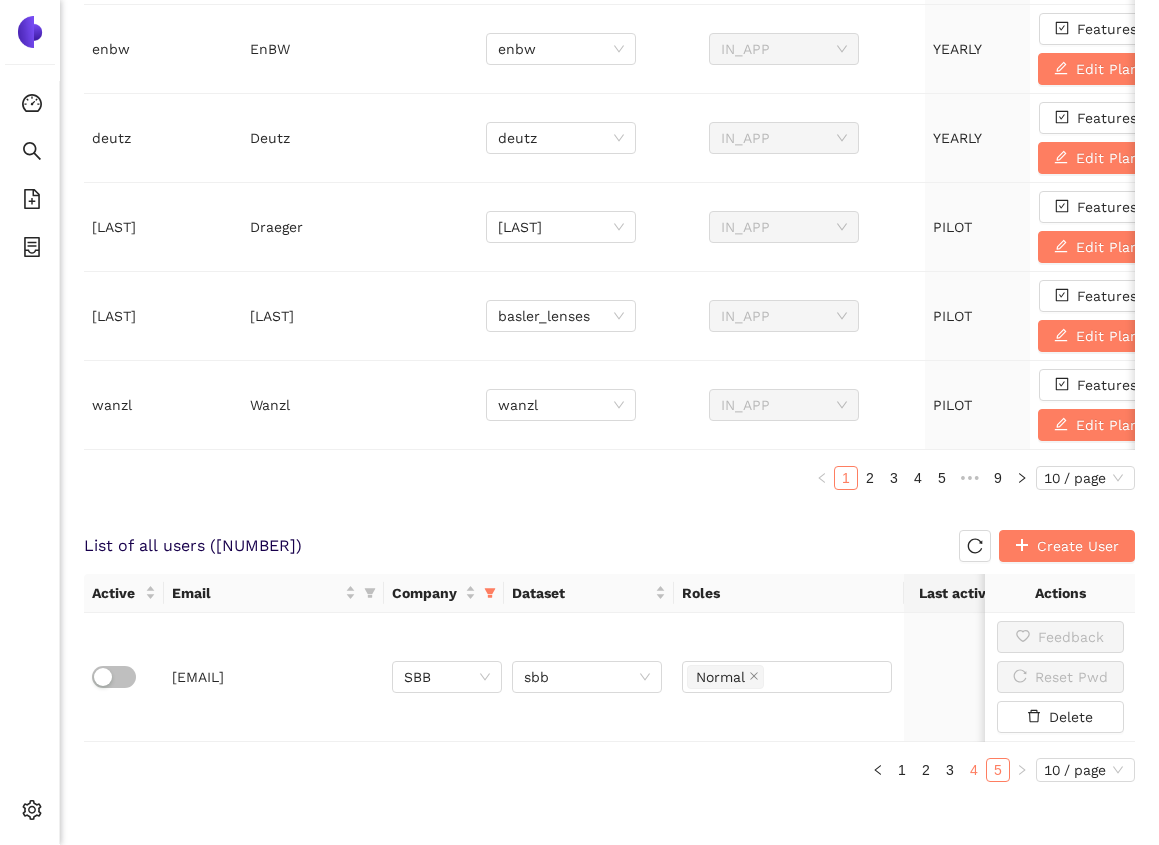 click on "4" at bounding box center [974, 770] 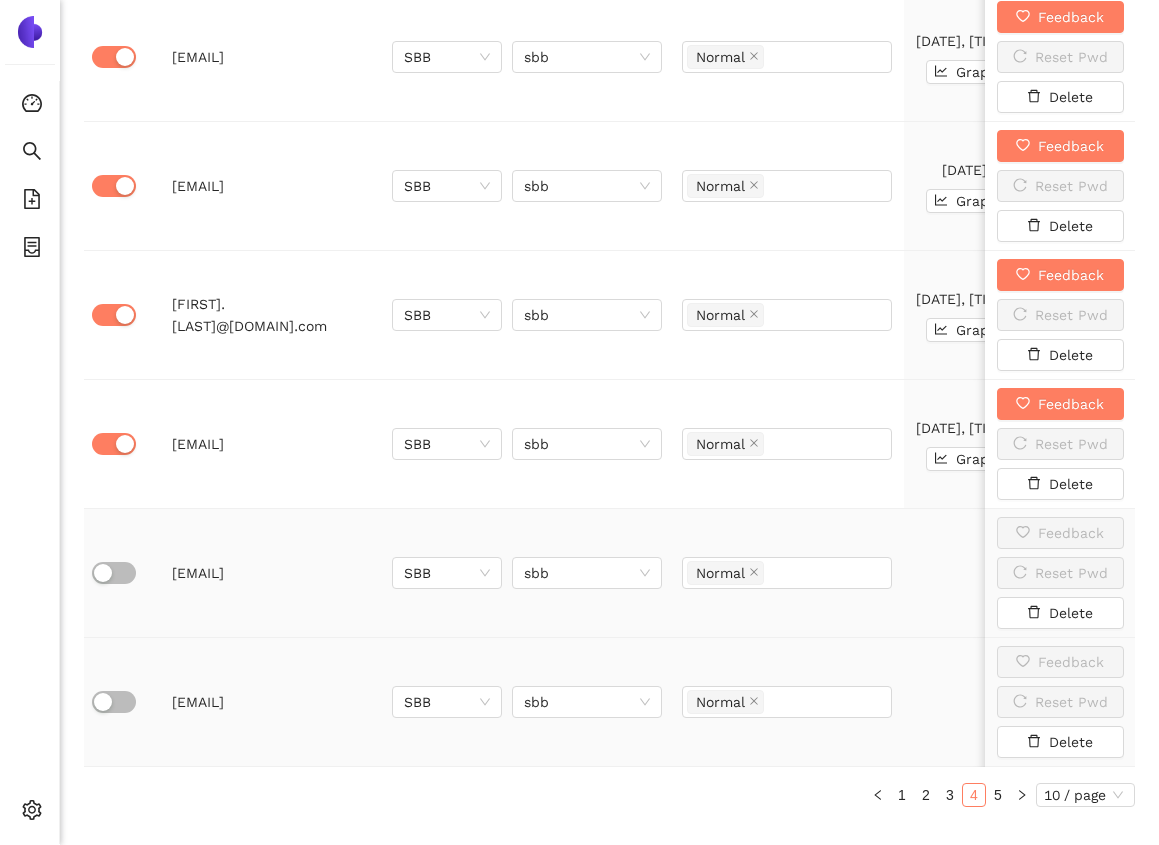 scroll, scrollTop: 1963, scrollLeft: 0, axis: vertical 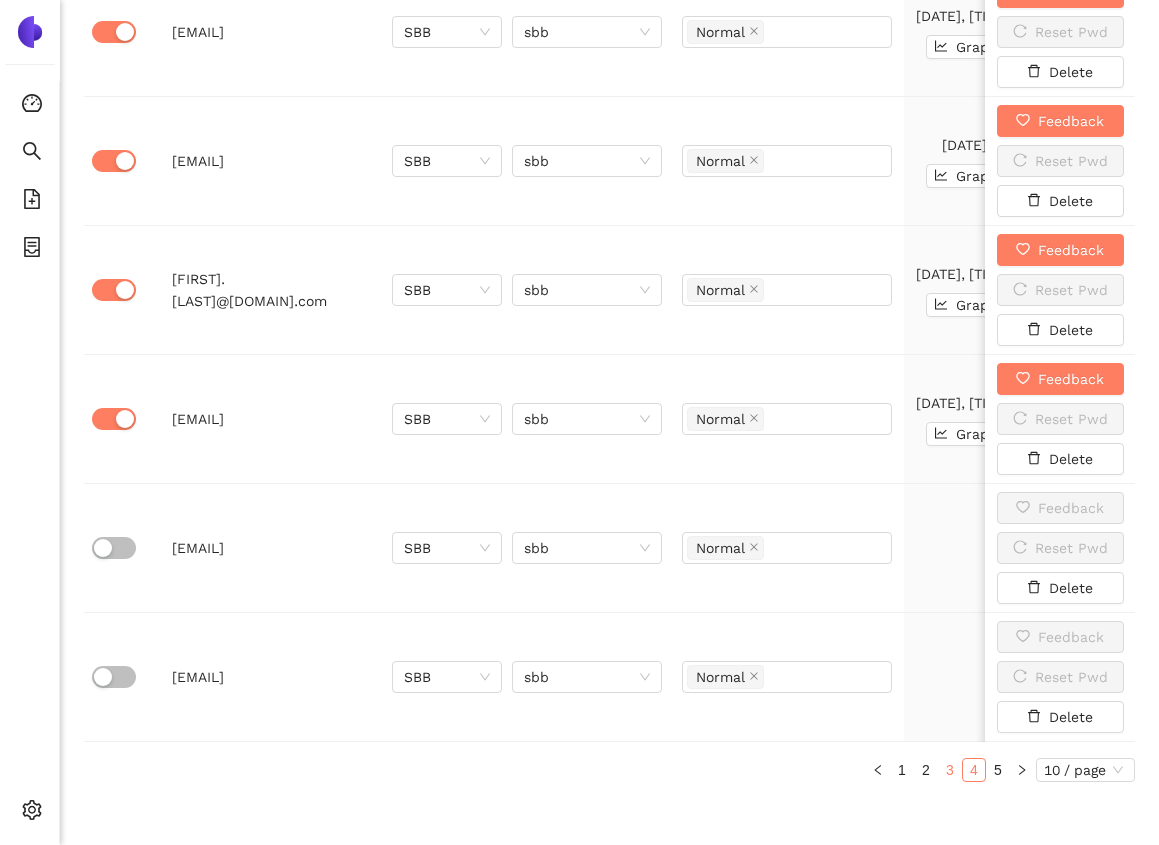 click on "3" at bounding box center [950, 770] 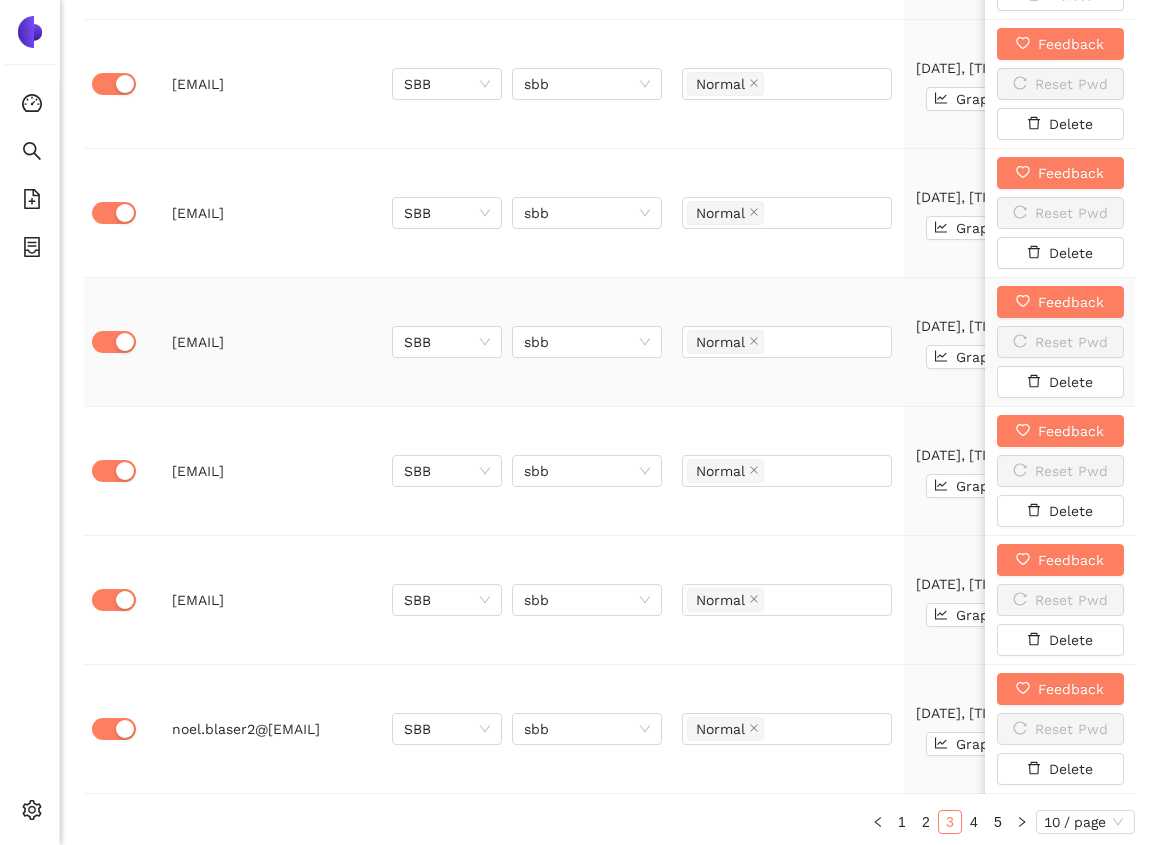 scroll, scrollTop: 1963, scrollLeft: 0, axis: vertical 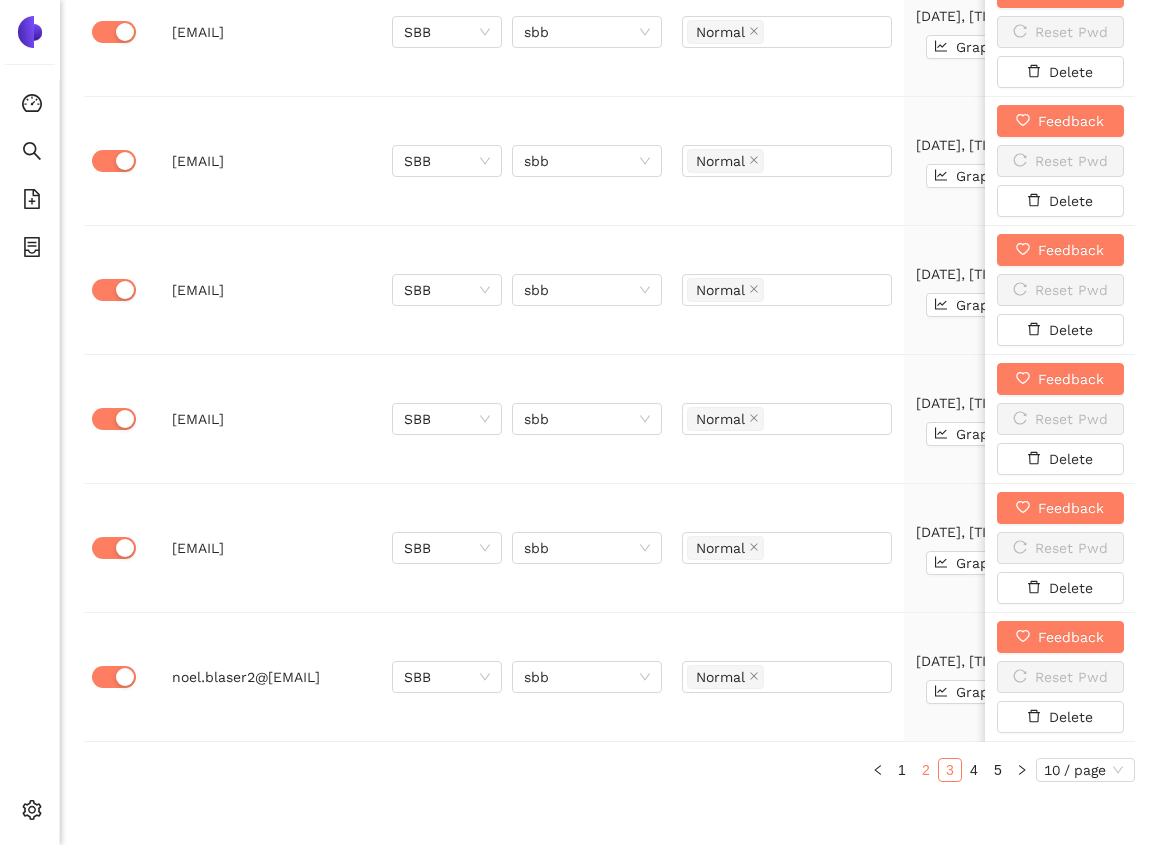click on "2" at bounding box center (926, 770) 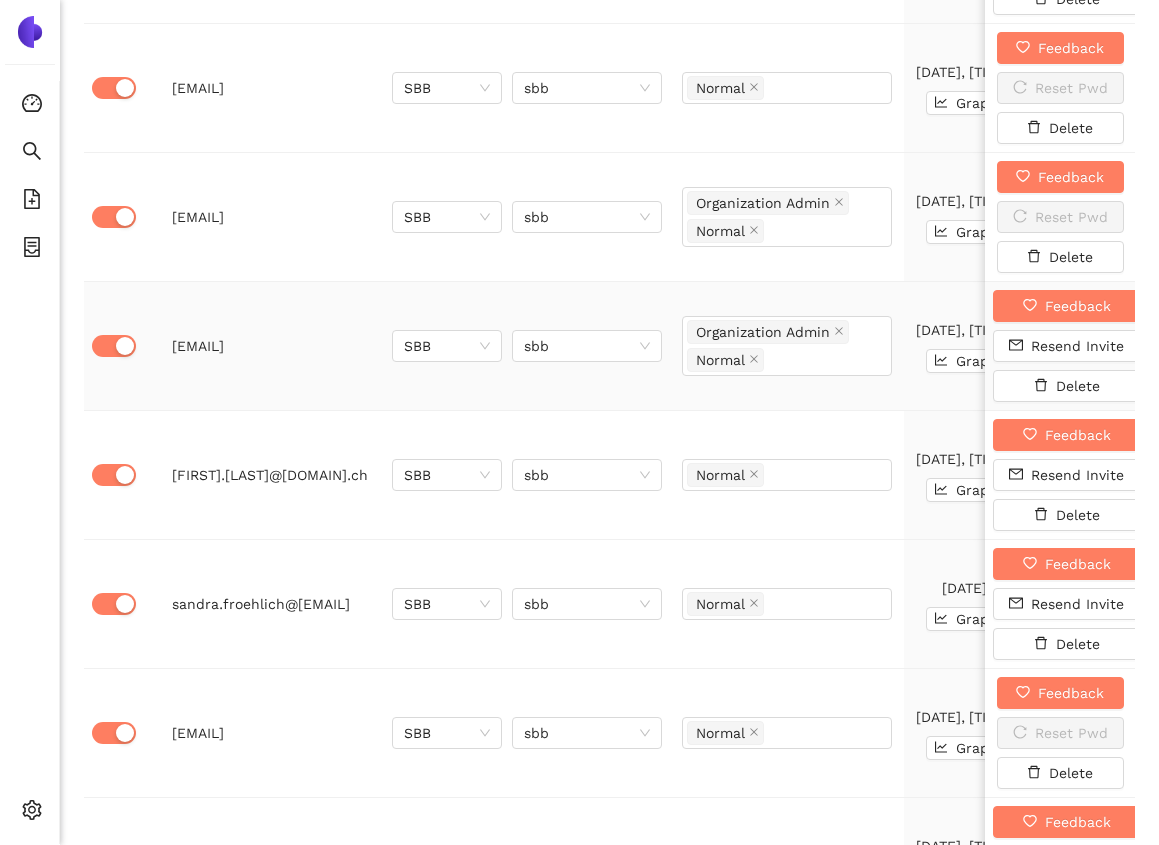 scroll, scrollTop: 1963, scrollLeft: 0, axis: vertical 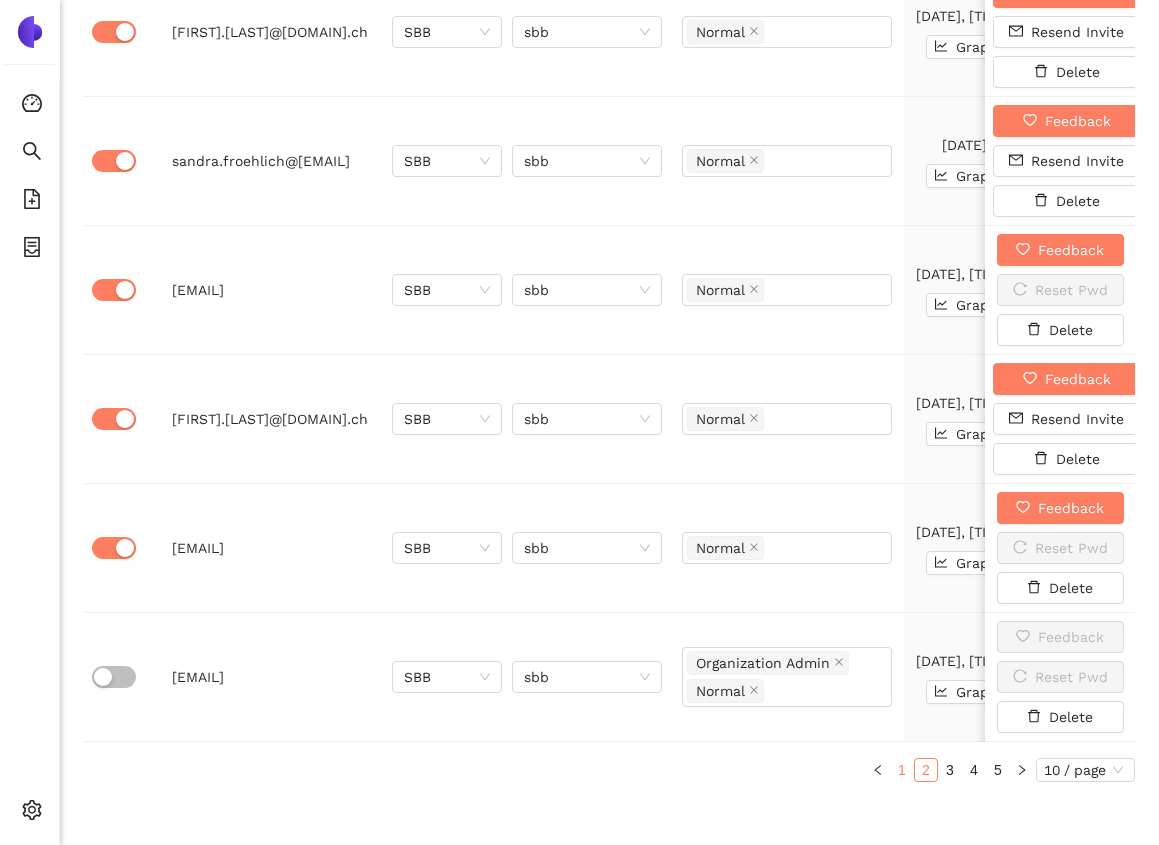 click on "1" at bounding box center [902, 770] 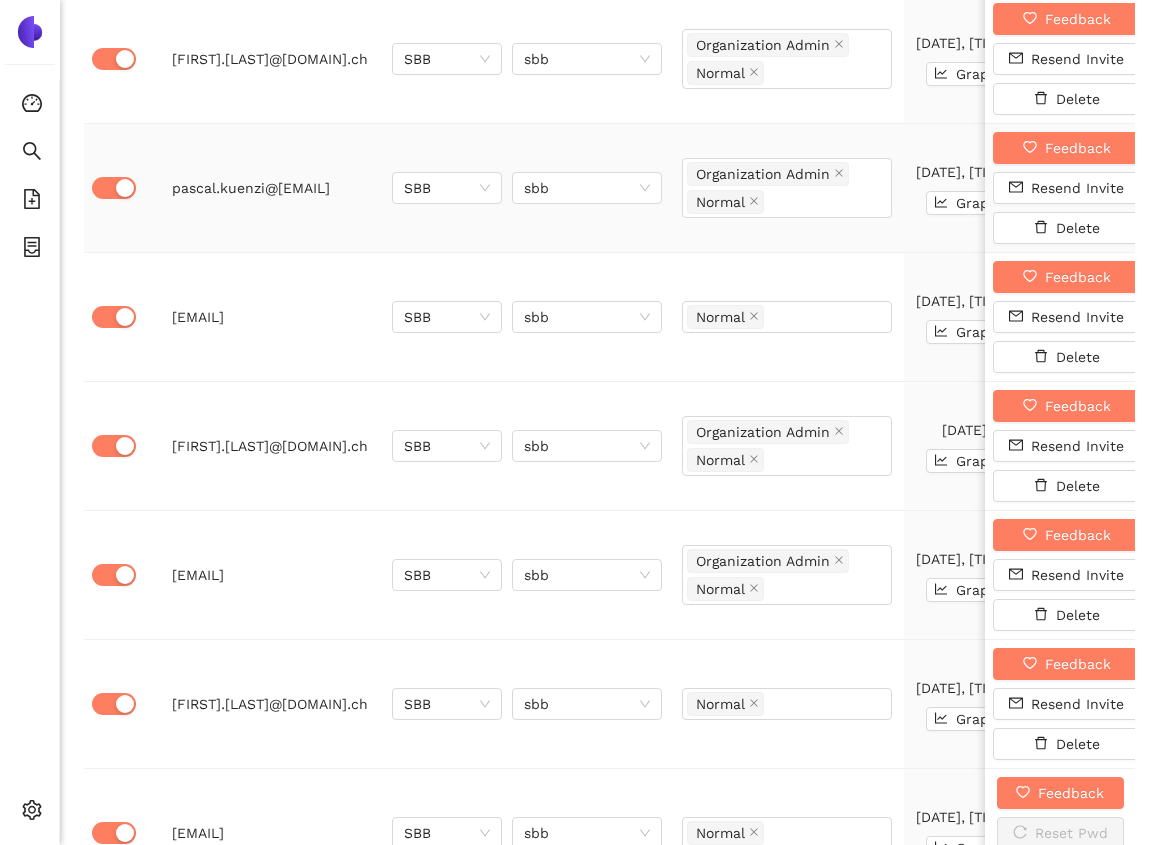 scroll, scrollTop: 1963, scrollLeft: 0, axis: vertical 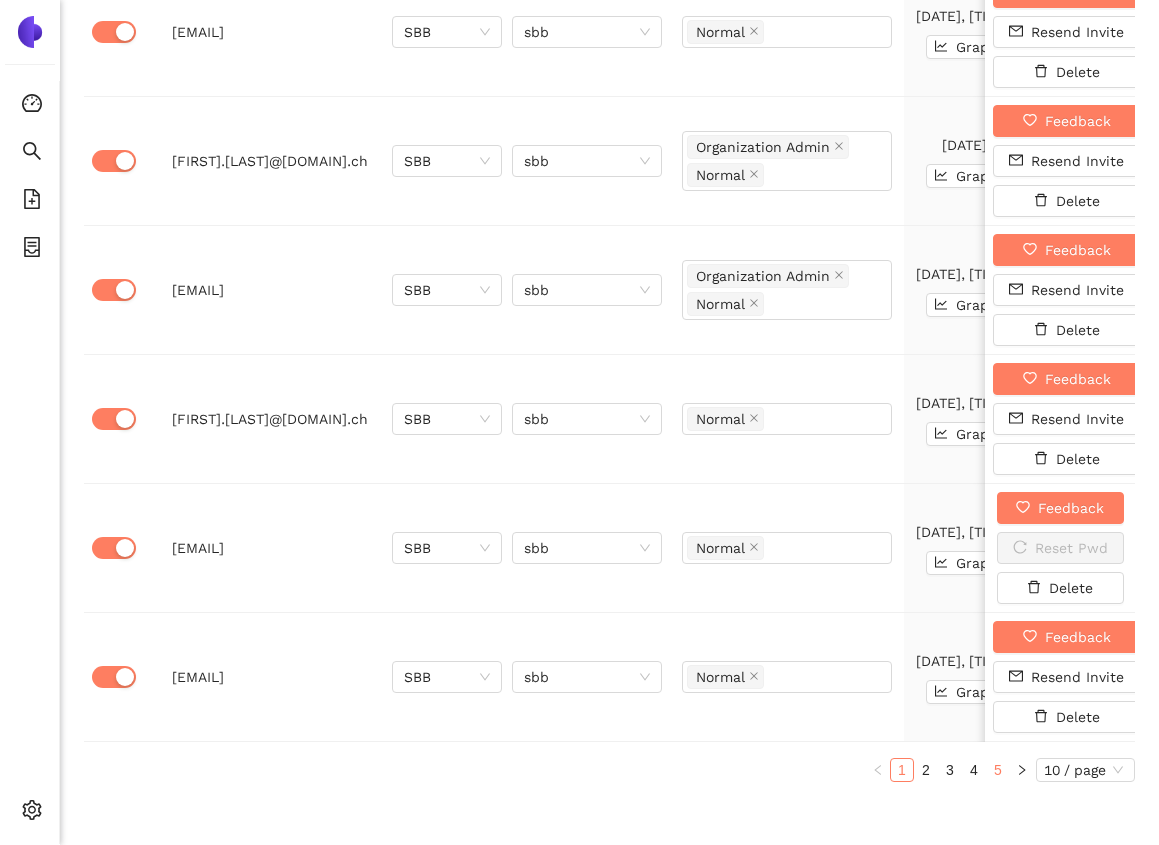 click on "5" at bounding box center [998, 770] 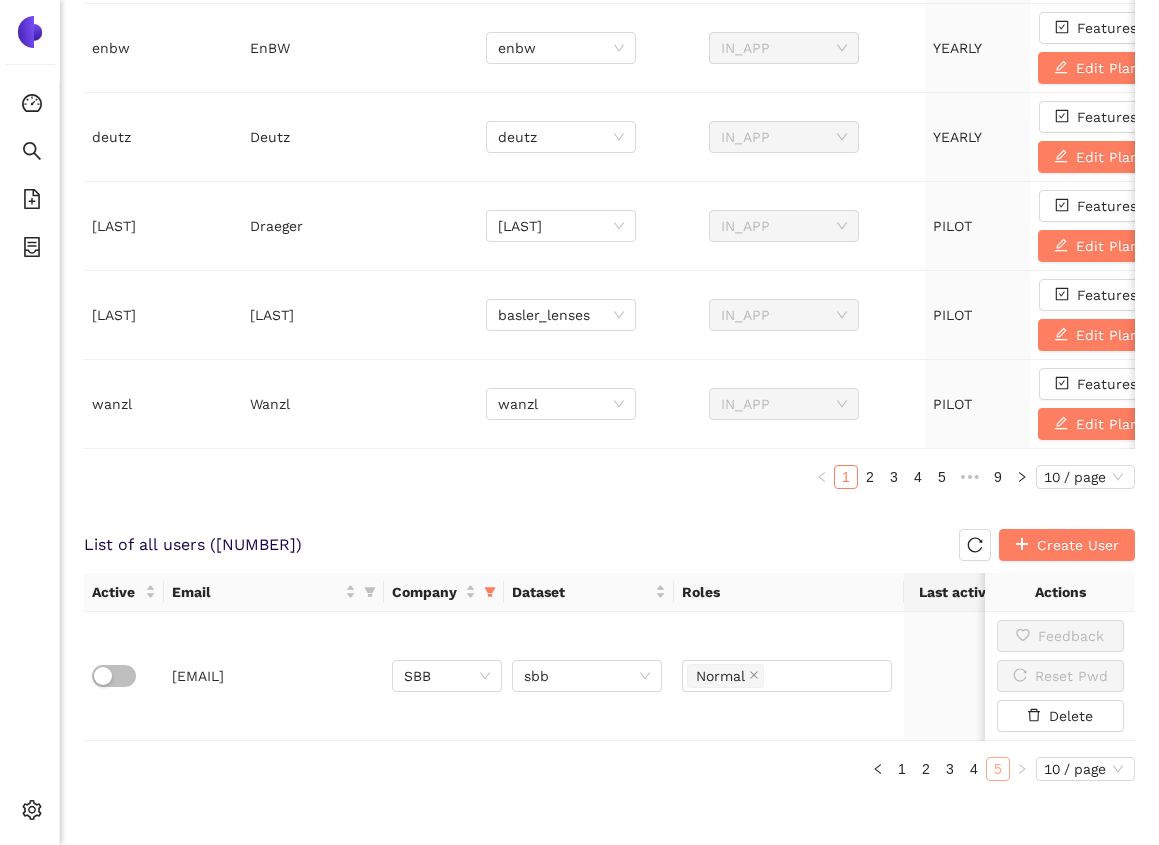 scroll, scrollTop: 802, scrollLeft: 0, axis: vertical 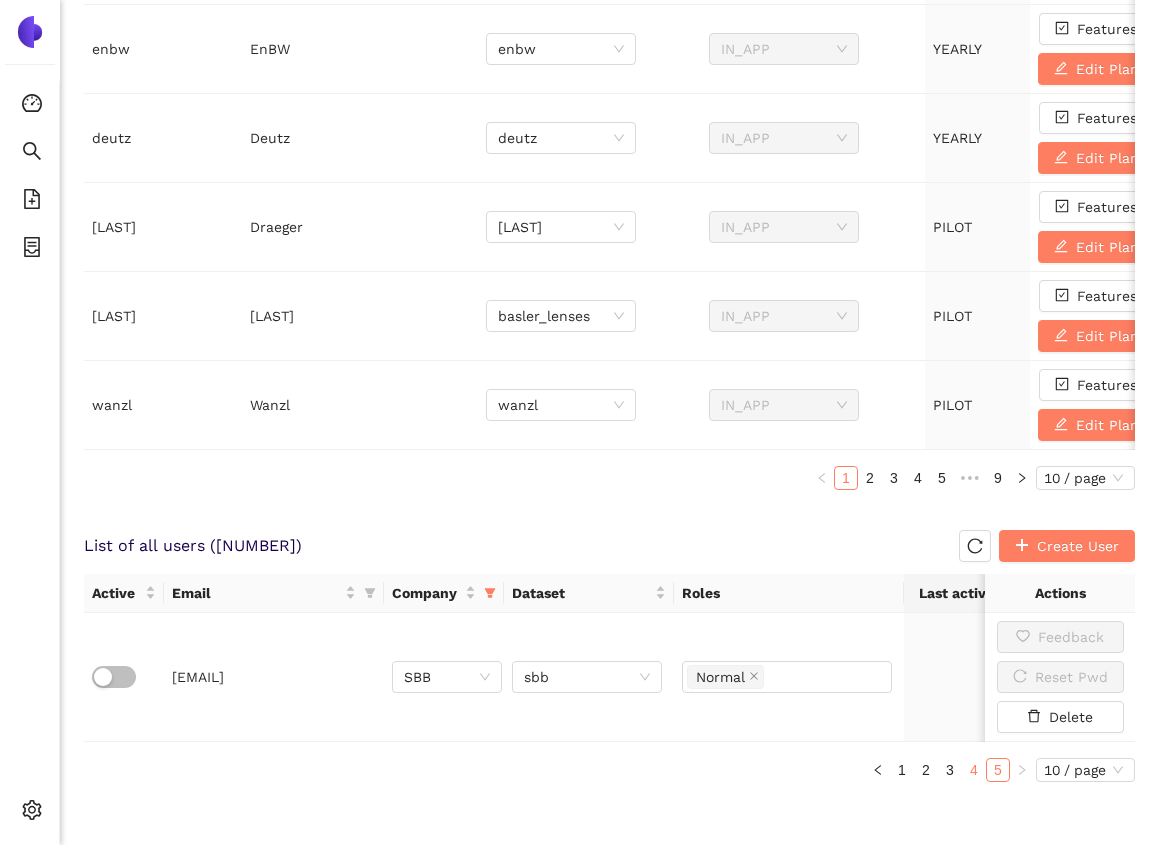 click on "4" at bounding box center (974, 770) 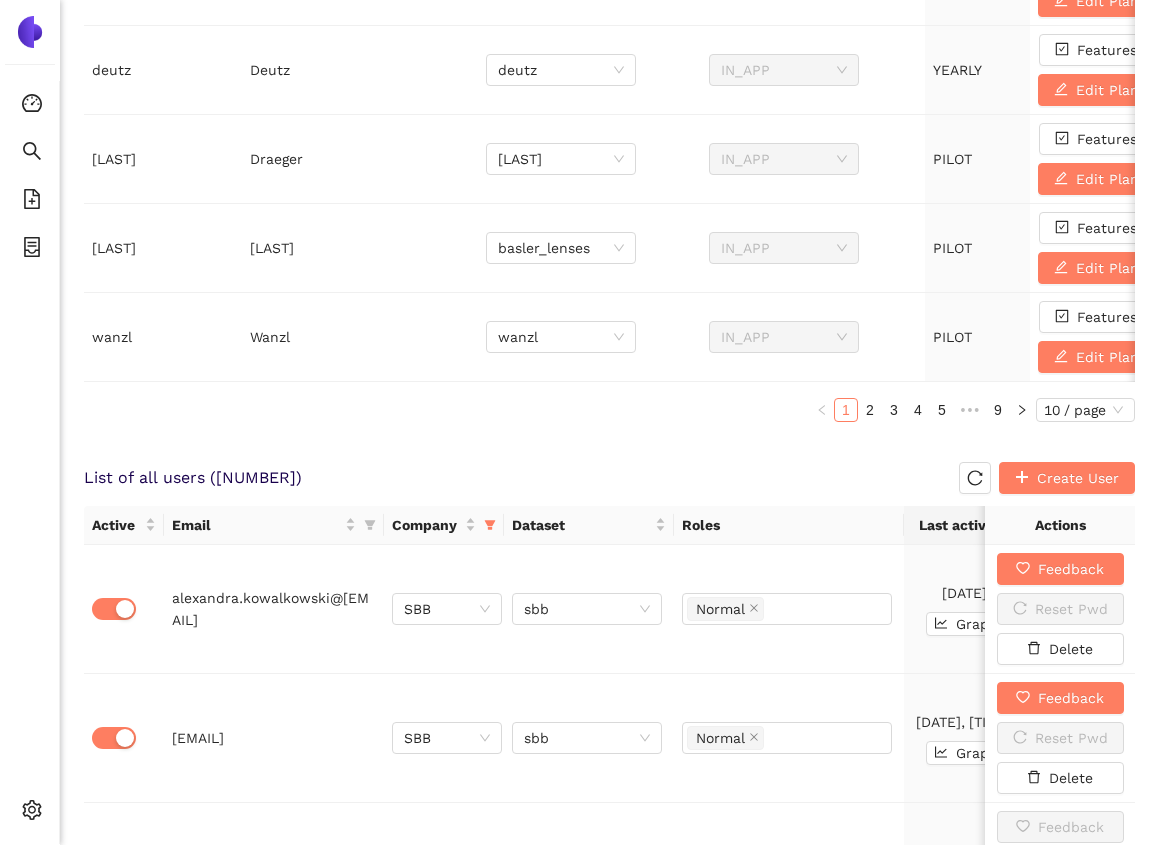 scroll, scrollTop: 874, scrollLeft: 0, axis: vertical 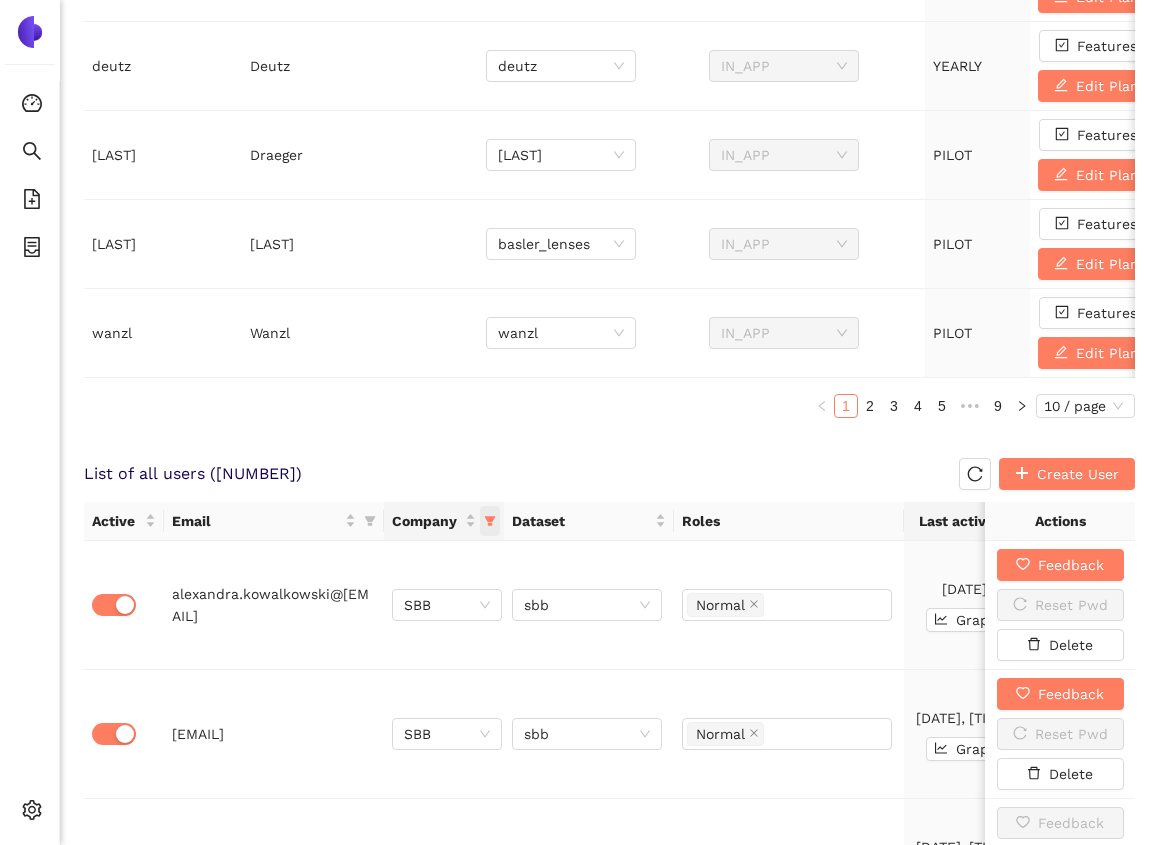 click 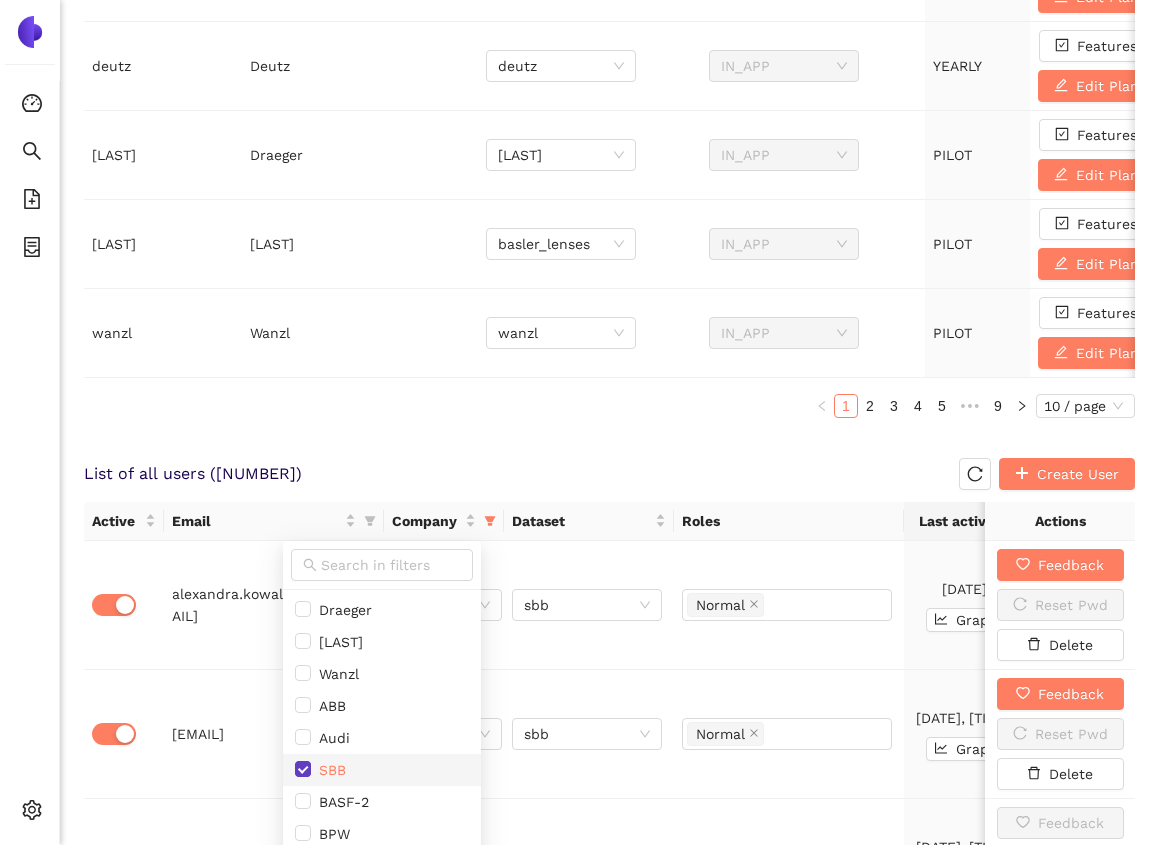 click at bounding box center [303, 770] 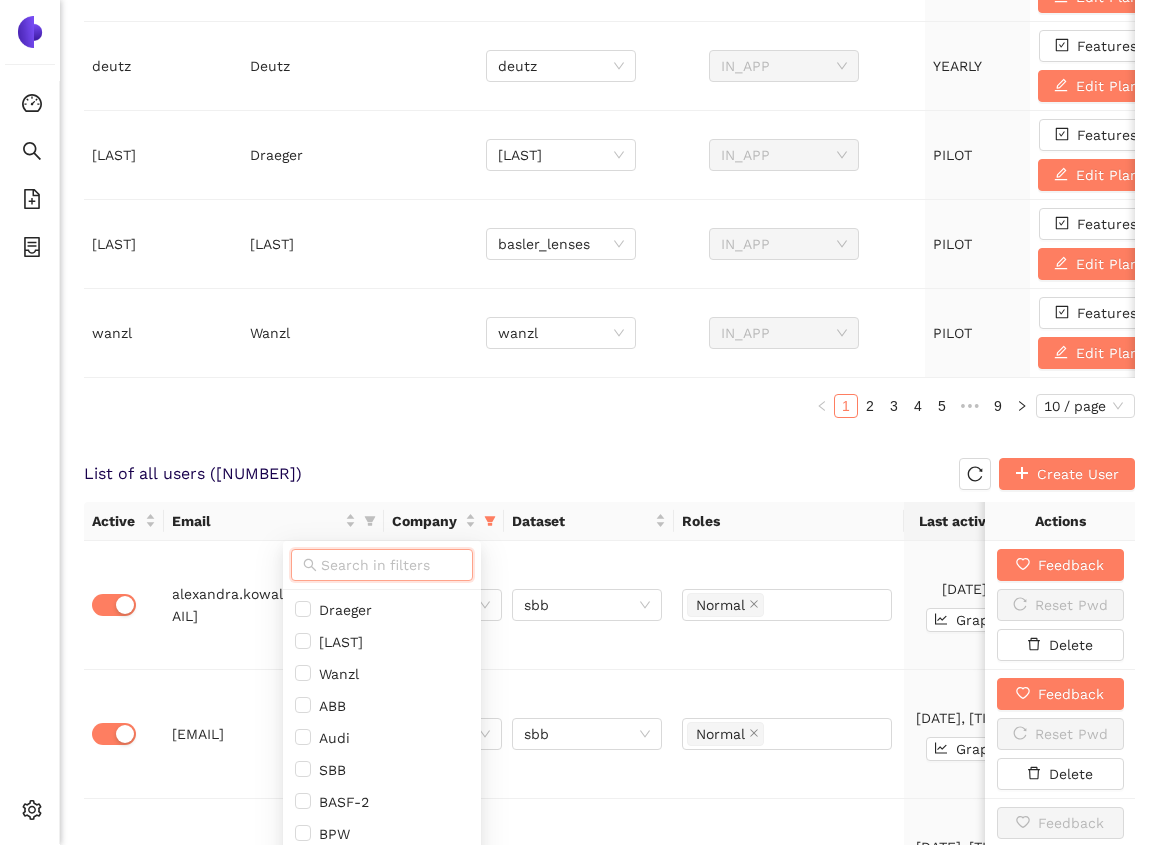 click at bounding box center [391, 565] 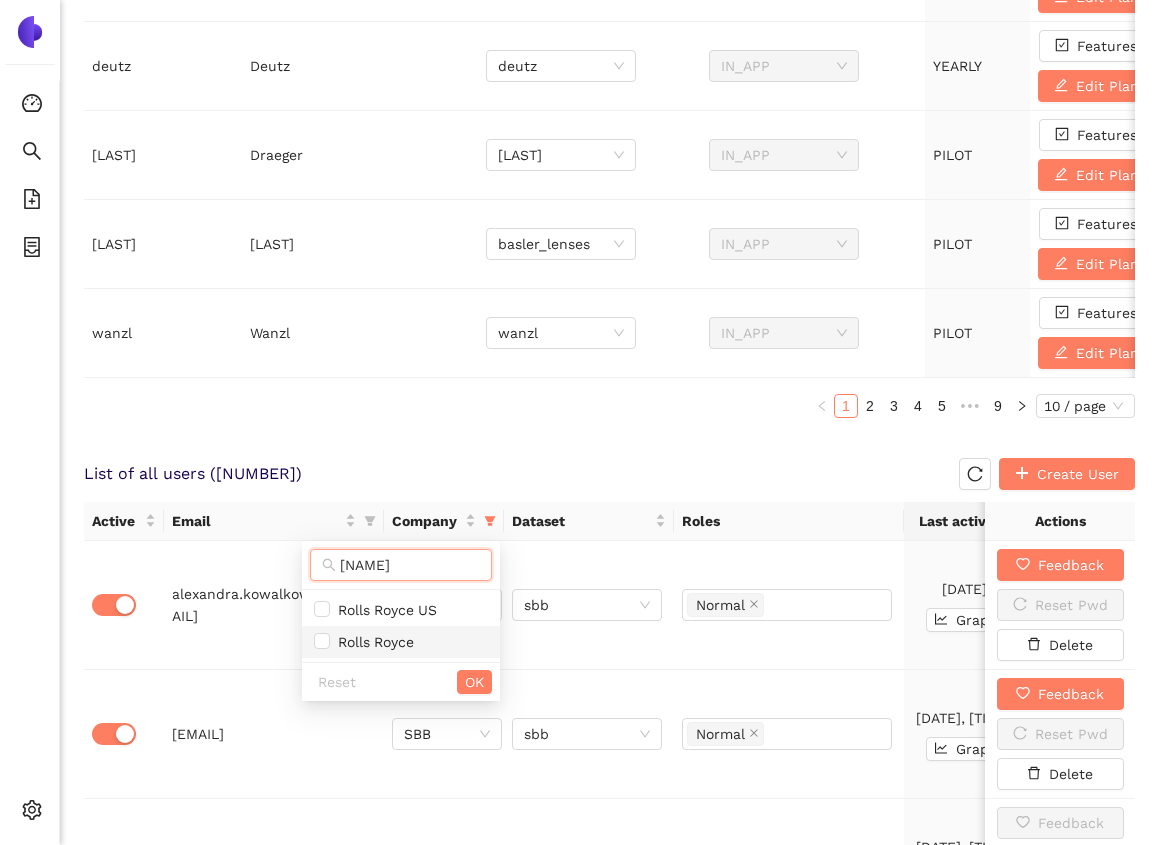 type on "[NAME]" 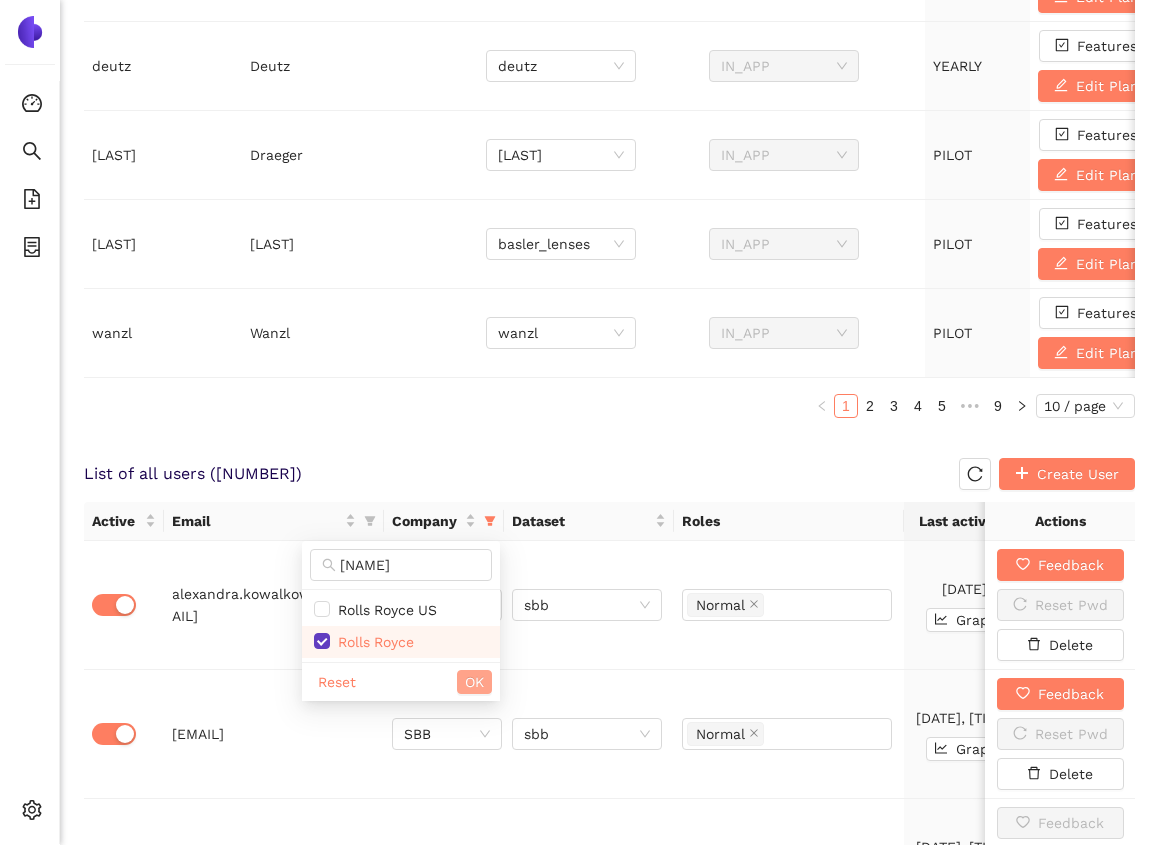 click on "OK" at bounding box center [474, 682] 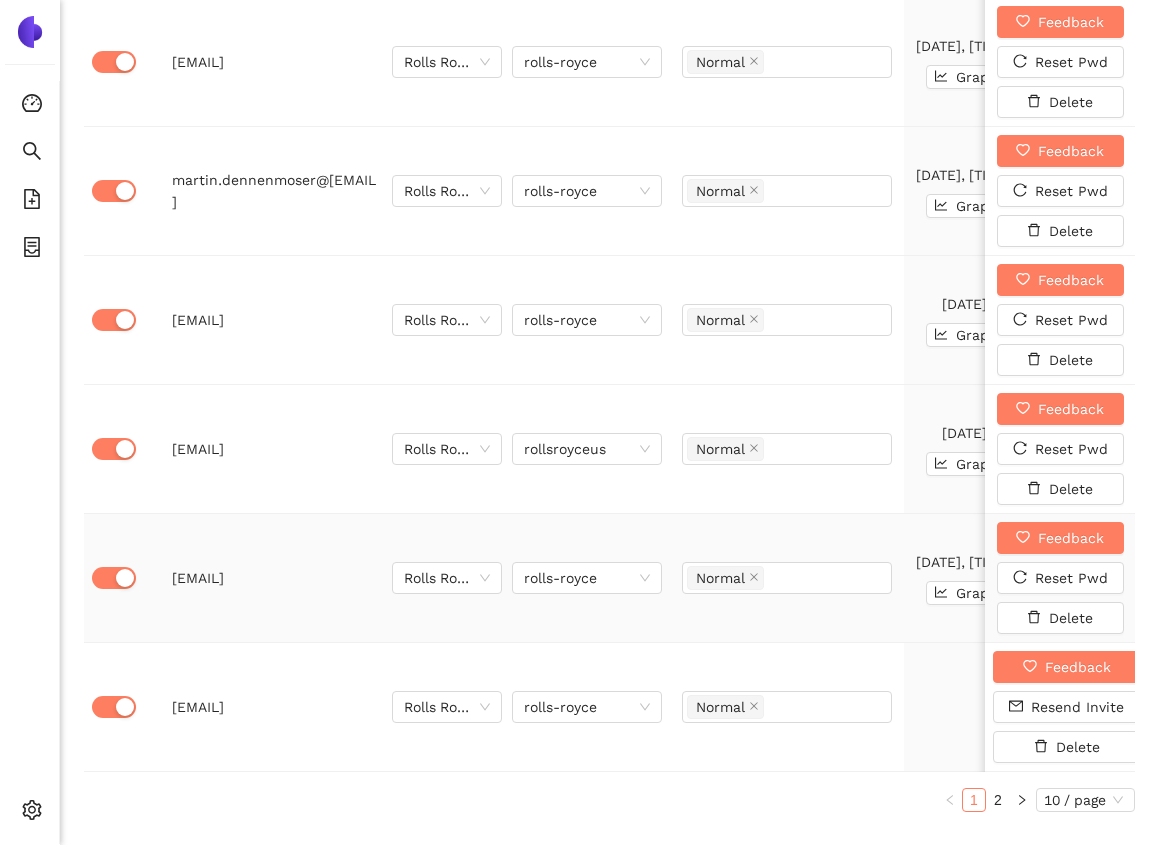 scroll, scrollTop: 1963, scrollLeft: 0, axis: vertical 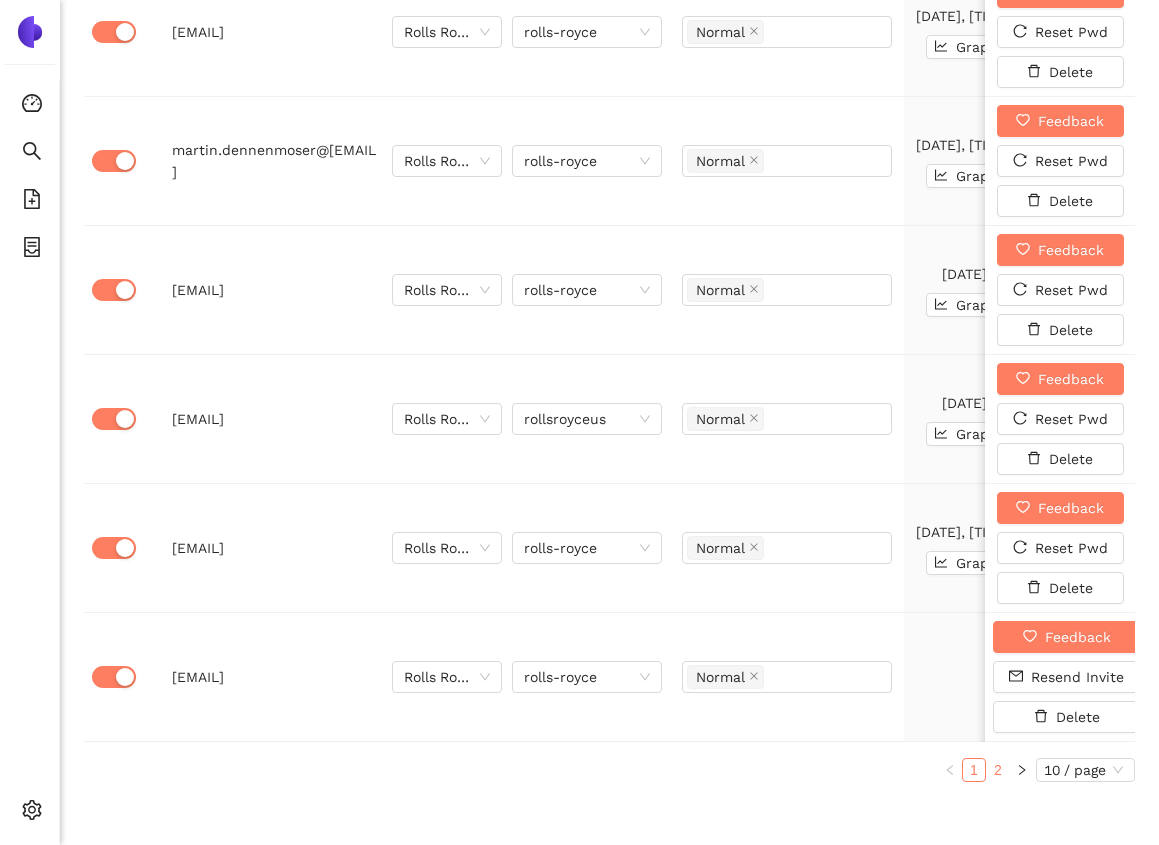 click on "2" at bounding box center (998, 770) 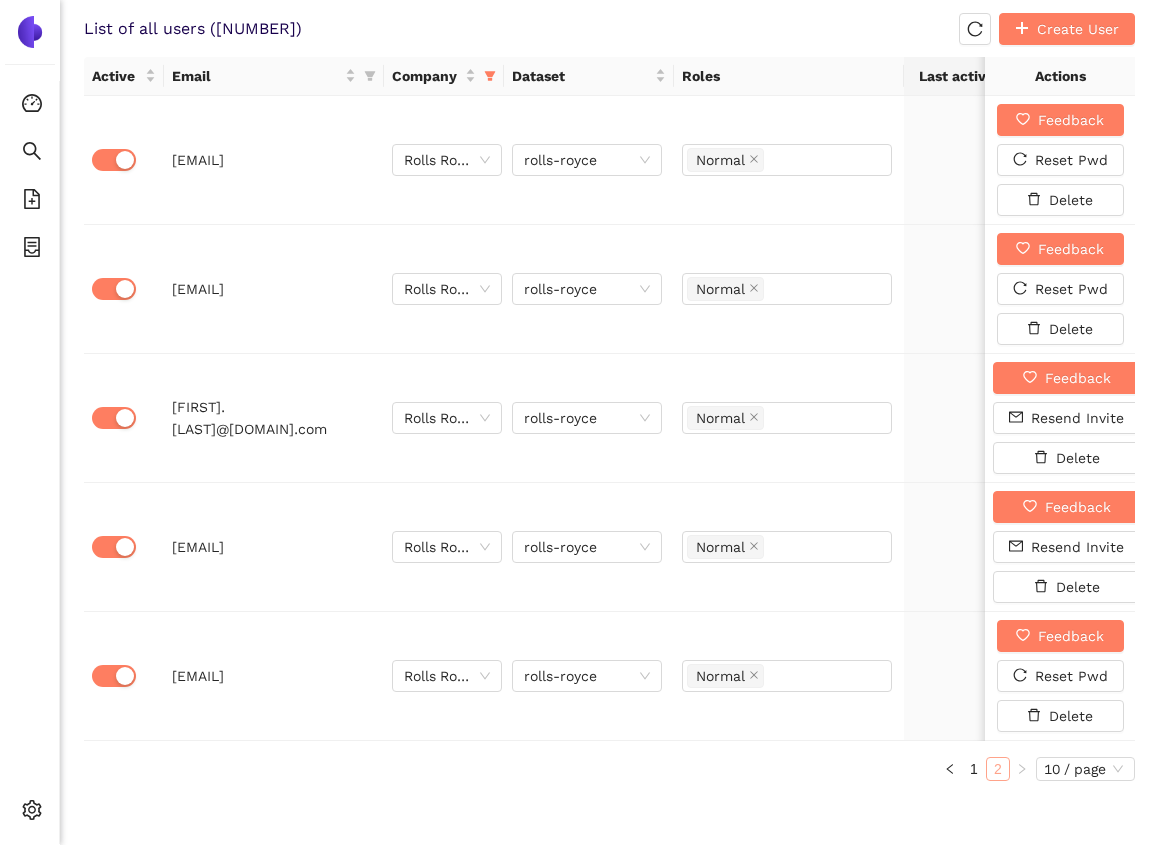 scroll, scrollTop: 1318, scrollLeft: 0, axis: vertical 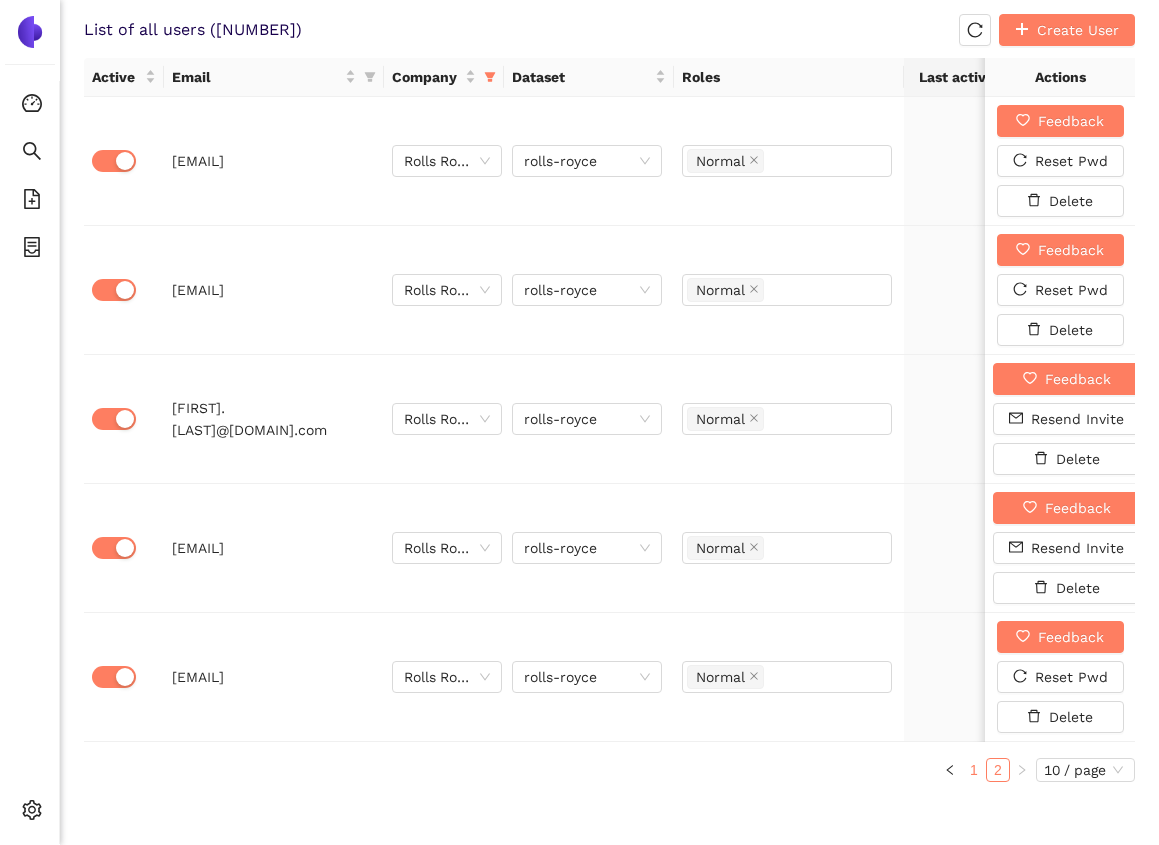 click on "1" at bounding box center [974, 770] 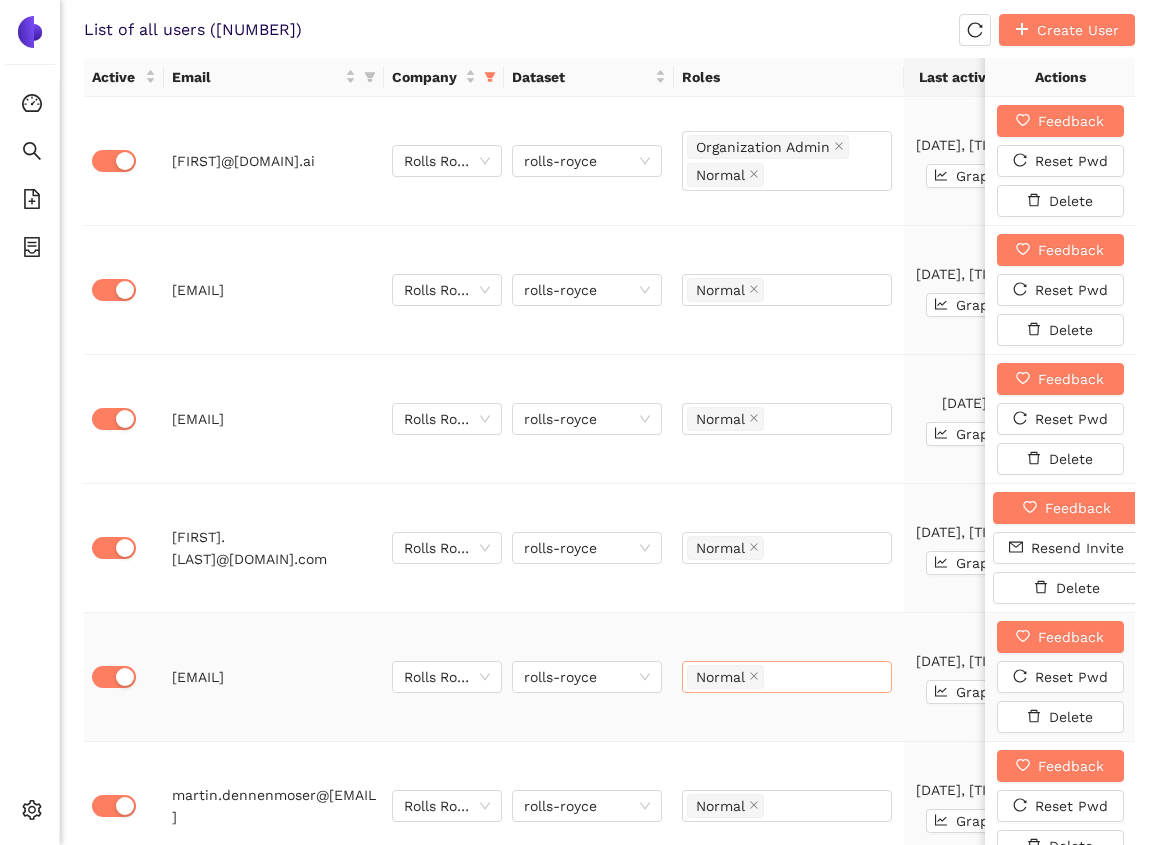scroll, scrollTop: 1963, scrollLeft: 0, axis: vertical 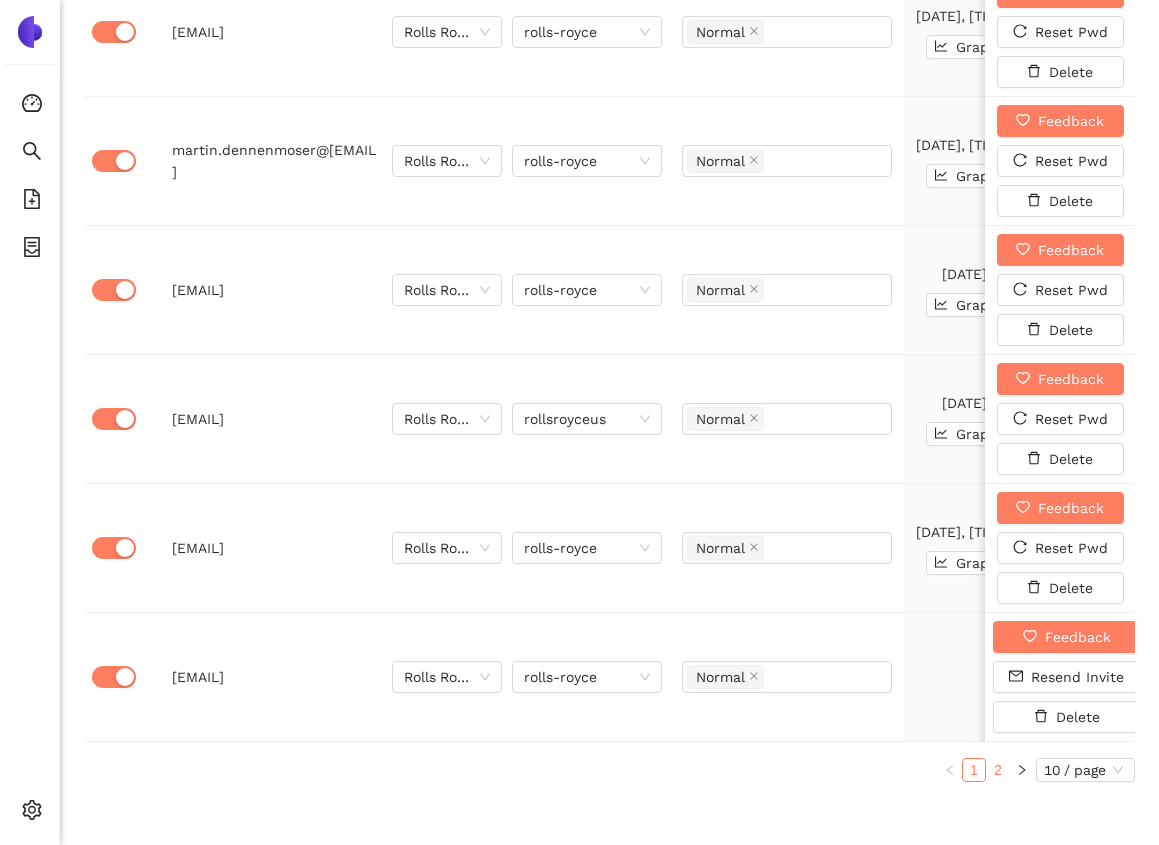 click on "2" at bounding box center [998, 770] 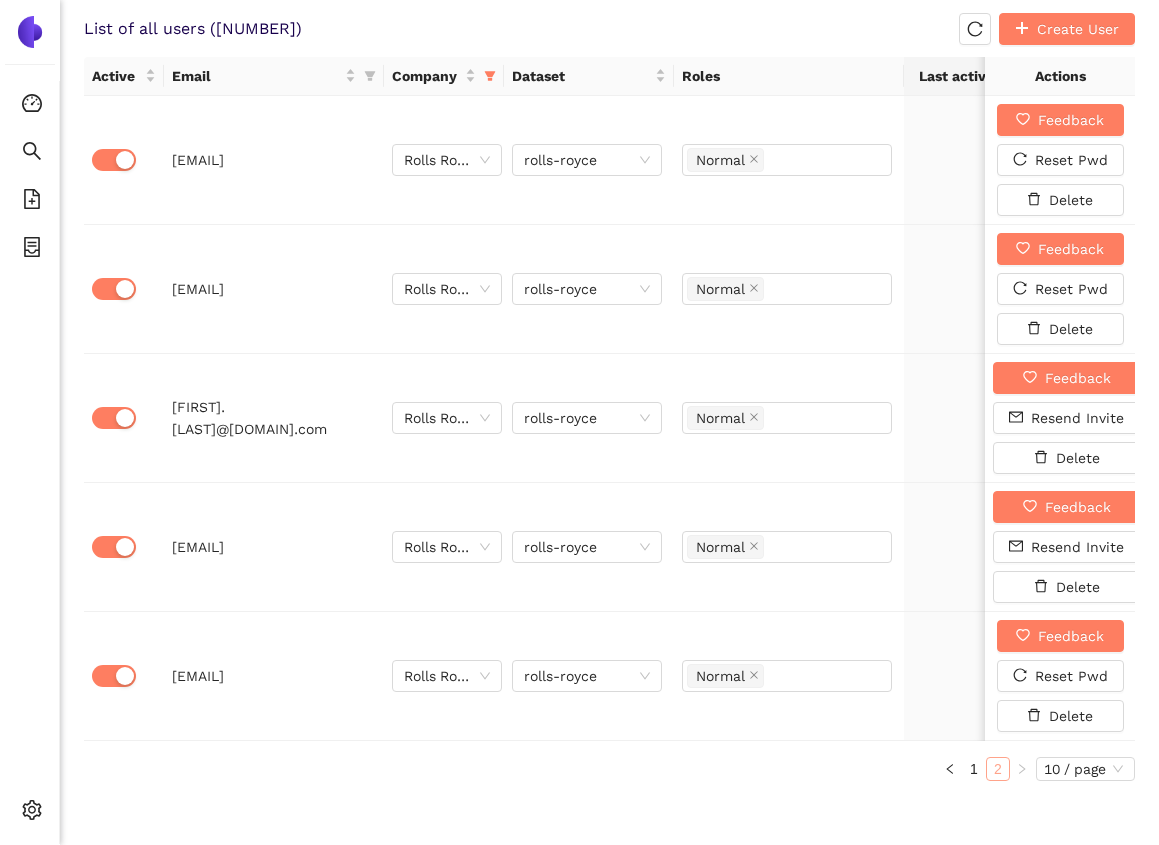 scroll, scrollTop: 1318, scrollLeft: 0, axis: vertical 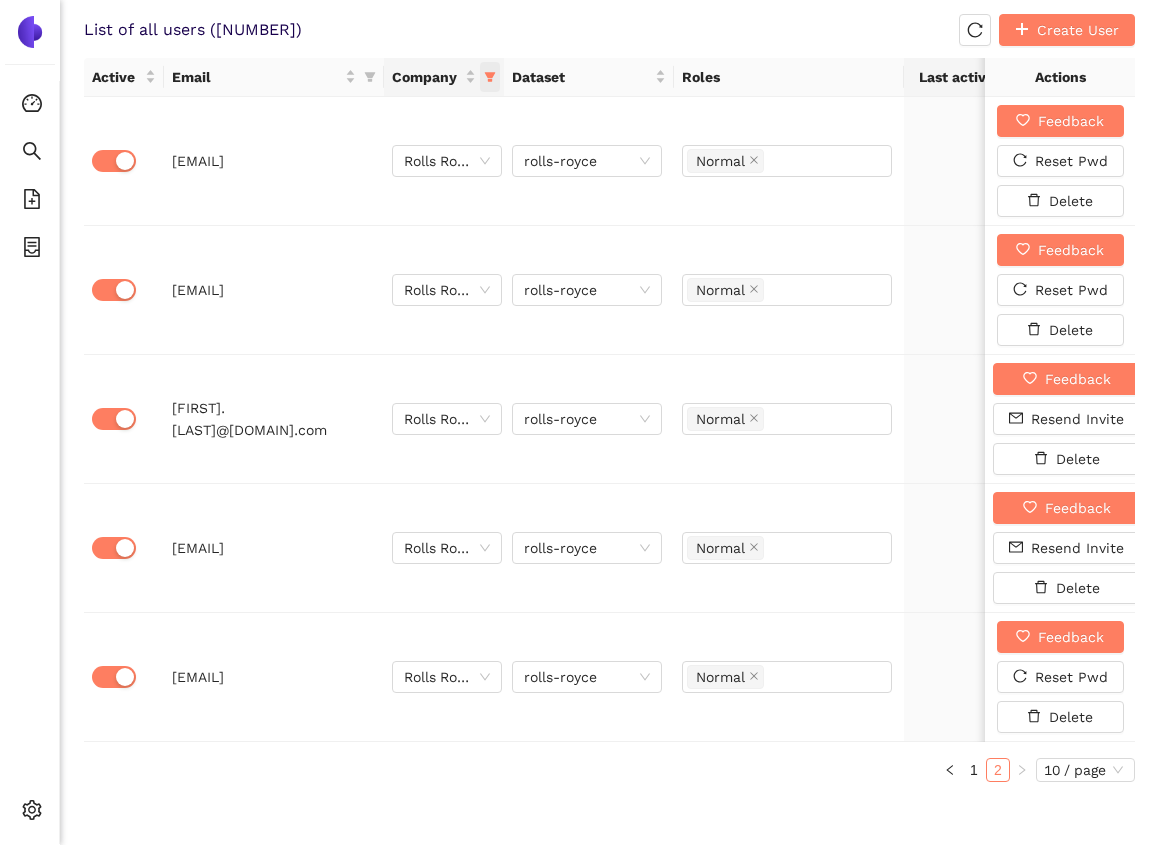 click 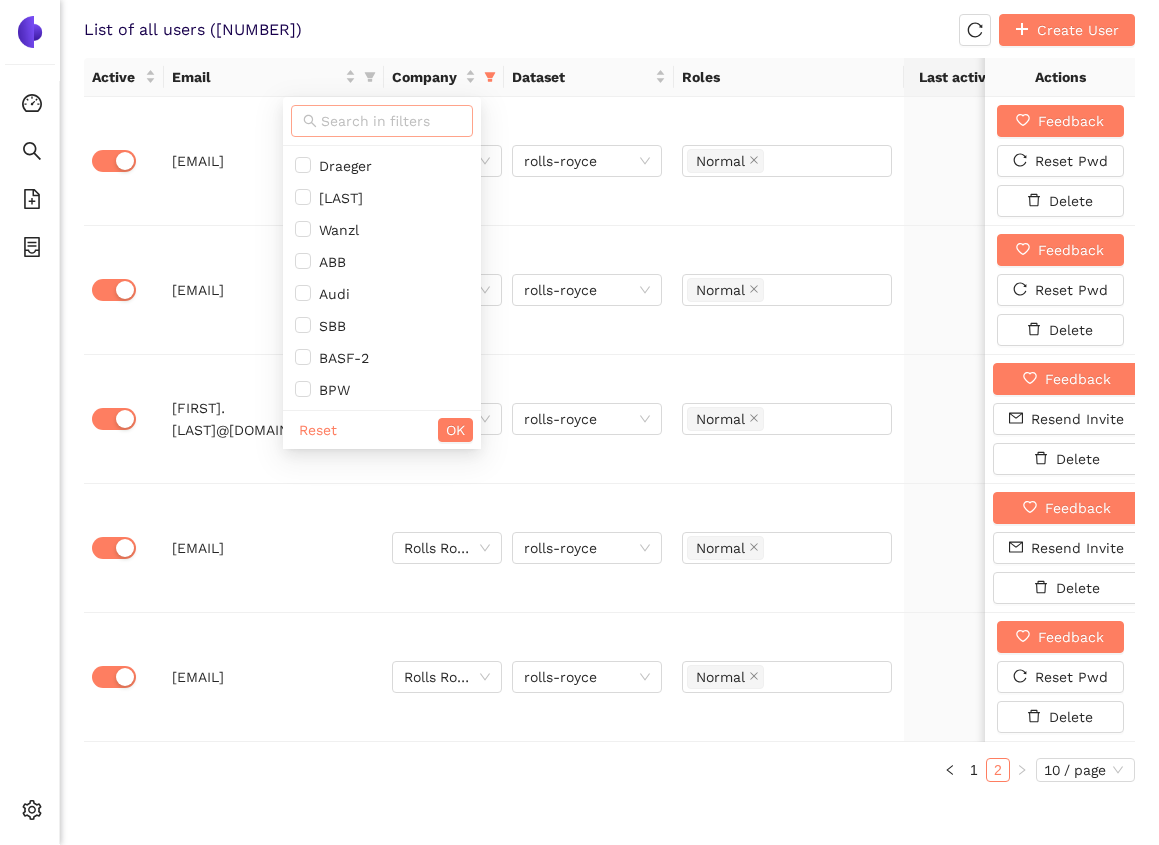 click at bounding box center [391, 121] 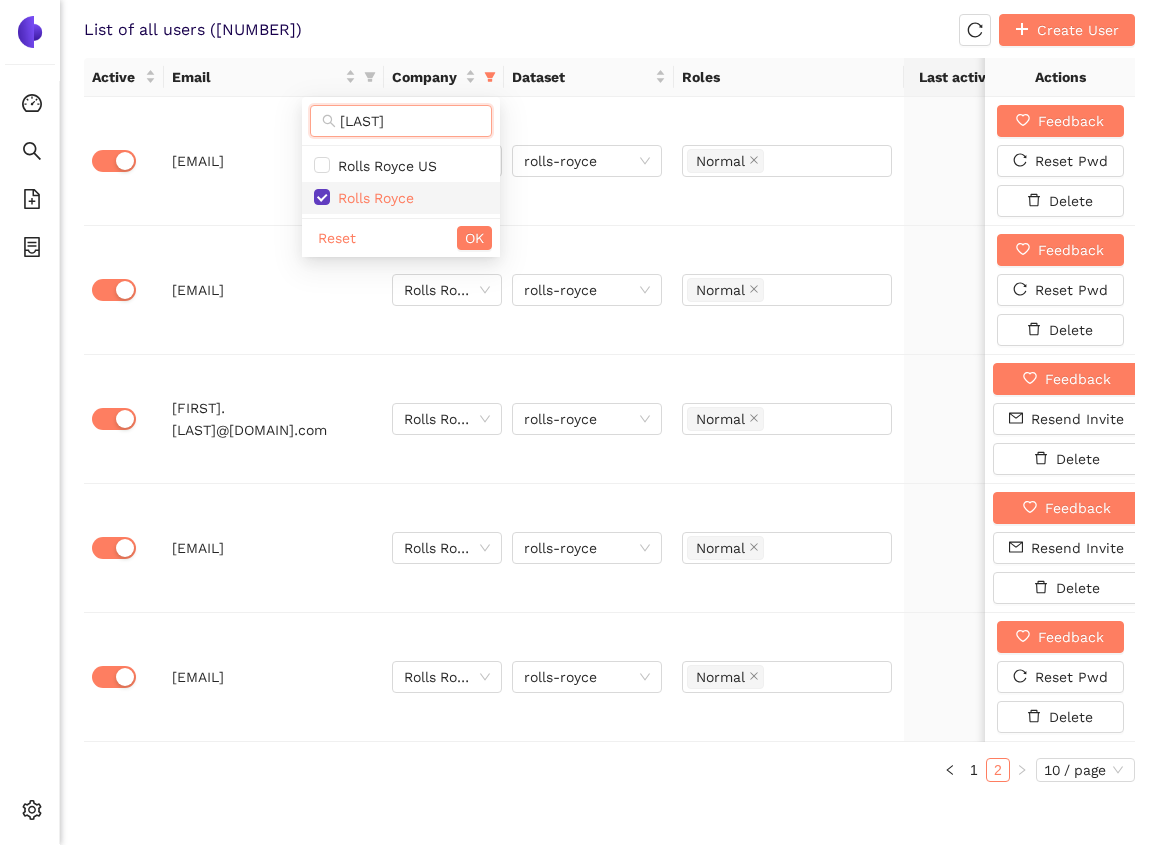 type on "[LAST]" 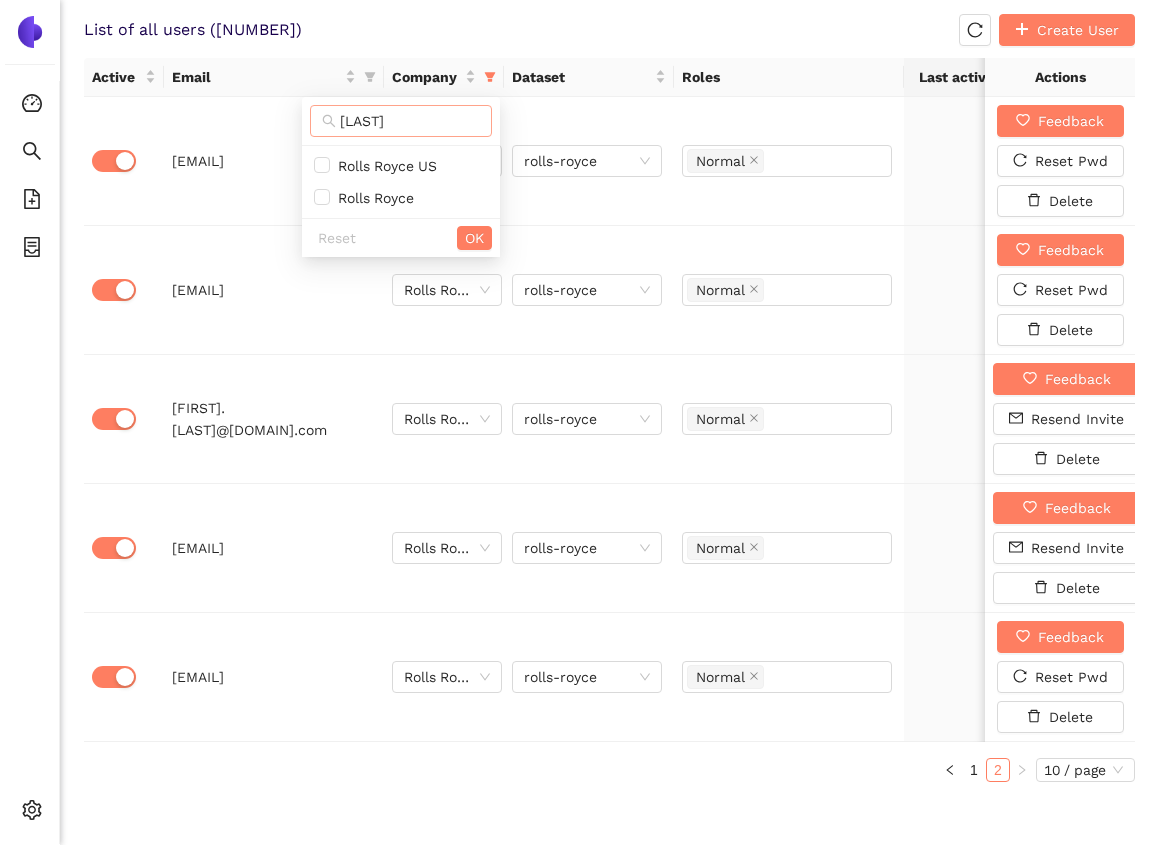 click on "[LAST]" at bounding box center (410, 121) 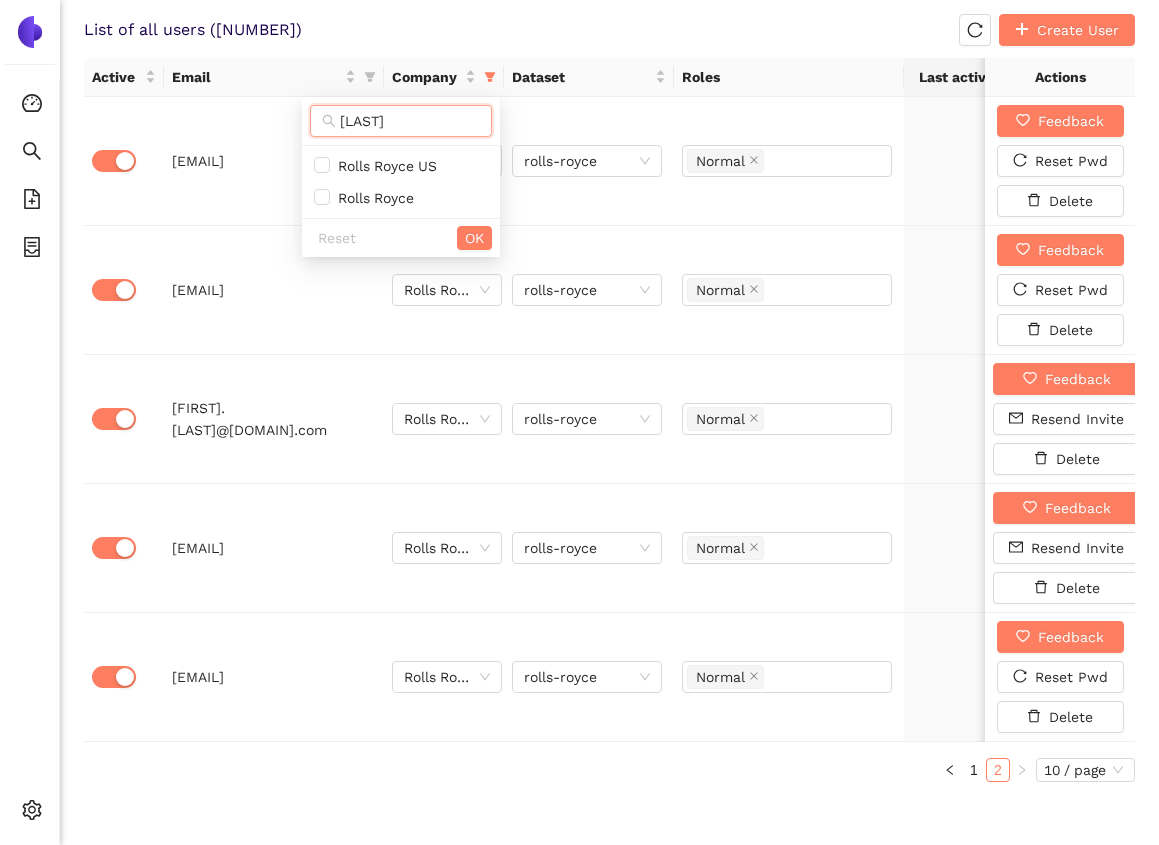 click on "[LAST]" at bounding box center (410, 121) 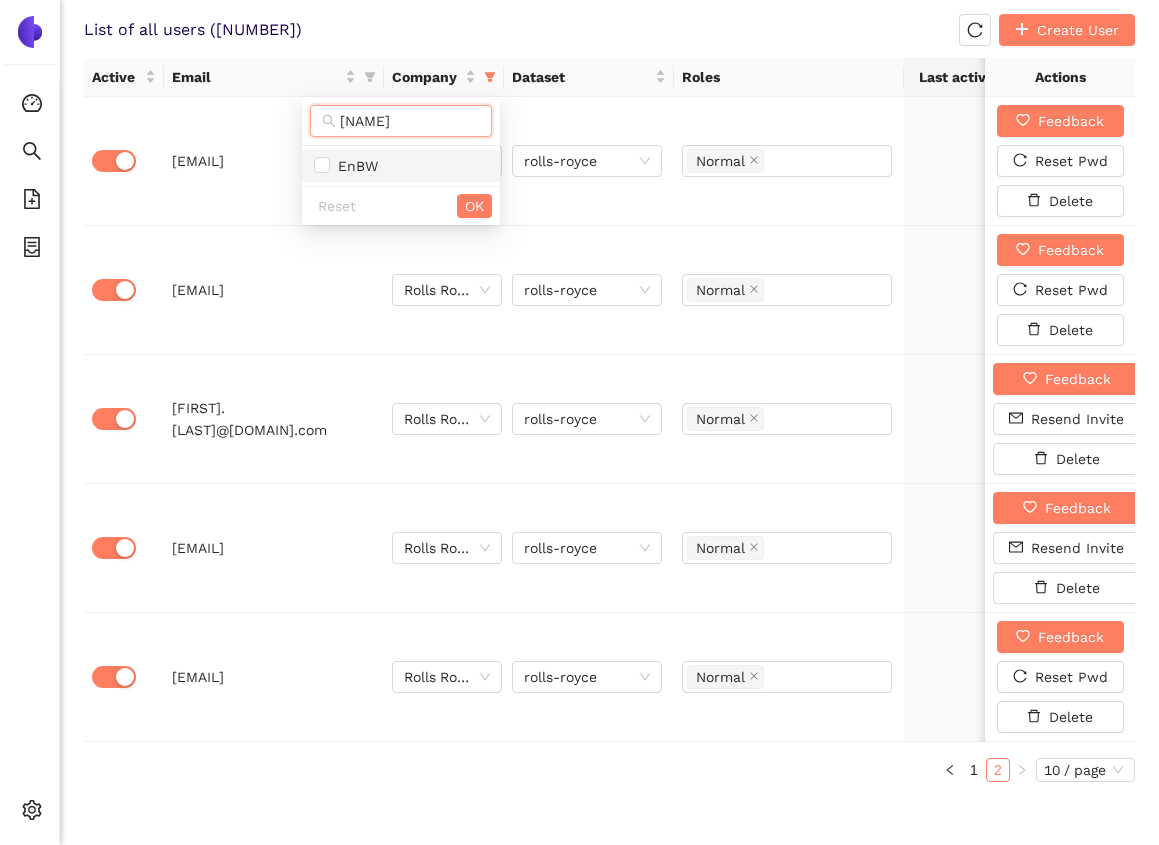 type on "[NAME]" 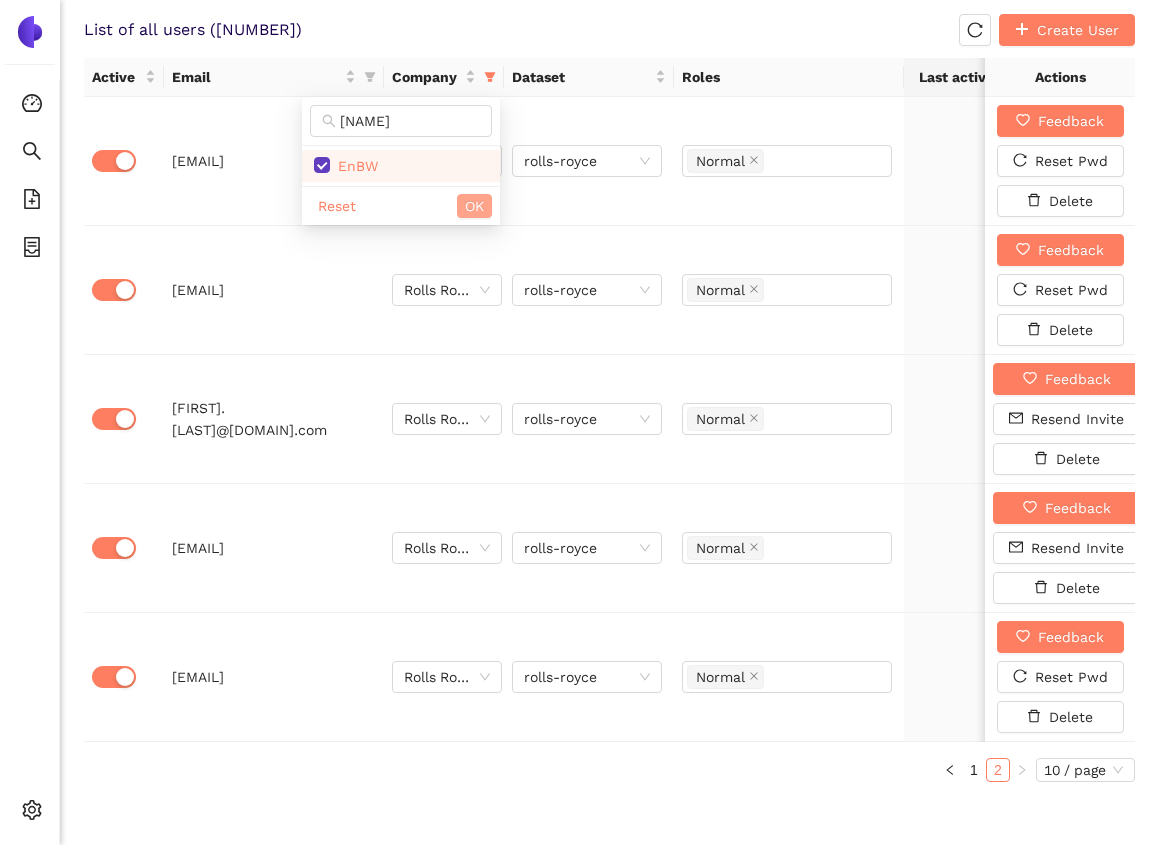 click on "OK" at bounding box center [474, 206] 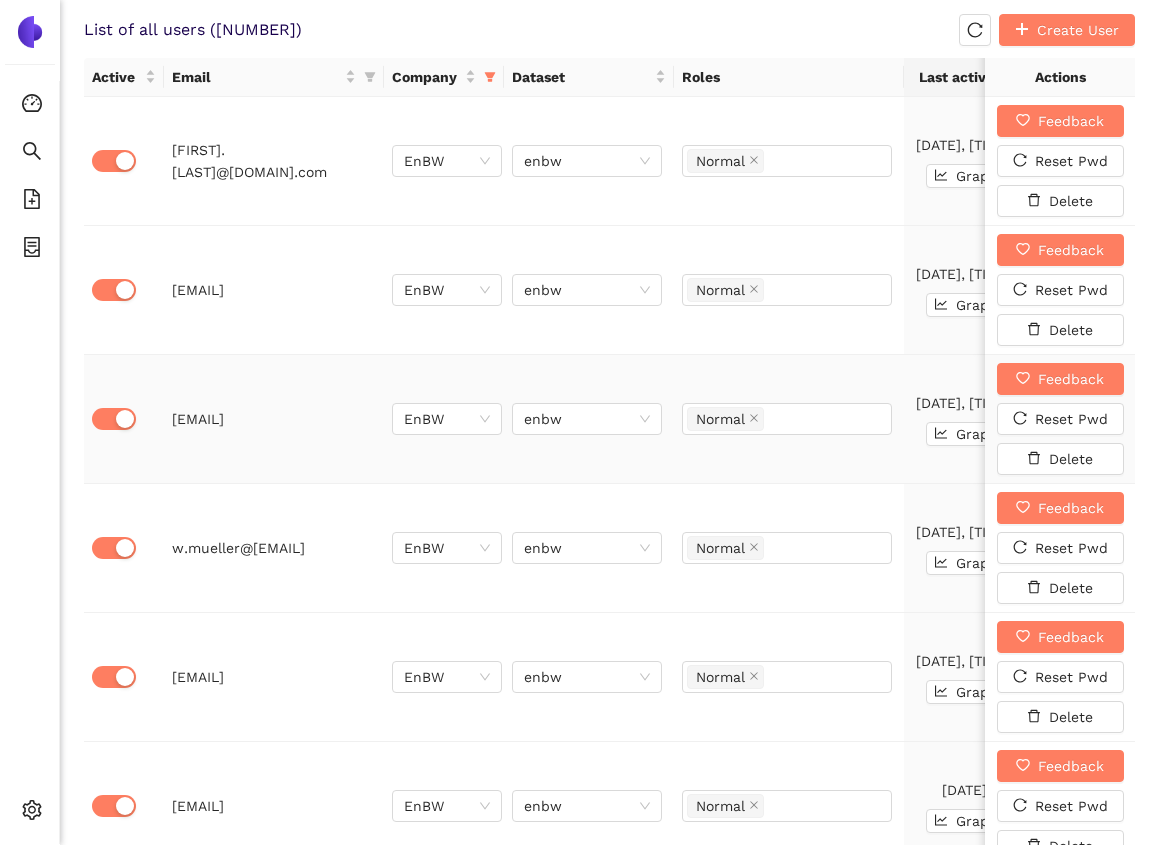 click on "Normal" at bounding box center [789, 419] 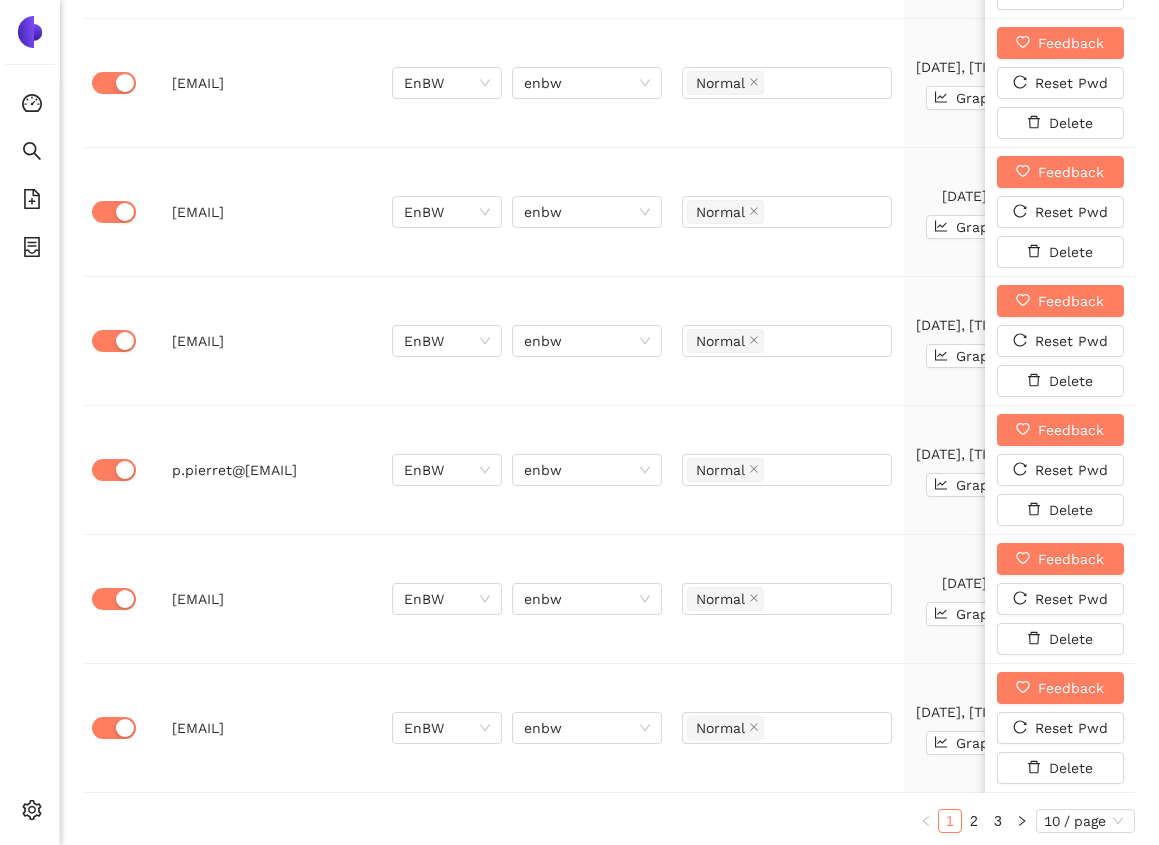 scroll, scrollTop: 1963, scrollLeft: 0, axis: vertical 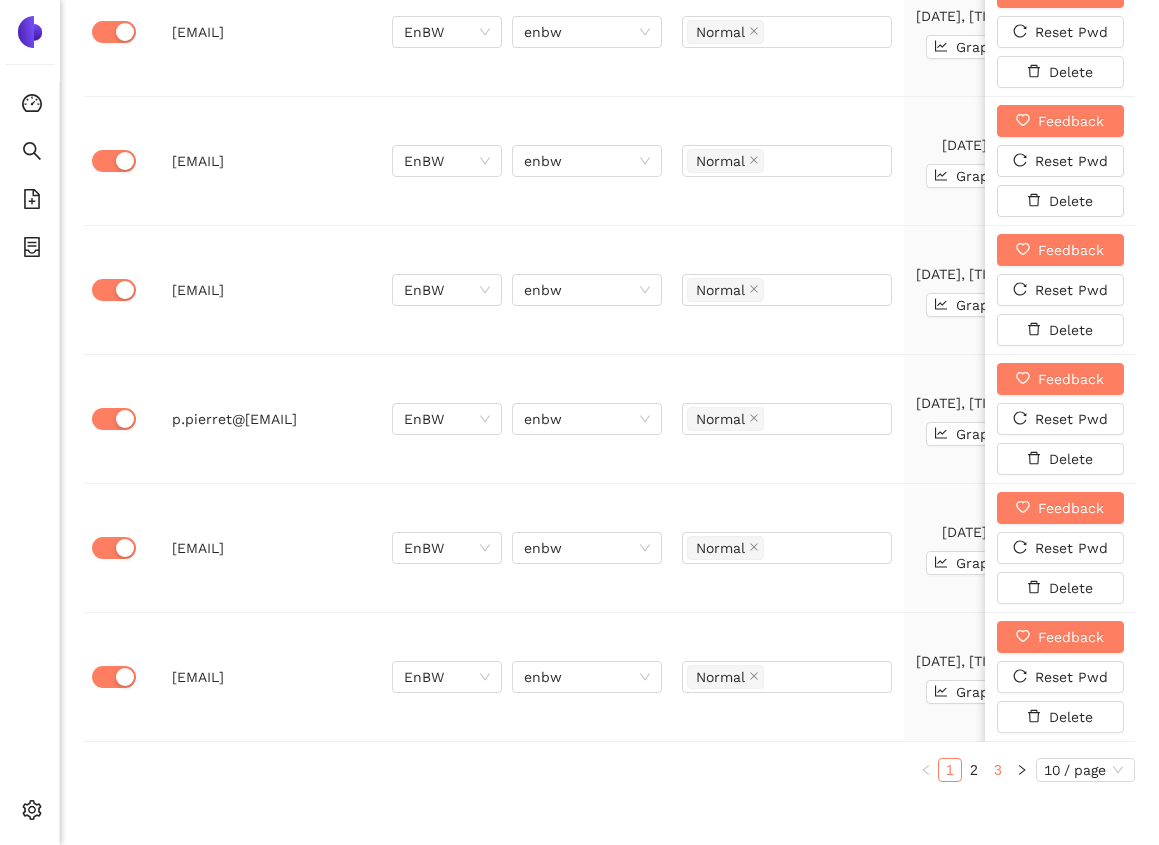 click on "3" at bounding box center (998, 770) 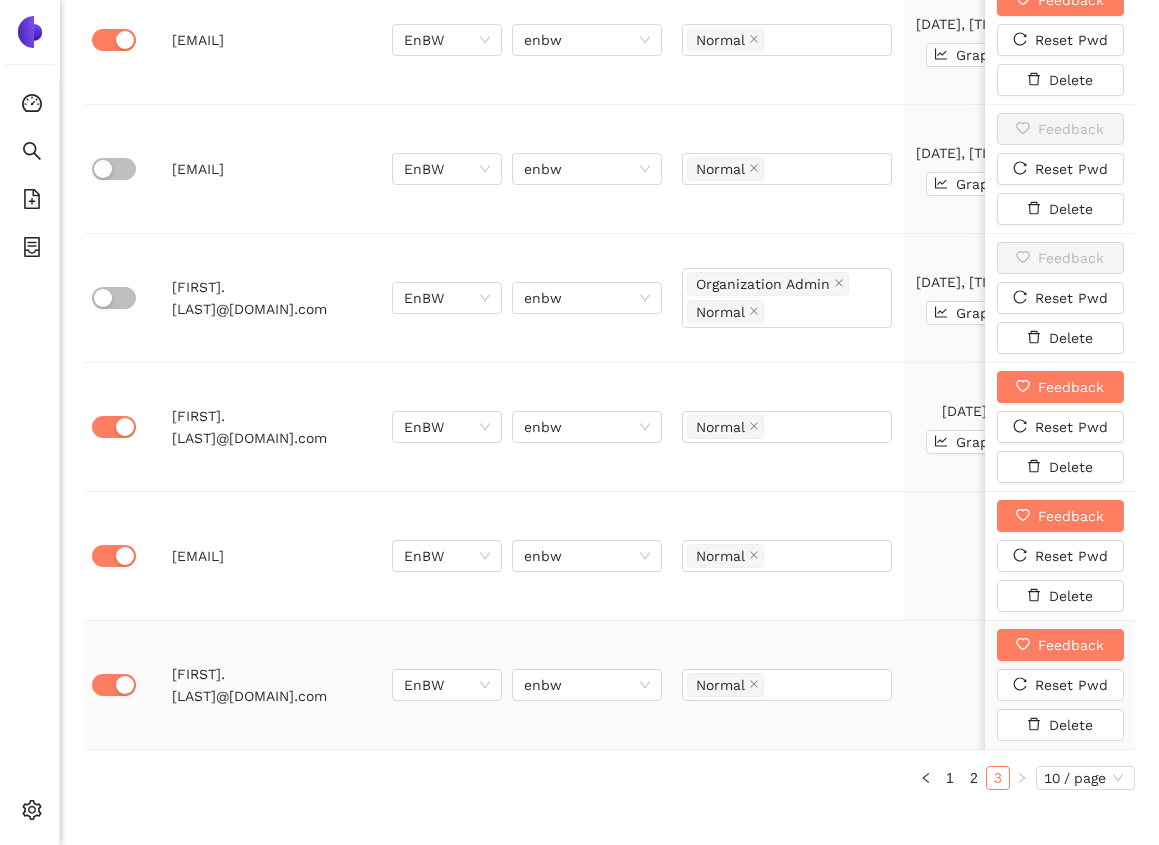 scroll, scrollTop: 1447, scrollLeft: 0, axis: vertical 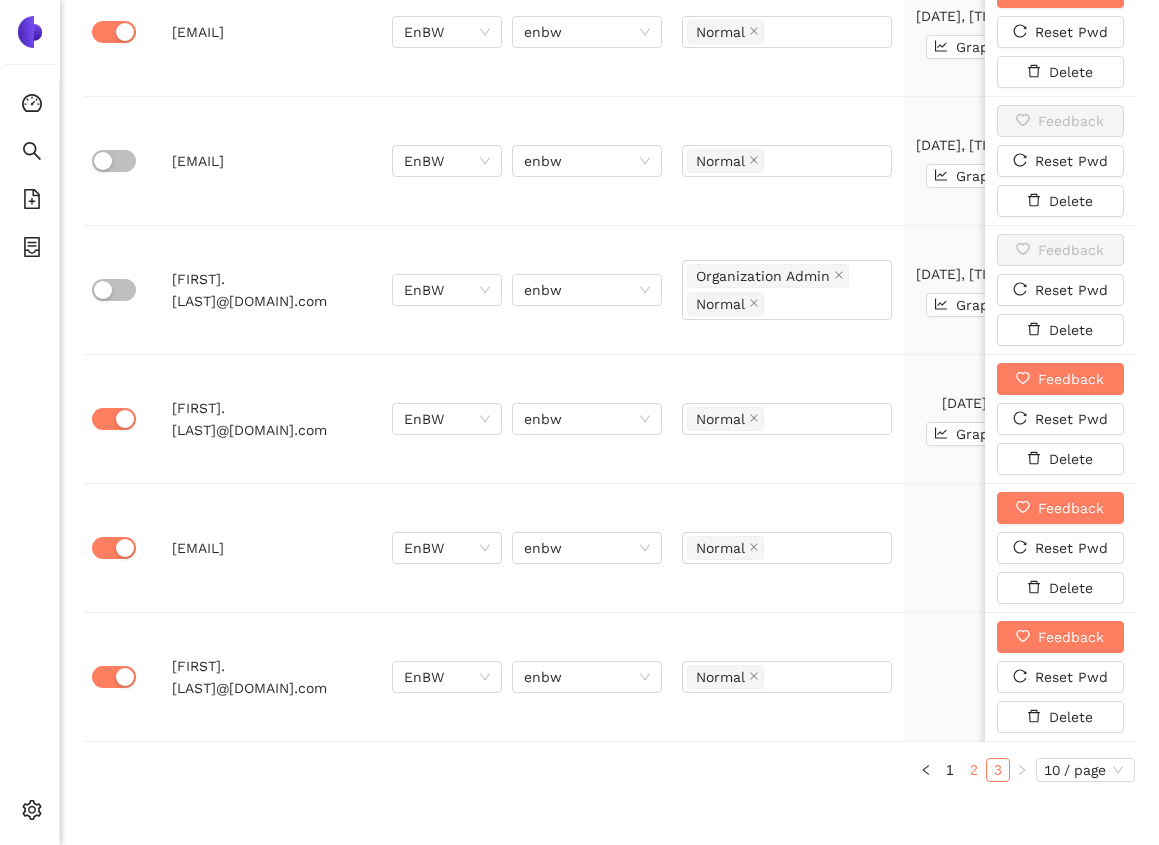 click on "2" at bounding box center (974, 770) 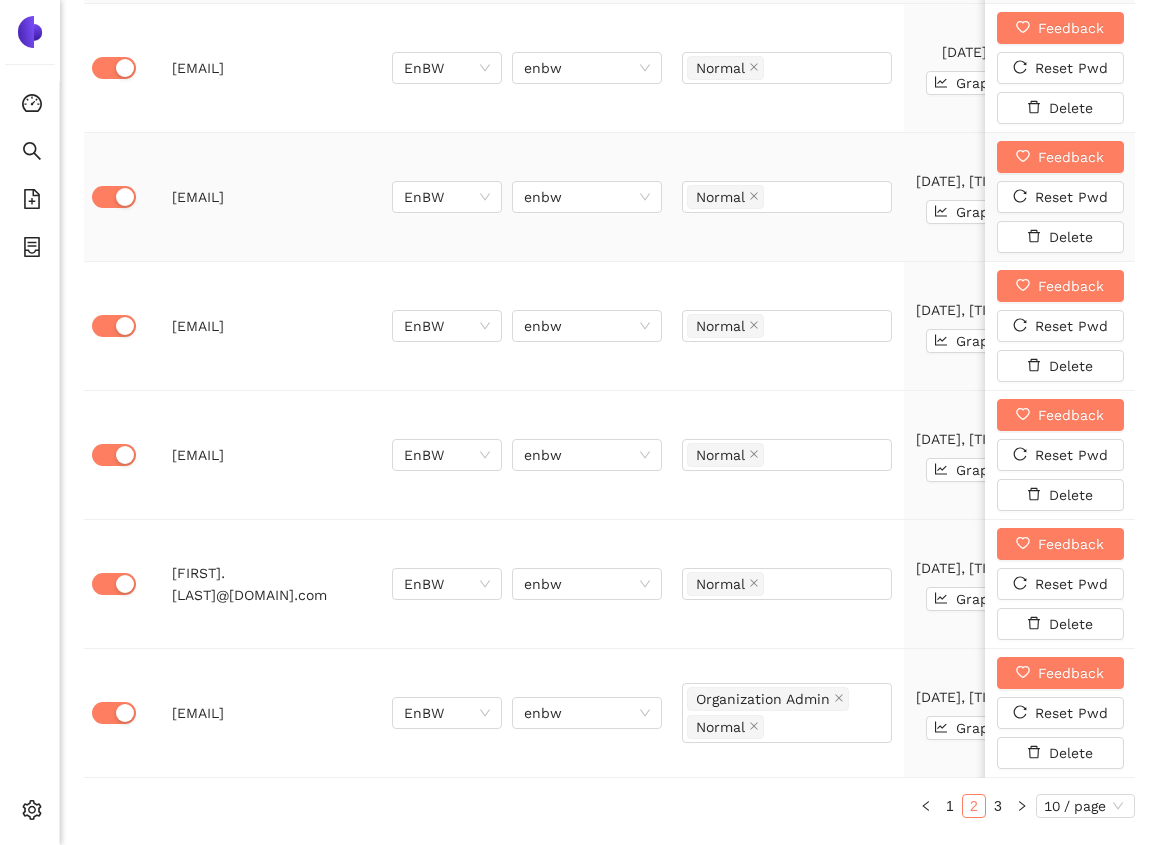 scroll, scrollTop: 1963, scrollLeft: 0, axis: vertical 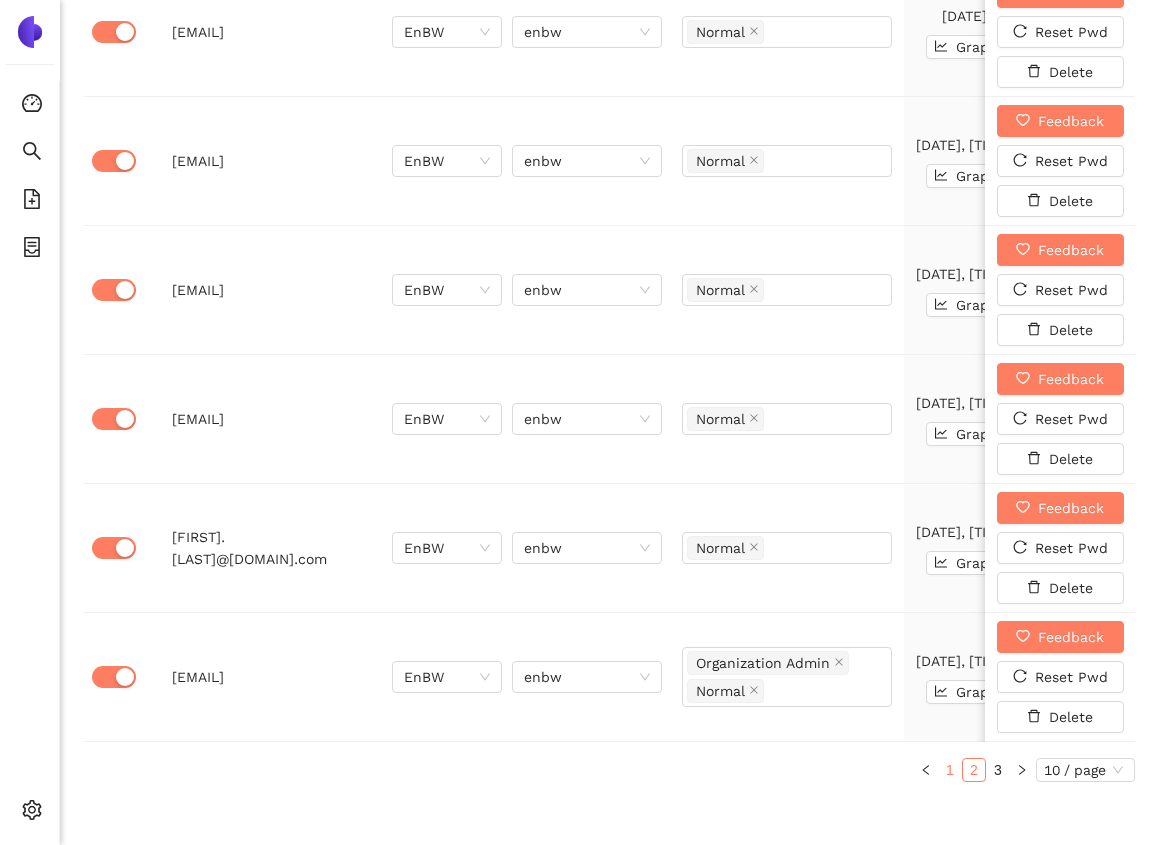 click on "1" at bounding box center [950, 770] 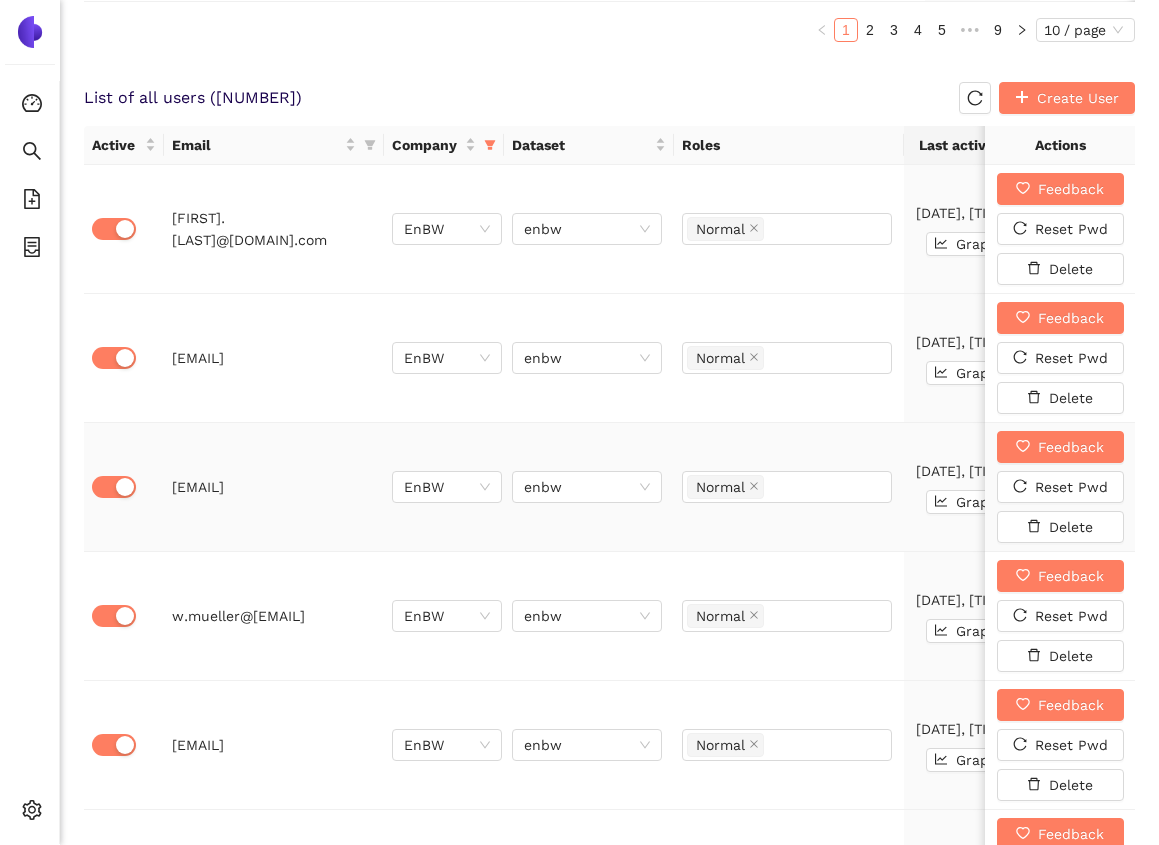 scroll, scrollTop: 1229, scrollLeft: 0, axis: vertical 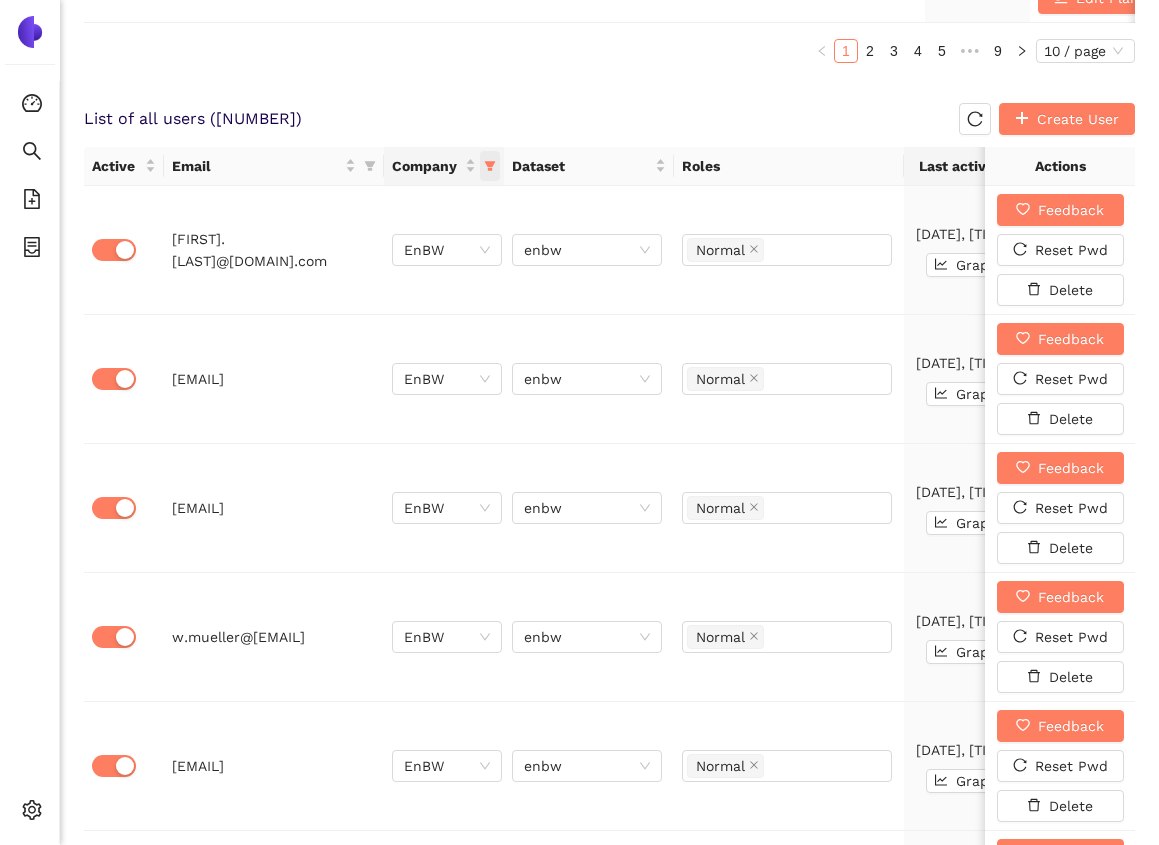 click 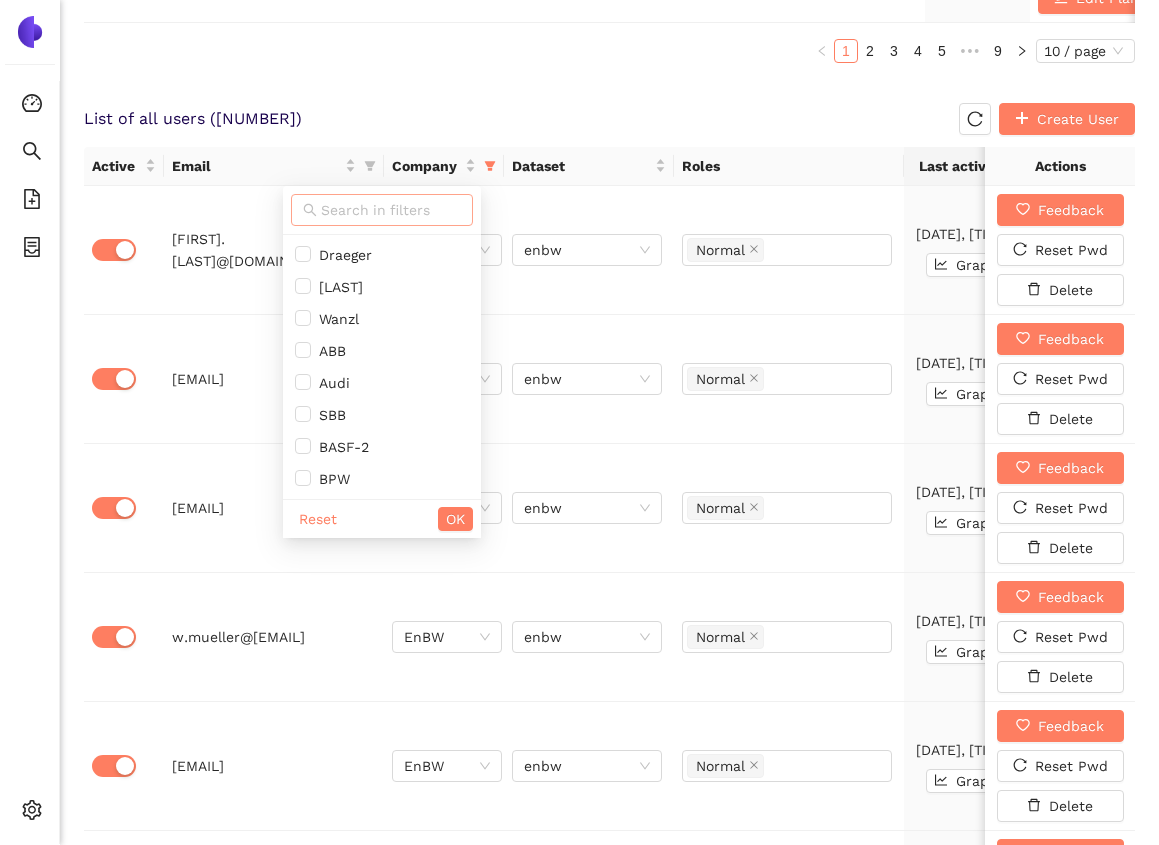 click at bounding box center [391, 210] 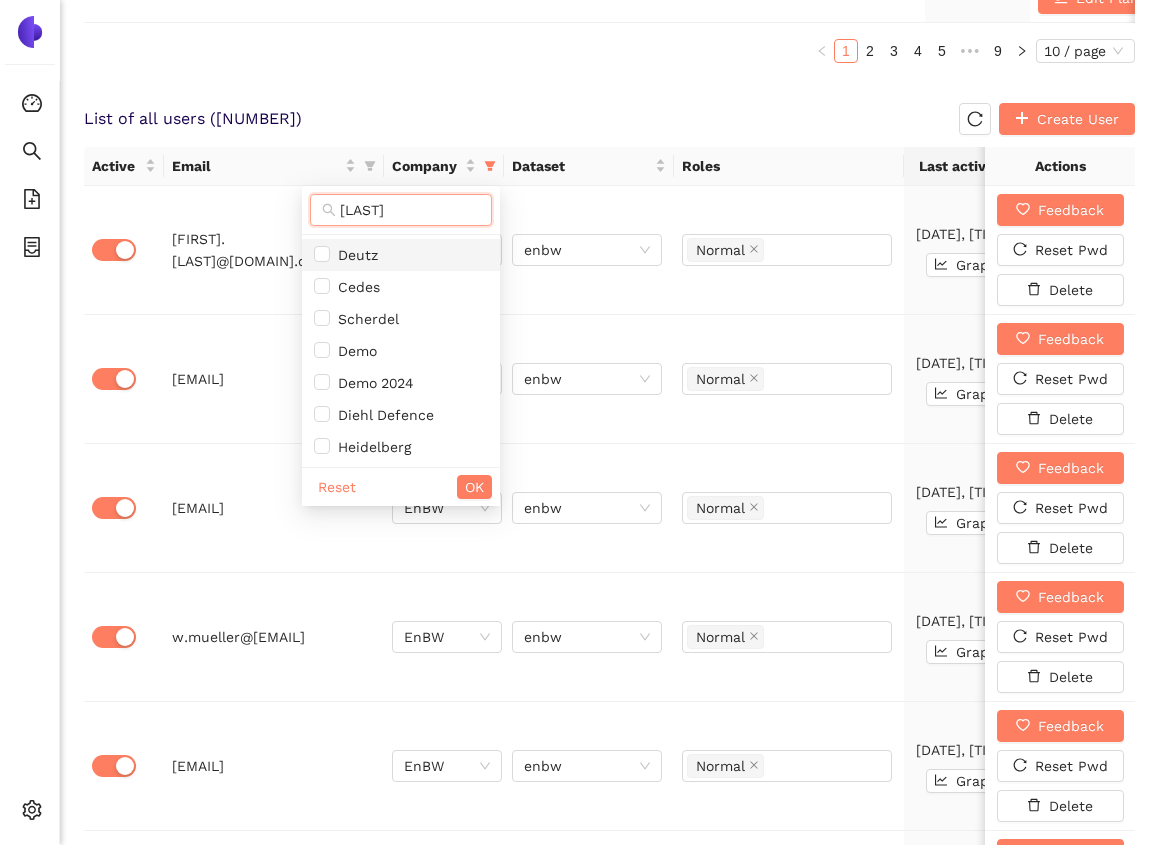 type on "[LAST]" 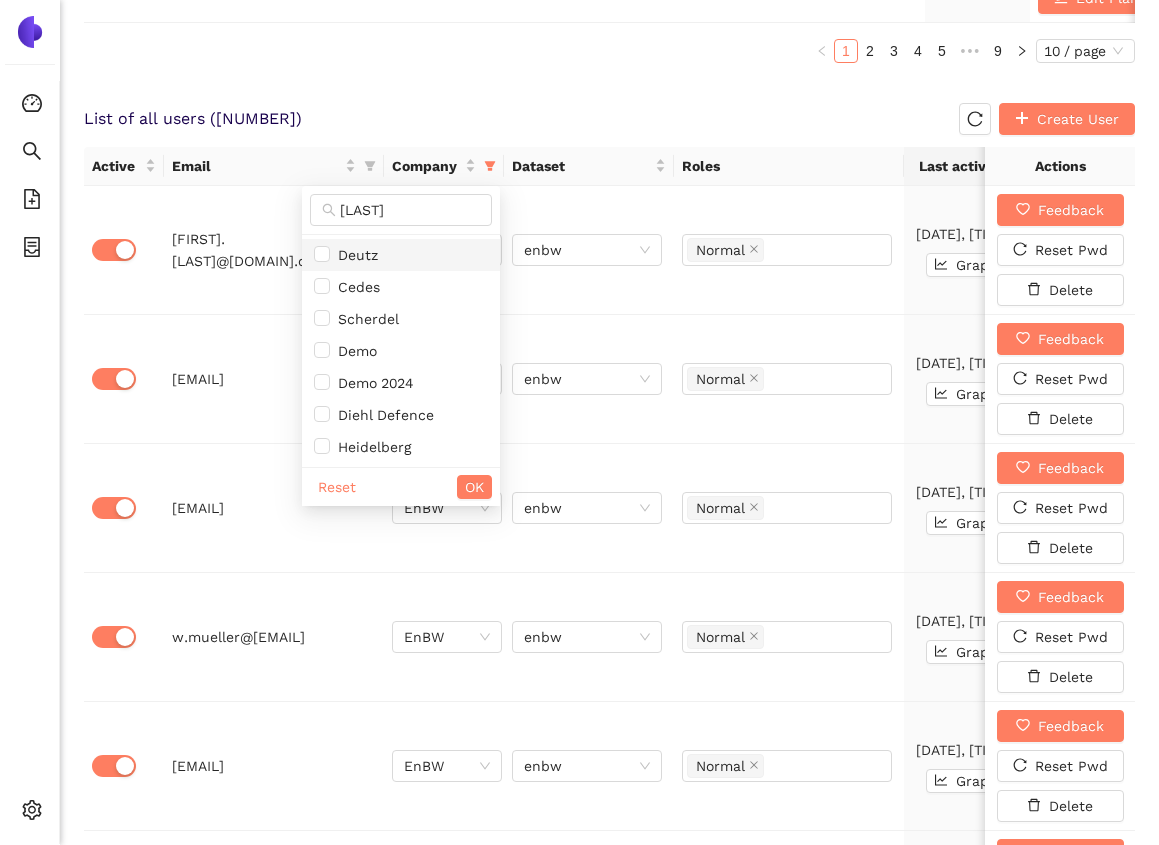 click on "Deutz" at bounding box center [401, 255] 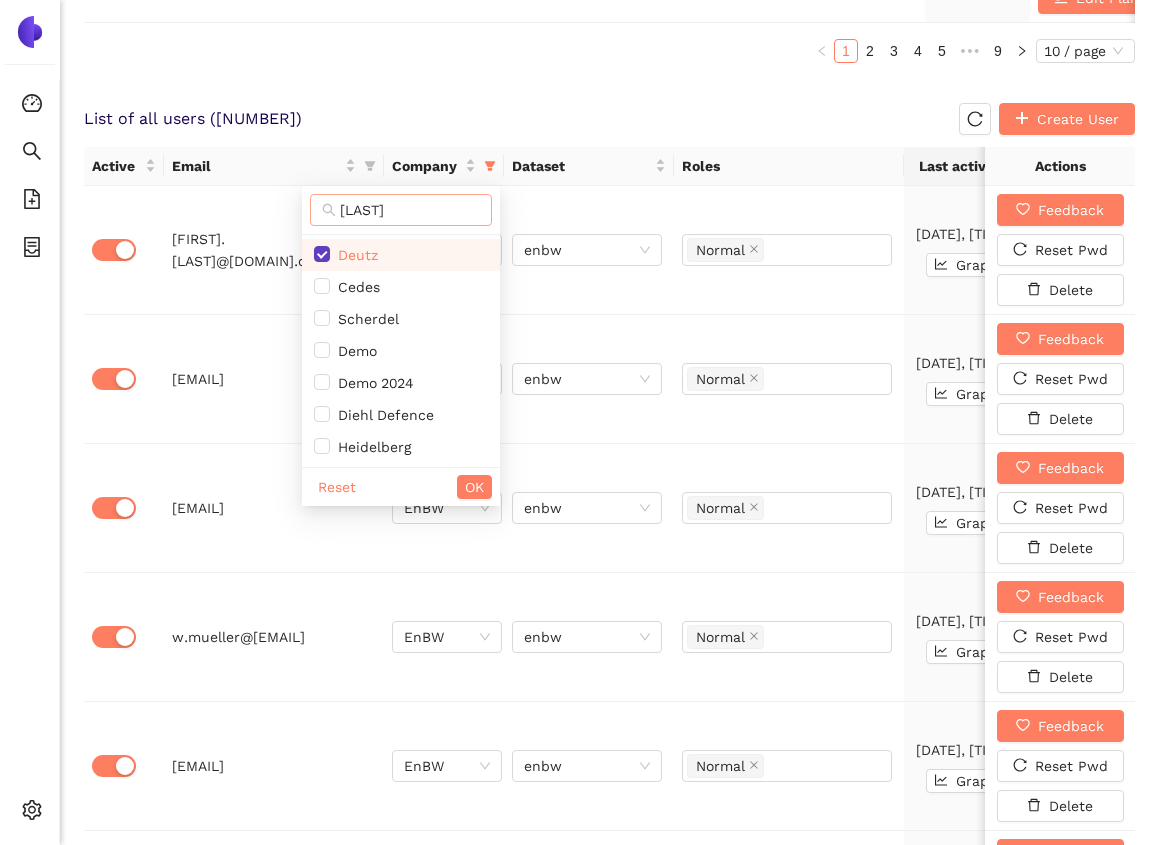 click on "[LAST]" at bounding box center (401, 210) 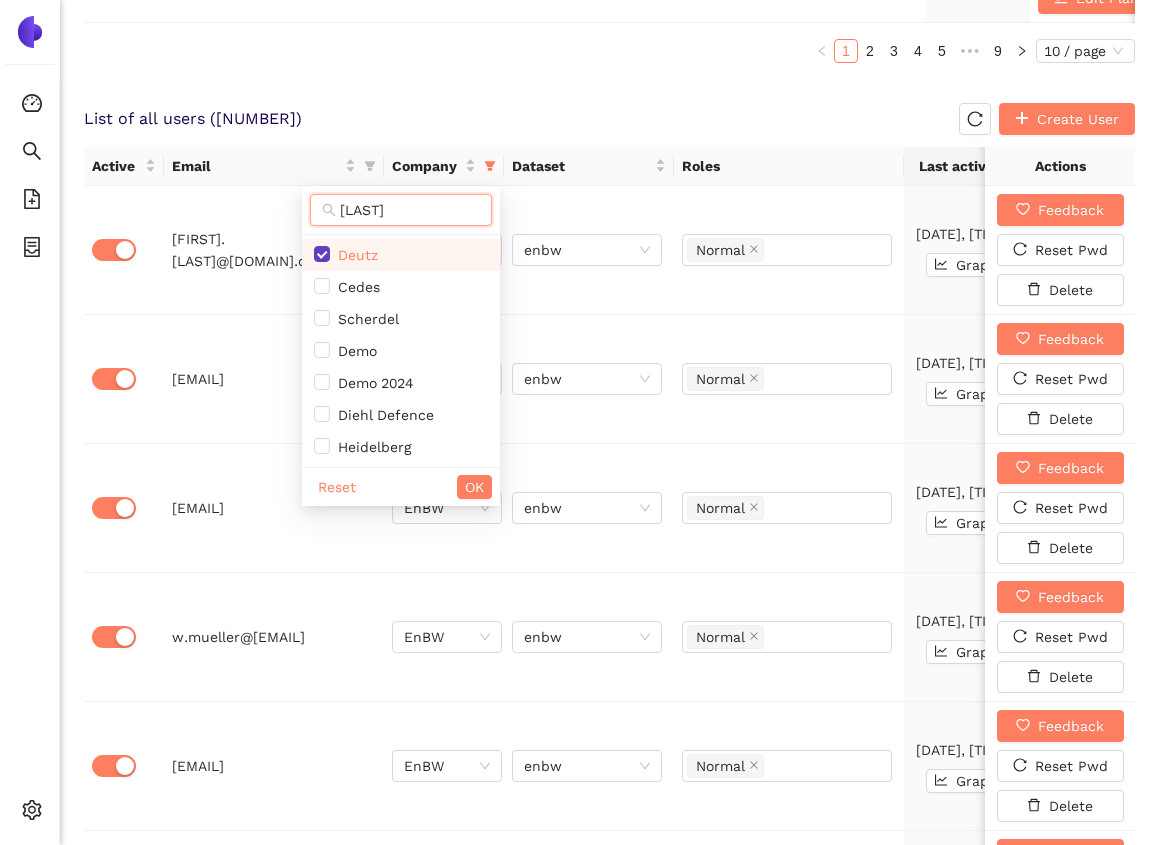 click on "[LAST]" at bounding box center [410, 210] 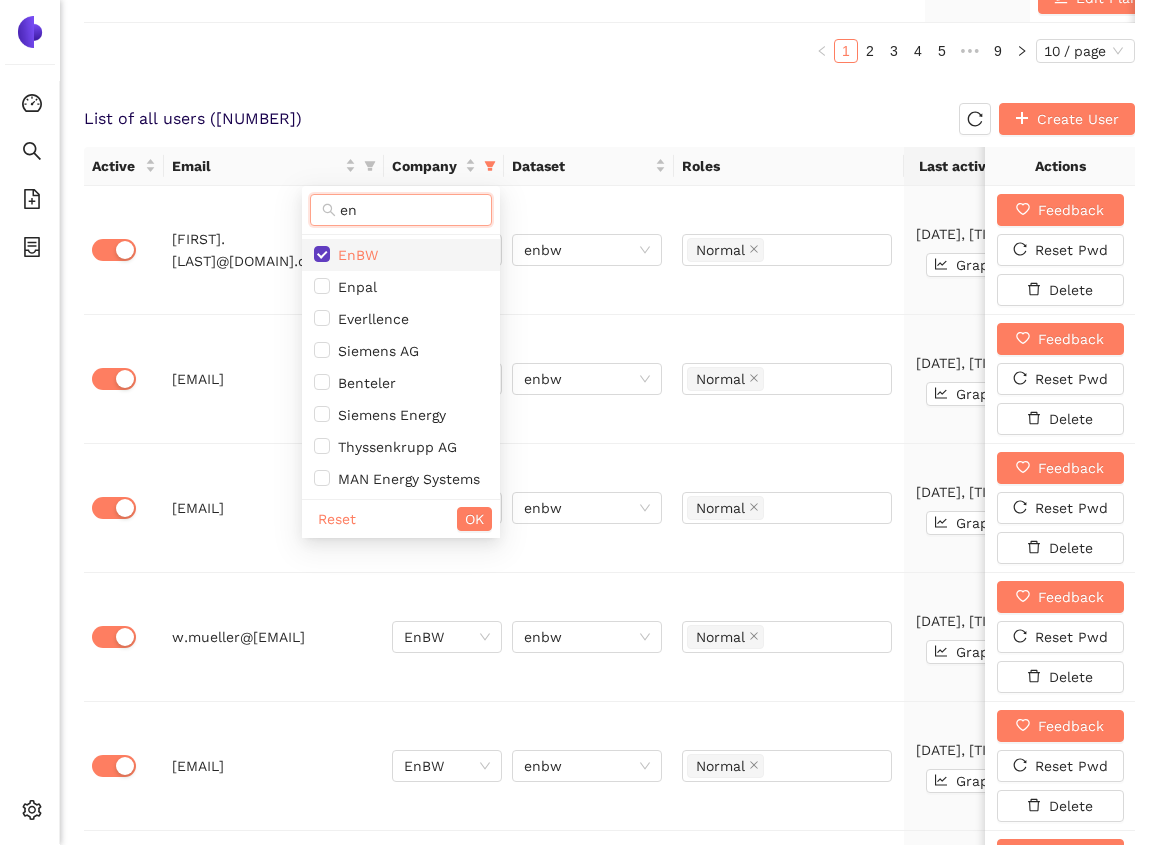 type on "en" 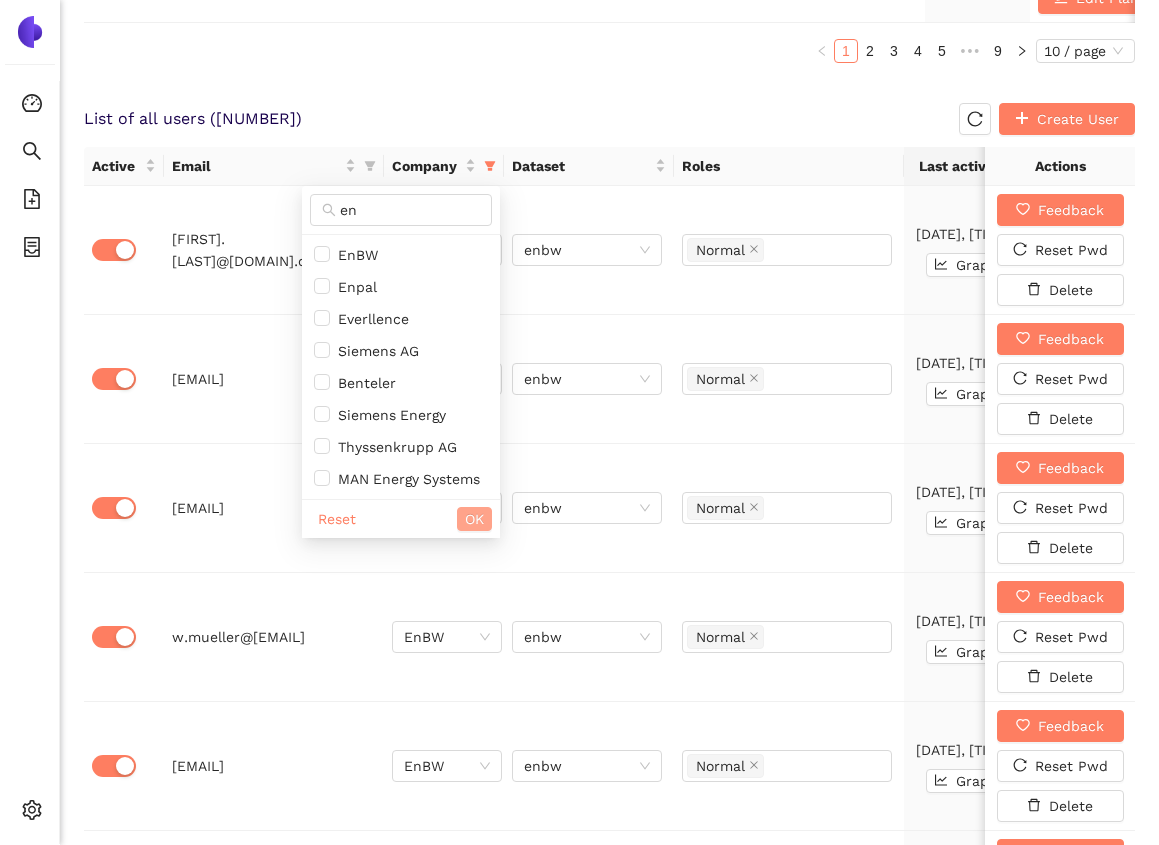 click on "OK" at bounding box center [474, 519] 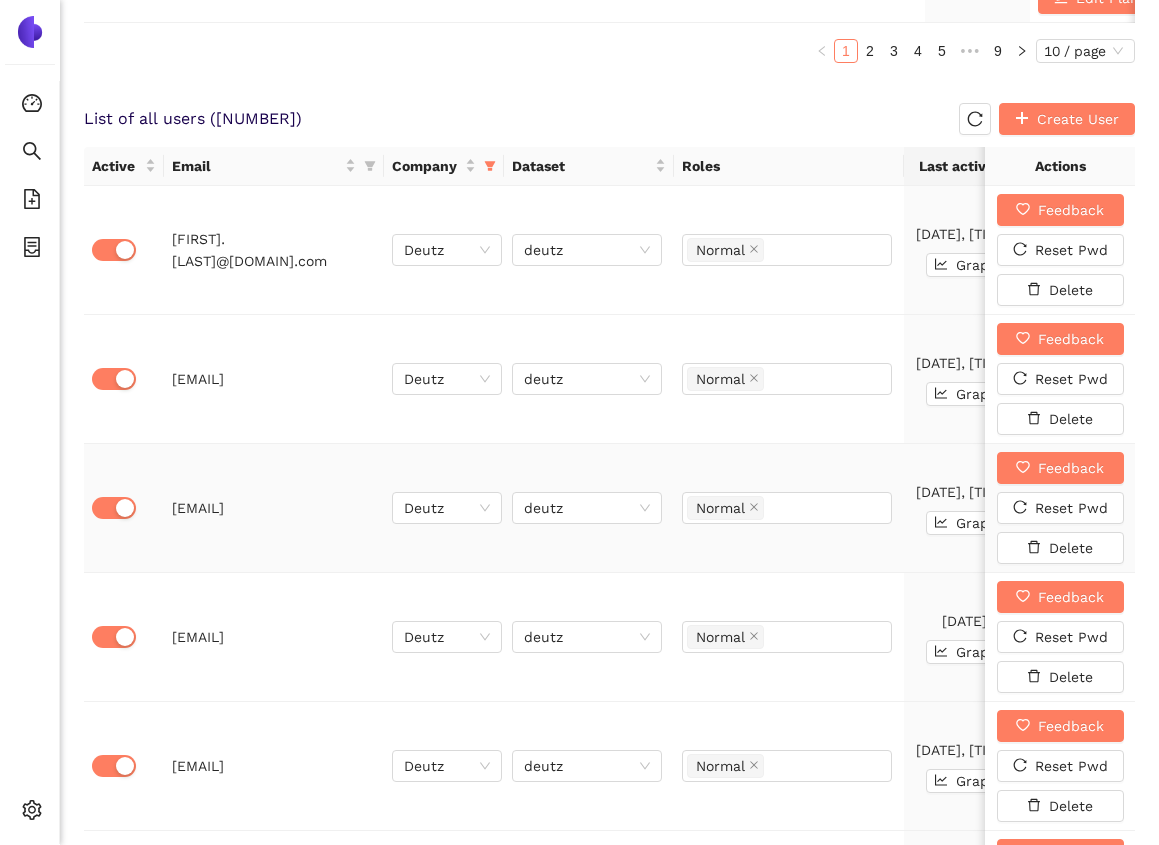 scroll, scrollTop: 1963, scrollLeft: 0, axis: vertical 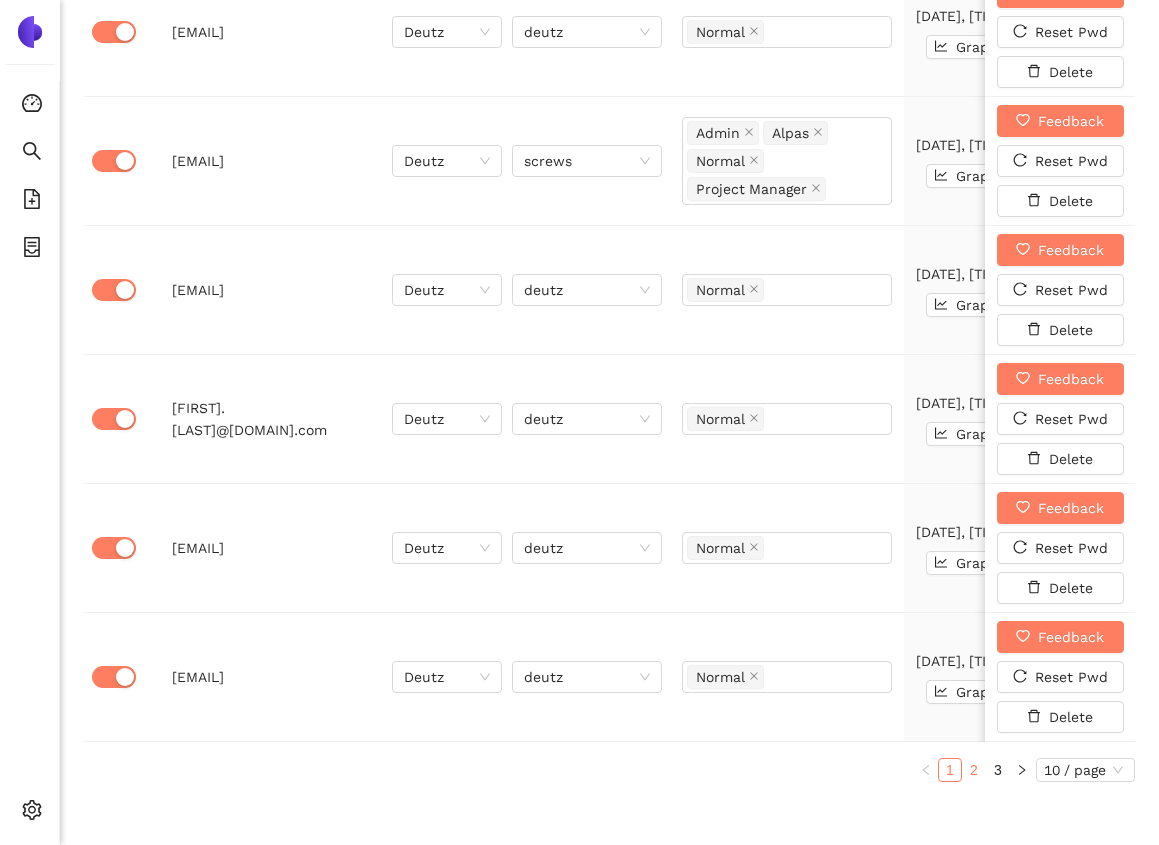 click on "2" at bounding box center [974, 770] 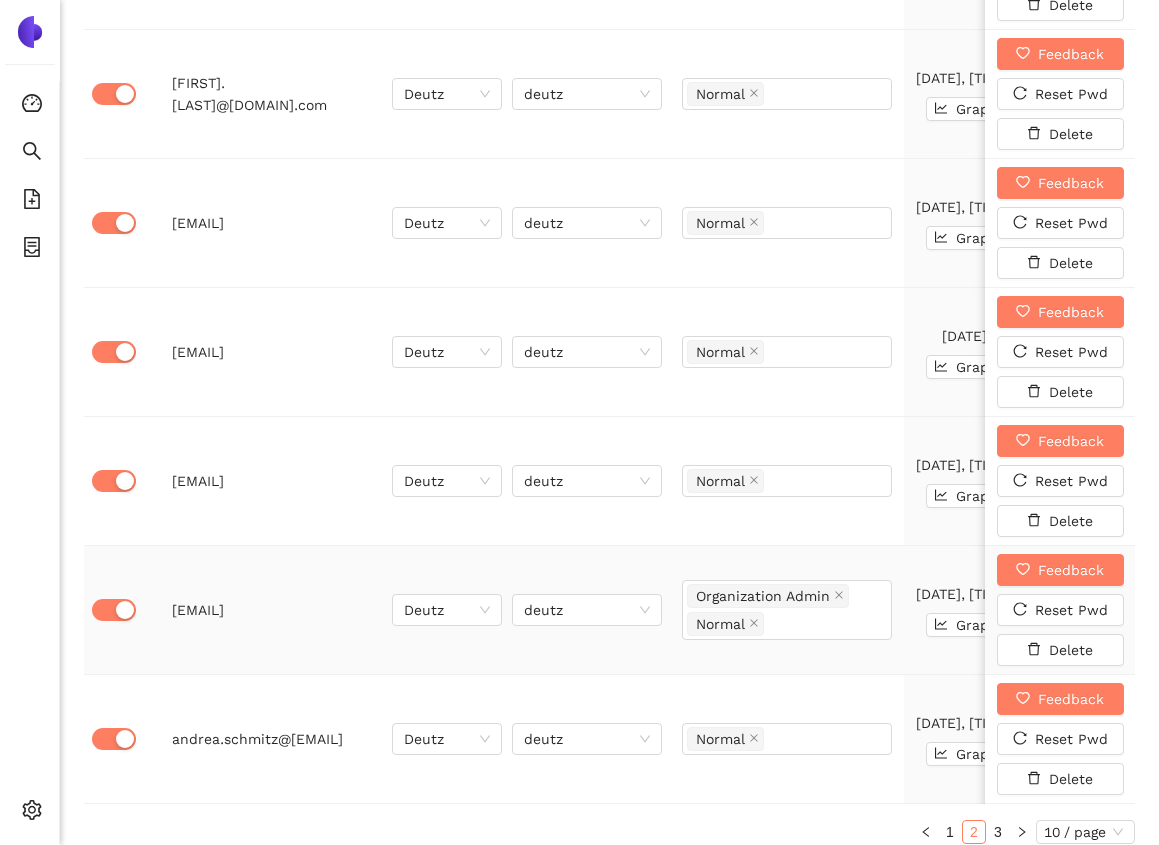 scroll, scrollTop: 1963, scrollLeft: 0, axis: vertical 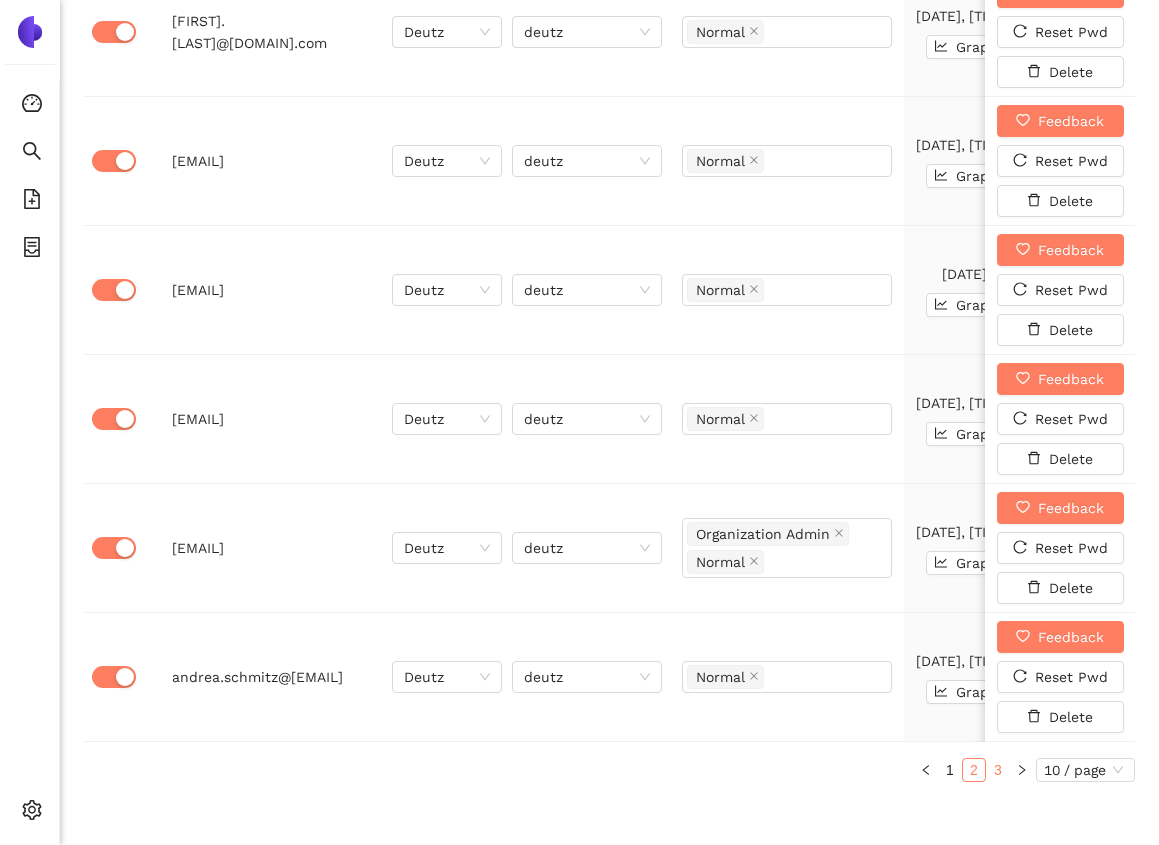 click on "3" at bounding box center [998, 770] 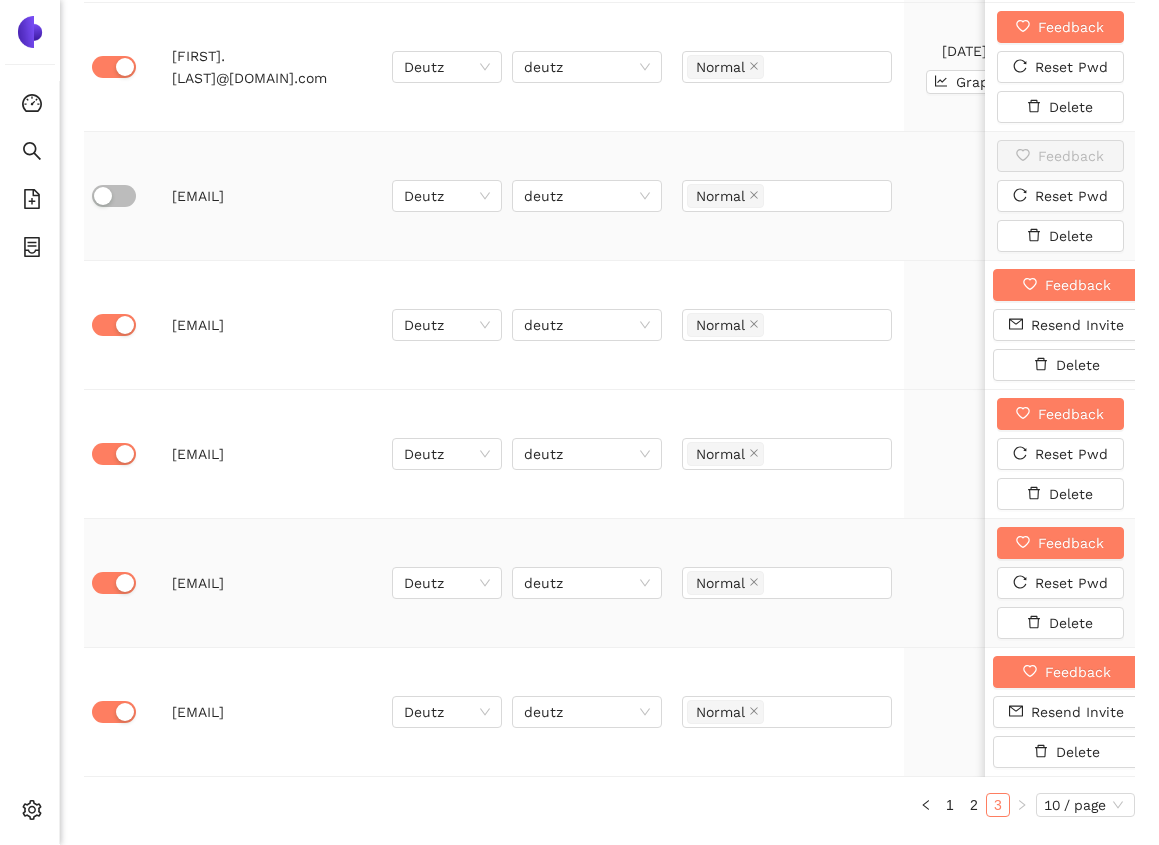 scroll, scrollTop: 1834, scrollLeft: 0, axis: vertical 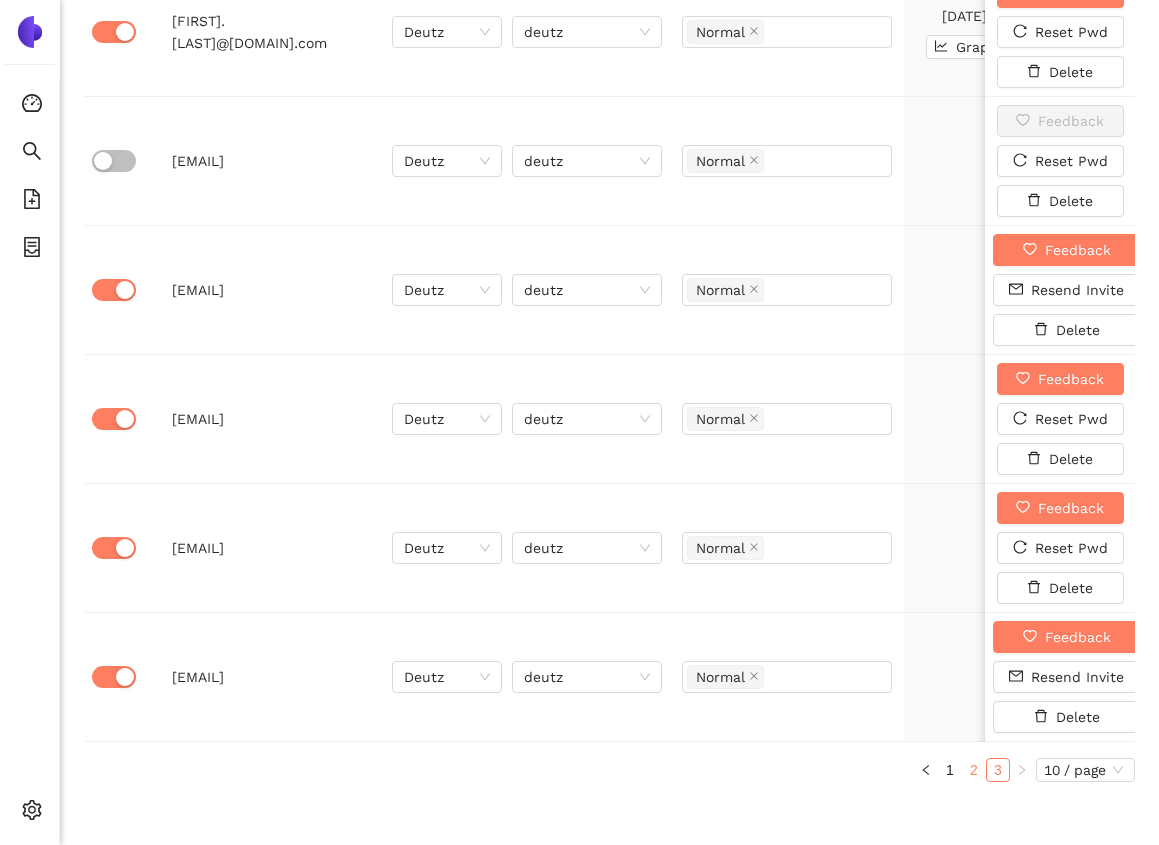 click on "2" at bounding box center [974, 770] 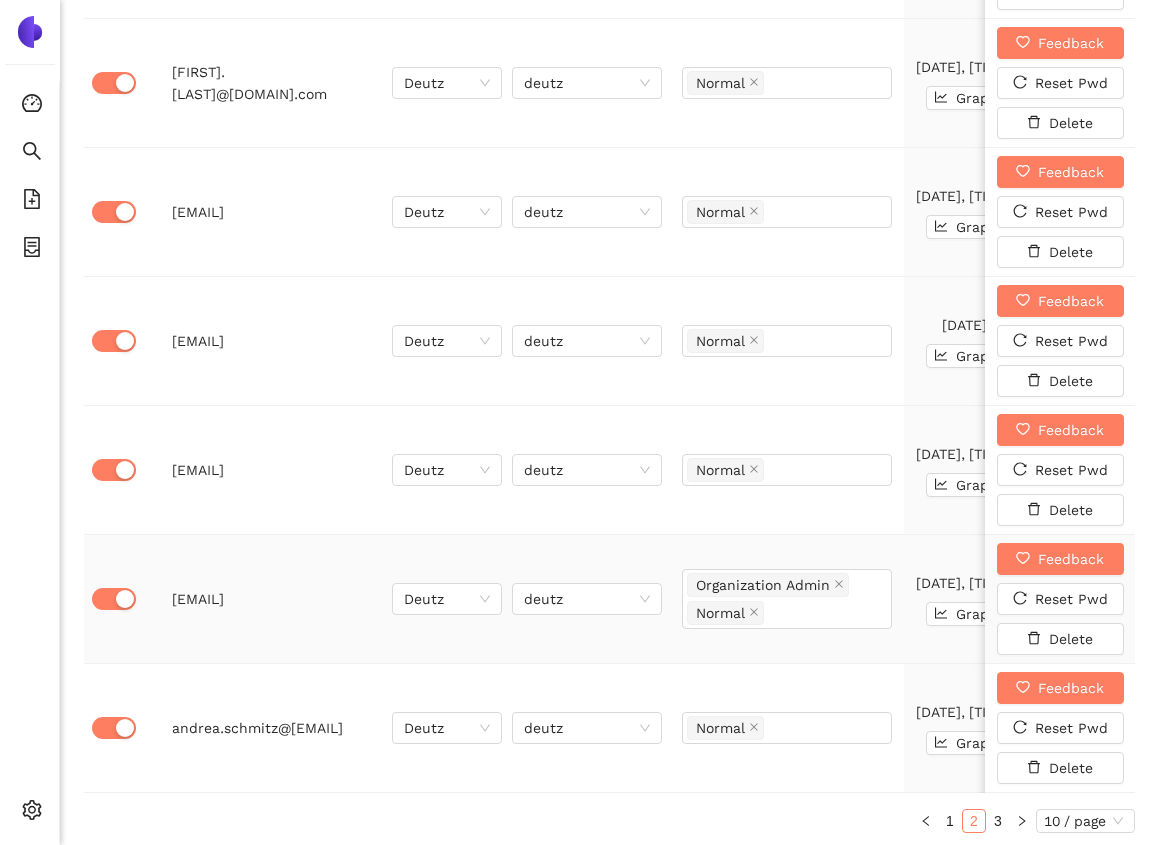scroll, scrollTop: 1942, scrollLeft: 0, axis: vertical 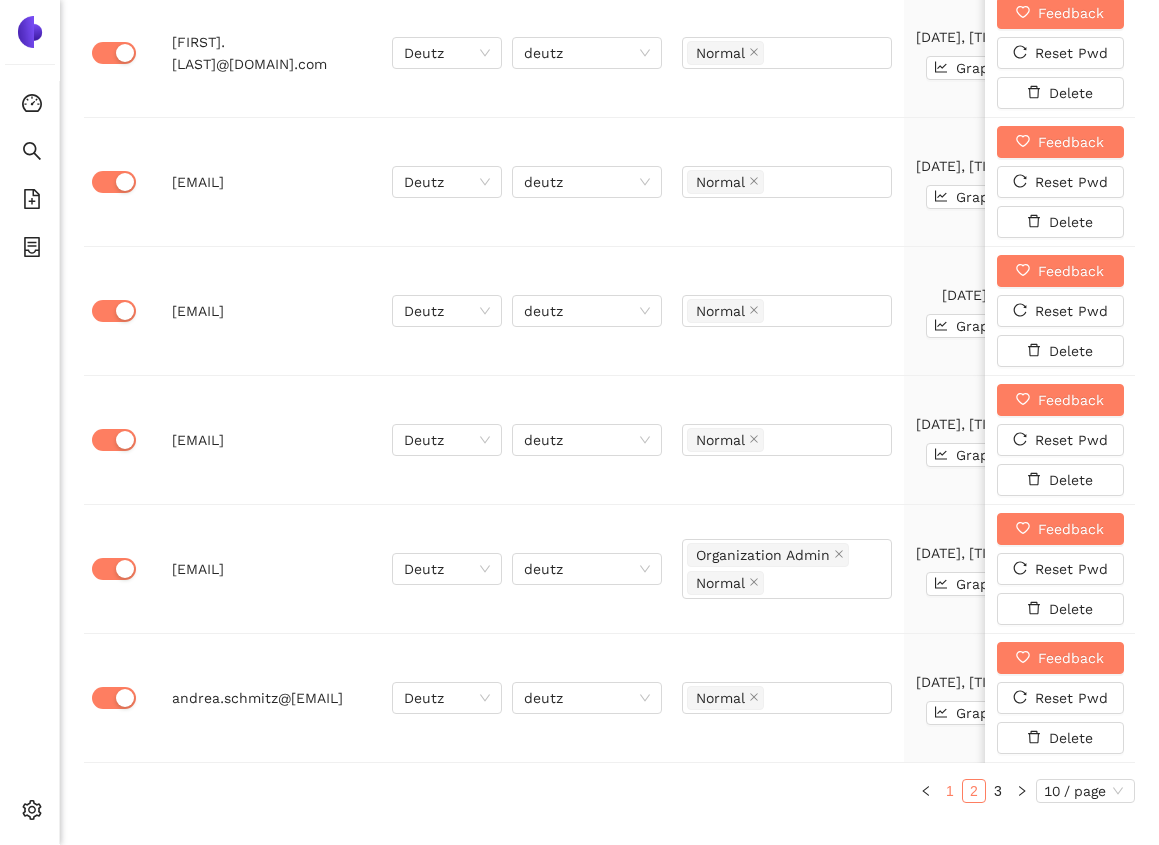 click on "1" at bounding box center (950, 791) 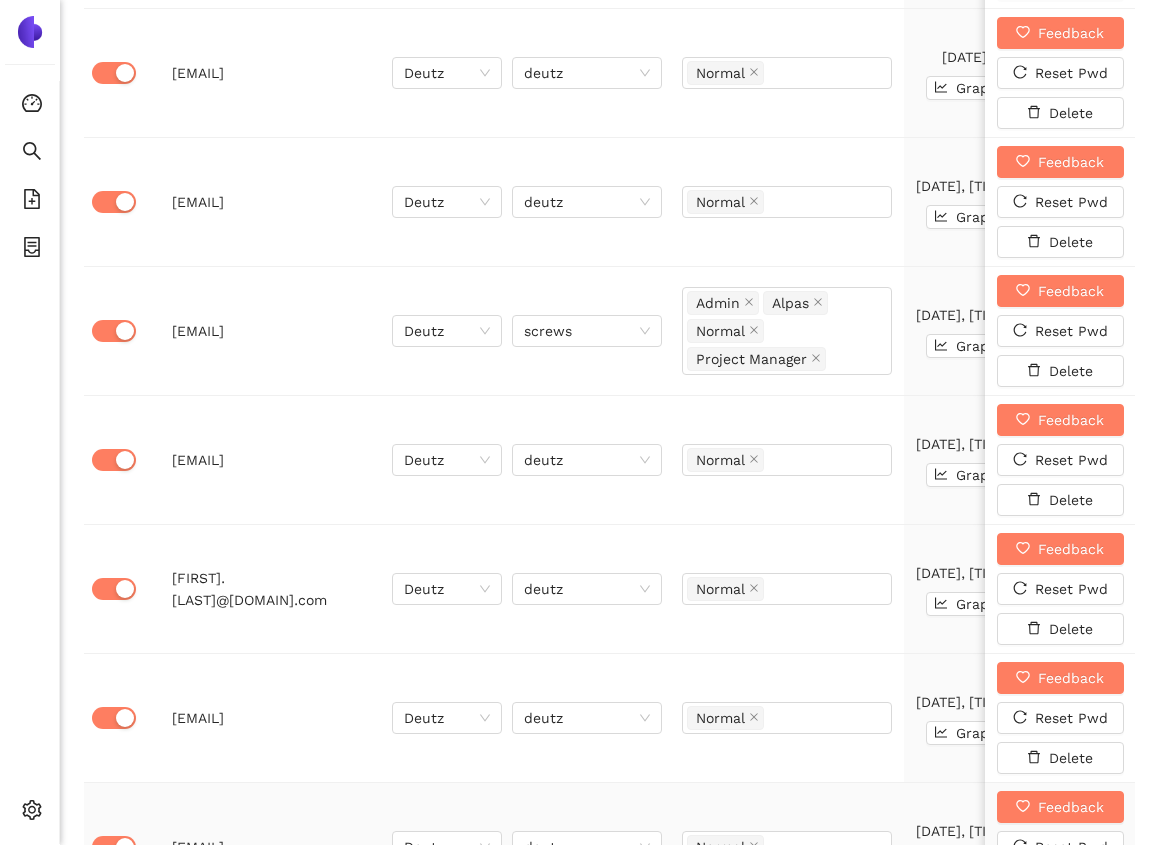 scroll, scrollTop: 1963, scrollLeft: 0, axis: vertical 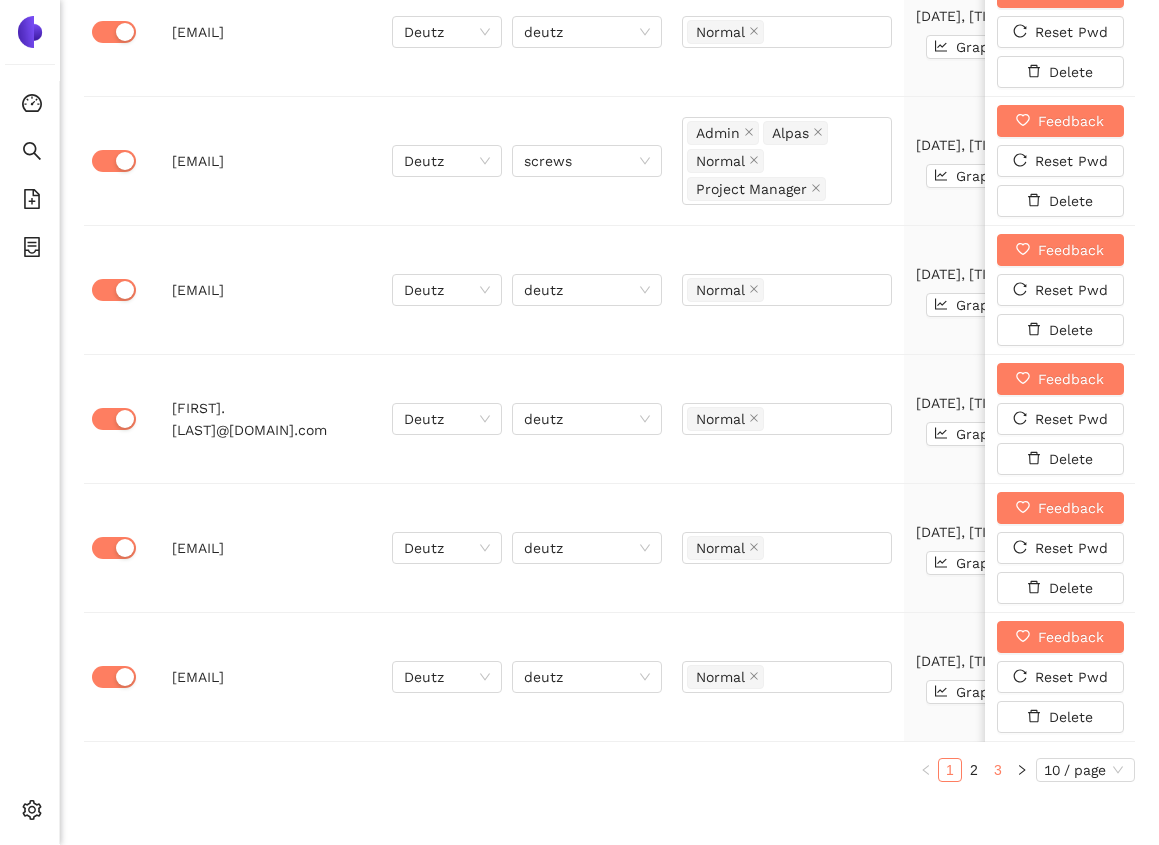 click on "3" at bounding box center [998, 770] 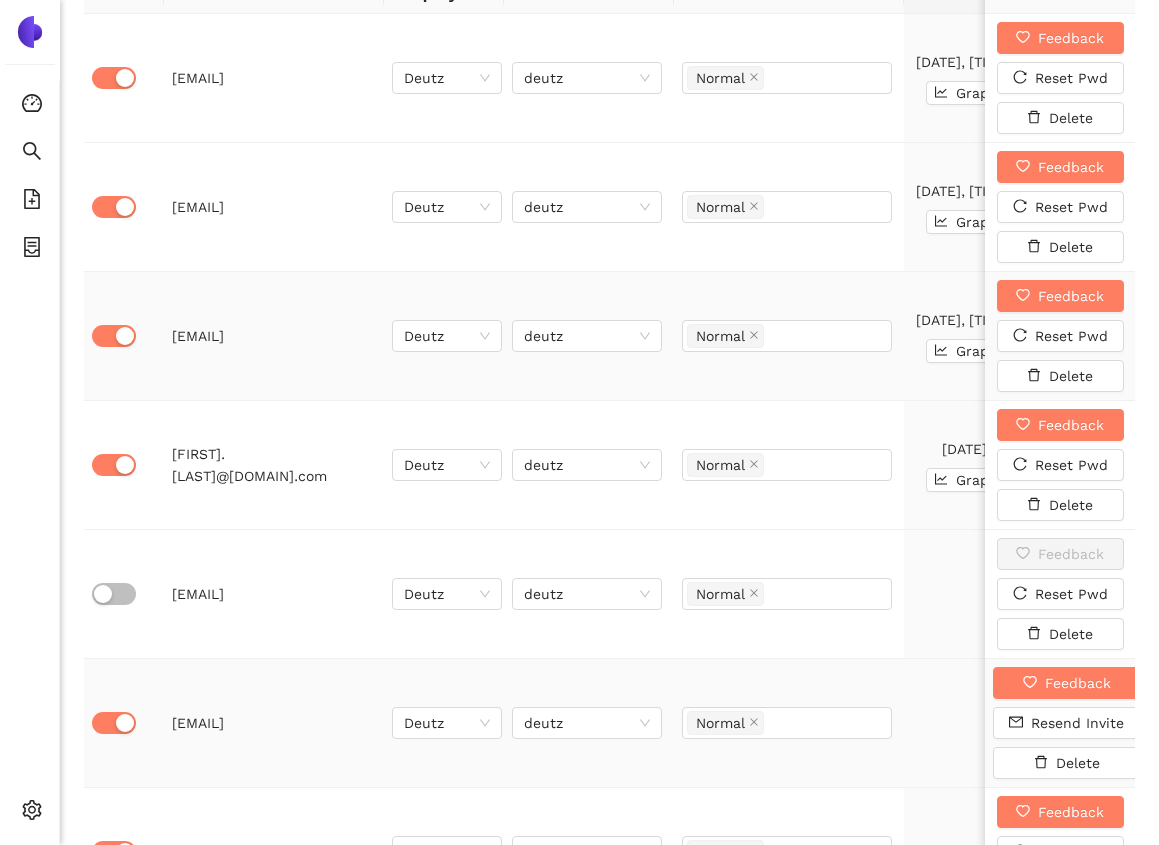 scroll, scrollTop: 1311, scrollLeft: 0, axis: vertical 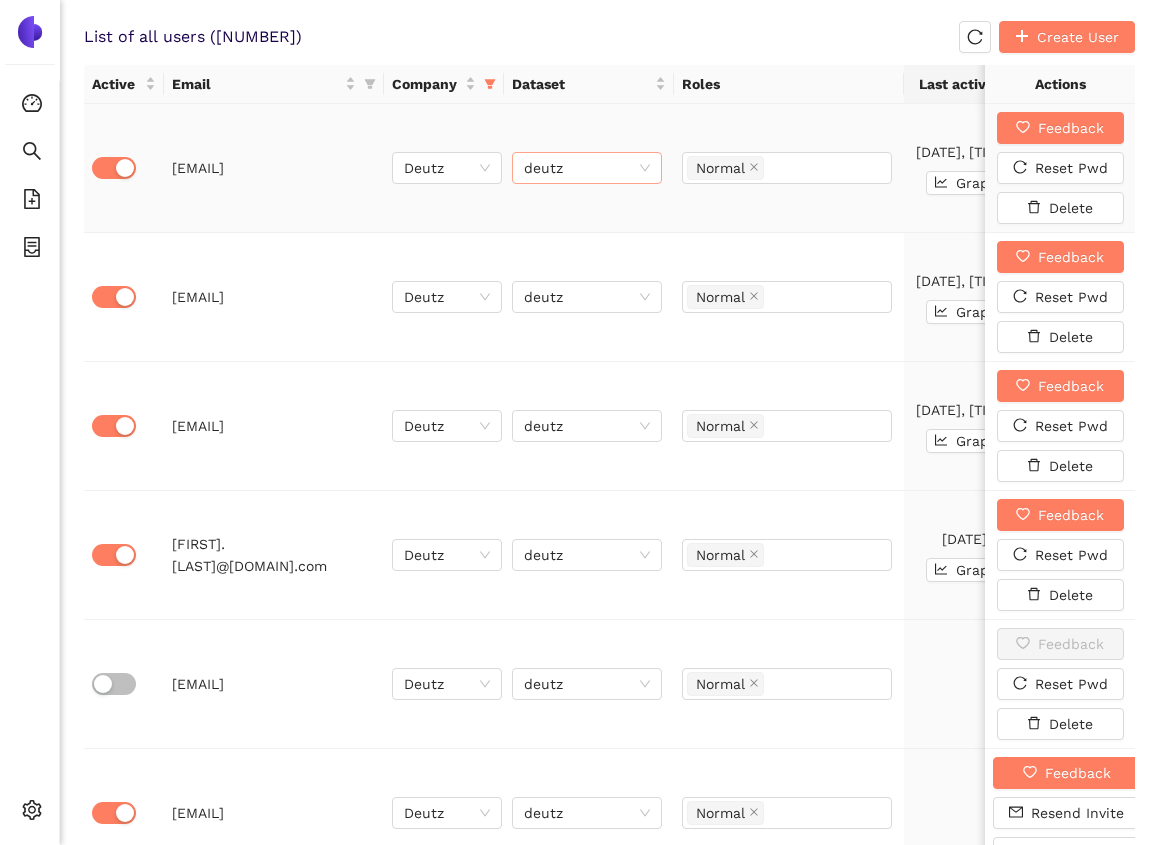 click on "deutz" at bounding box center [587, 168] 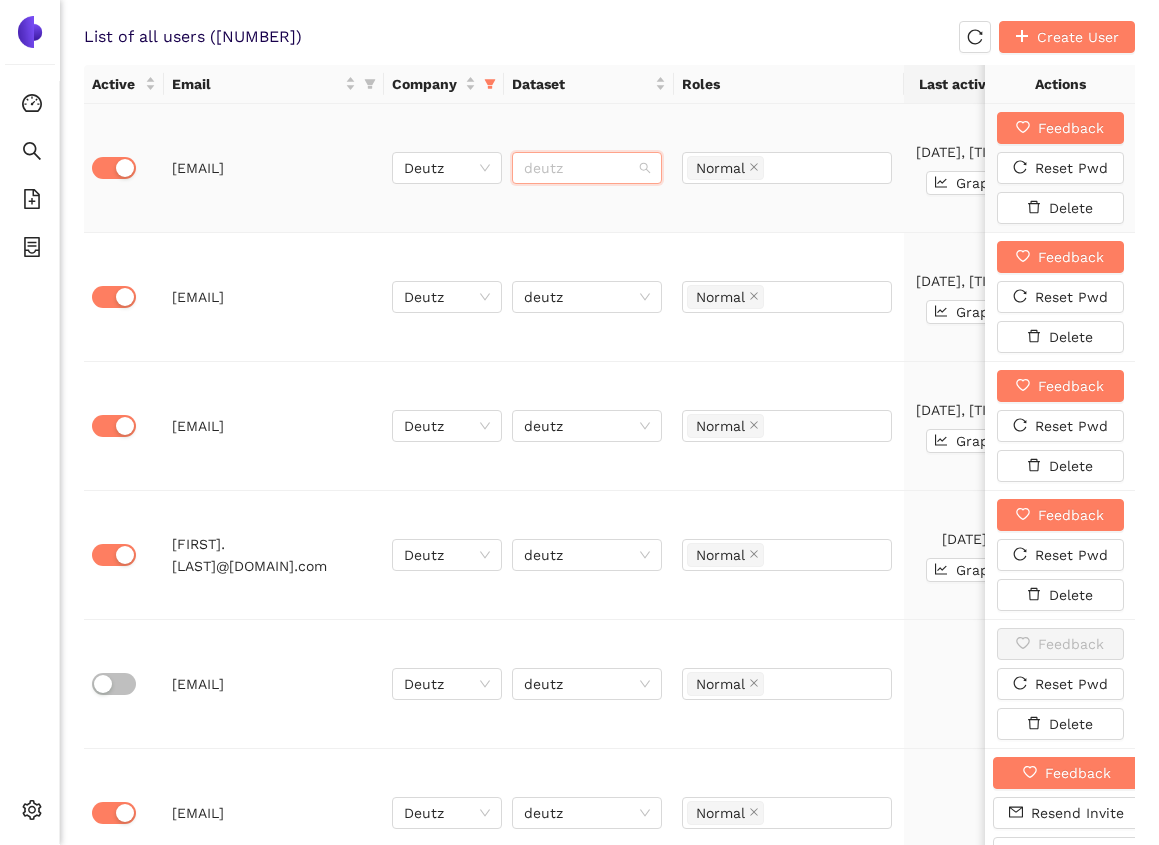 scroll, scrollTop: 4056, scrollLeft: 0, axis: vertical 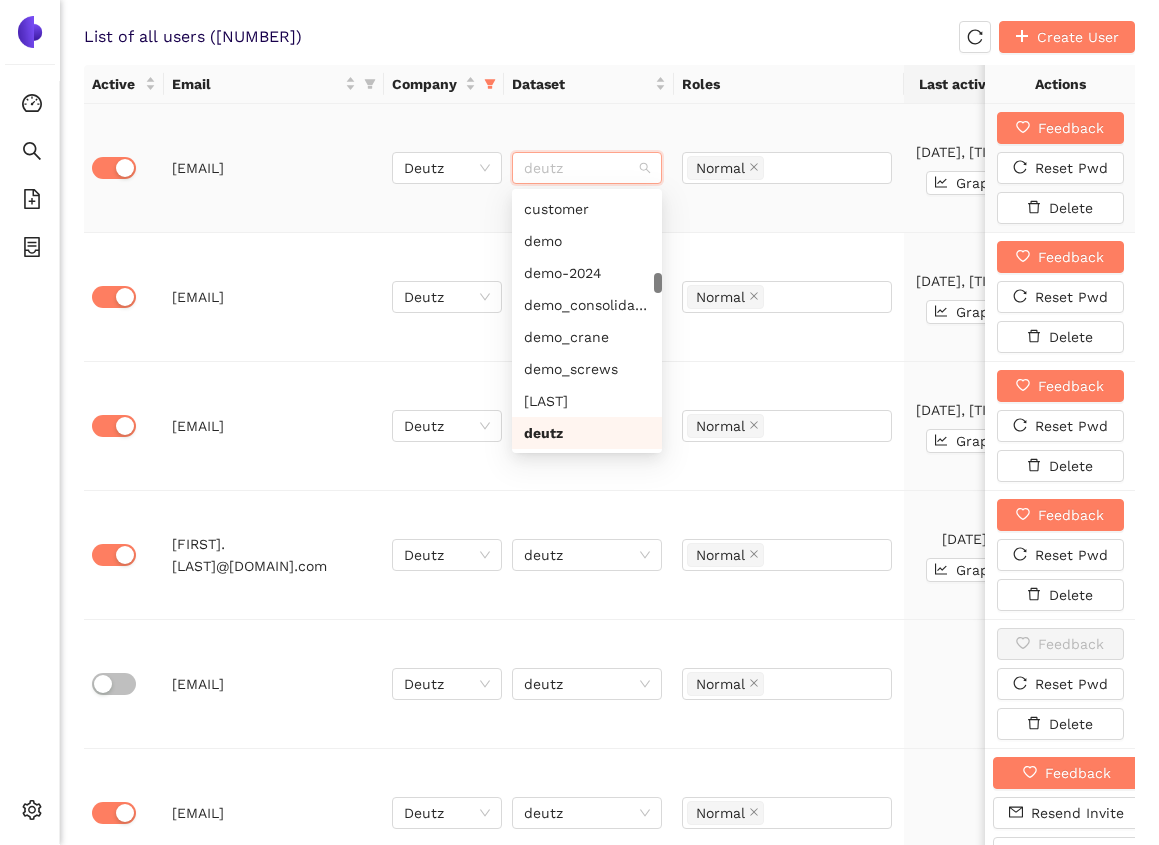 click on "deutz" at bounding box center (589, 168) 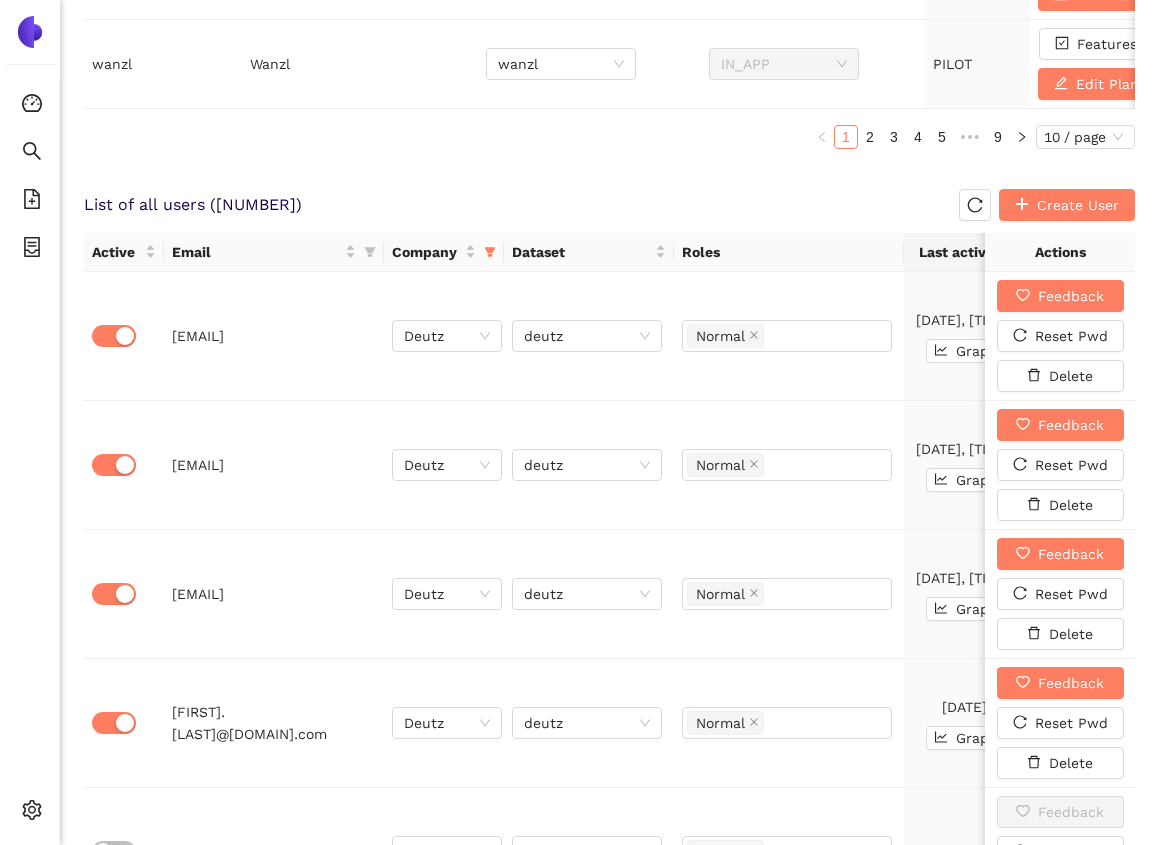 scroll, scrollTop: 960, scrollLeft: 0, axis: vertical 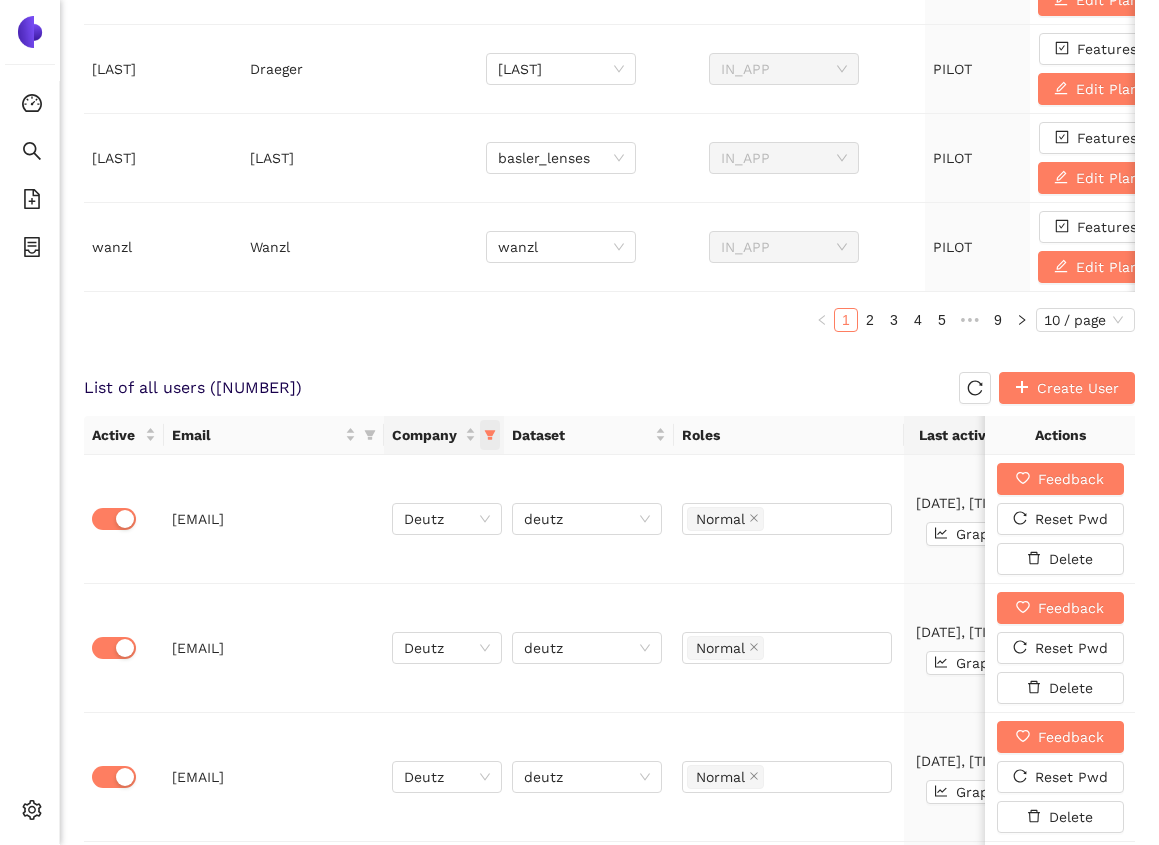 click 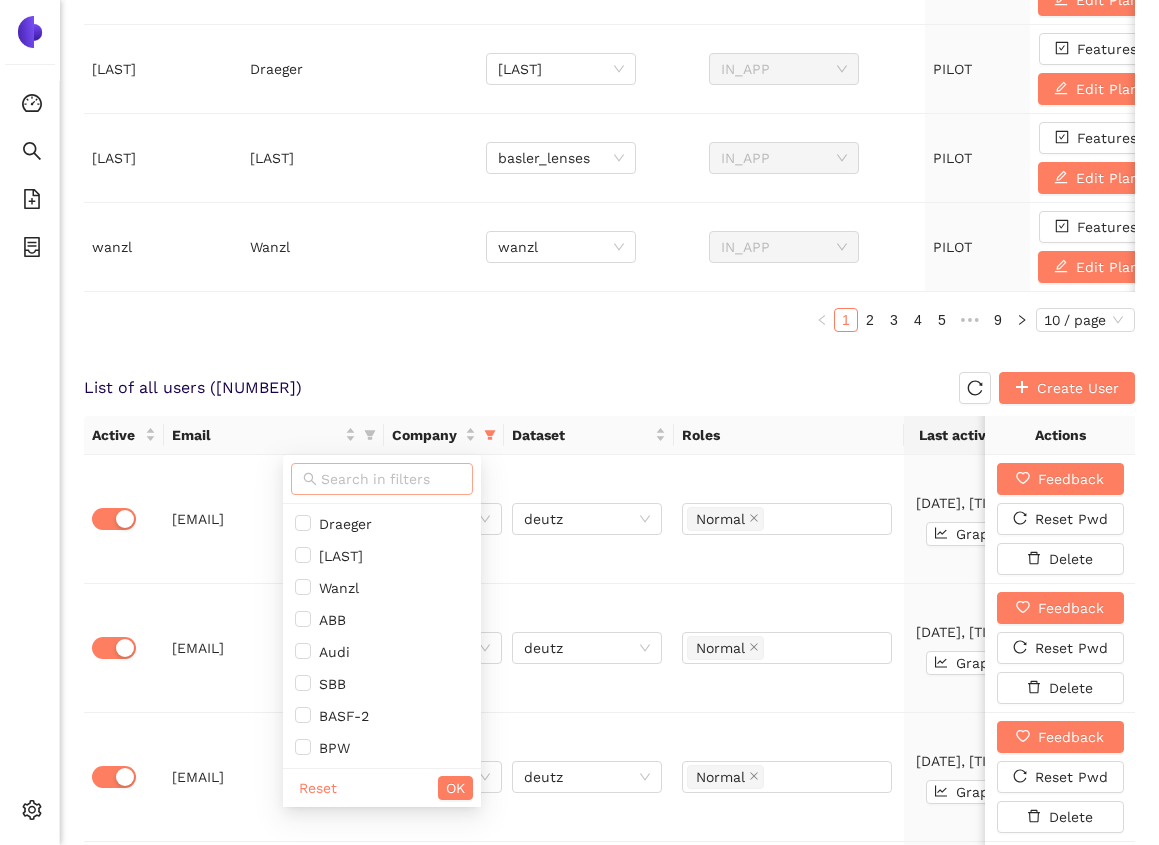 click at bounding box center [391, 479] 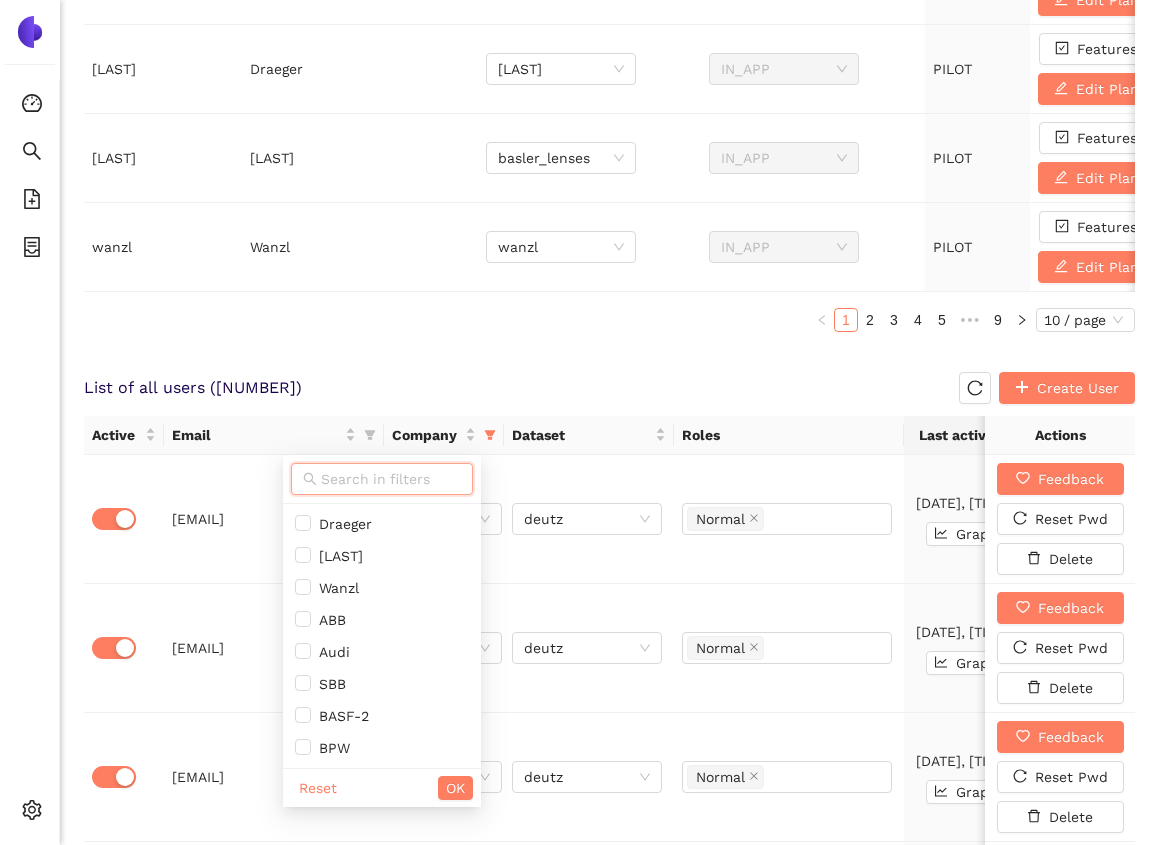 type on "r" 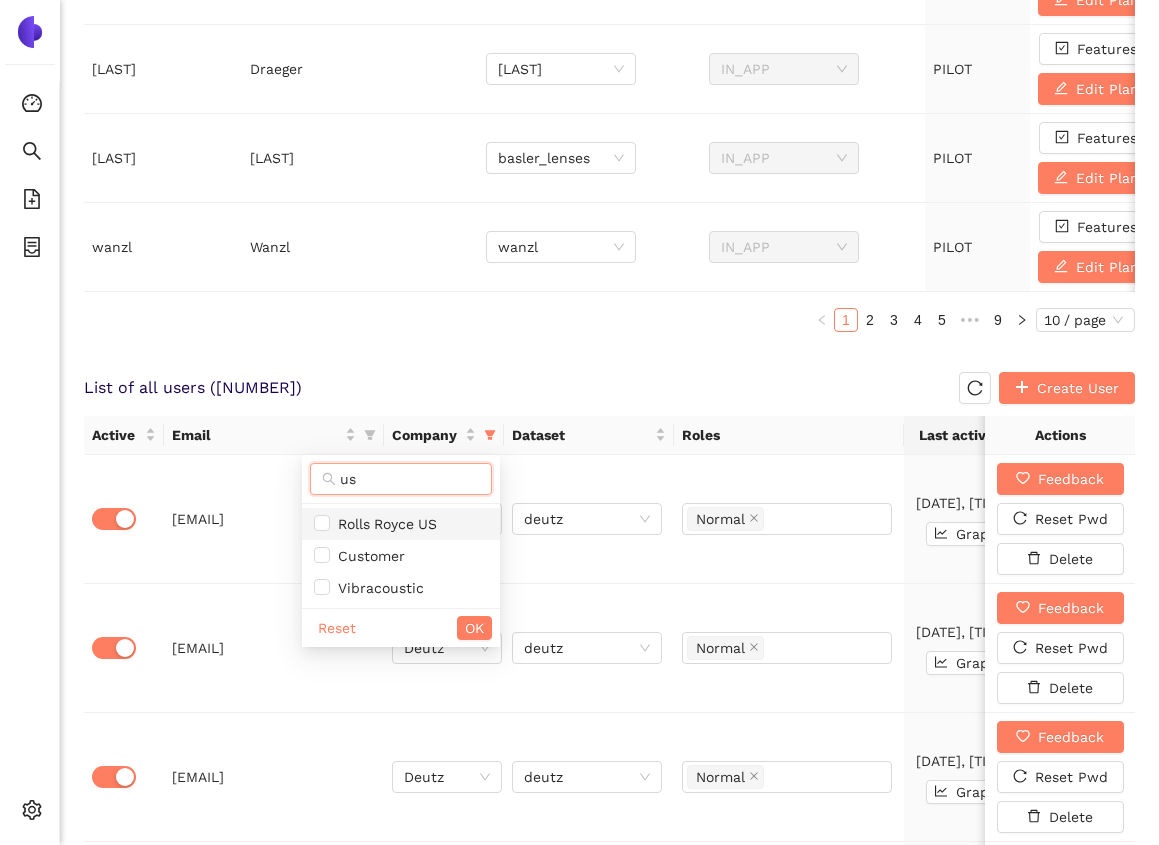 type on "us" 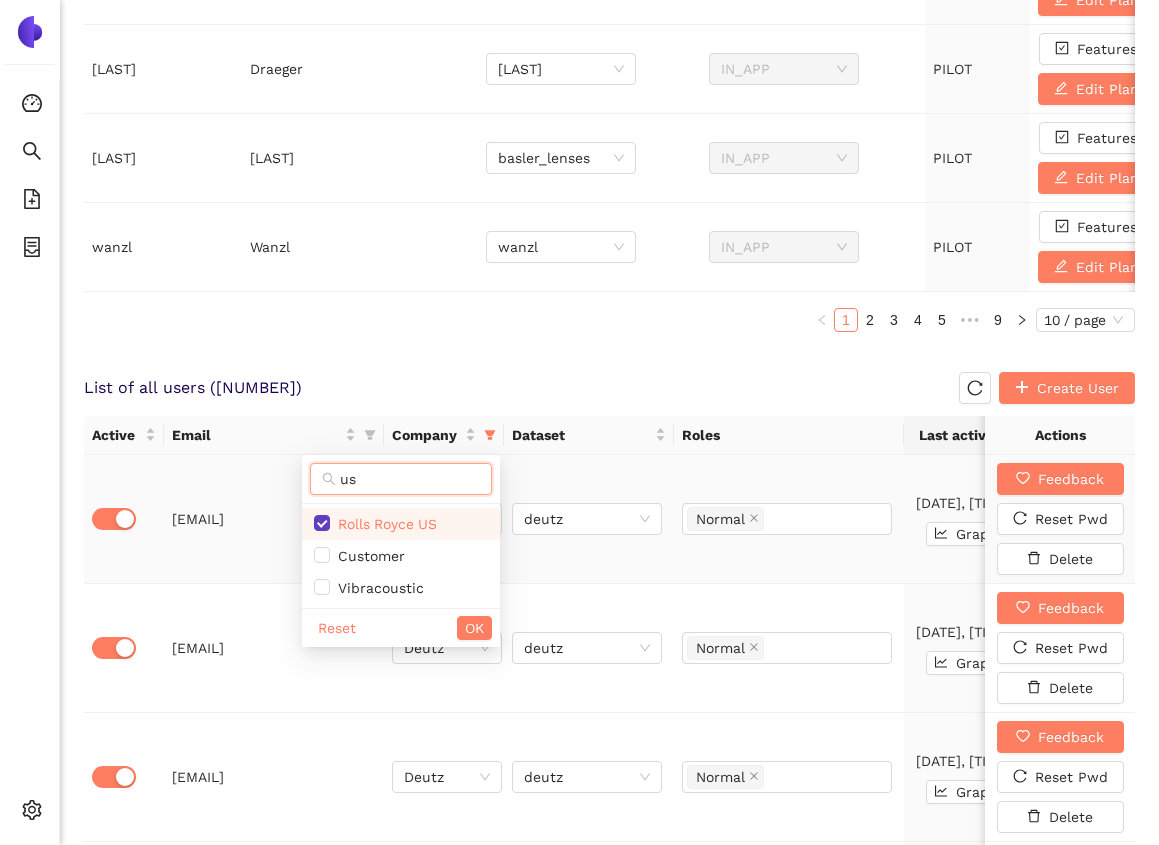 drag, startPoint x: 386, startPoint y: 477, endPoint x: 256, endPoint y: 477, distance: 130 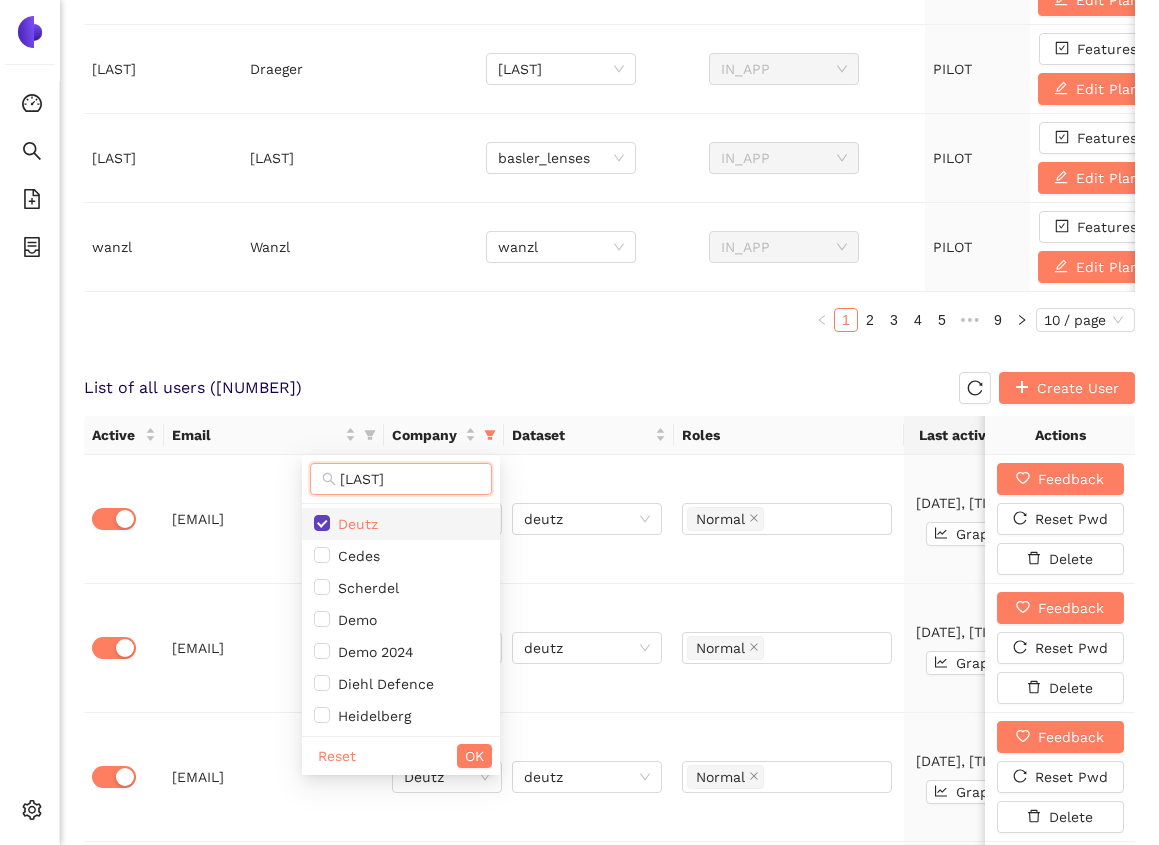 type on "[LAST]" 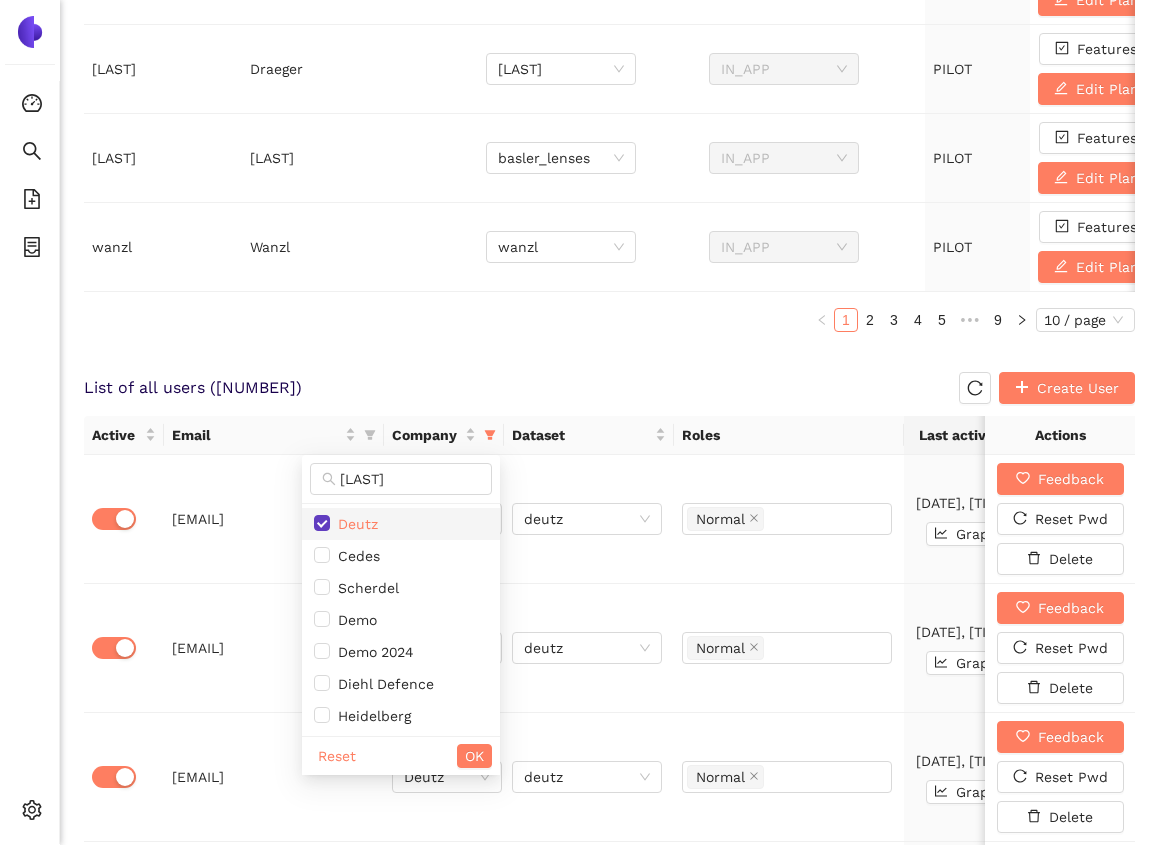 click on "Deutz" at bounding box center (354, 524) 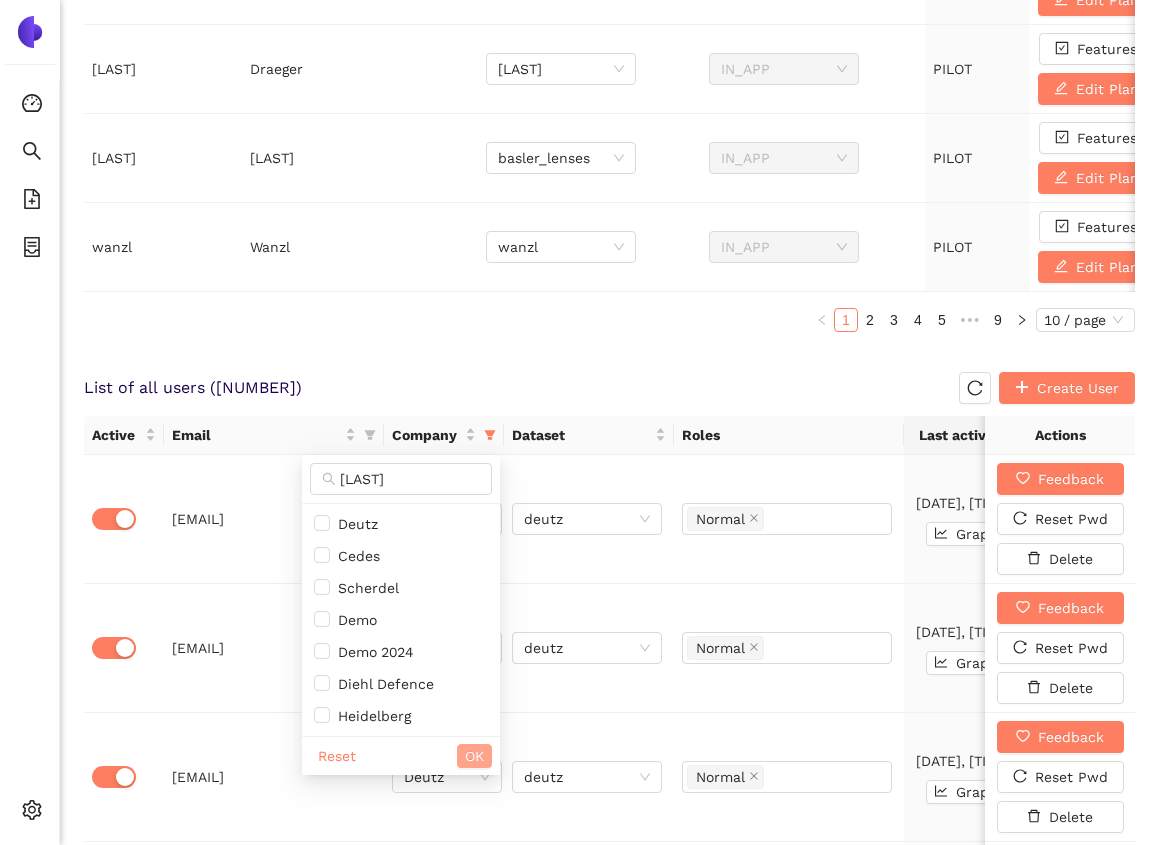 click on "OK" at bounding box center (474, 756) 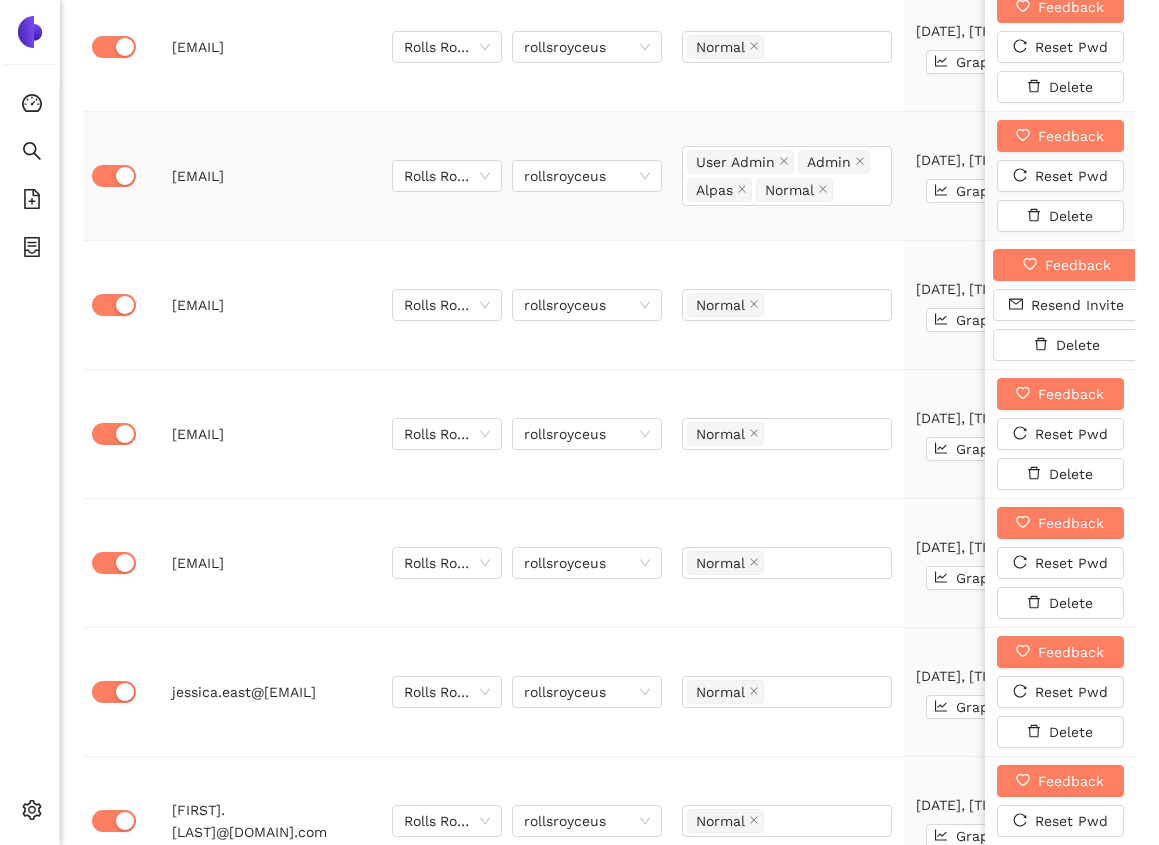 scroll, scrollTop: 1963, scrollLeft: 0, axis: vertical 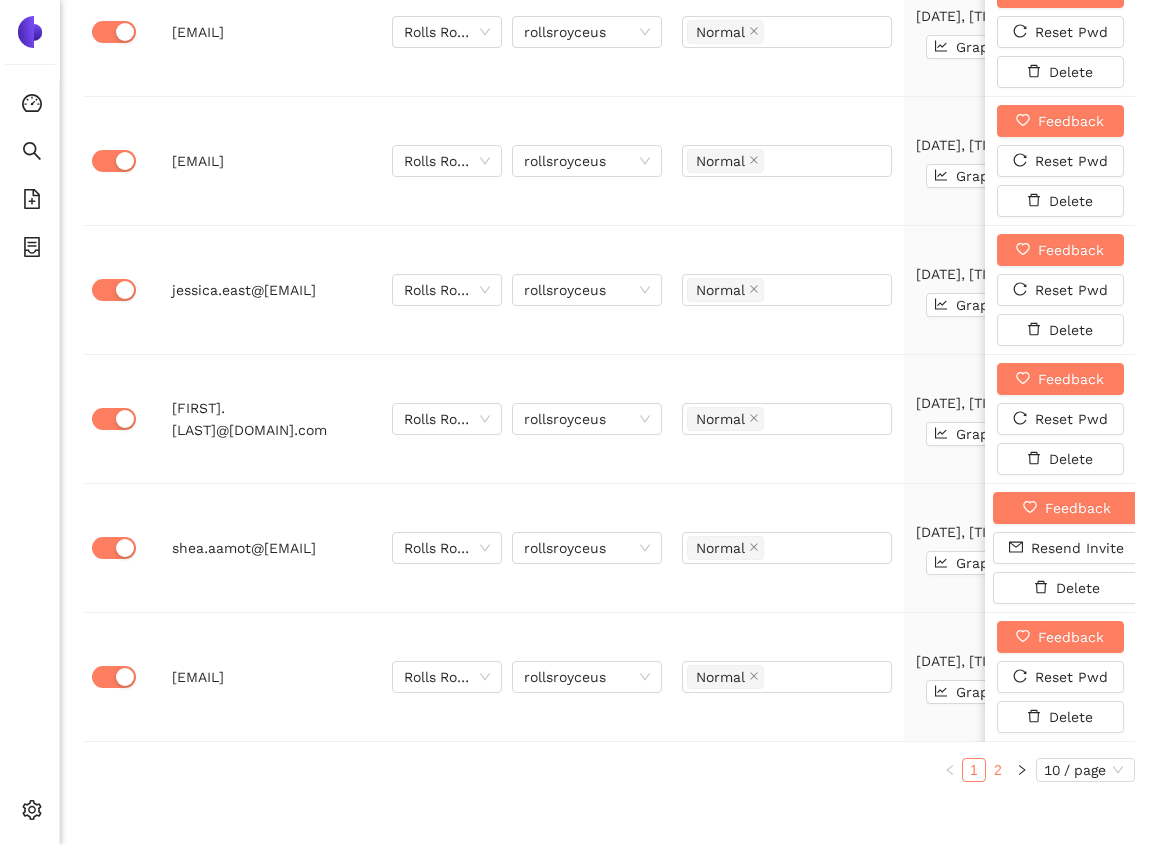 click on "2" at bounding box center (998, 770) 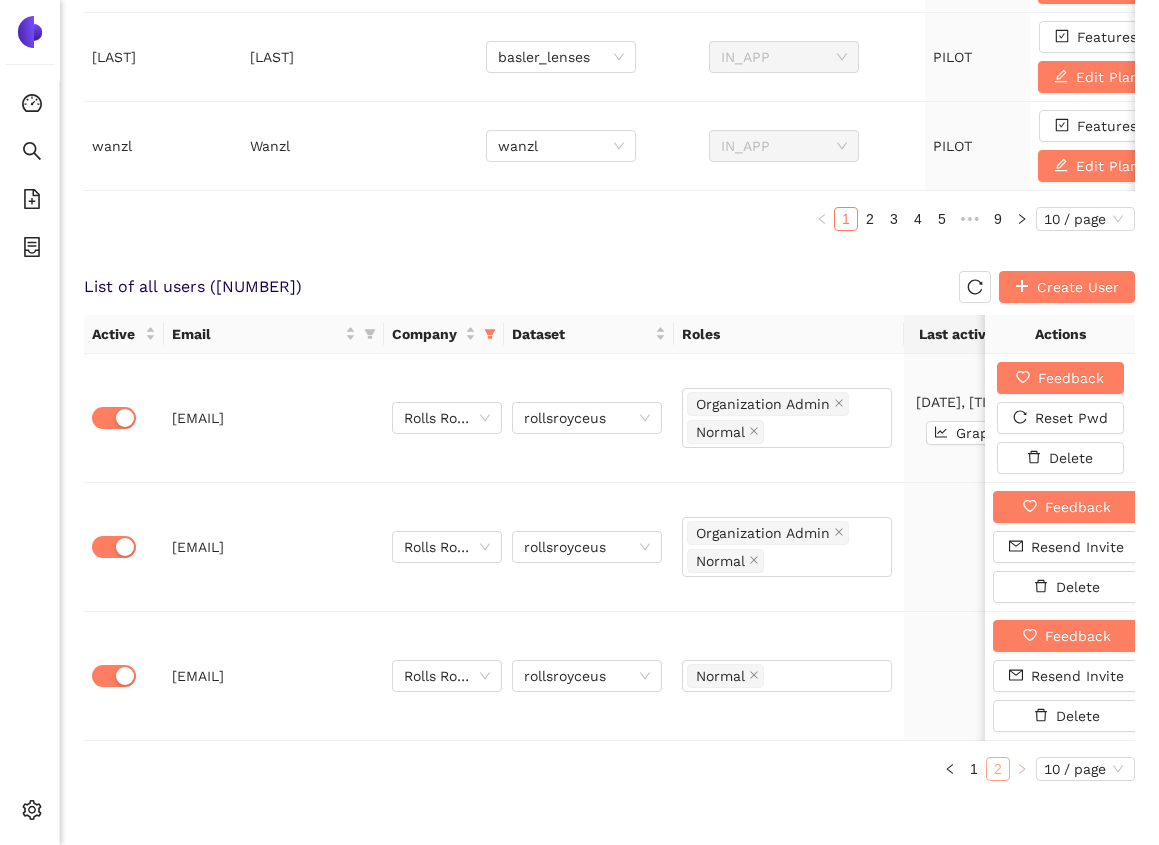 scroll, scrollTop: 1060, scrollLeft: 0, axis: vertical 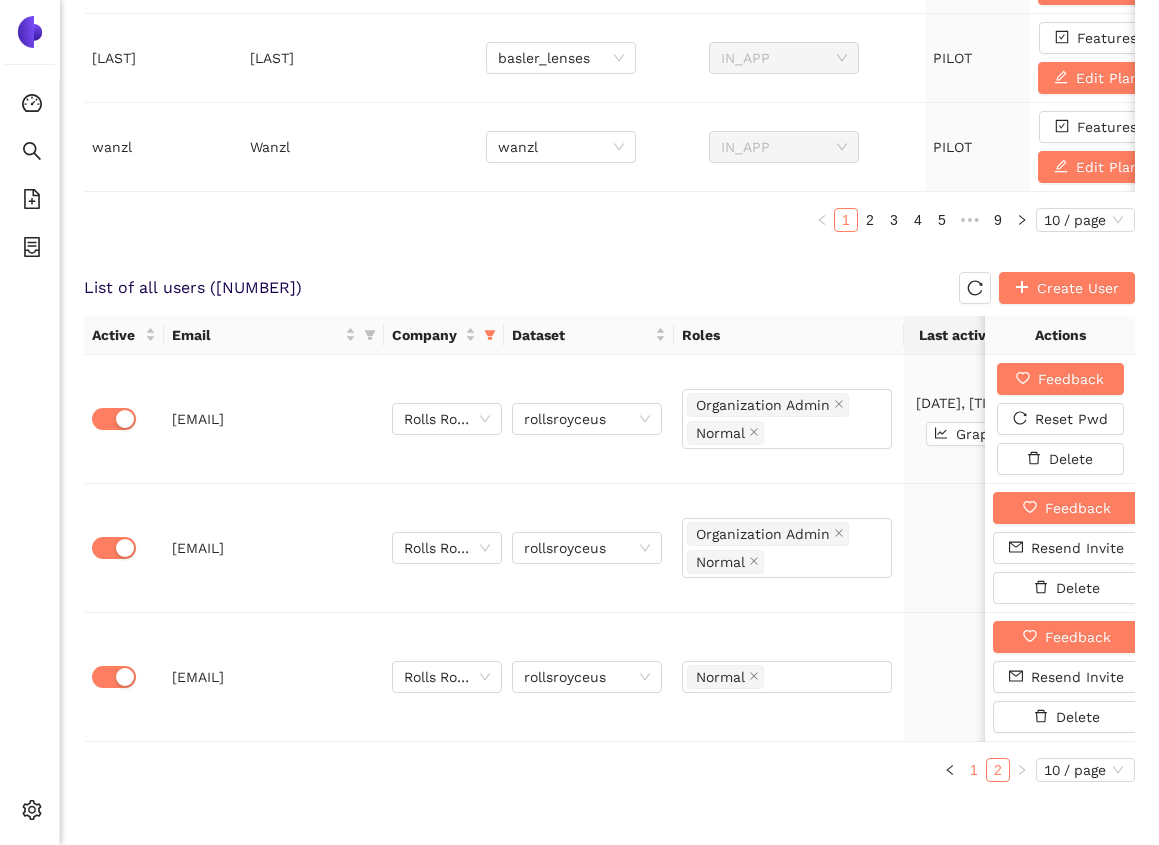 click on "1" at bounding box center [974, 770] 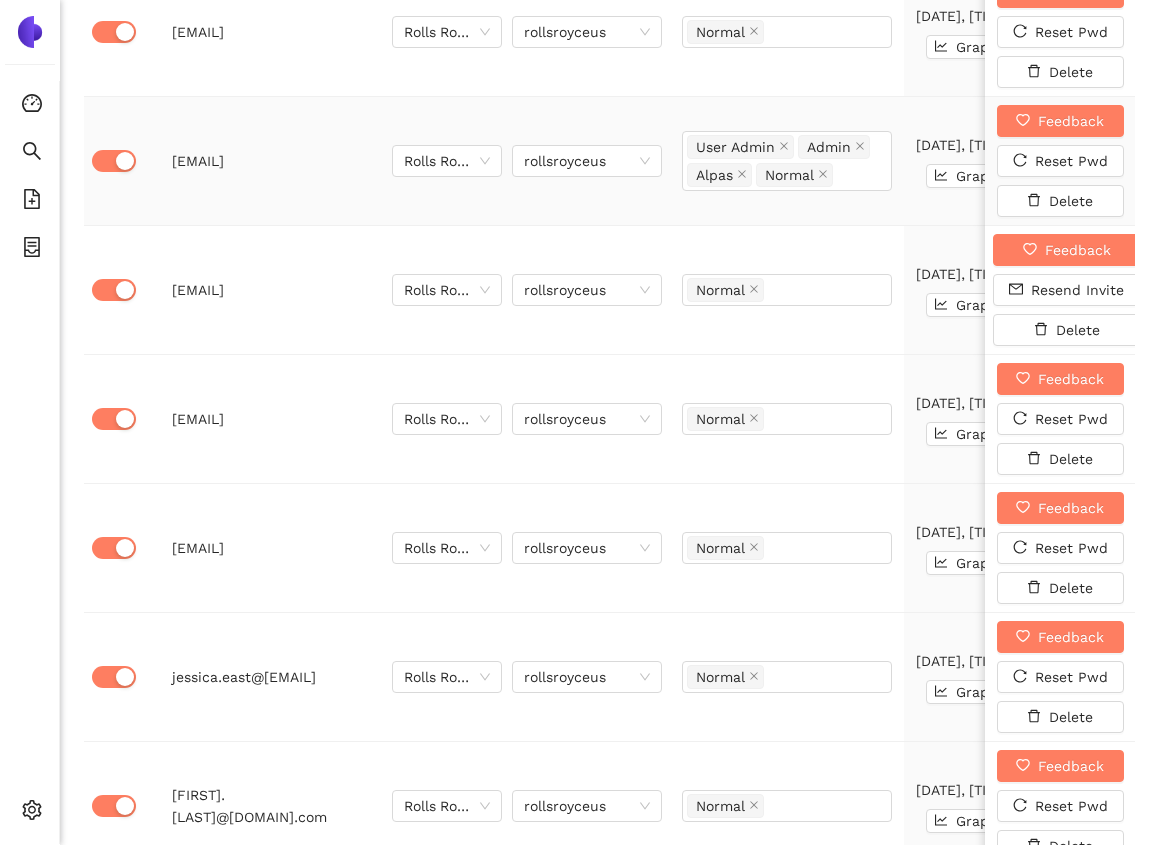 scroll, scrollTop: 1551, scrollLeft: 0, axis: vertical 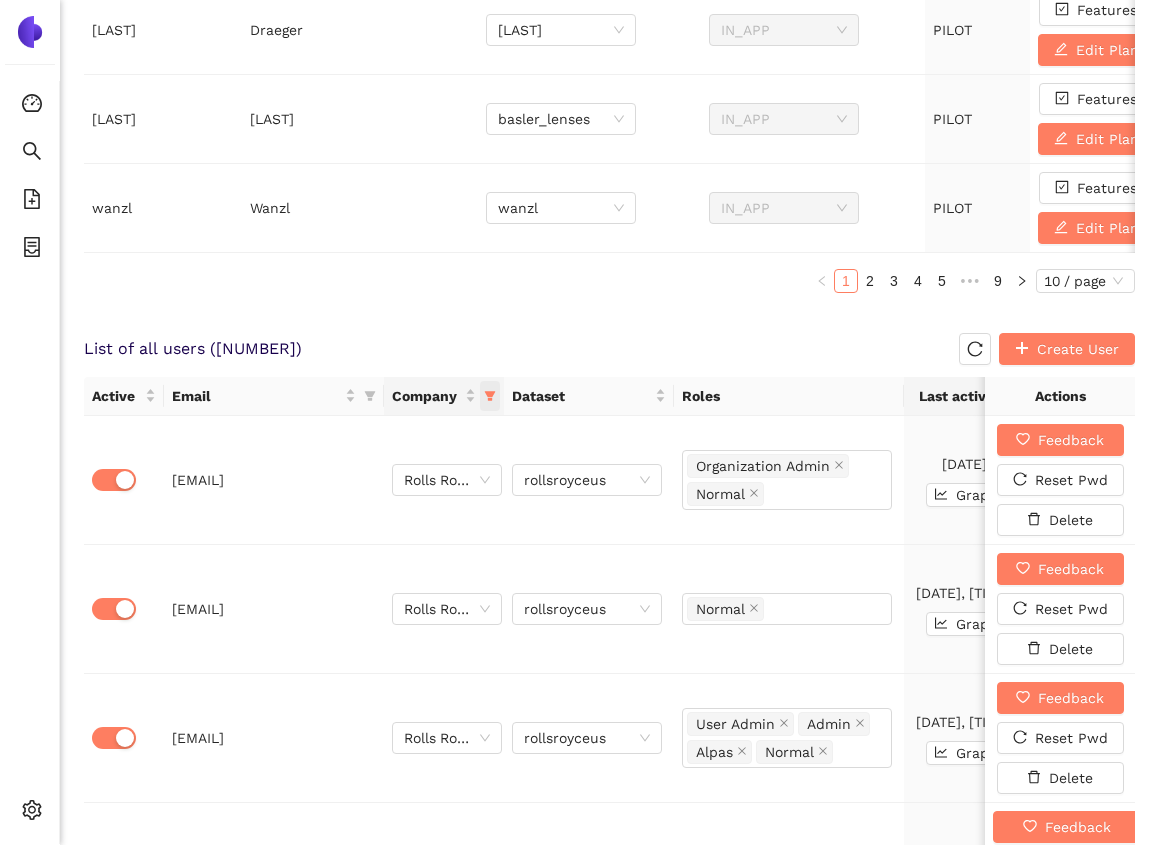 click 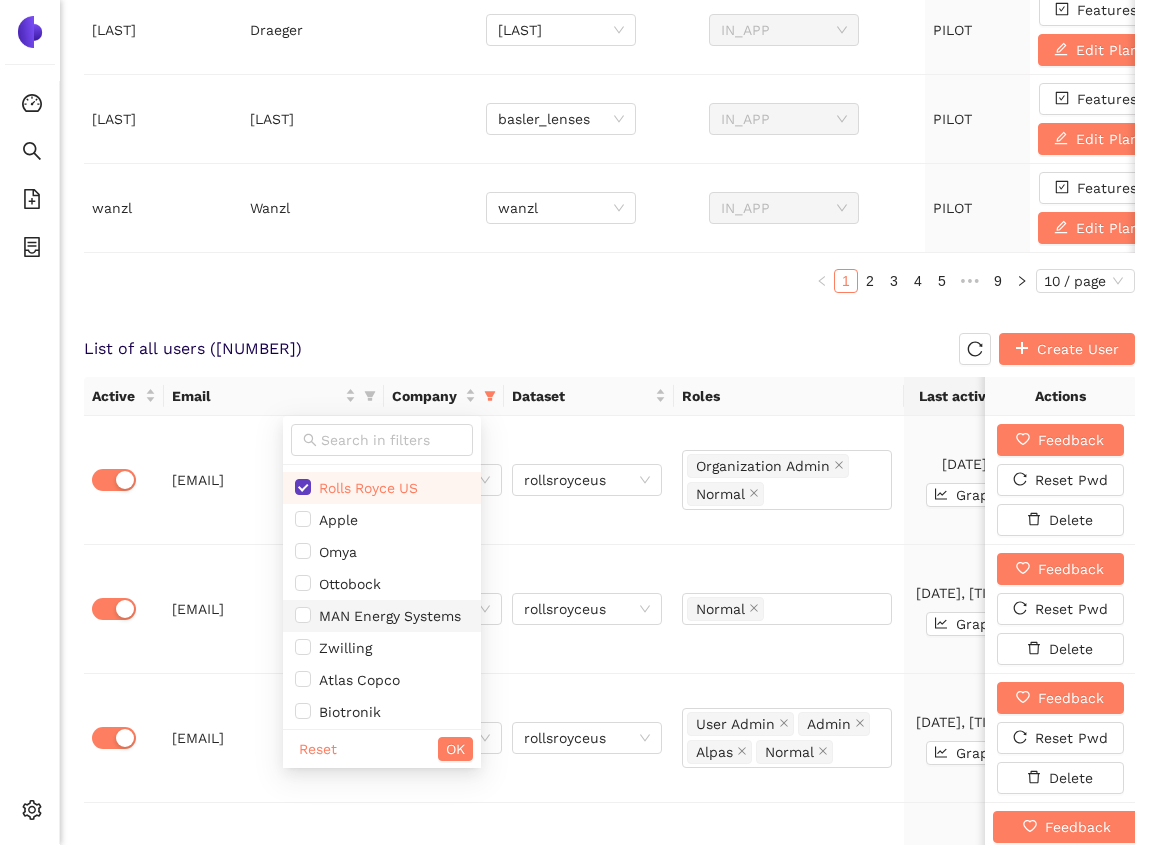scroll, scrollTop: 1814, scrollLeft: 0, axis: vertical 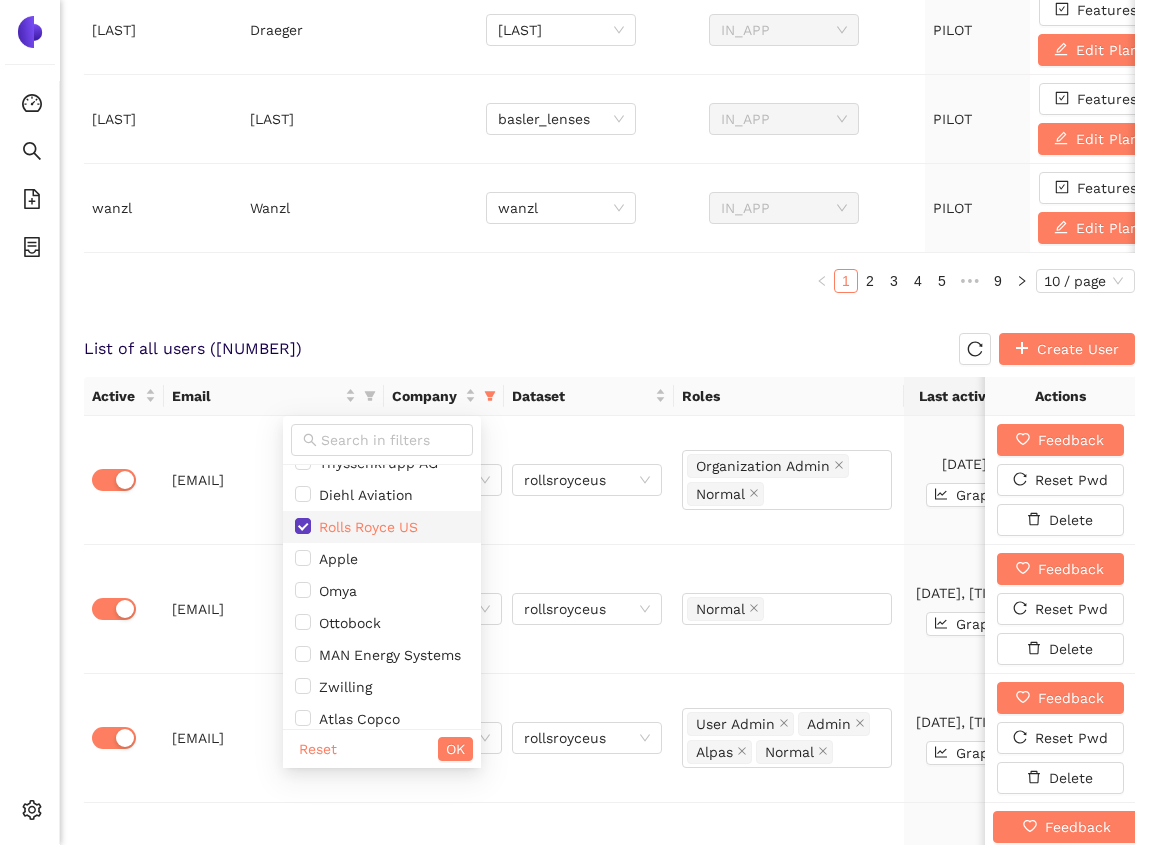 click at bounding box center [303, 526] 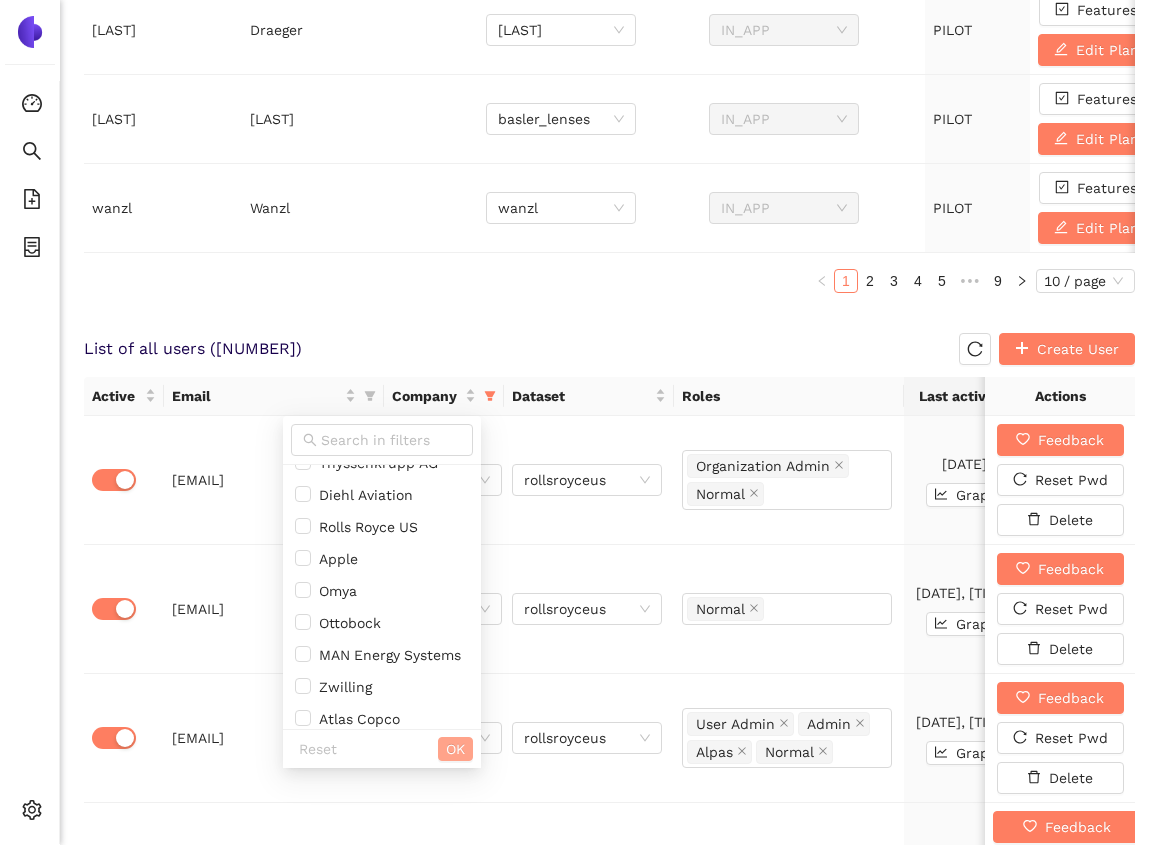 click on "OK" at bounding box center [455, 749] 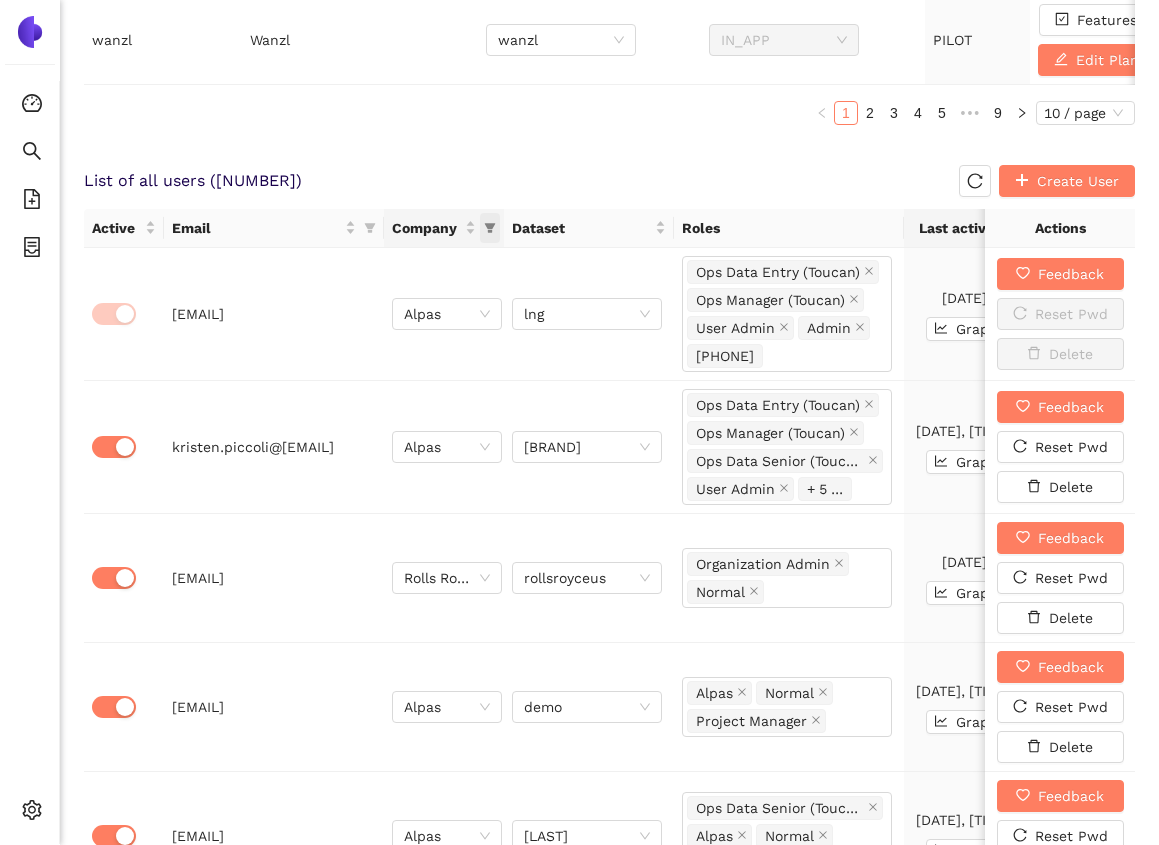 scroll, scrollTop: 1190, scrollLeft: 0, axis: vertical 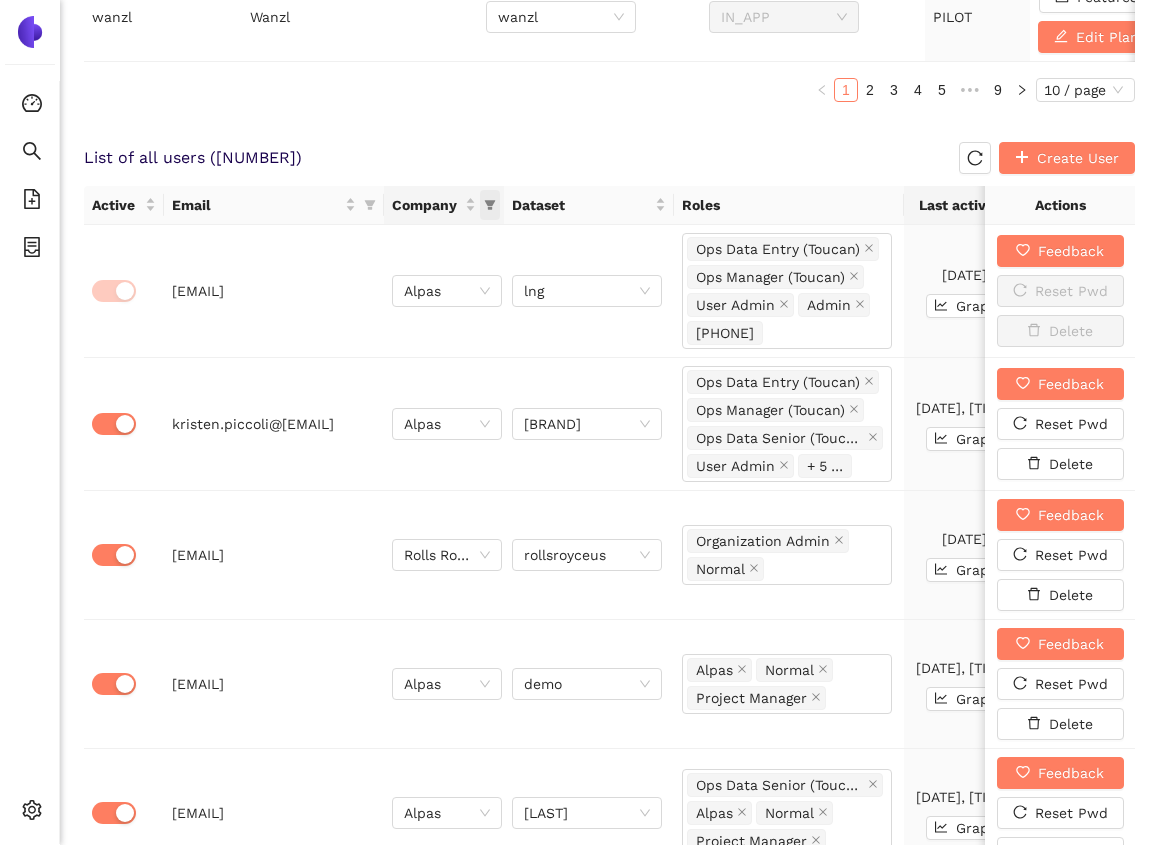click 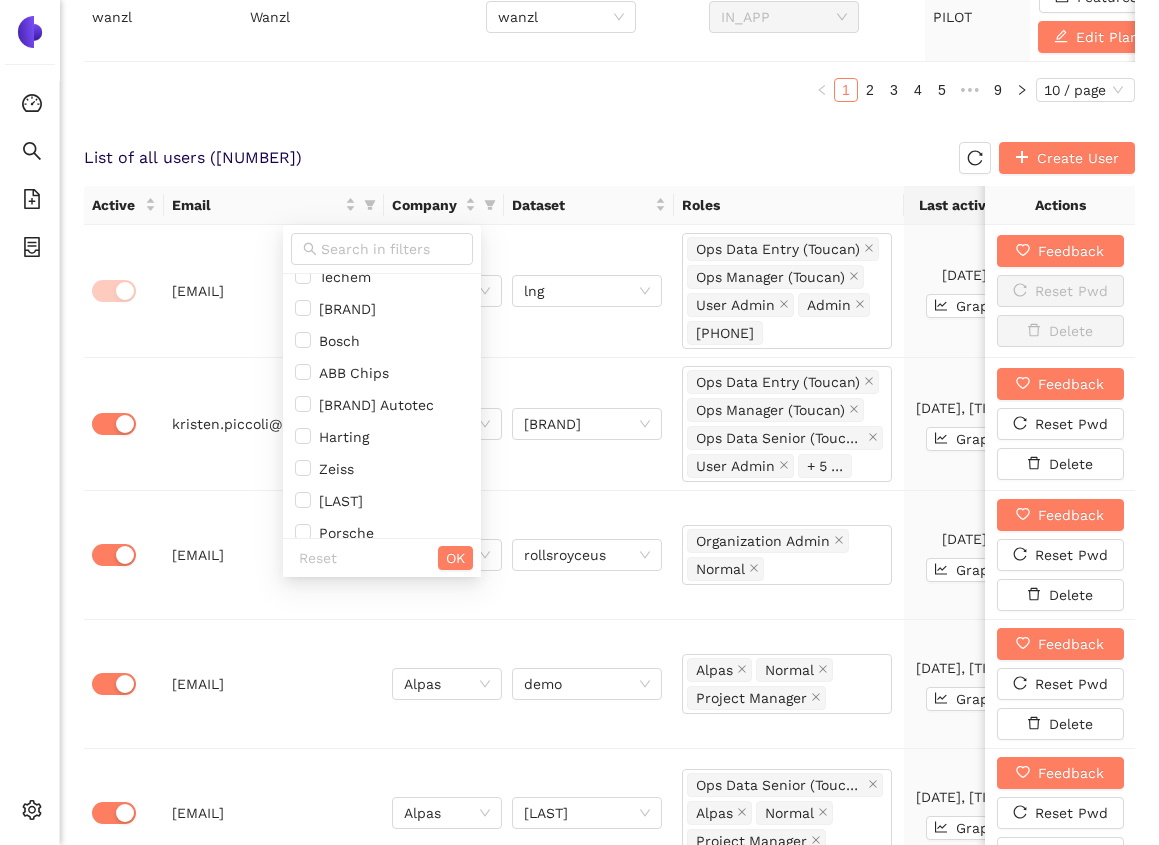 scroll, scrollTop: 0, scrollLeft: 0, axis: both 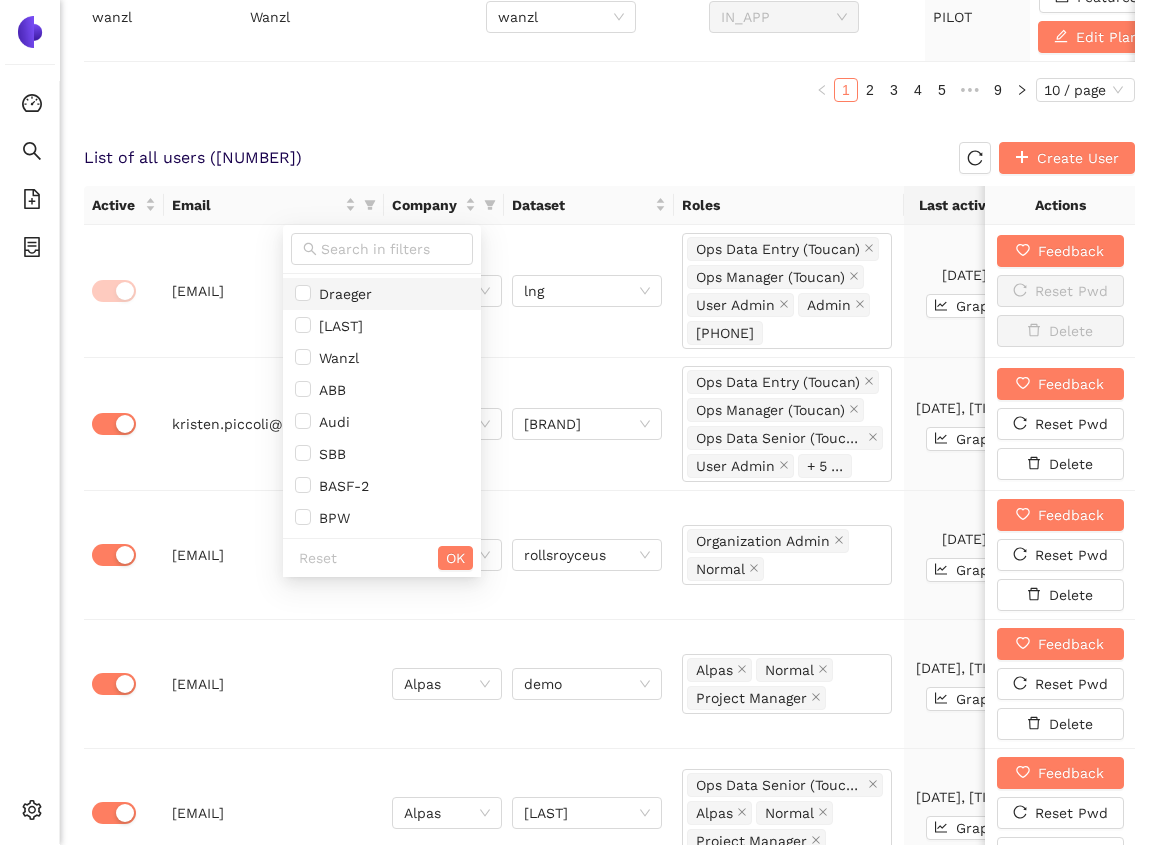 click on "Draeger" at bounding box center (341, 294) 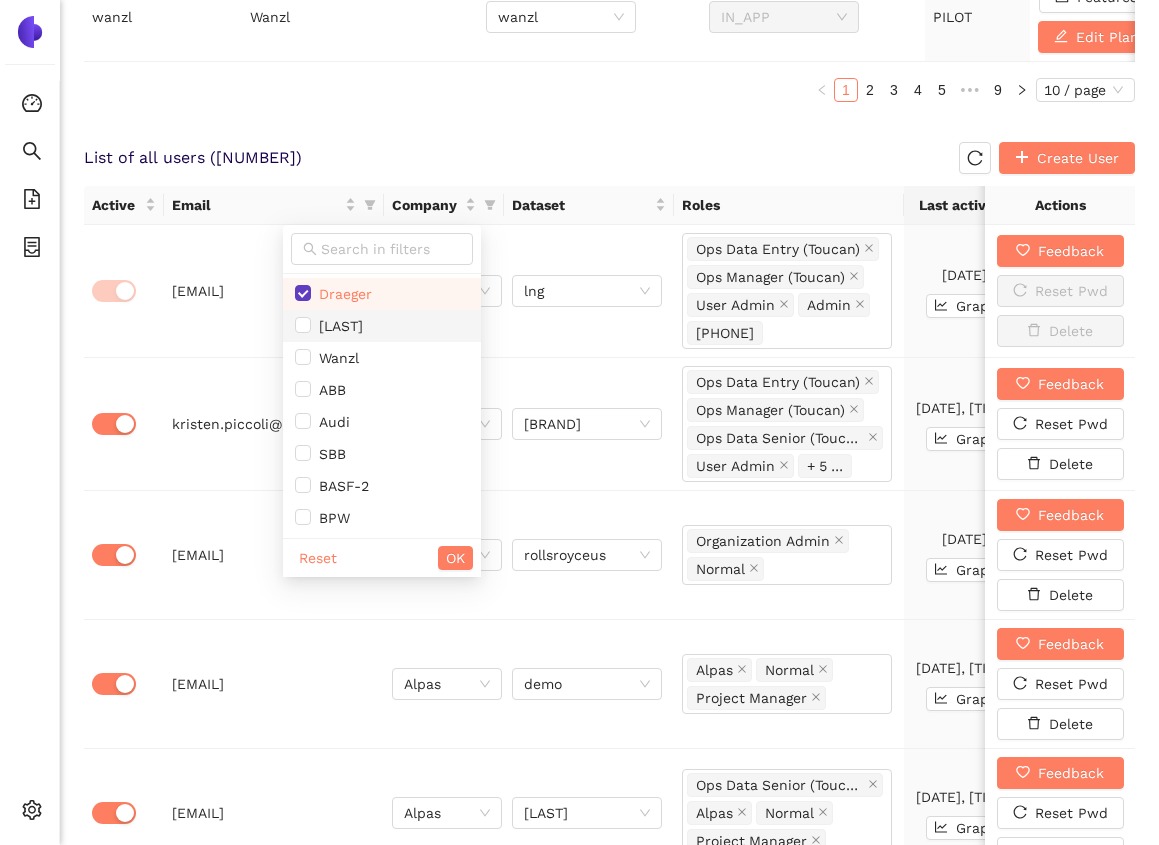 click on "[LAST]" at bounding box center [337, 326] 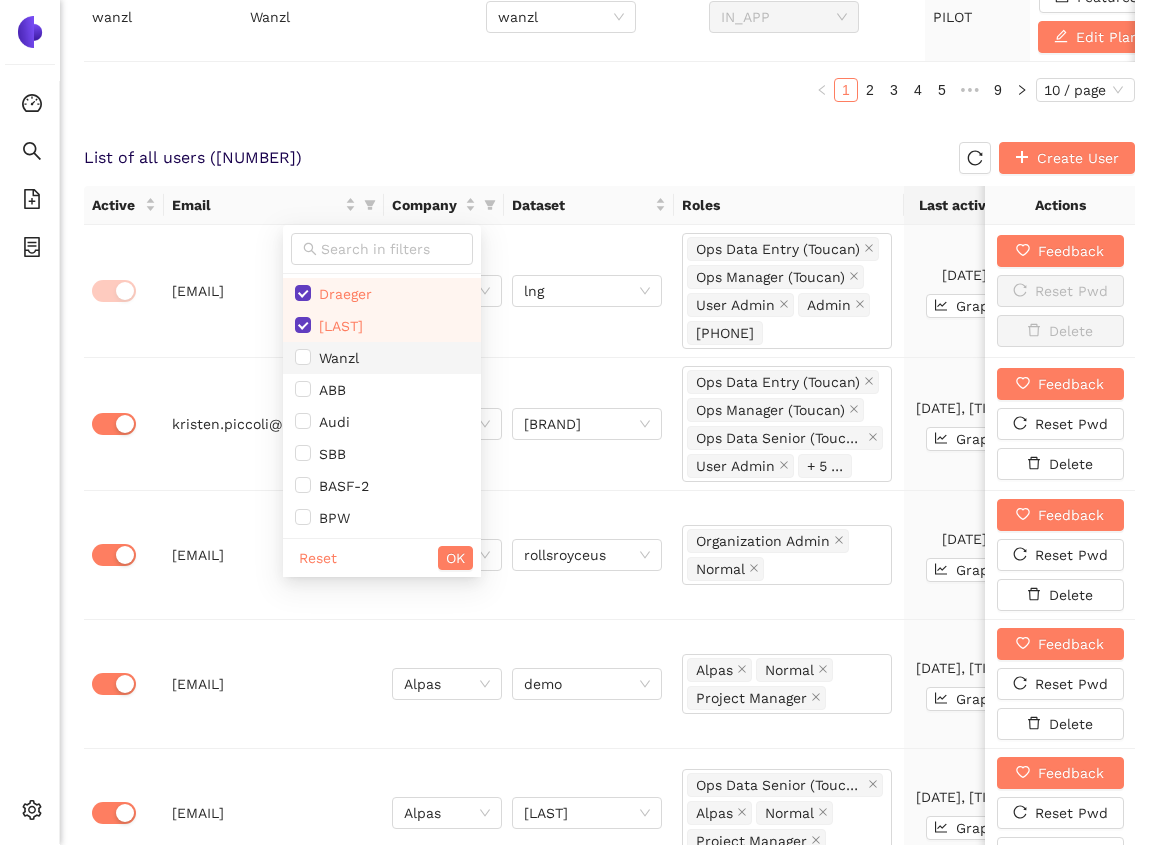 click on "Wanzl" at bounding box center (382, 358) 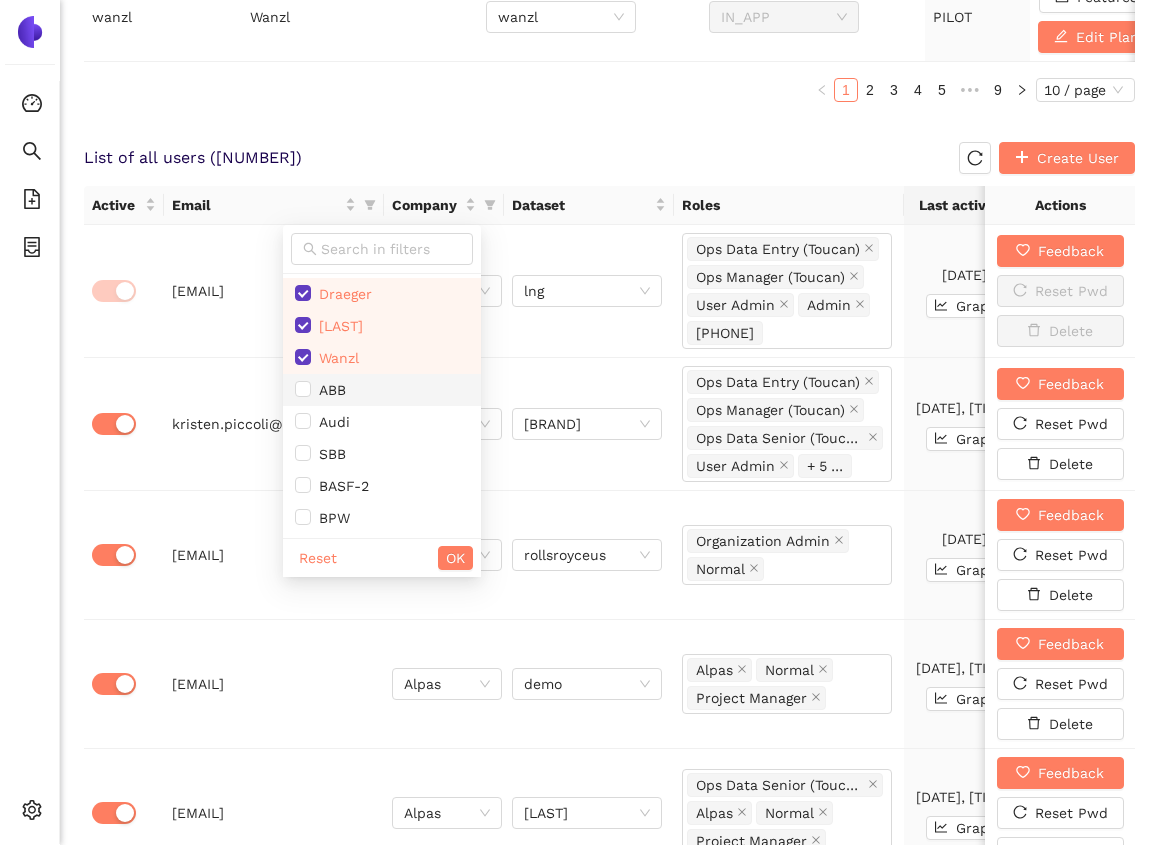 click on "ABB" at bounding box center (382, 390) 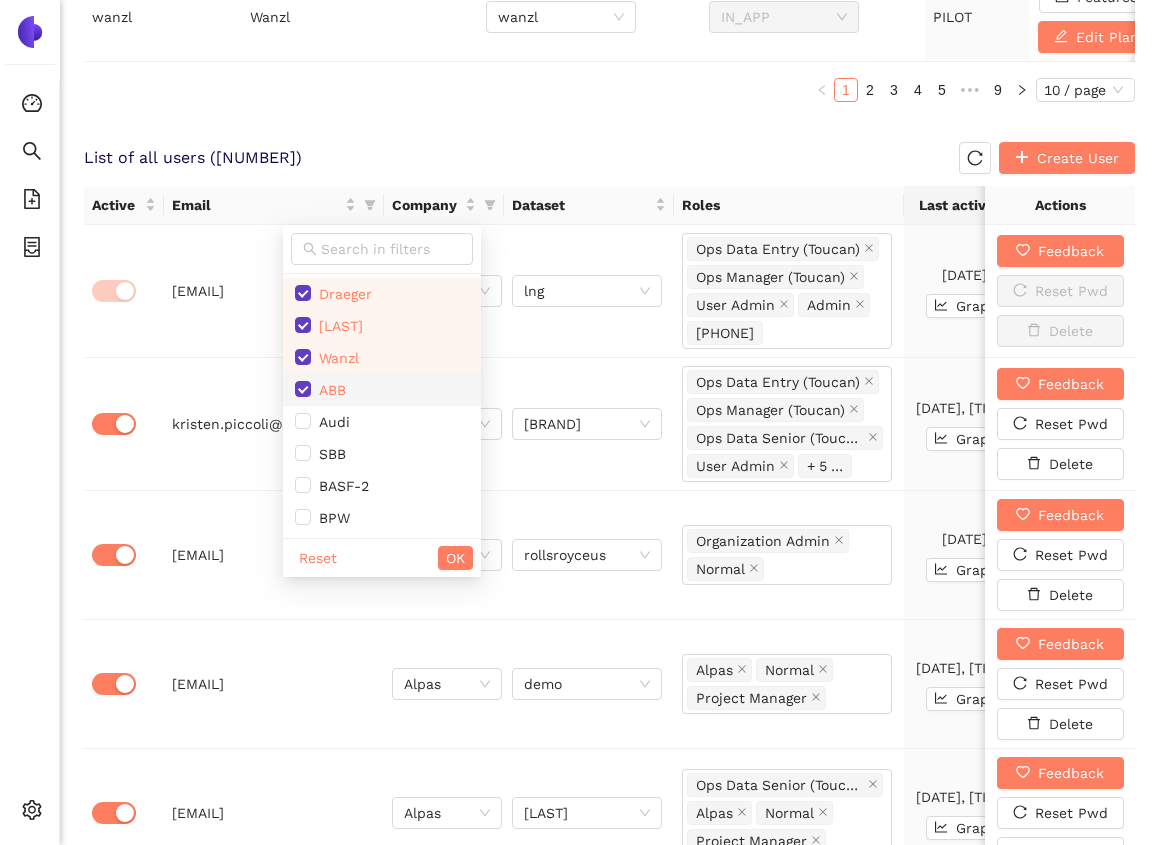 click on "ABB" at bounding box center (382, 390) 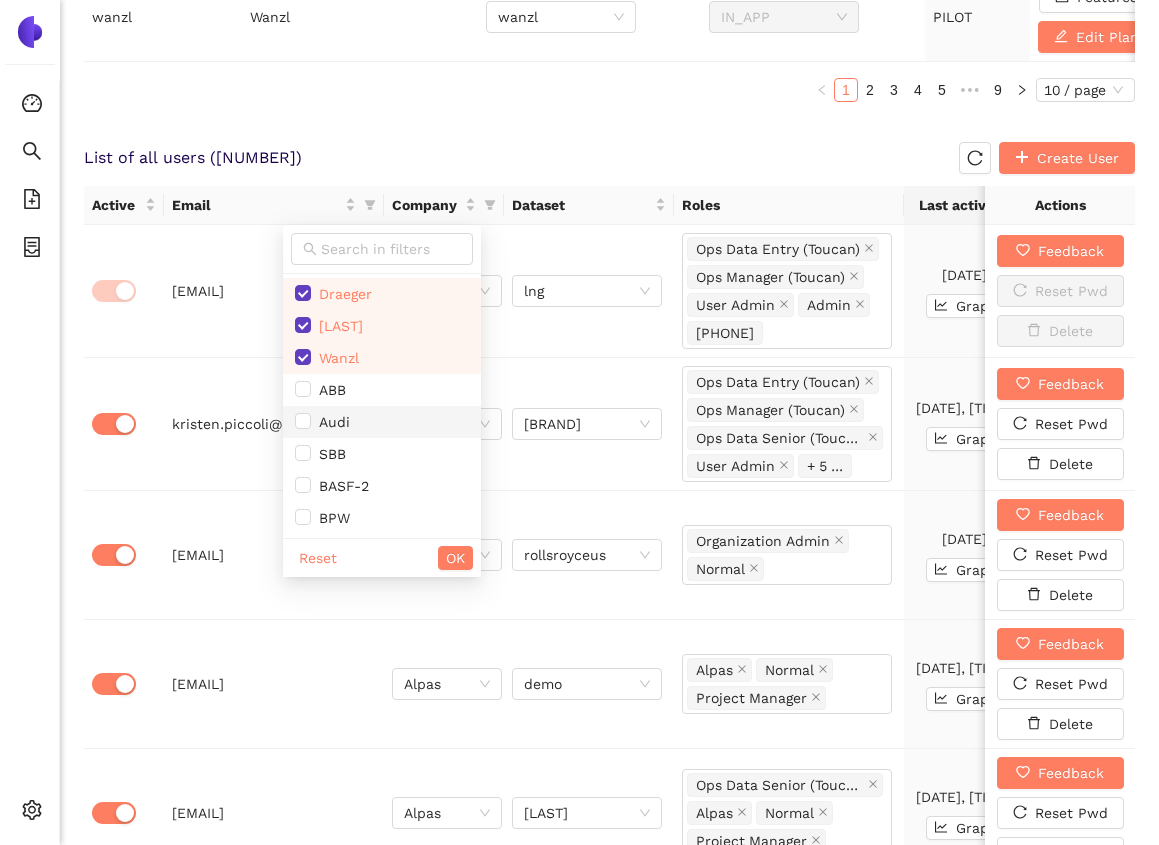 click on "Audi" at bounding box center [382, 422] 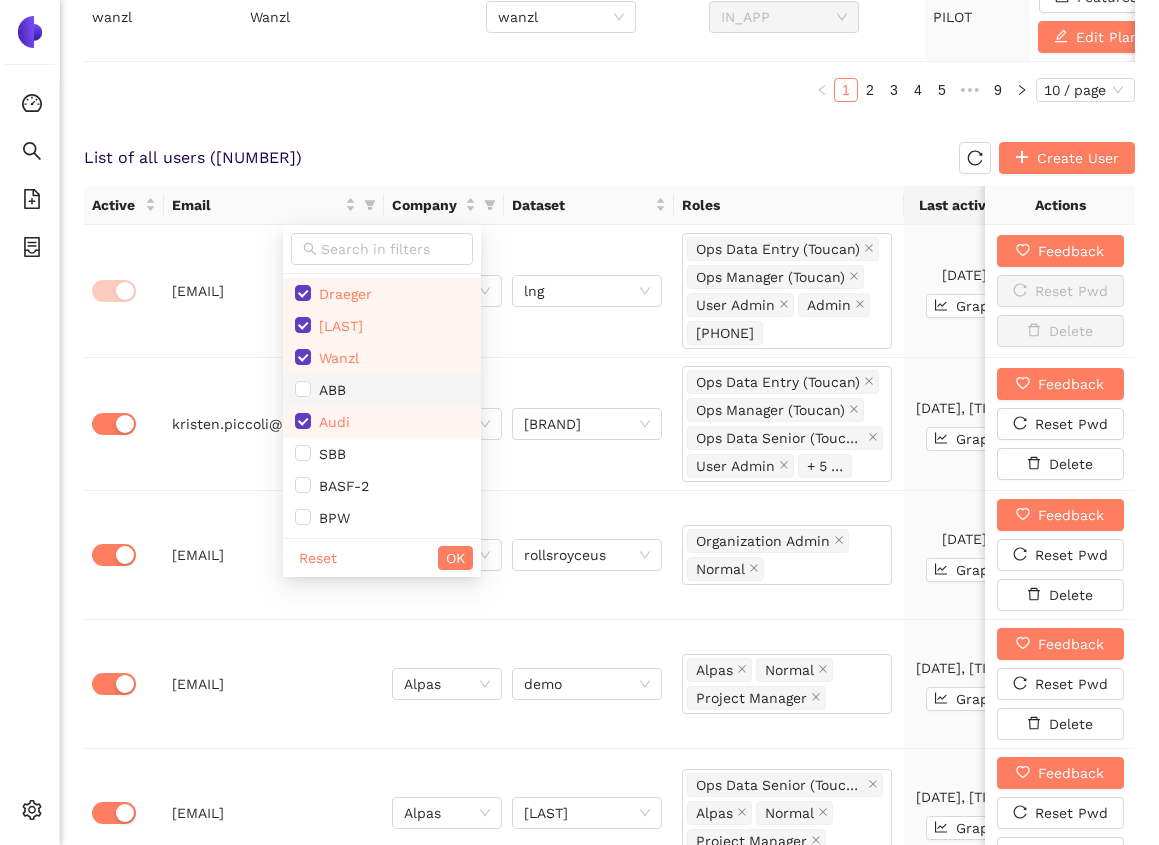click on "ABB" at bounding box center [382, 390] 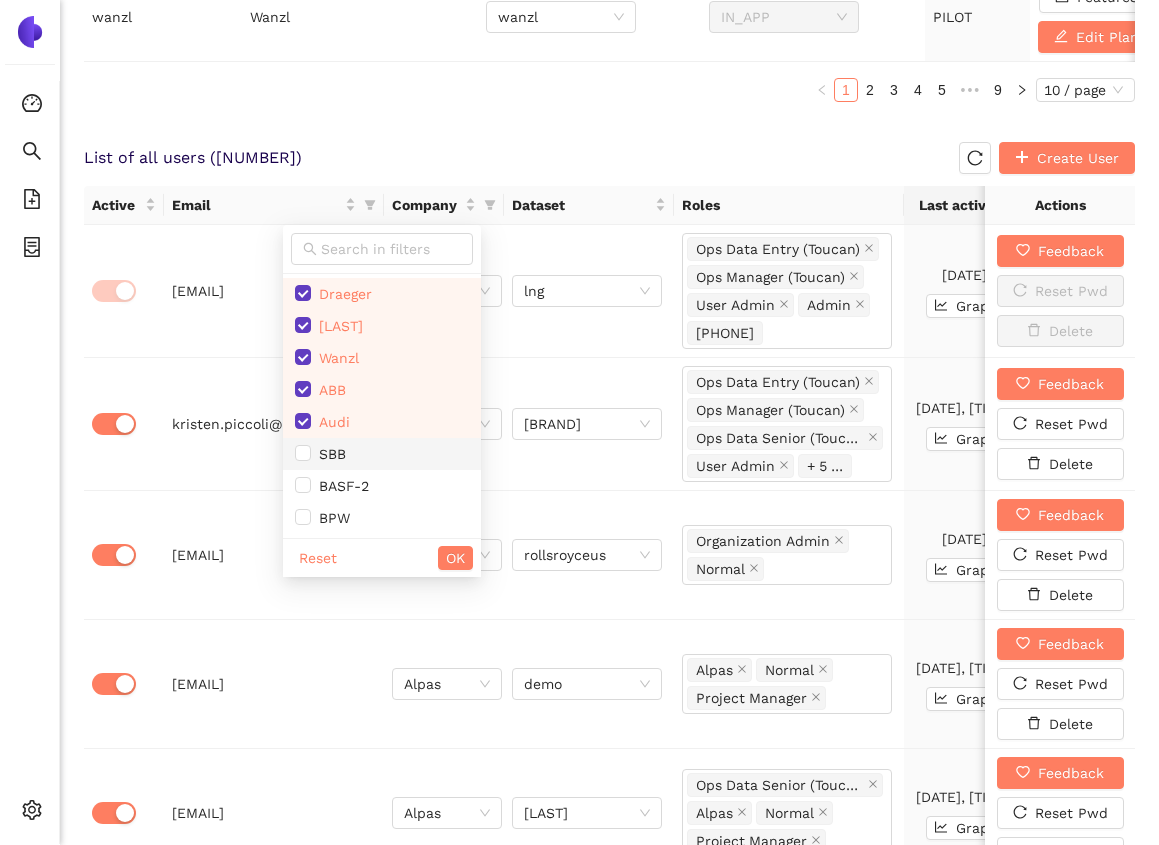 click on "SBB" at bounding box center (382, 454) 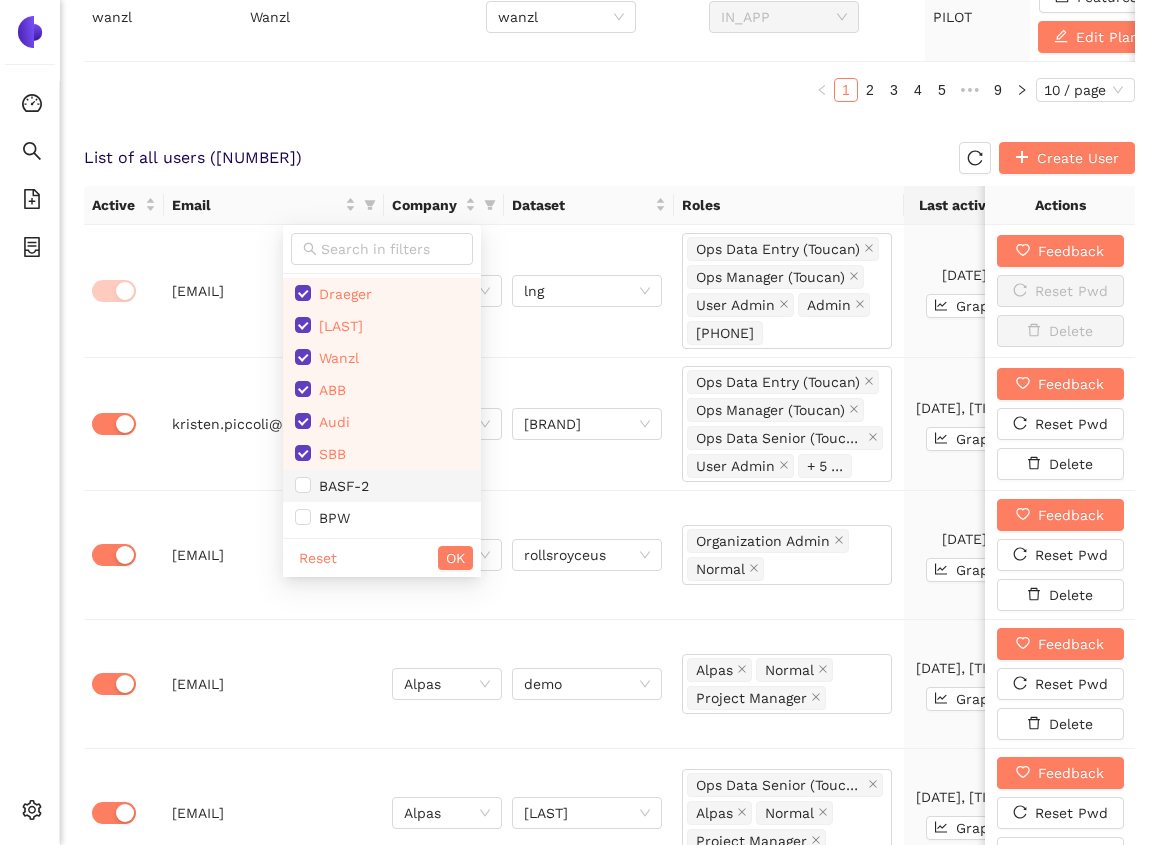 click on "BASF-2" at bounding box center (340, 486) 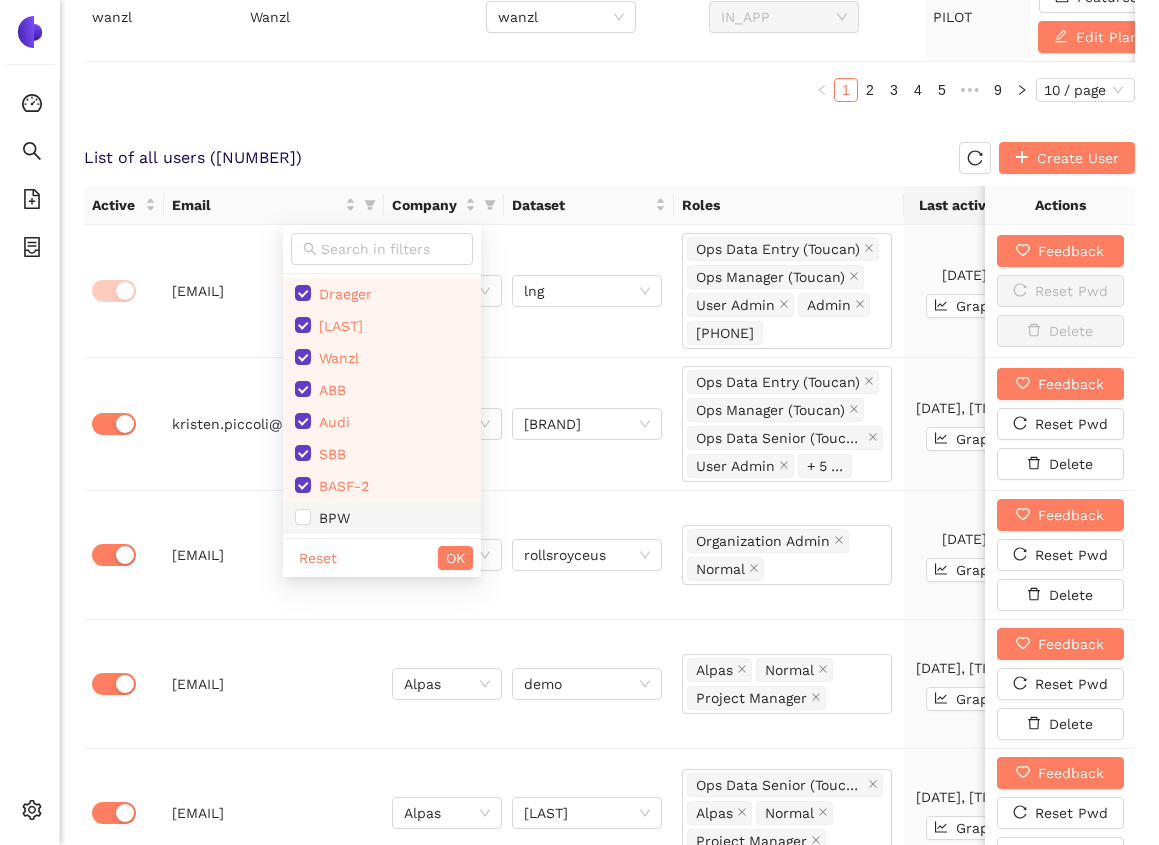 click on "BPW" at bounding box center (382, 518) 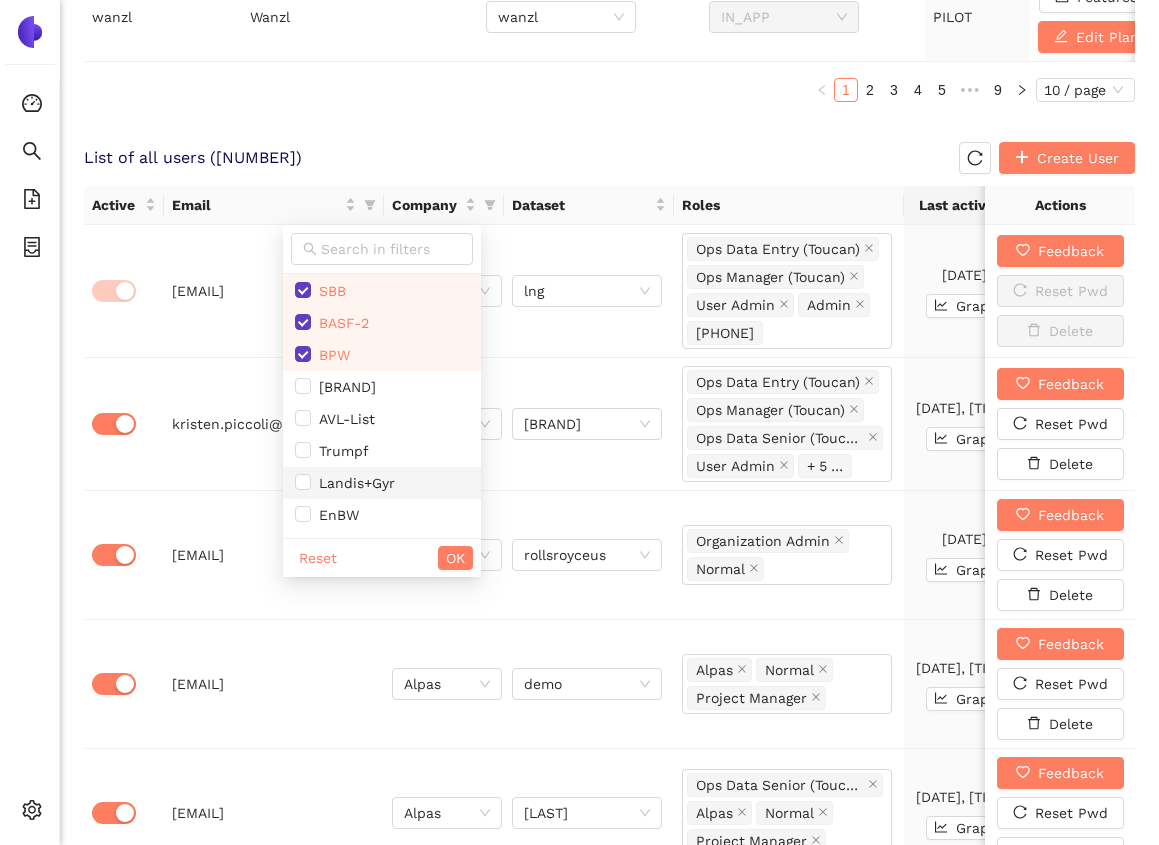 scroll, scrollTop: 144, scrollLeft: 0, axis: vertical 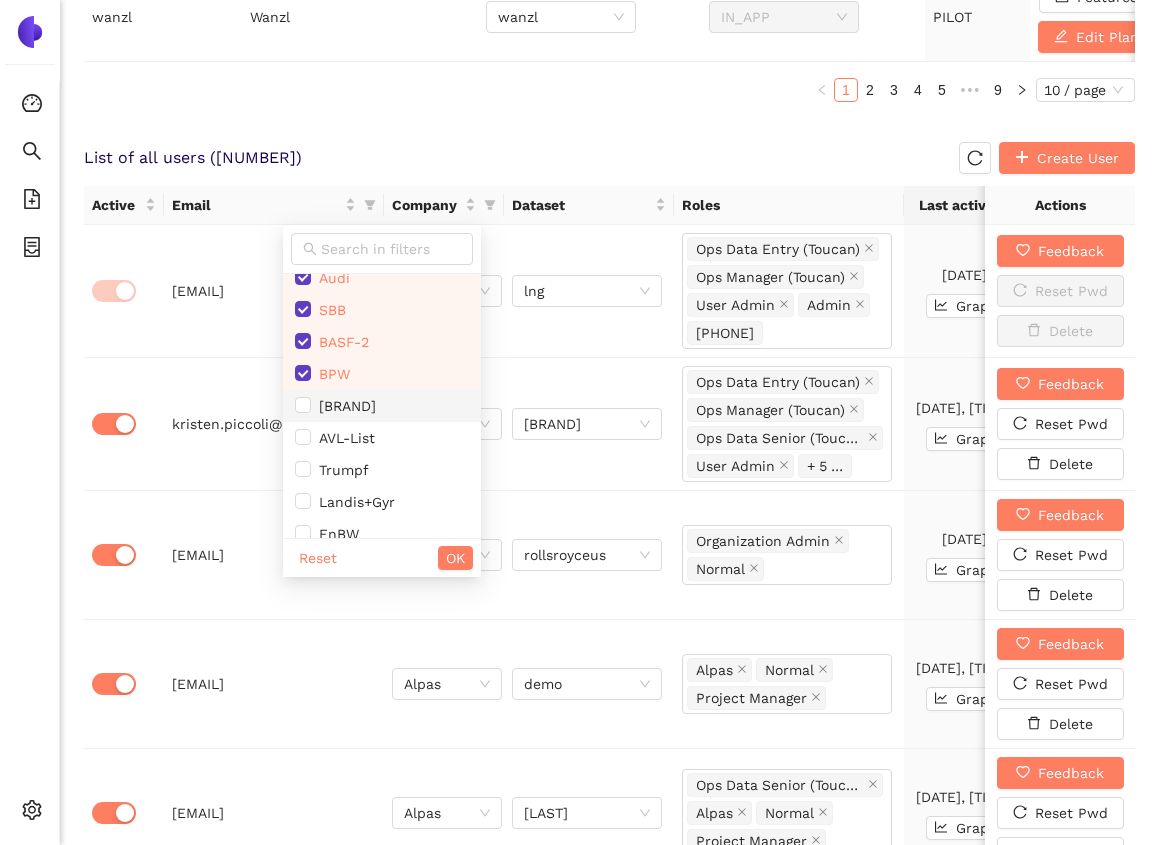 click on "[BRAND]" at bounding box center [382, 406] 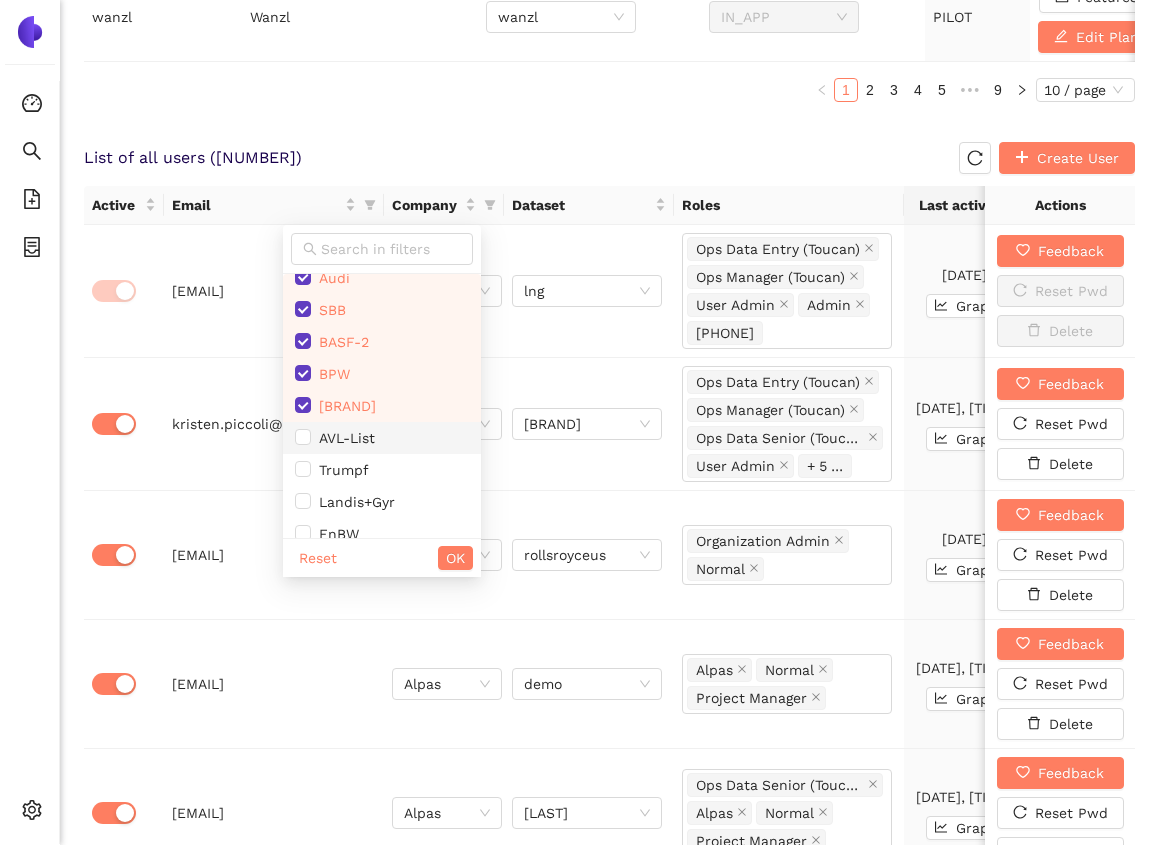 click on "AVL-List" at bounding box center (343, 438) 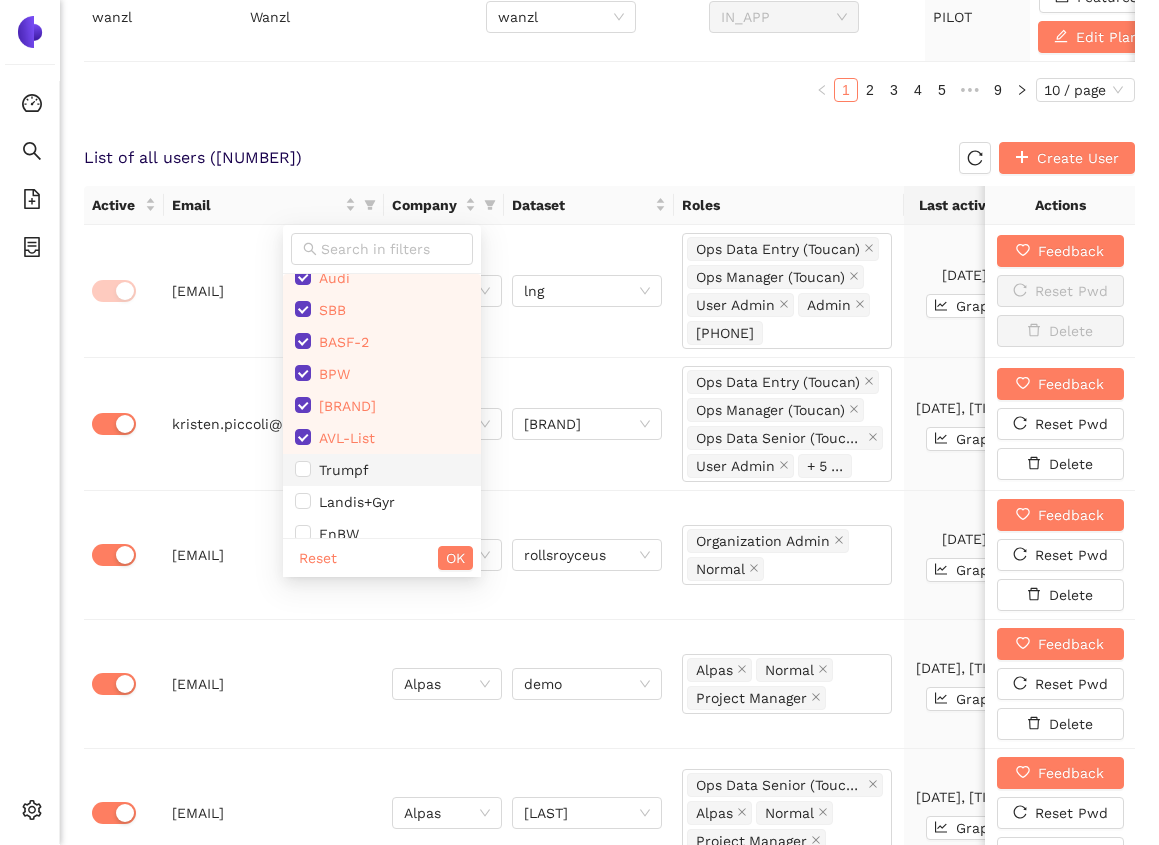 click on "Trumpf" at bounding box center [340, 470] 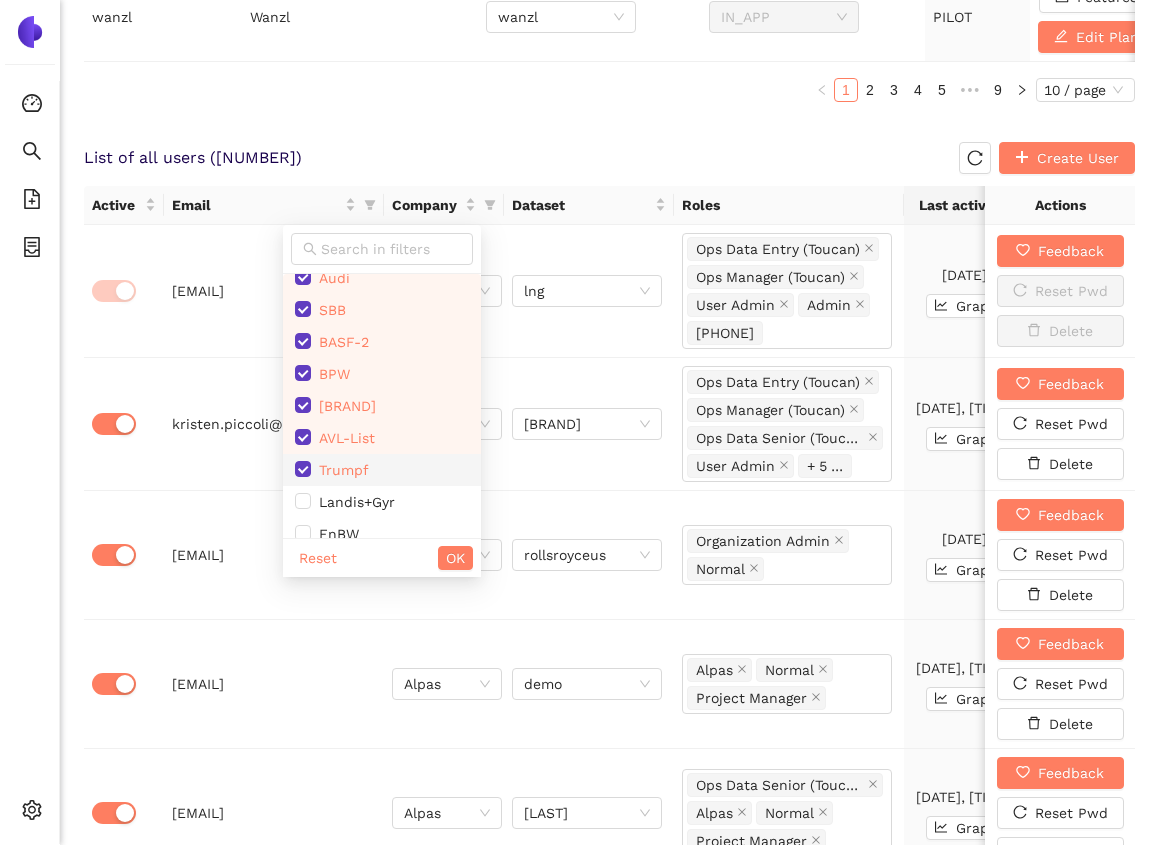checkbox on "true" 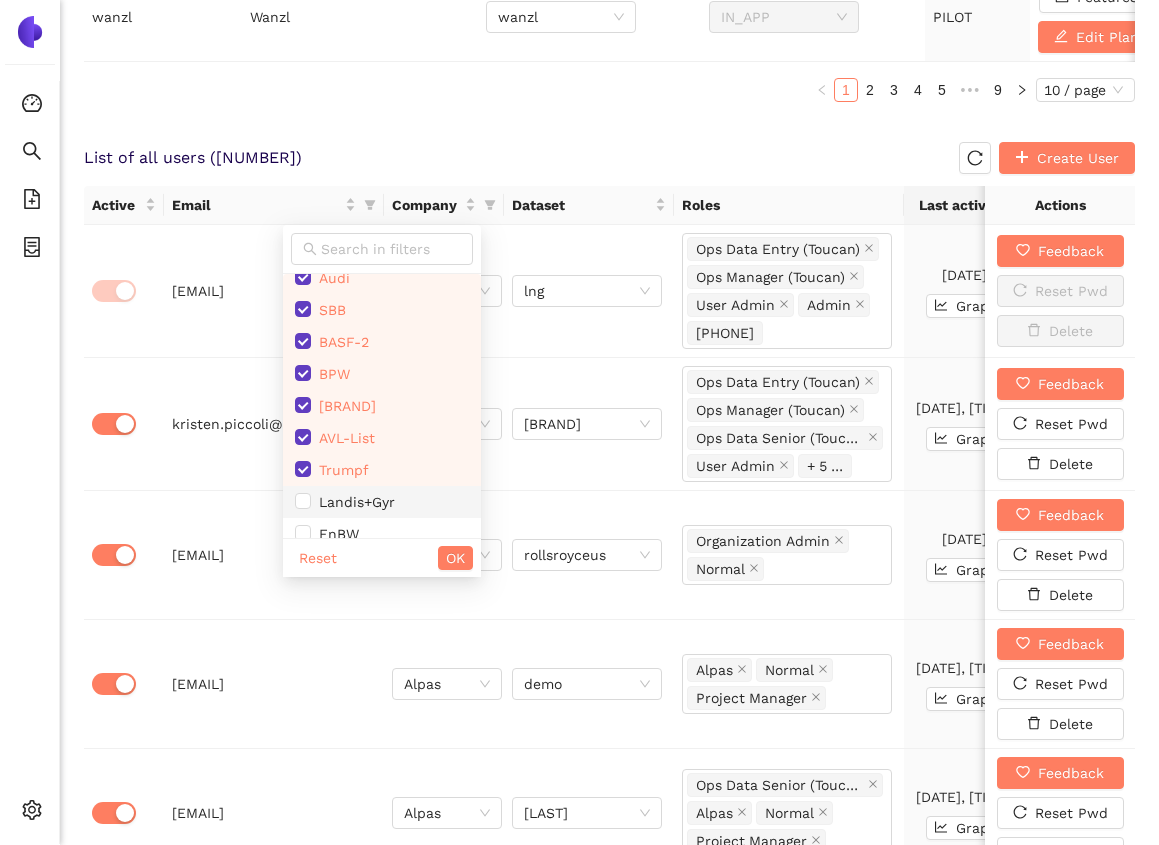 click on "Landis+Gyr" at bounding box center [353, 502] 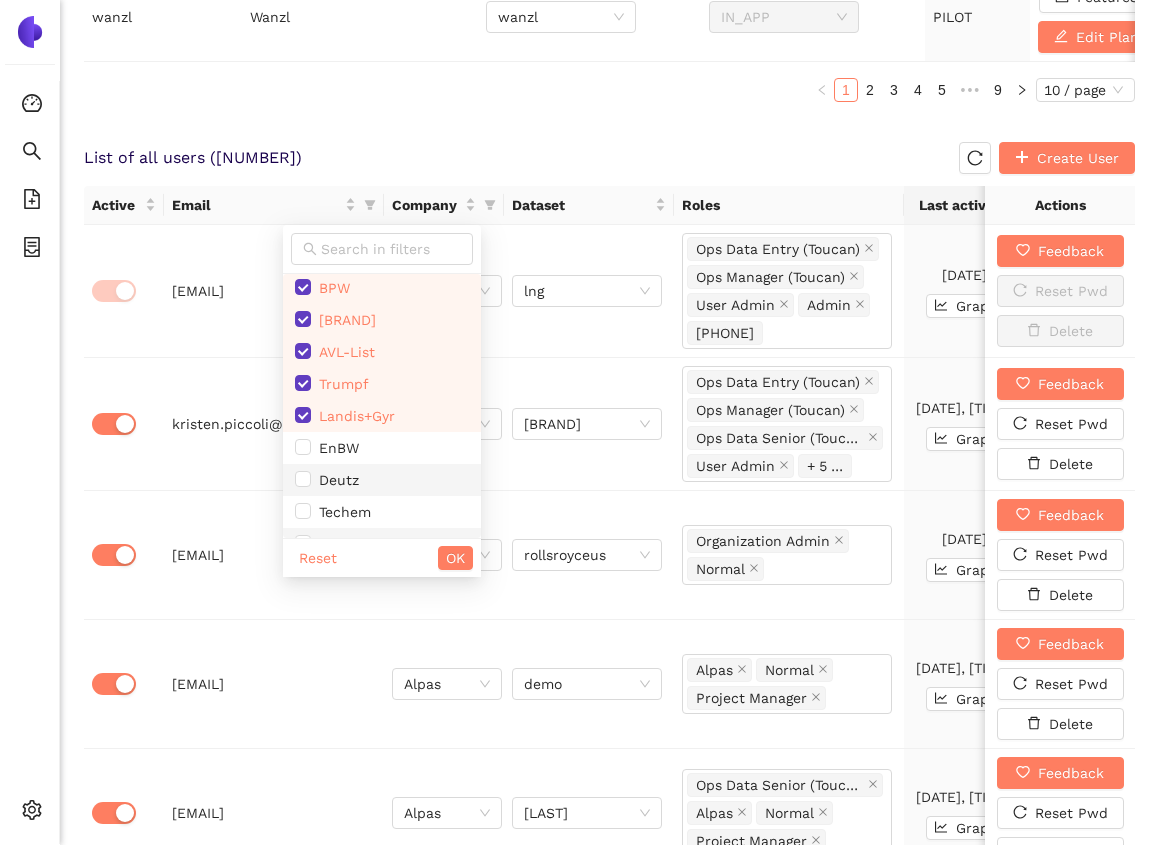 scroll, scrollTop: 249, scrollLeft: 0, axis: vertical 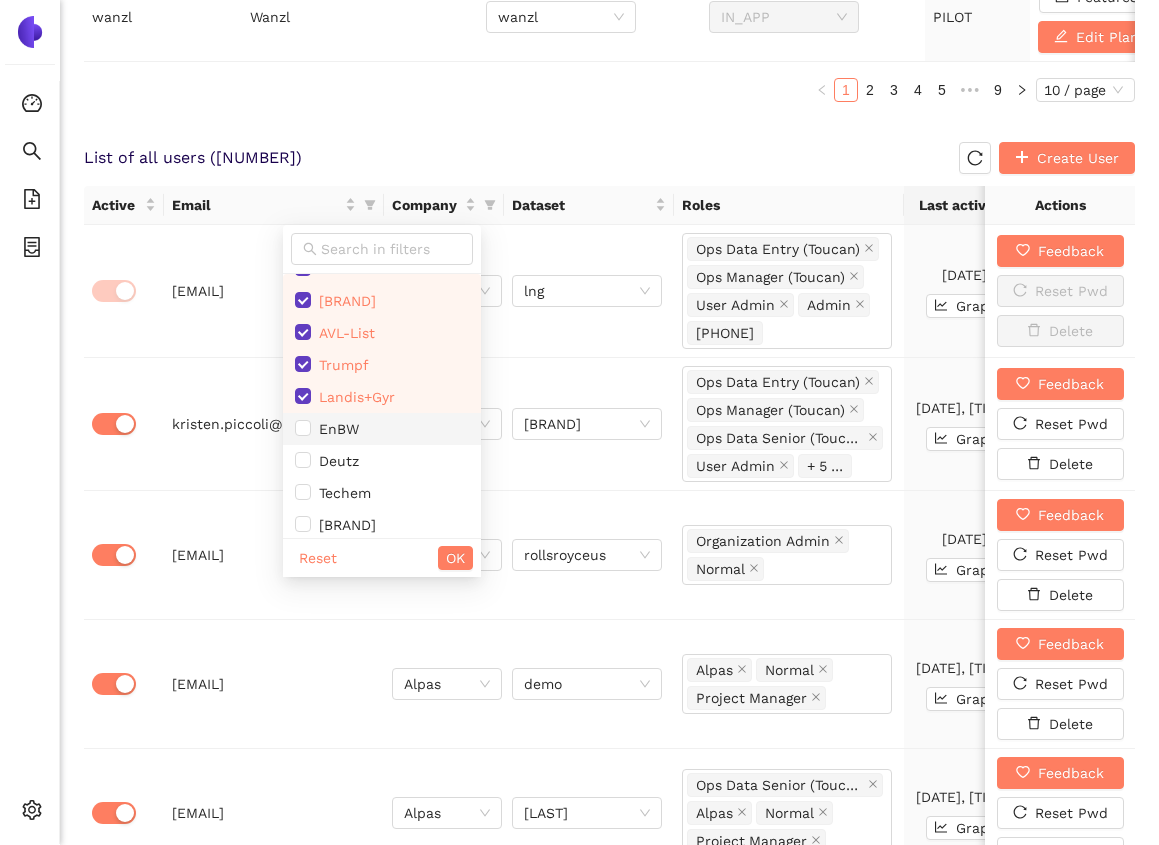 click on "EnBW" at bounding box center (382, 429) 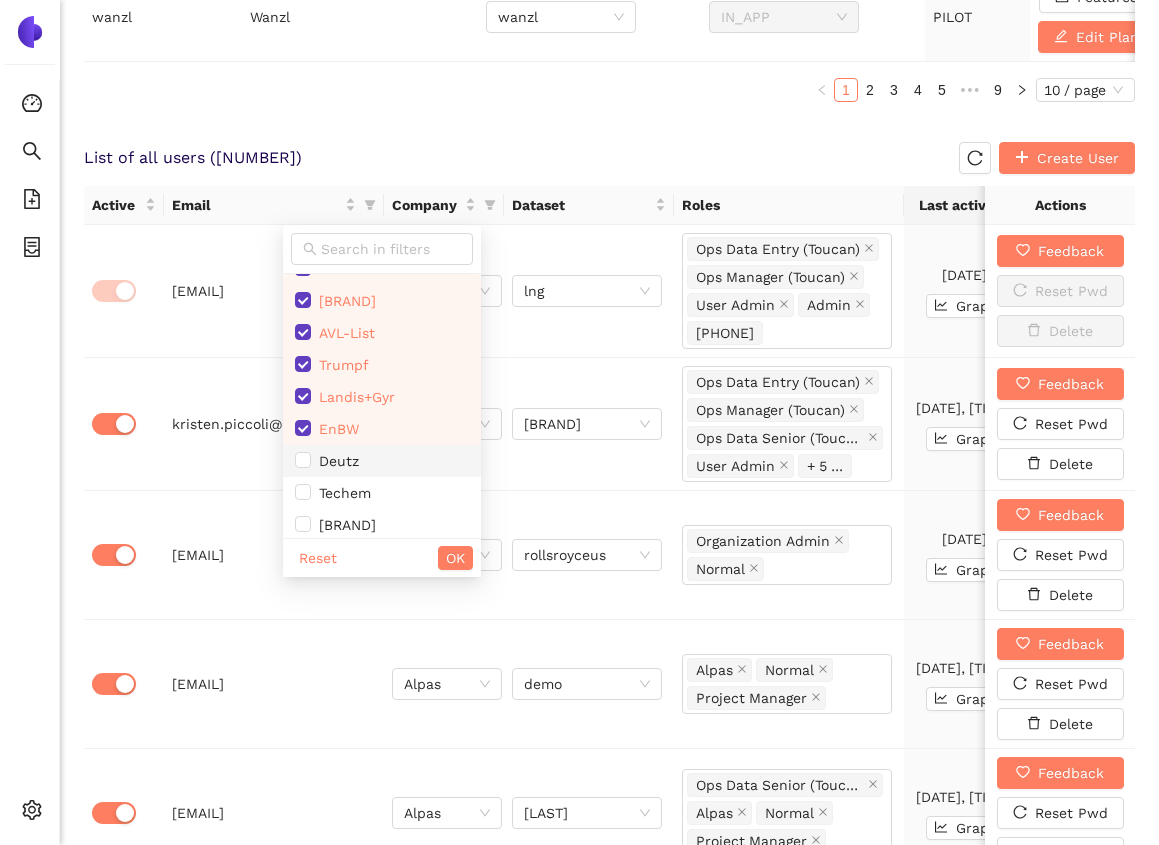 click on "Deutz" at bounding box center (382, 461) 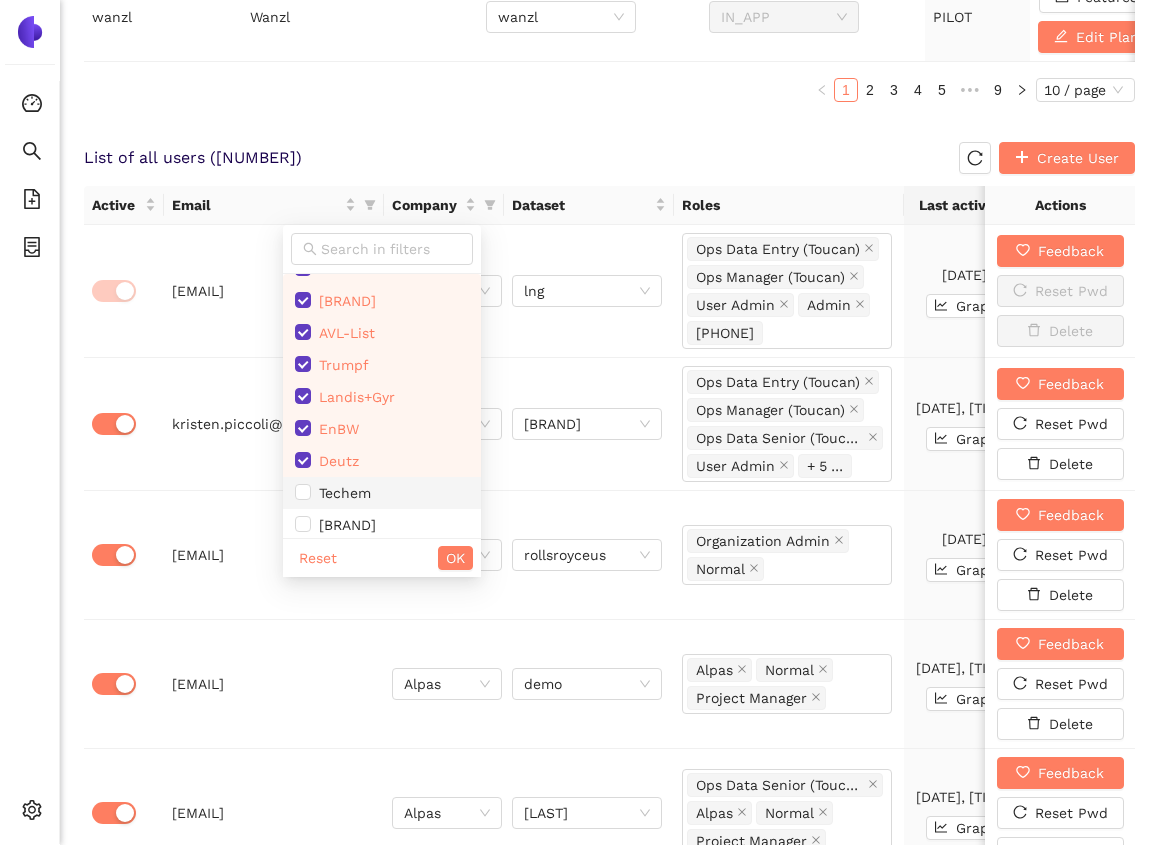 click on "Techem" at bounding box center (341, 493) 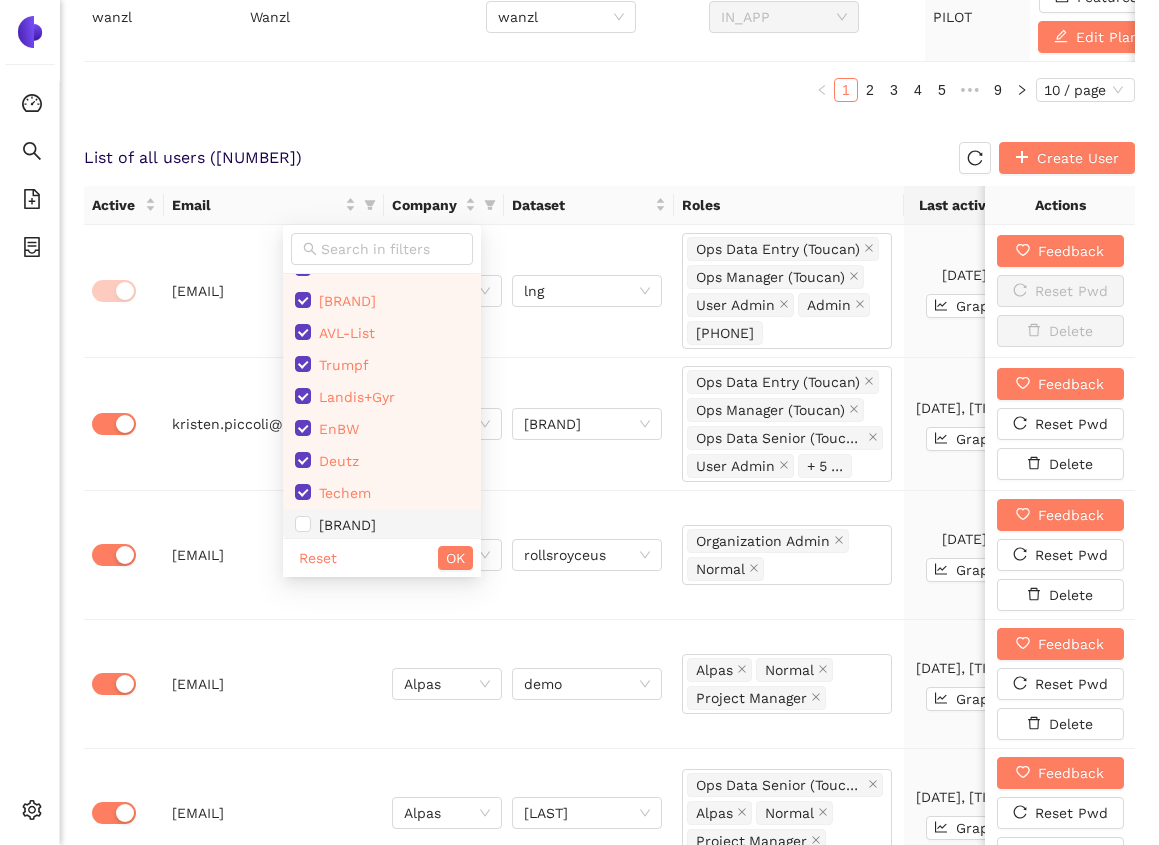 click on "[BRAND]" at bounding box center (382, 525) 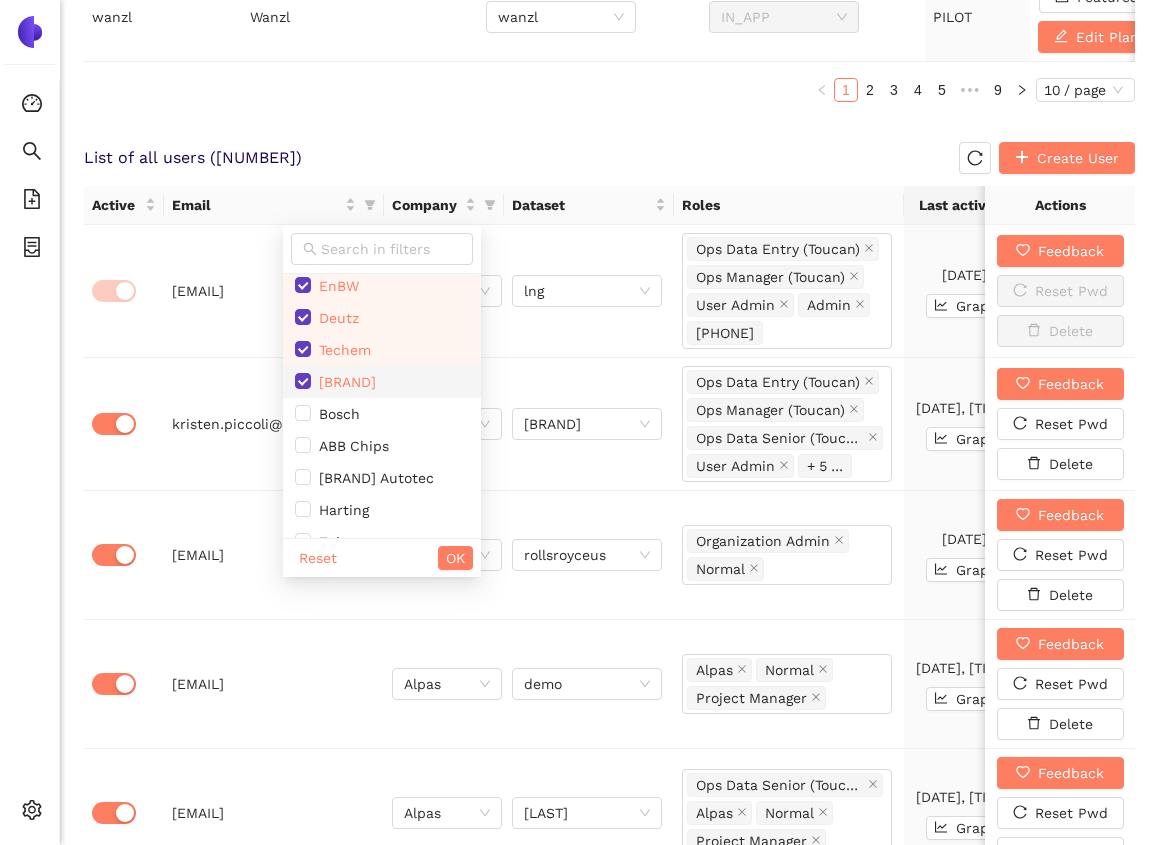 scroll, scrollTop: 438, scrollLeft: 0, axis: vertical 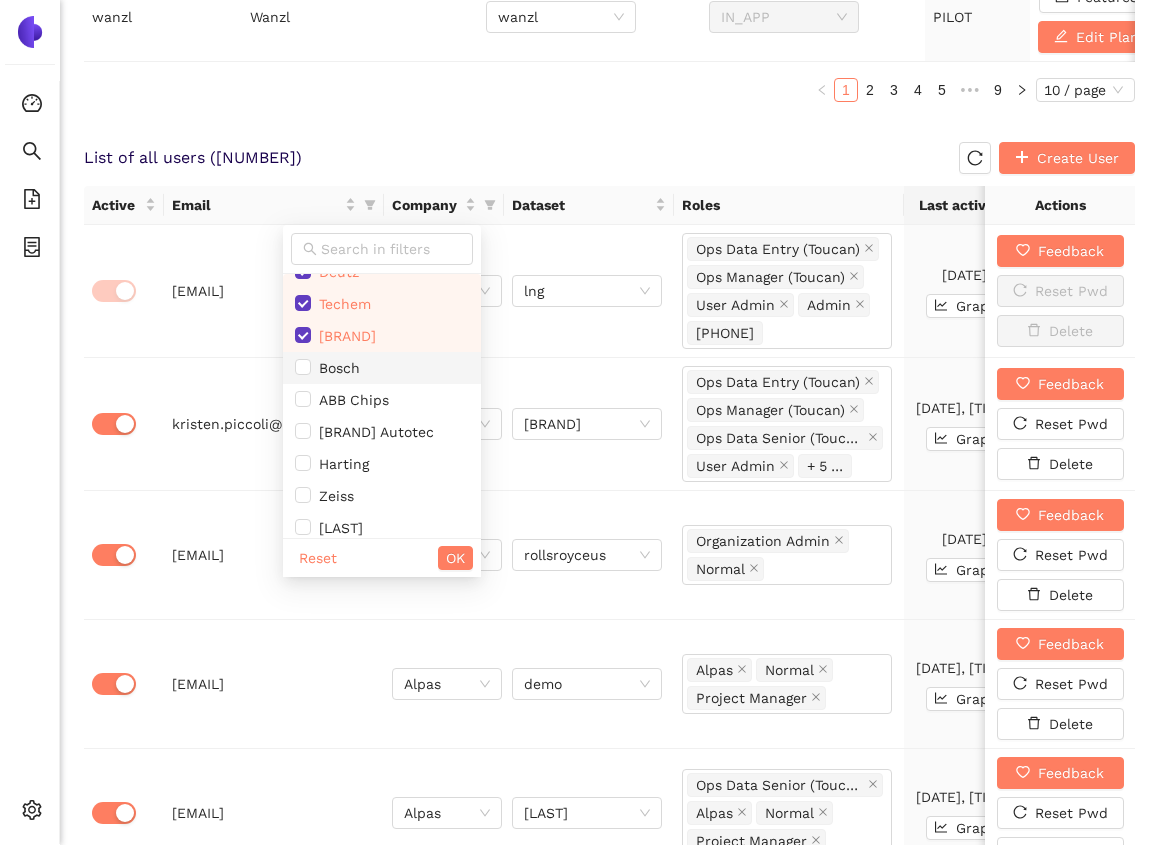 click on "Bosch" at bounding box center (335, 368) 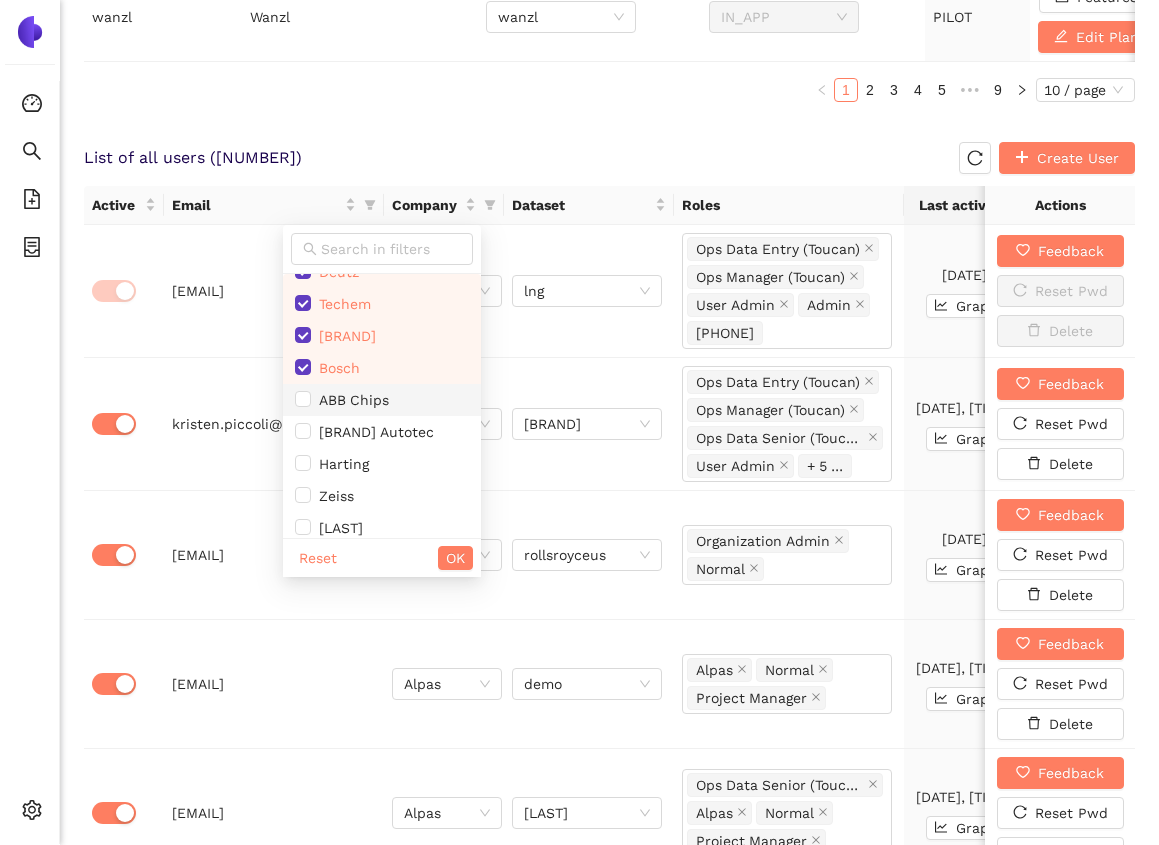 click on "ABB Chips" at bounding box center (350, 400) 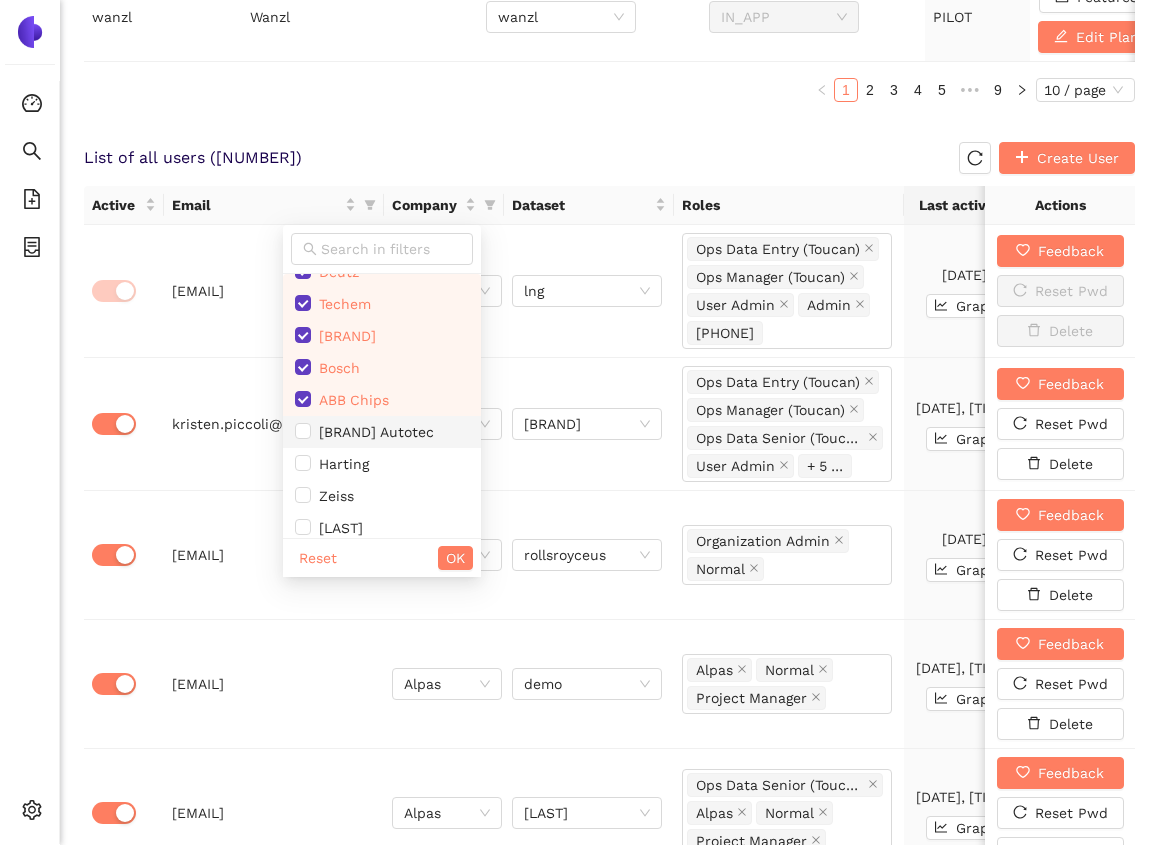 click on "[BRAND] Autotec" at bounding box center (382, 432) 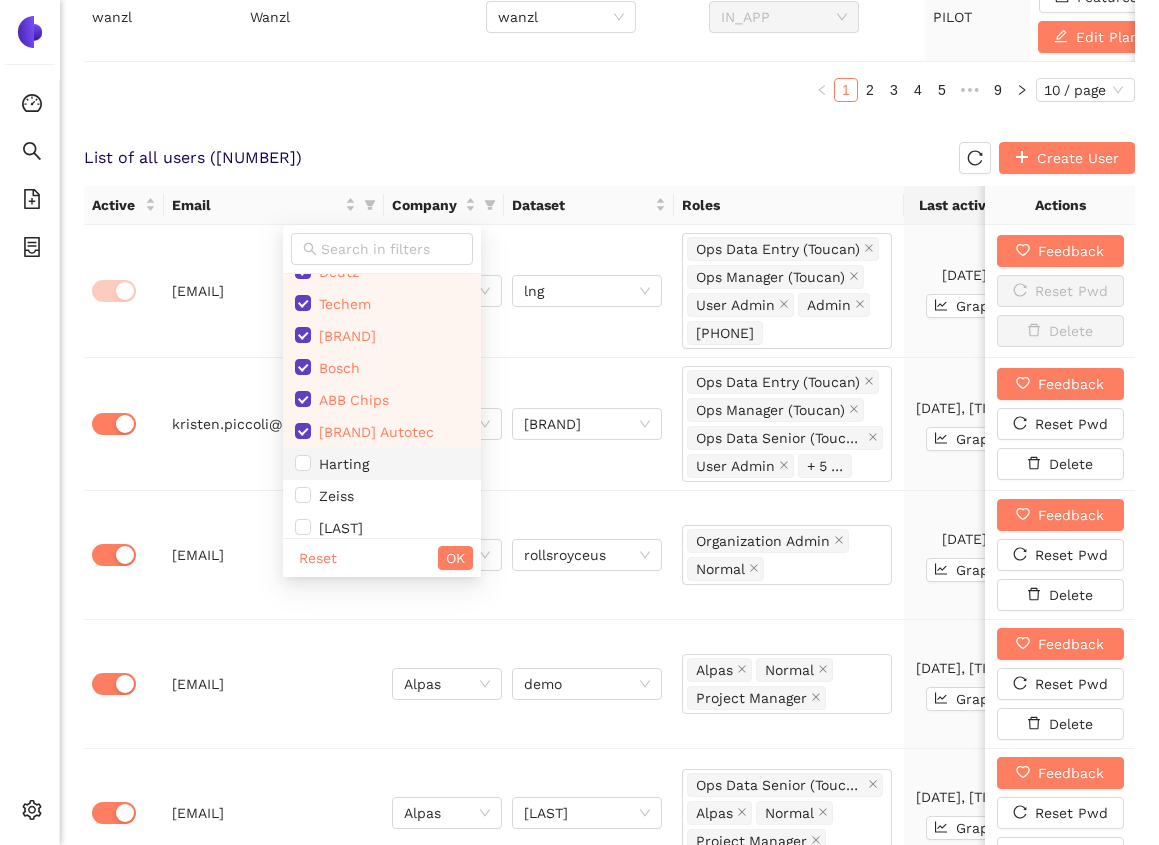 click on "Harting" at bounding box center [382, 464] 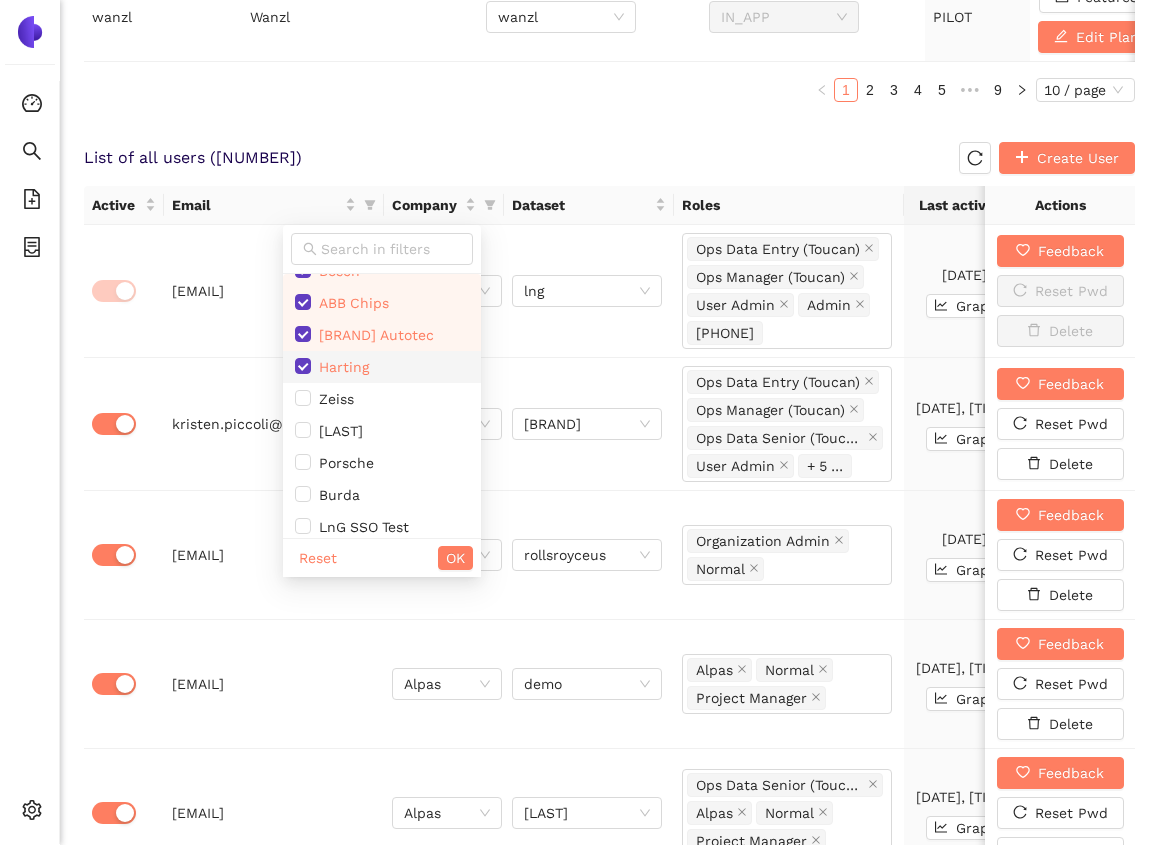 scroll, scrollTop: 537, scrollLeft: 0, axis: vertical 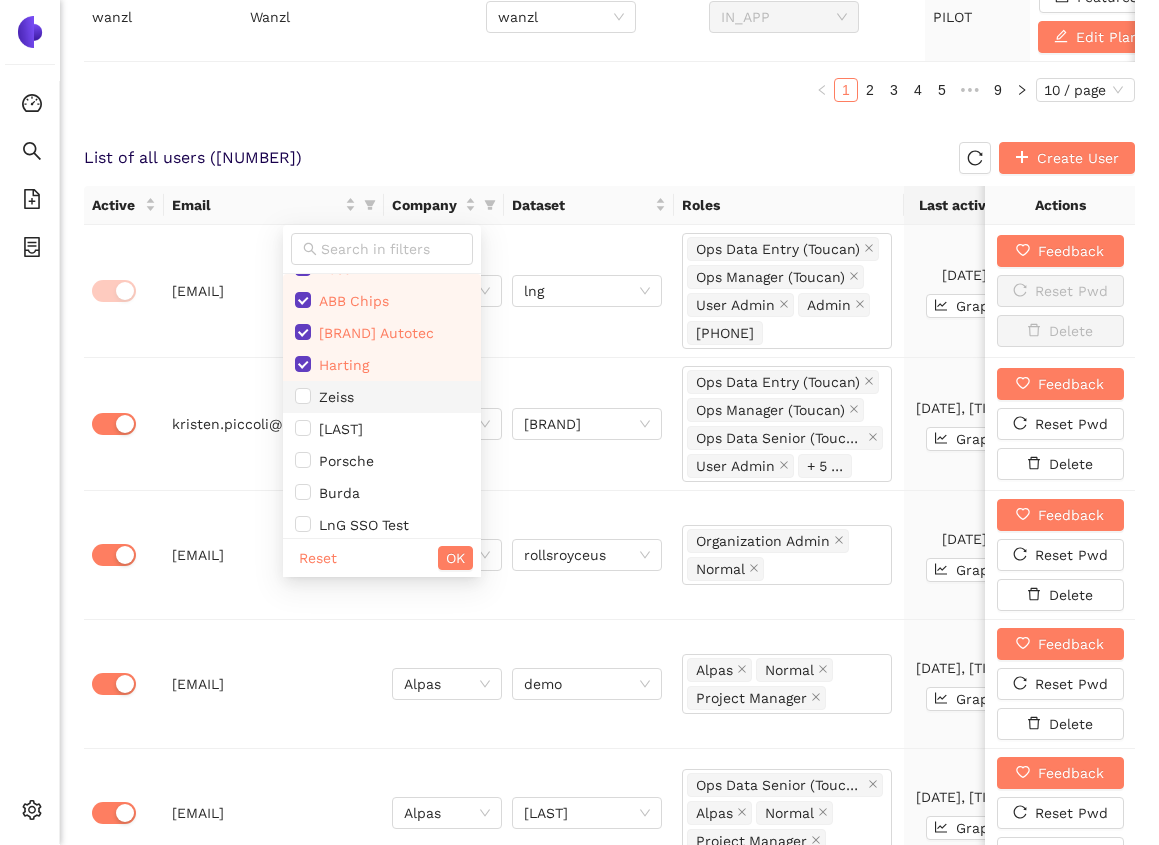 click on "Zeiss" at bounding box center [332, 397] 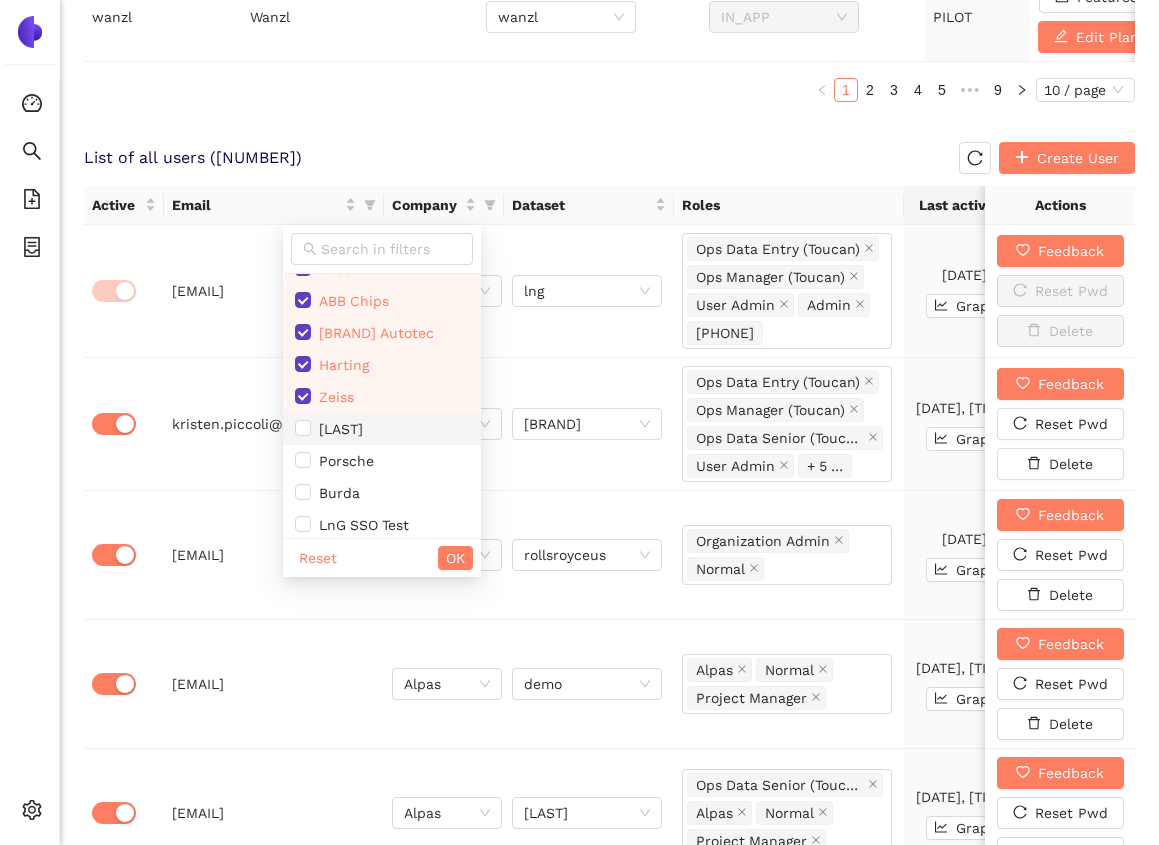 click on "[LAST]" at bounding box center [337, 429] 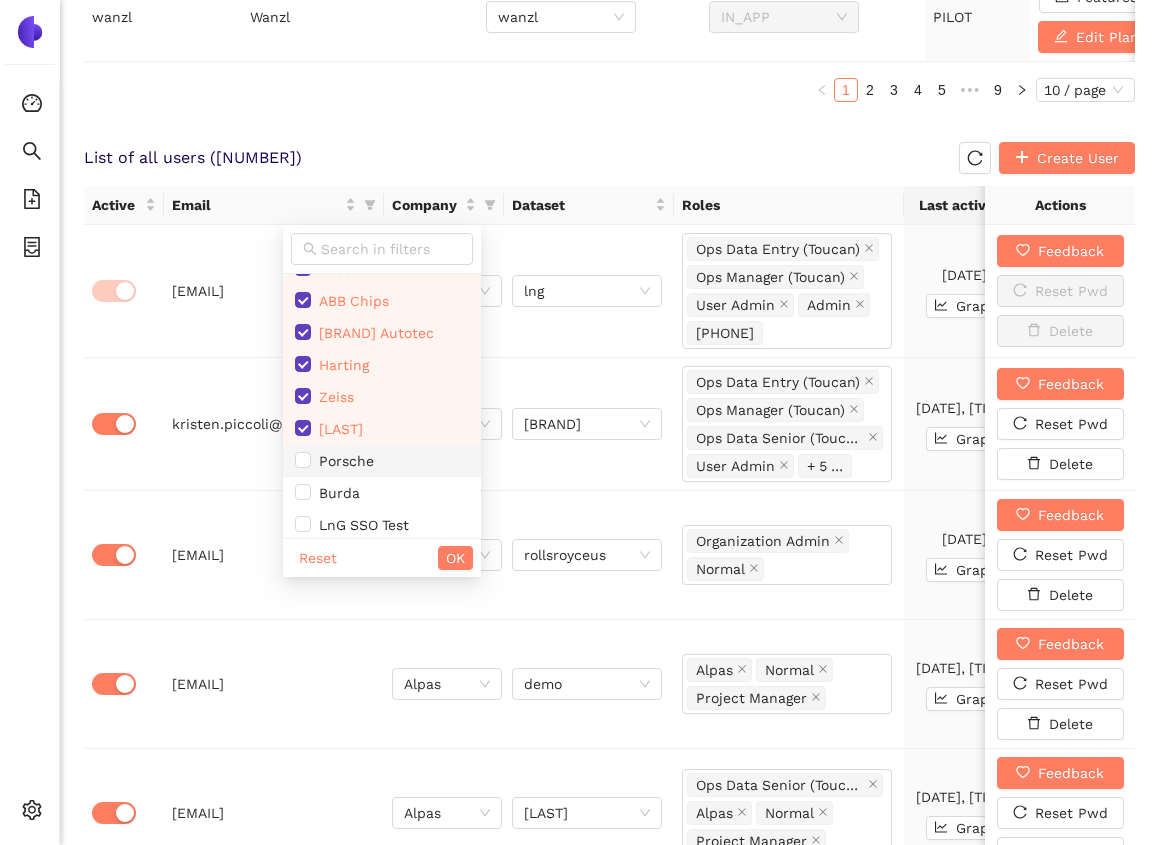 click on "Porsche" at bounding box center [342, 461] 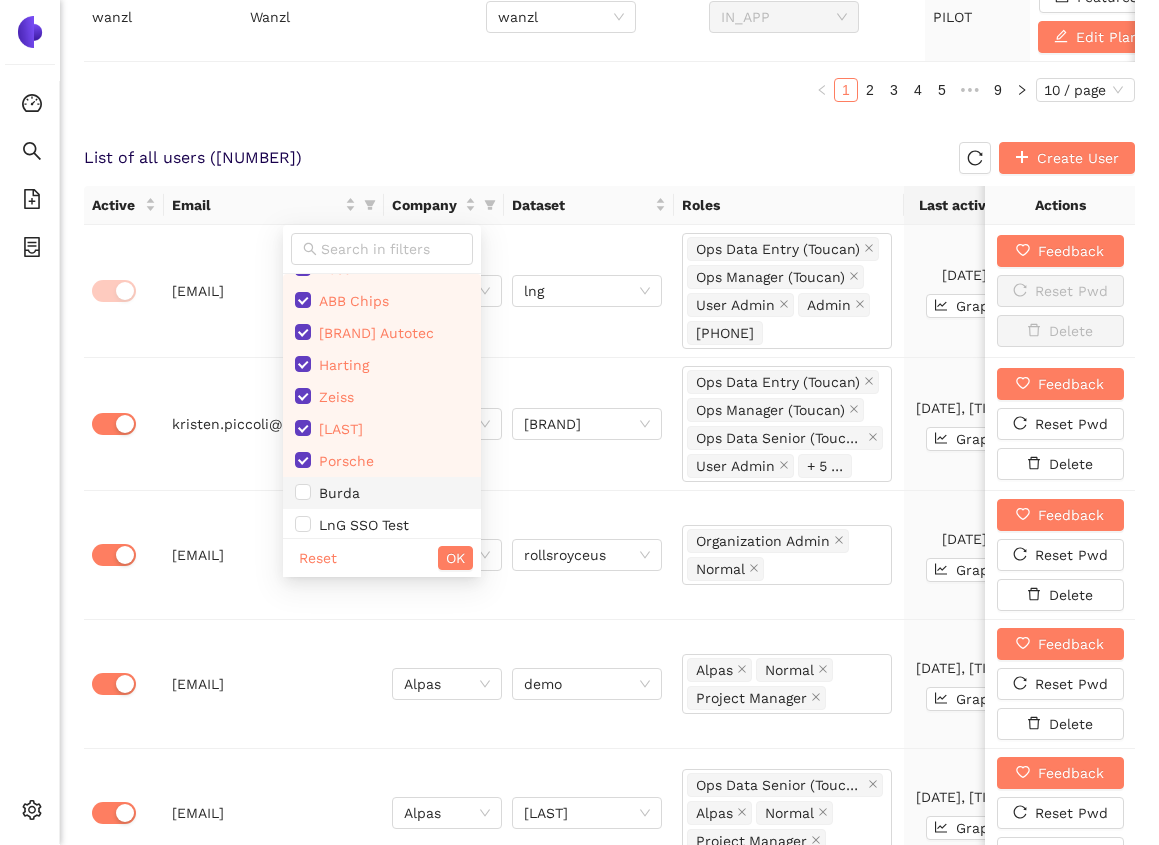 click on "Burda" at bounding box center (335, 493) 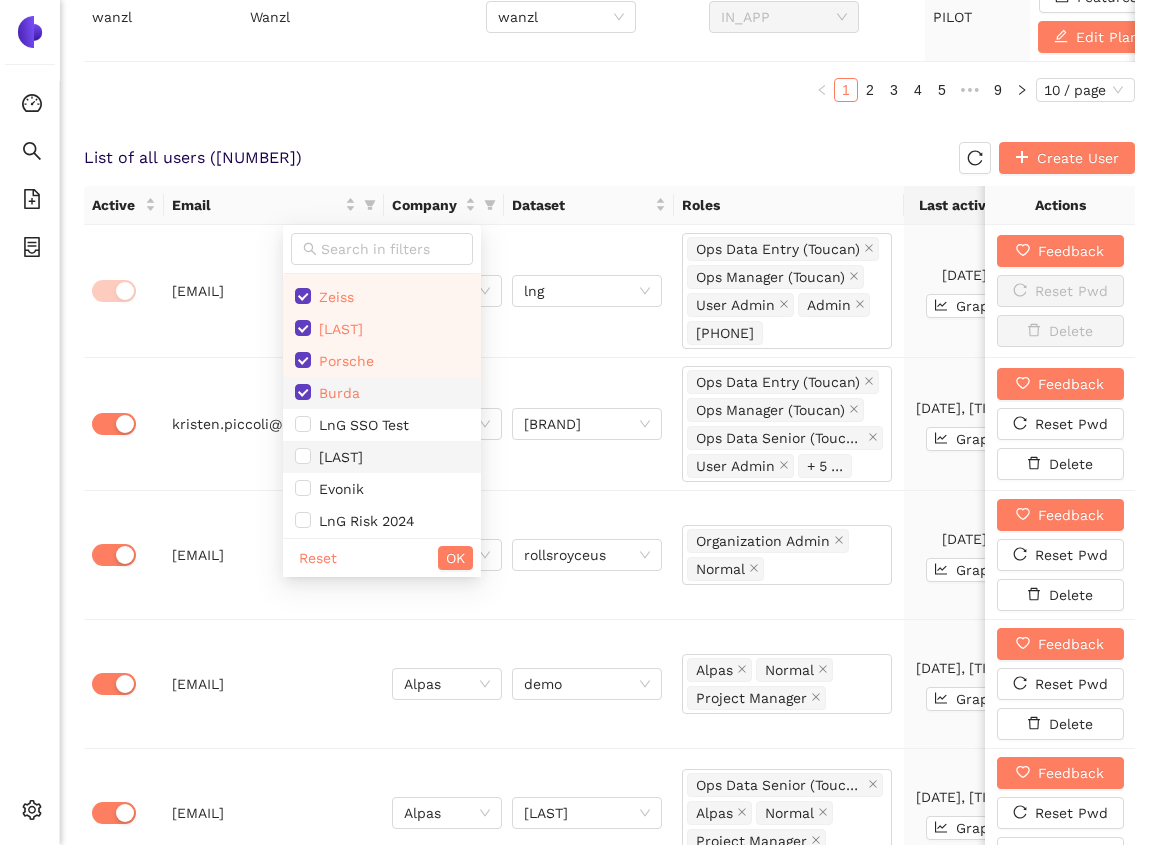 scroll, scrollTop: 658, scrollLeft: 0, axis: vertical 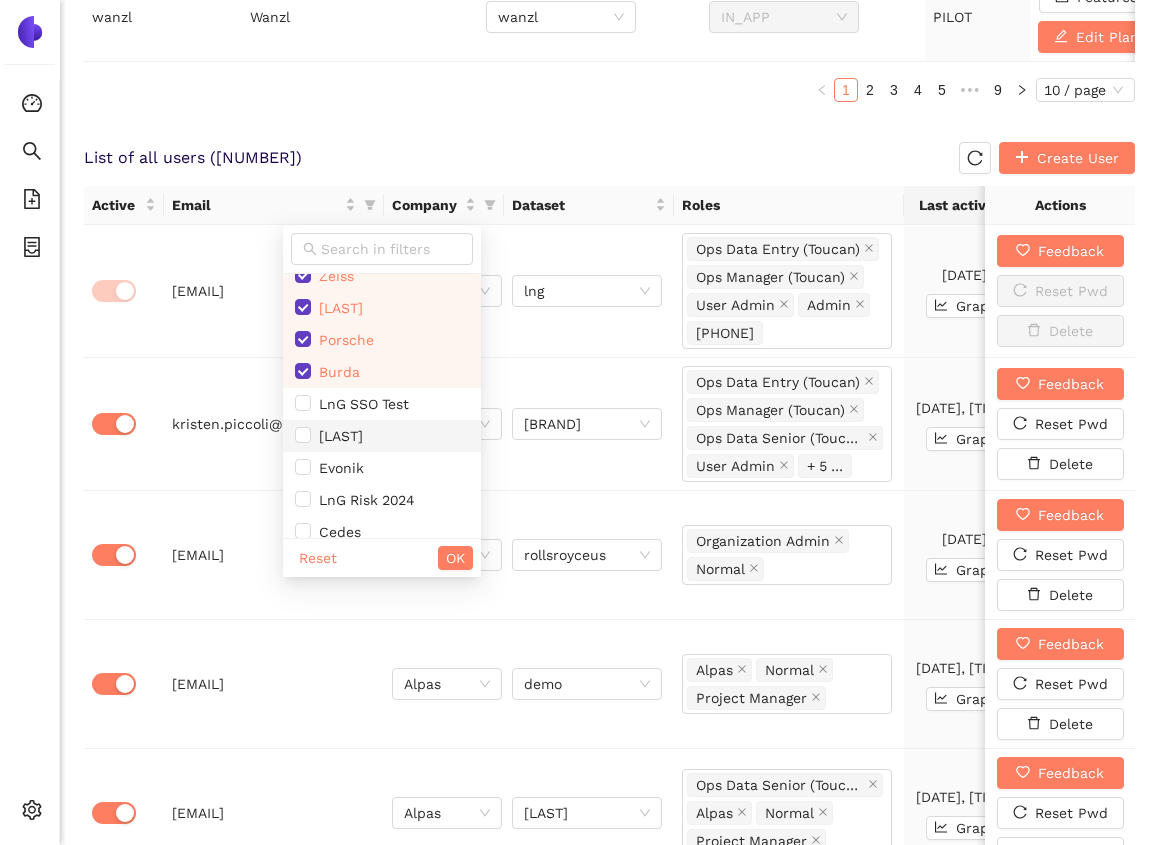 click on "[LAST]" at bounding box center (337, 436) 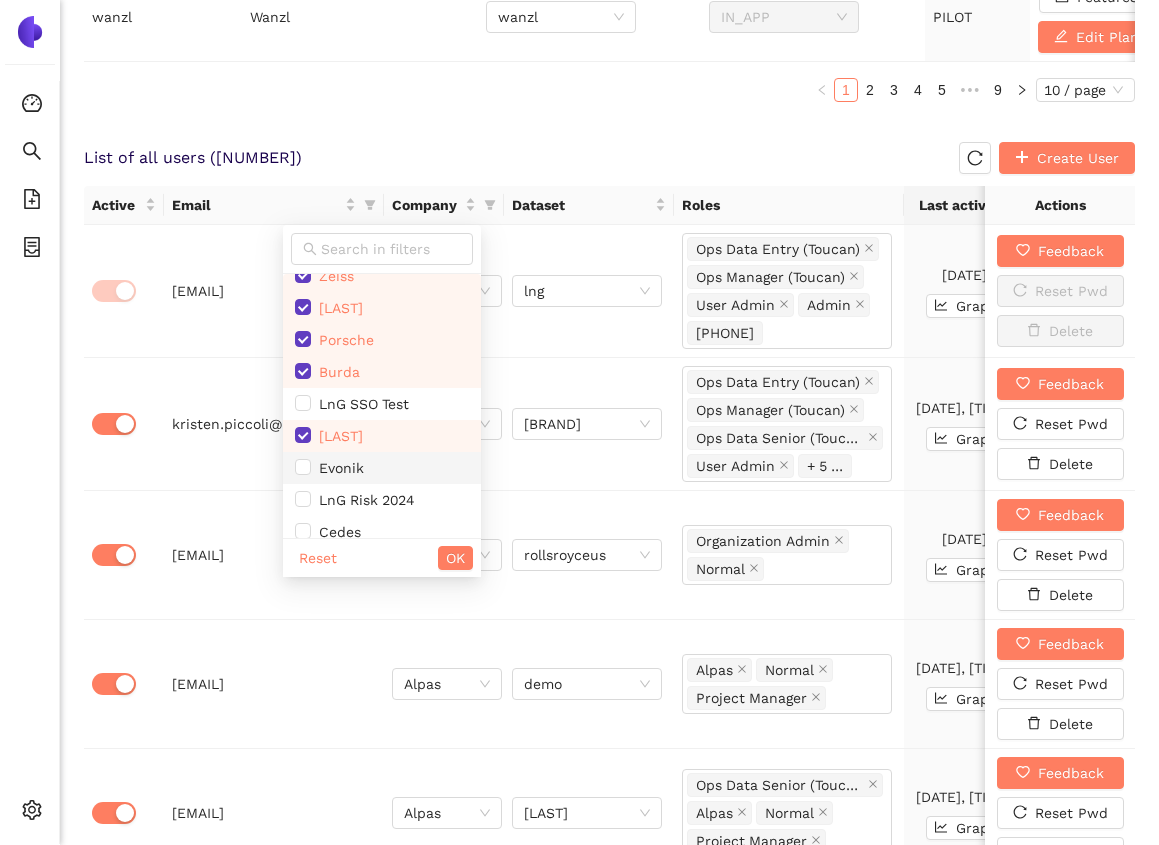 click on "Evonik" at bounding box center [382, 468] 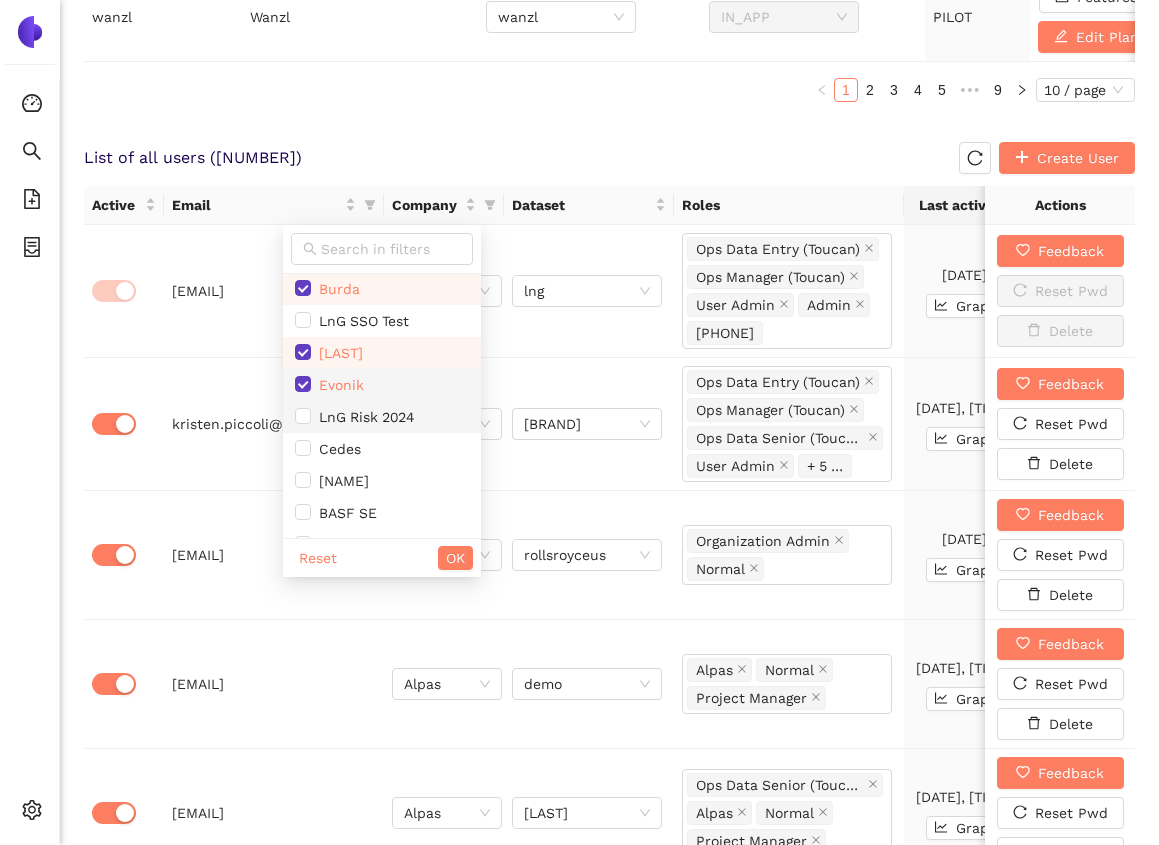 scroll, scrollTop: 806, scrollLeft: 0, axis: vertical 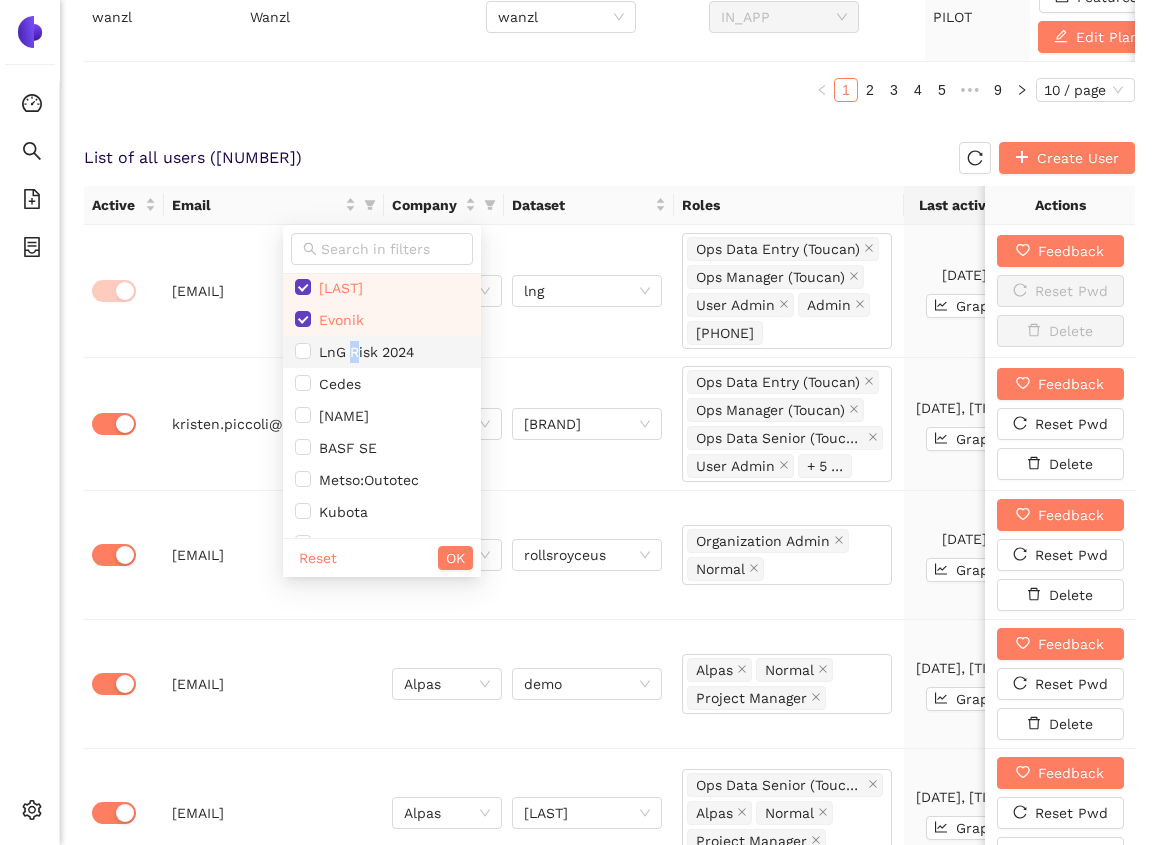 click on "LnG Risk 2024" at bounding box center (362, 352) 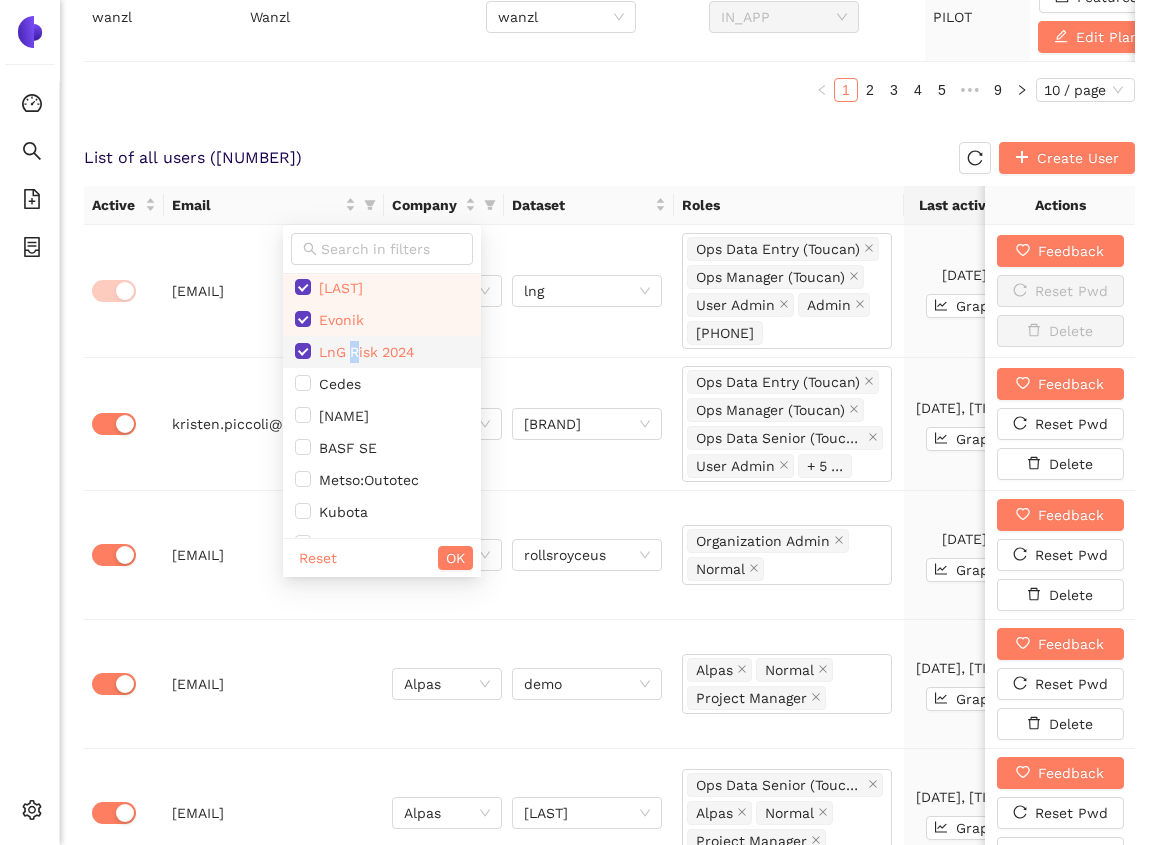 click on "LnG Risk 2024" at bounding box center (362, 352) 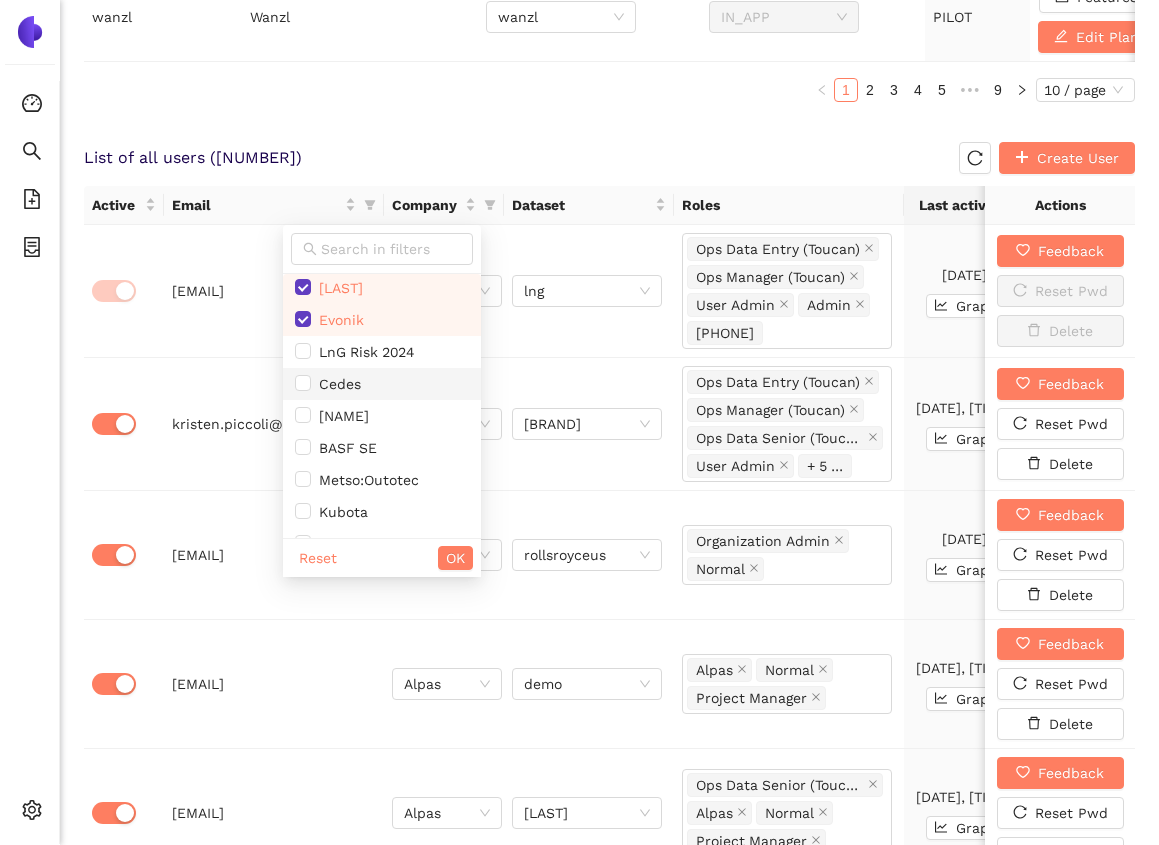 click on "Cedes" at bounding box center (336, 384) 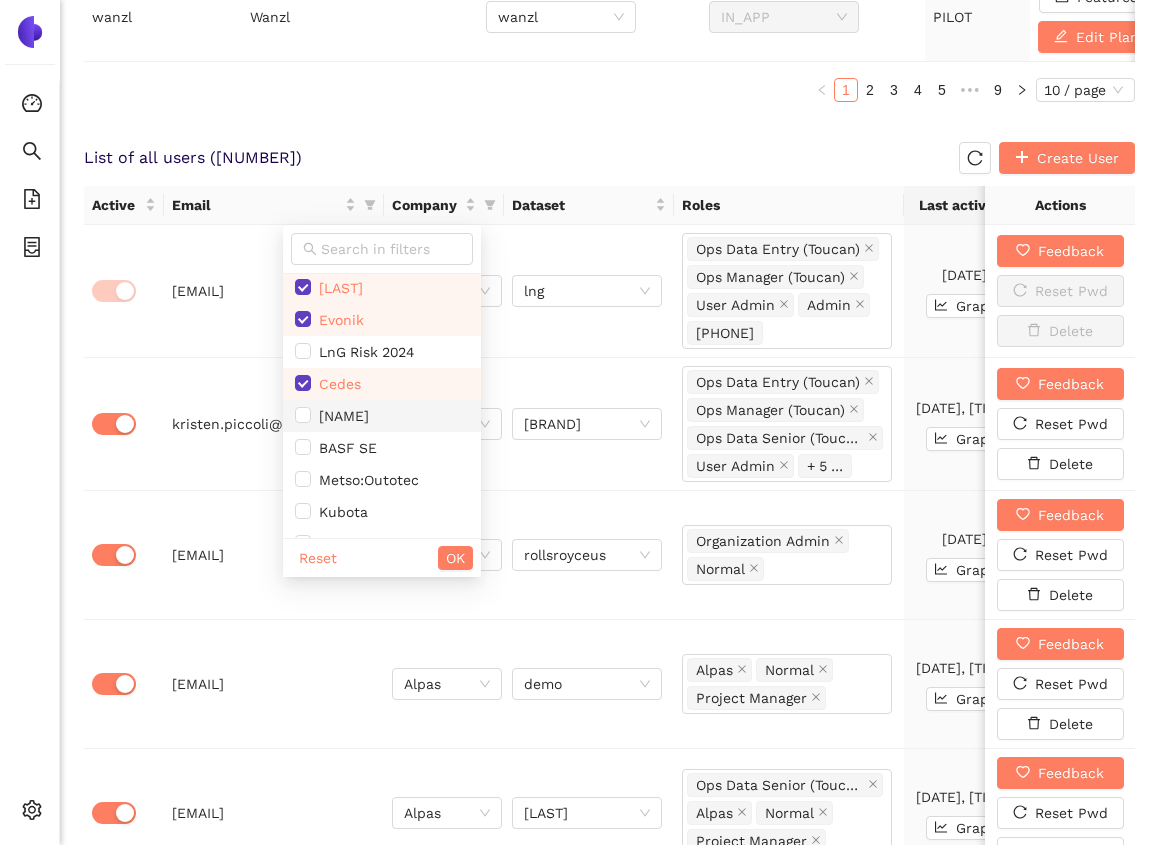 click on "[NAME]" at bounding box center [340, 416] 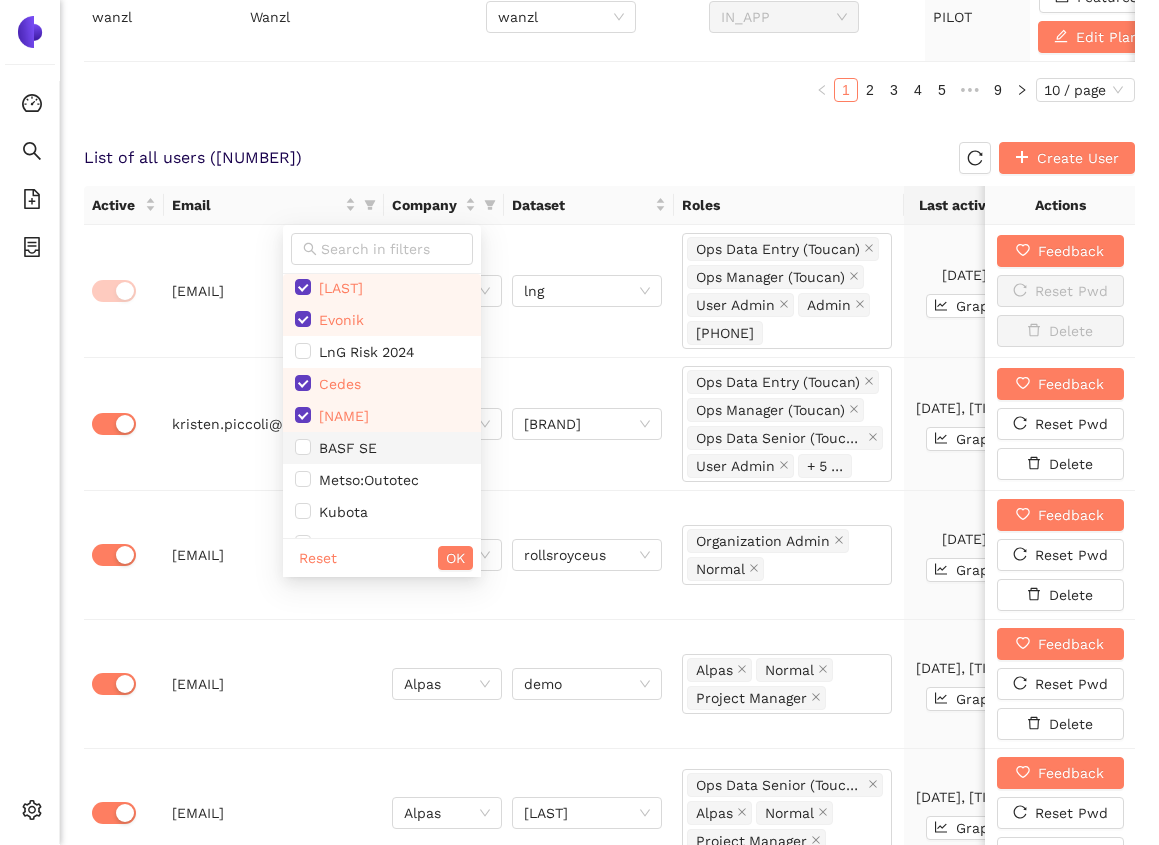 click on "BASF SE" at bounding box center (344, 448) 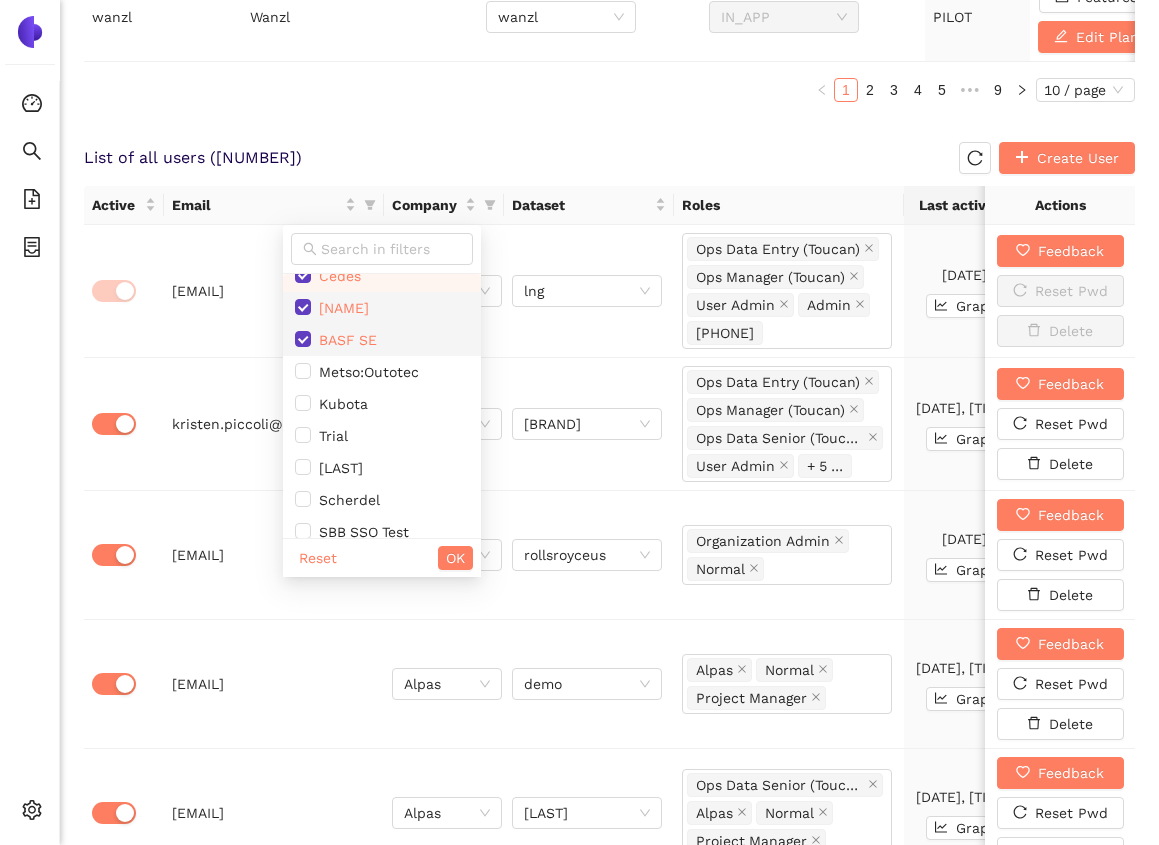 scroll, scrollTop: 966, scrollLeft: 0, axis: vertical 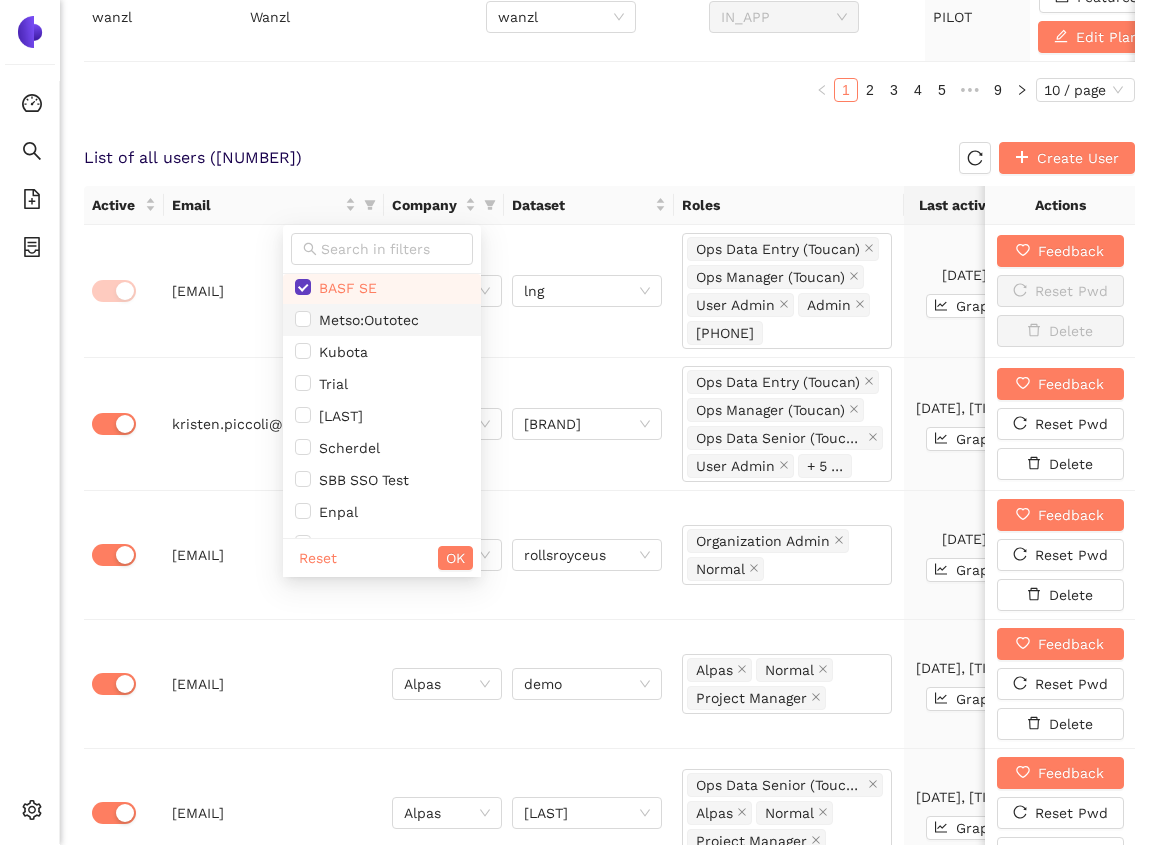 click on "Metso:Outotec" at bounding box center (382, 320) 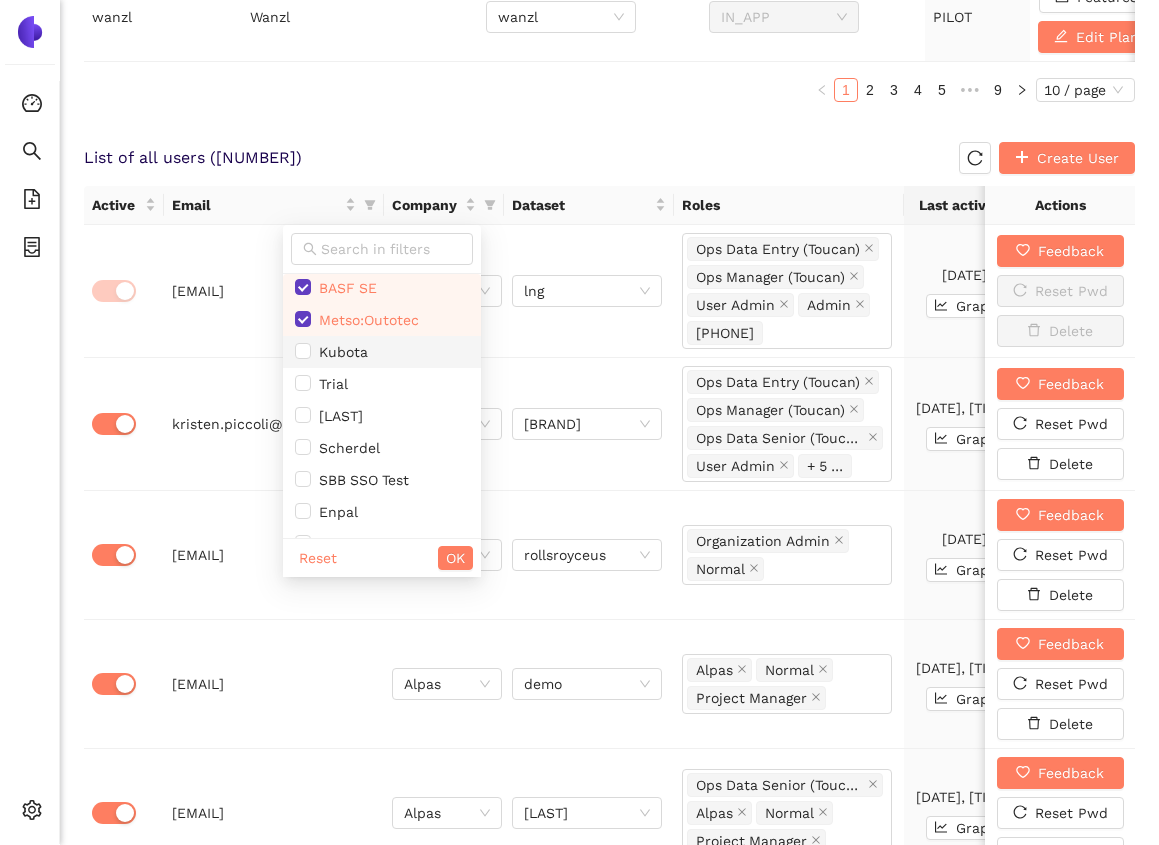 click on "Kubota" at bounding box center [339, 352] 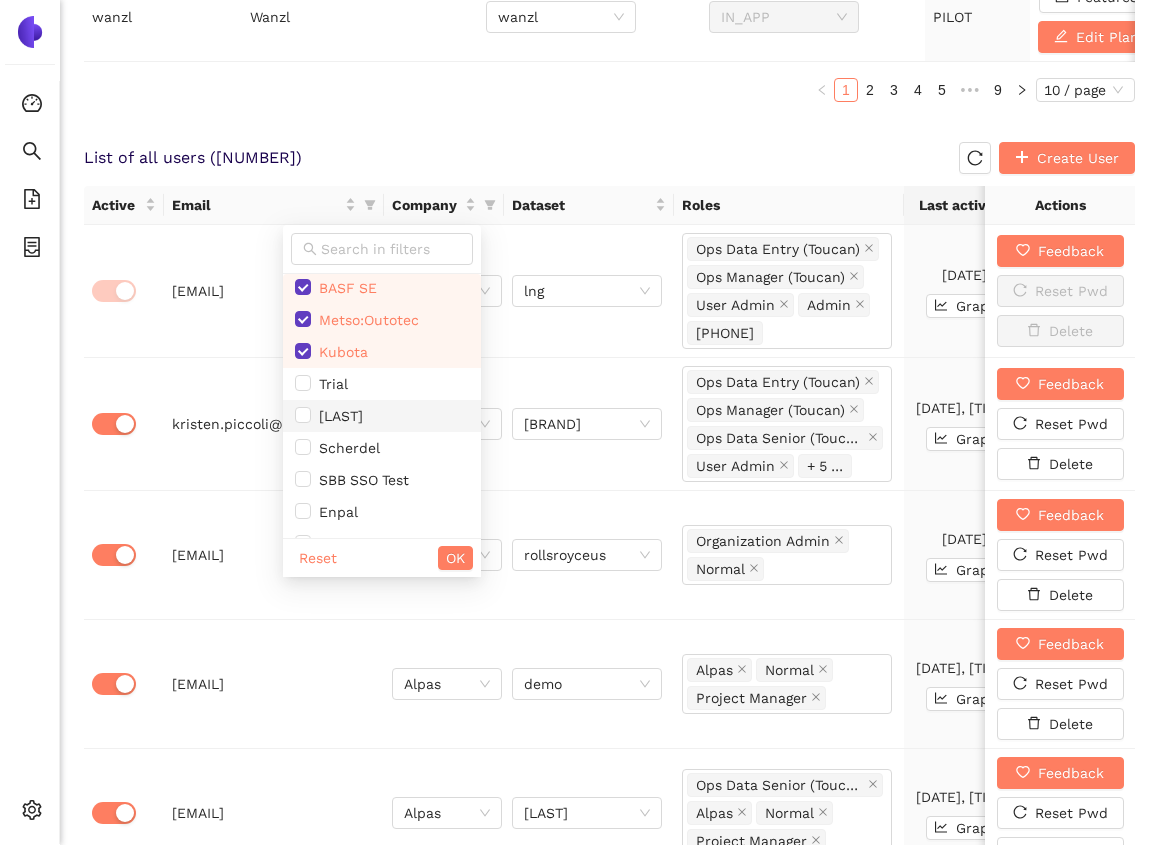 click on "[LAST]" at bounding box center [382, 416] 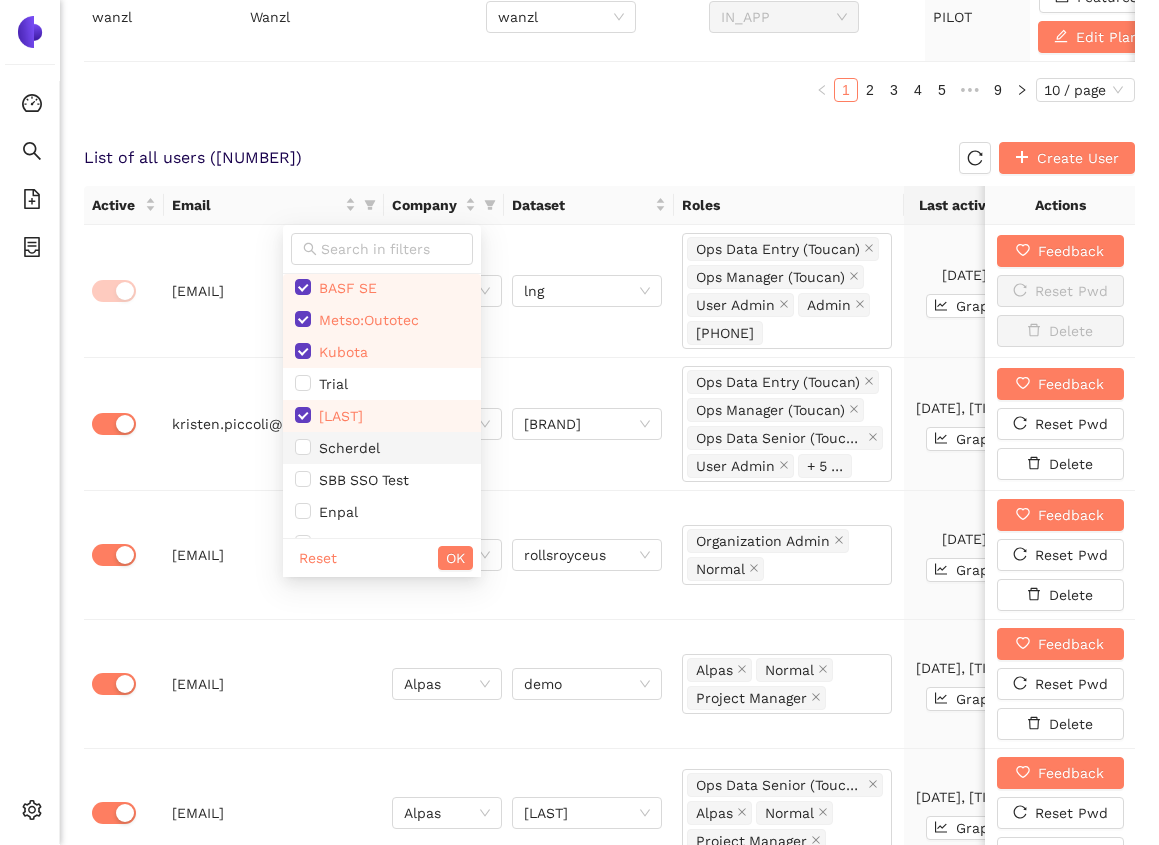 click on "Scherdel" at bounding box center (345, 448) 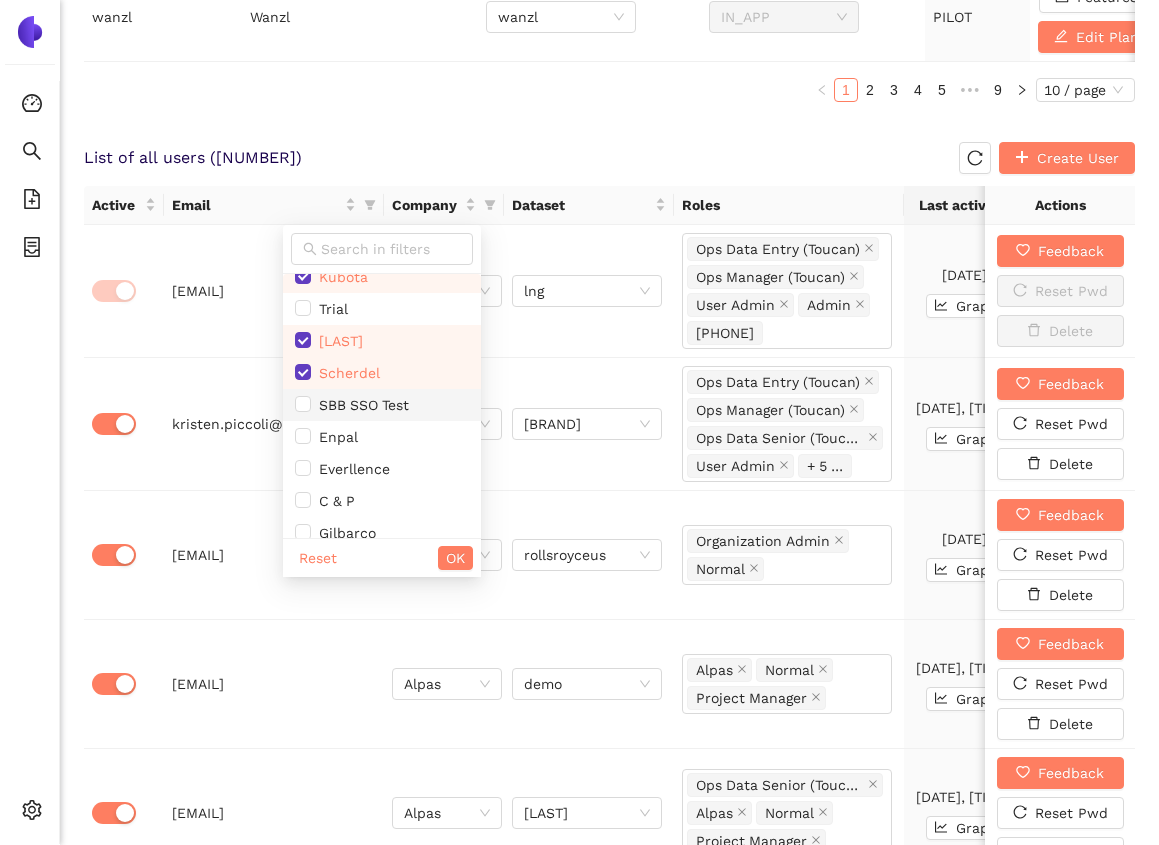 scroll, scrollTop: 1092, scrollLeft: 0, axis: vertical 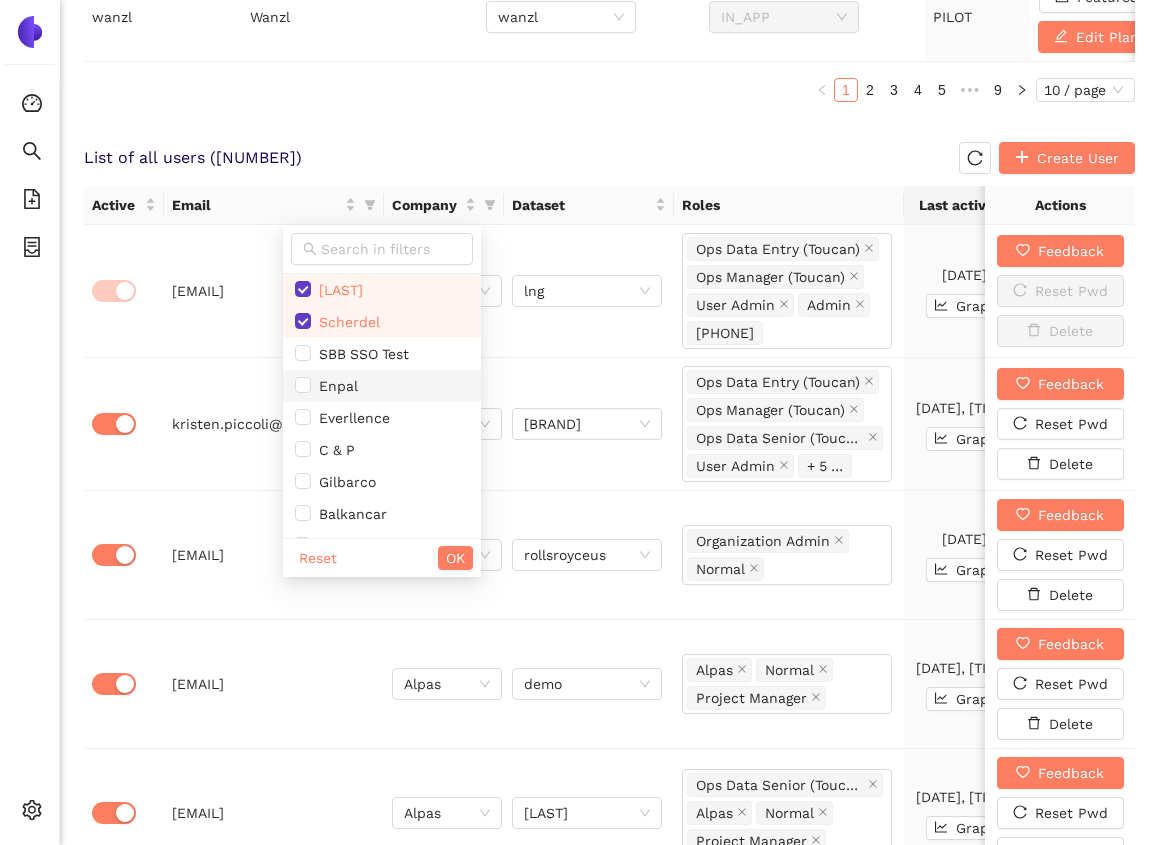 click on "Enpal" at bounding box center [334, 386] 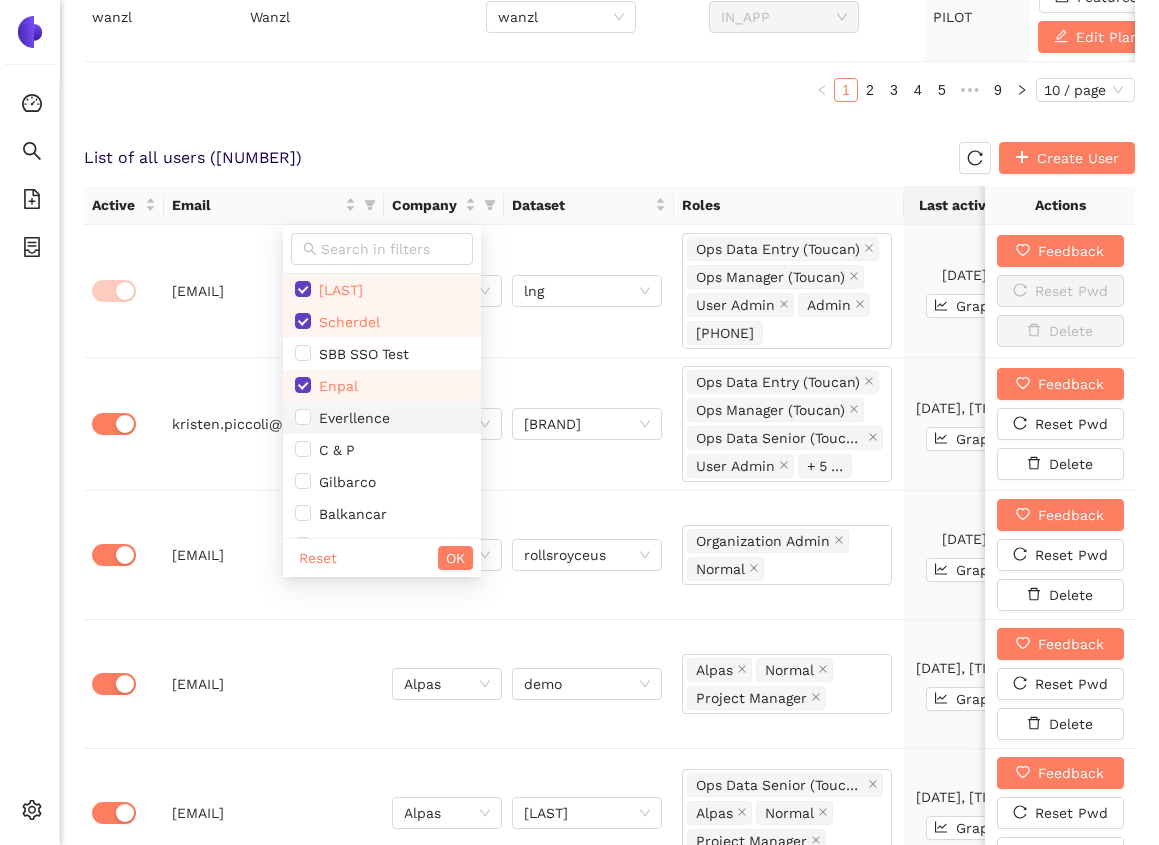 click on "Everllence" at bounding box center (350, 418) 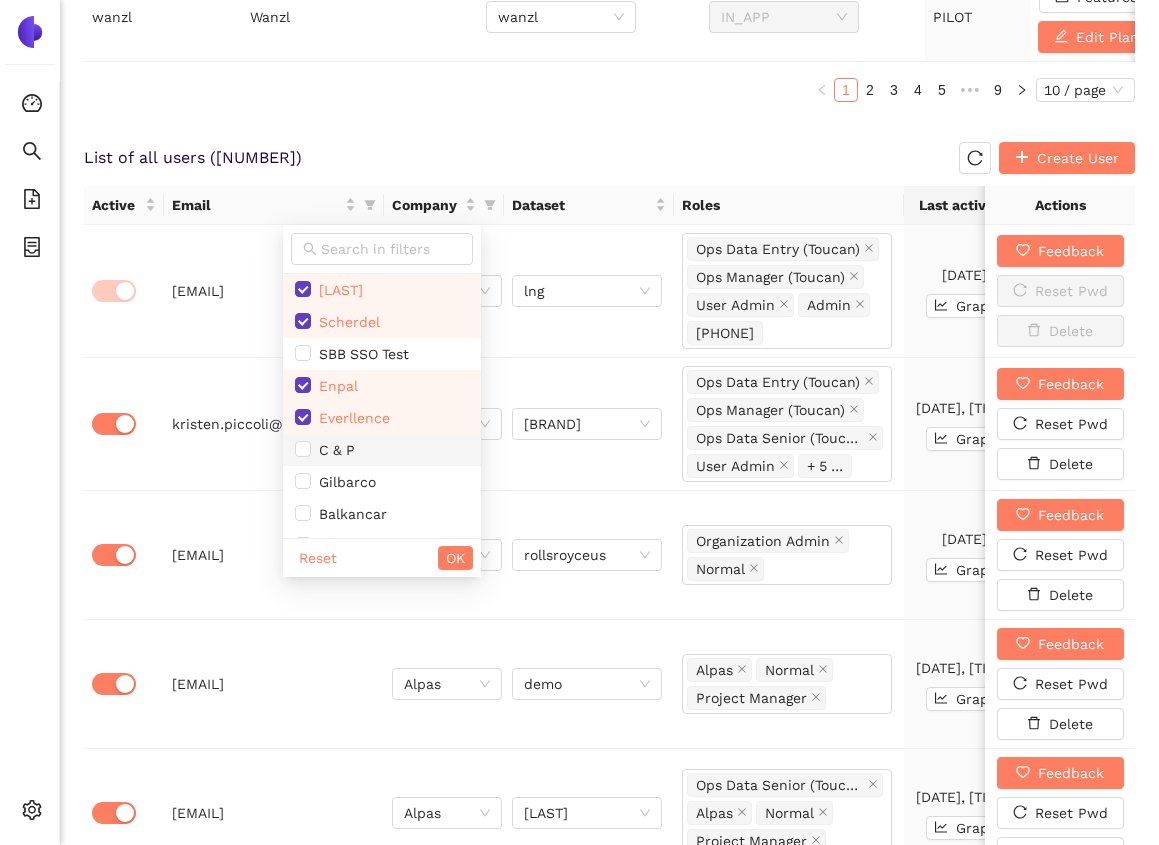 click on "C & P" at bounding box center [333, 450] 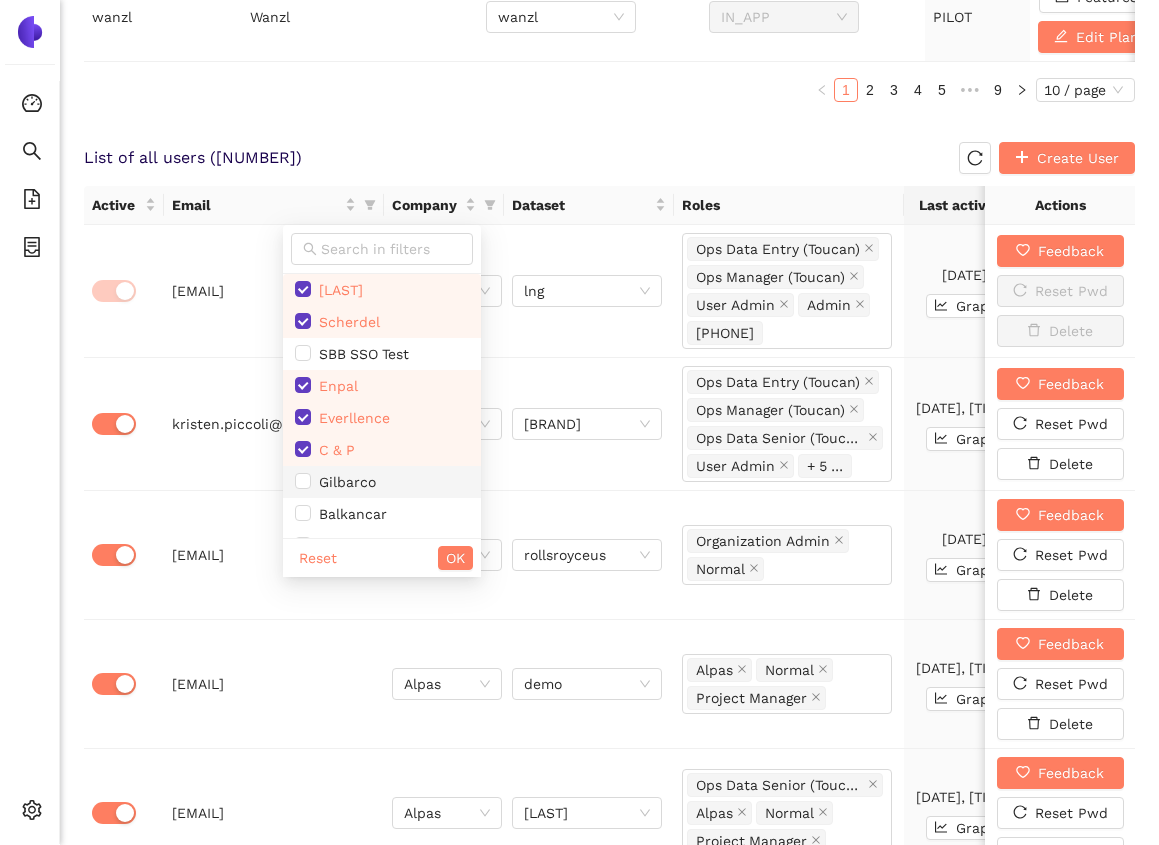click on "Gilbarco" at bounding box center (382, 482) 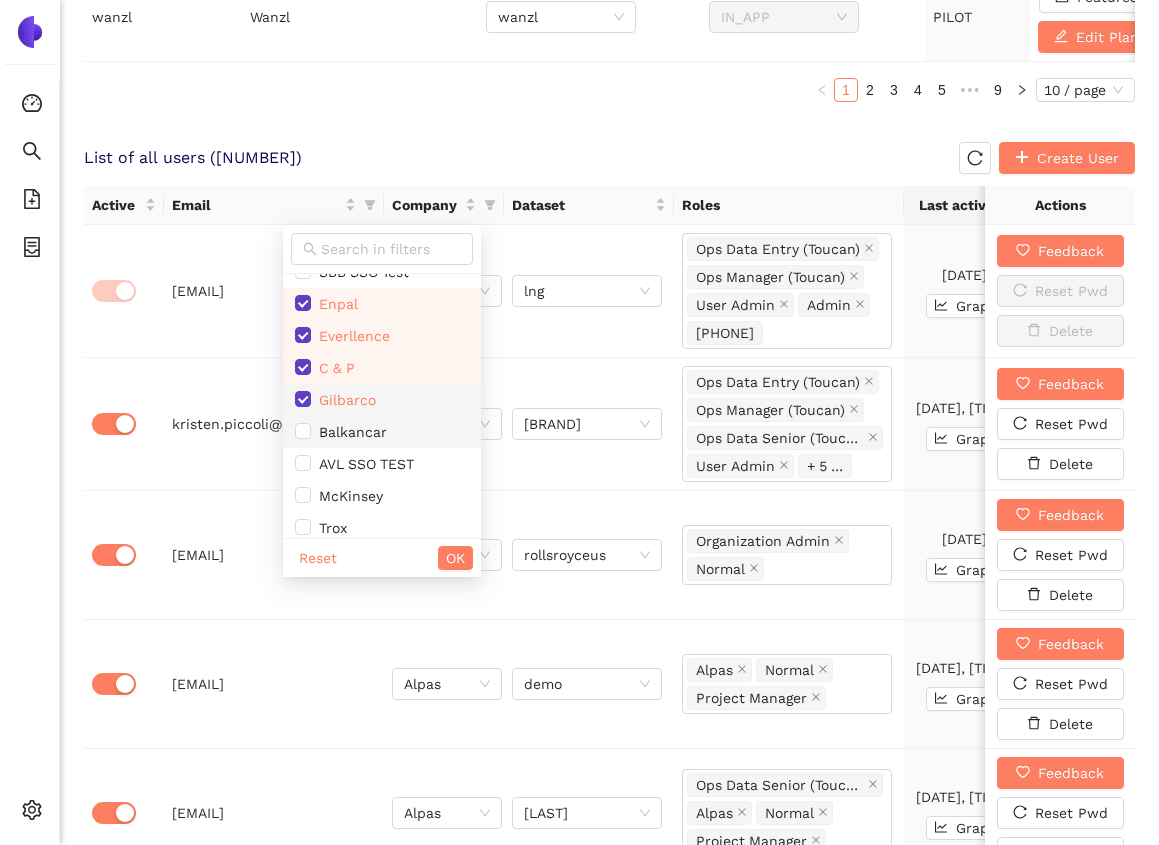 scroll, scrollTop: 1265, scrollLeft: 0, axis: vertical 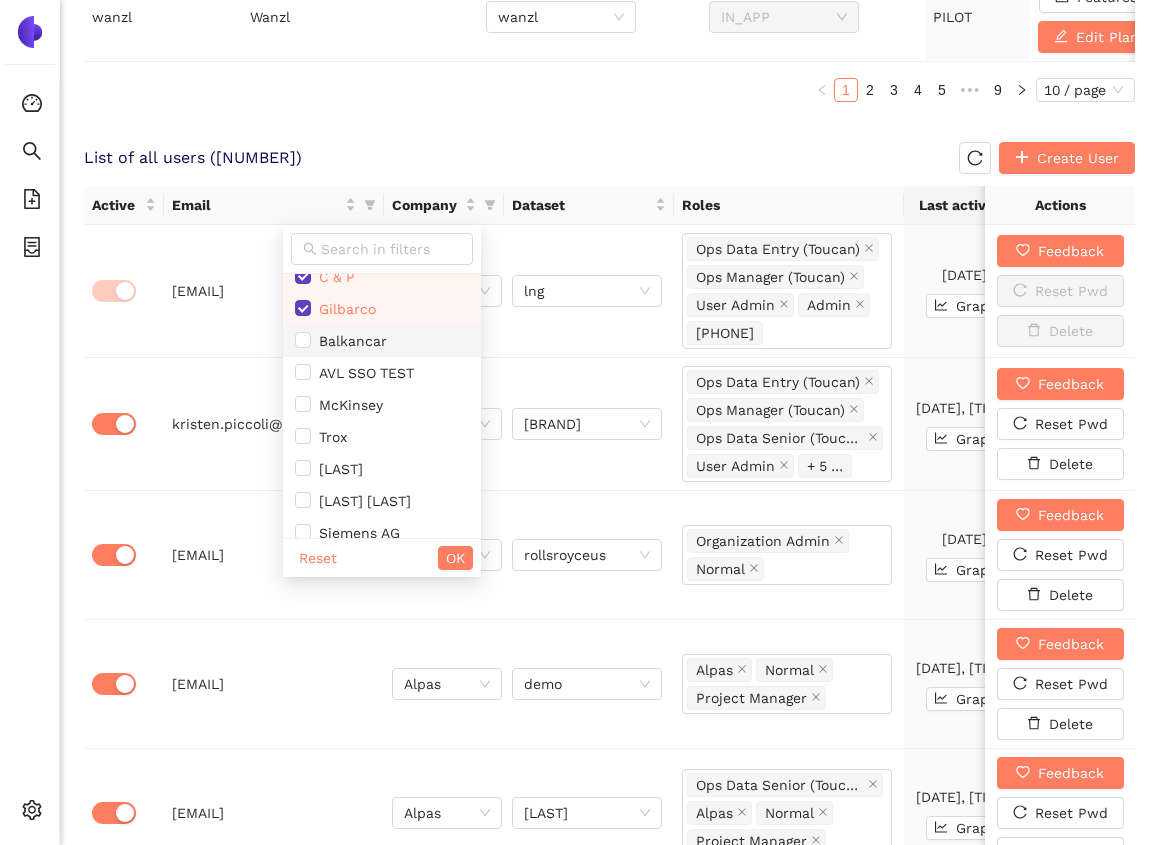 click on "Balkancar" at bounding box center (349, 341) 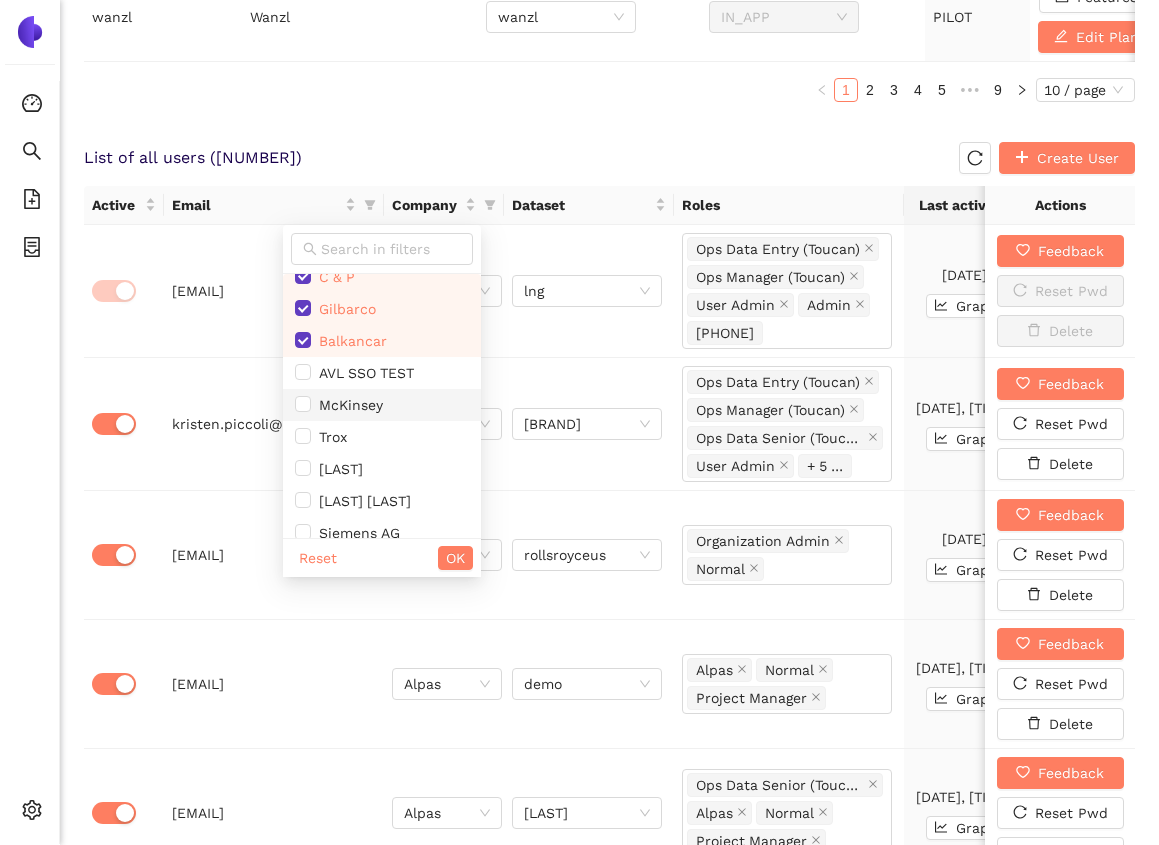 click on "McKinsey" at bounding box center (347, 405) 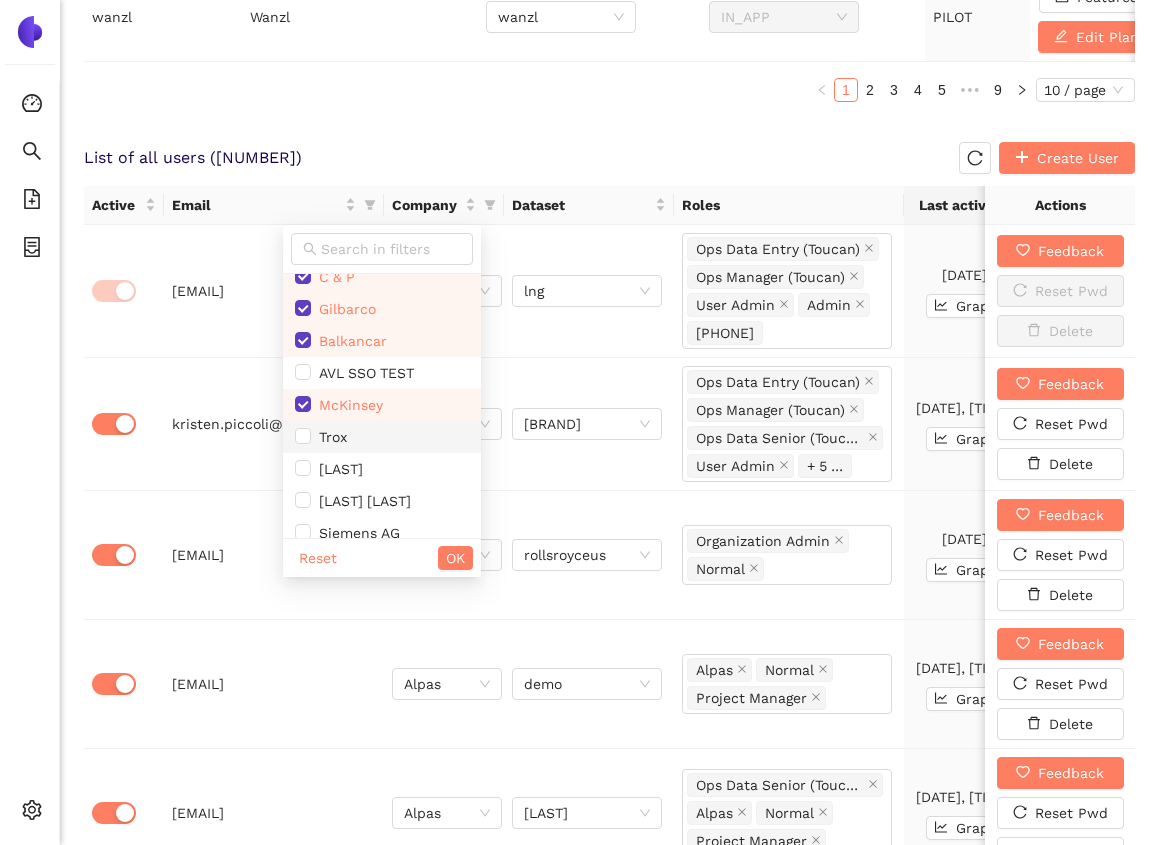 click on "Trox" at bounding box center (382, 437) 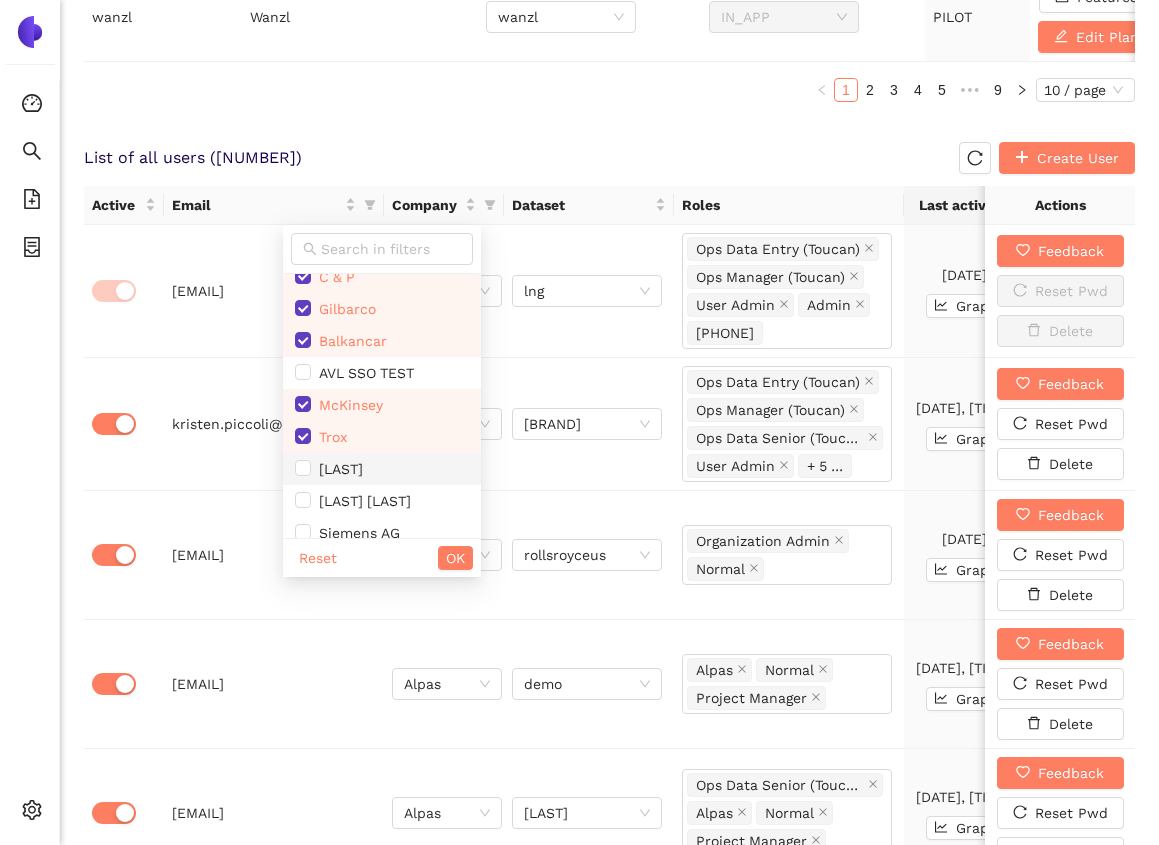 click on "[LAST]" at bounding box center (337, 469) 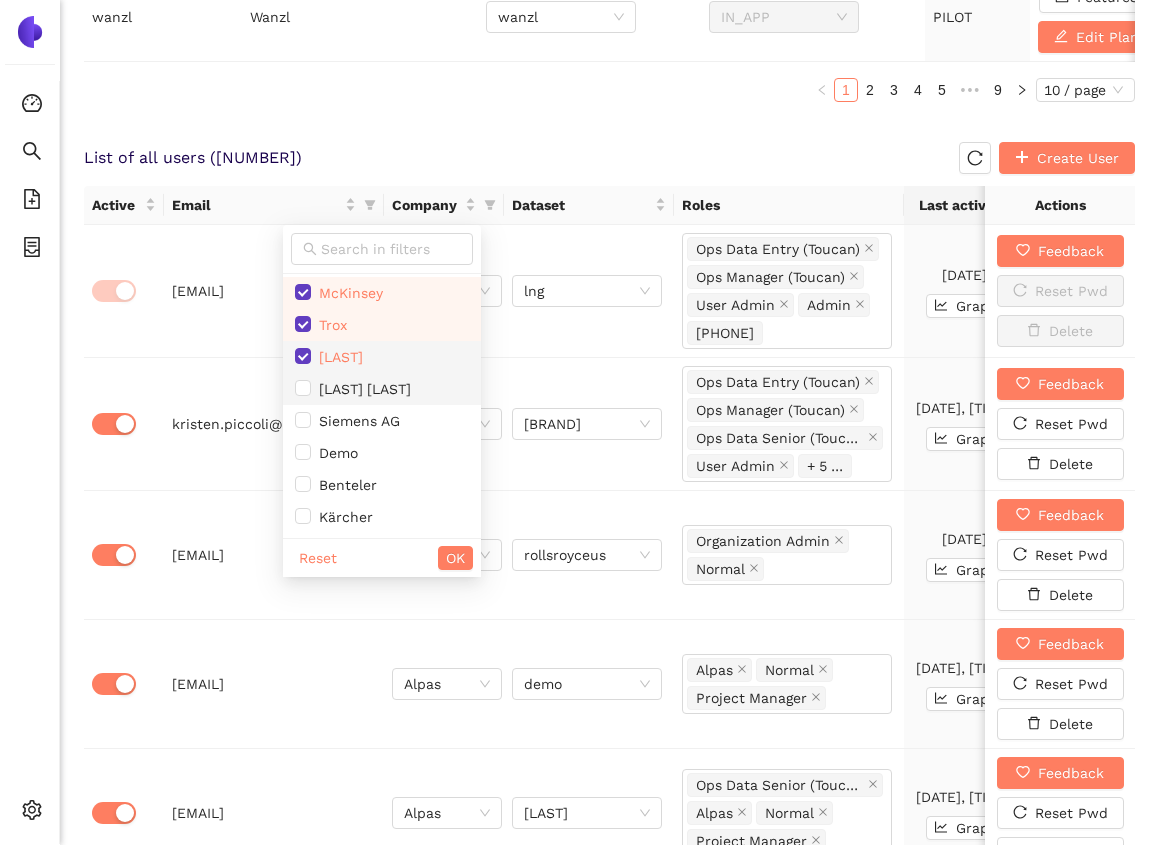 scroll, scrollTop: 1423, scrollLeft: 0, axis: vertical 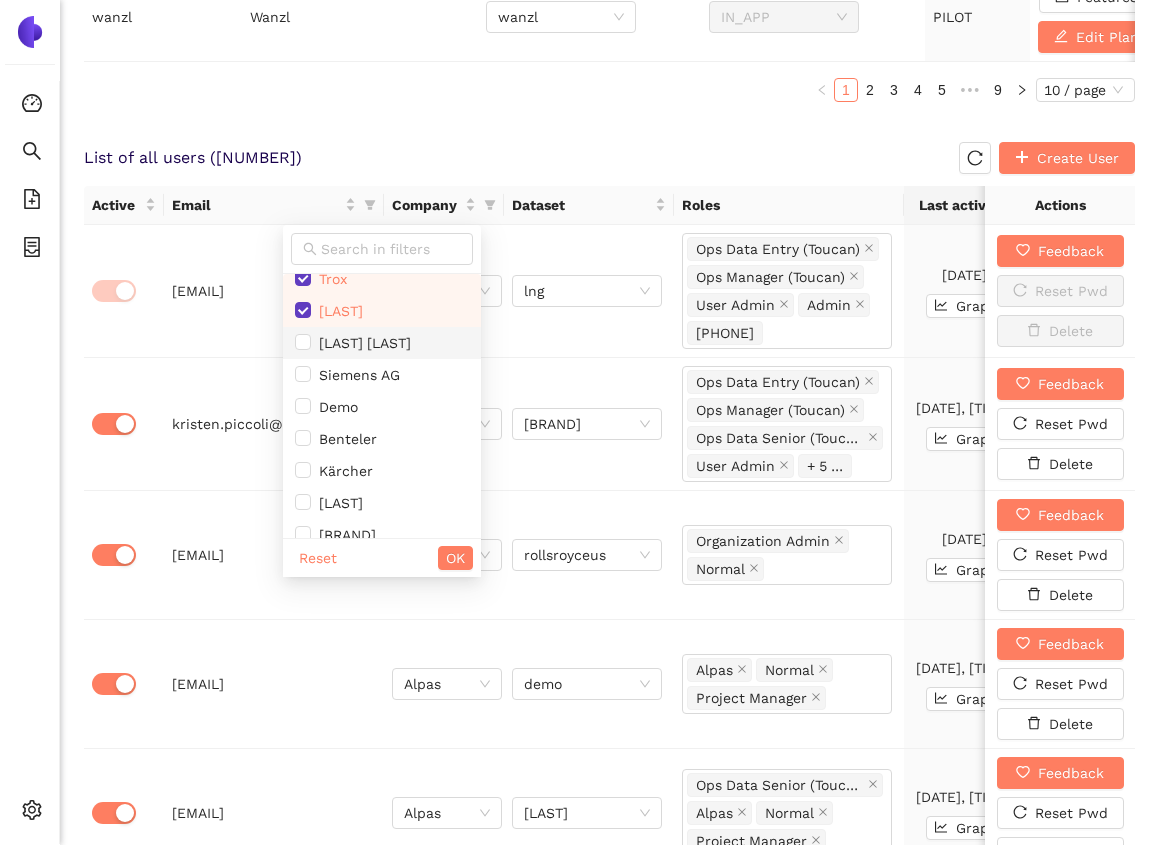 click on "[LAST] [LAST]" at bounding box center [382, 343] 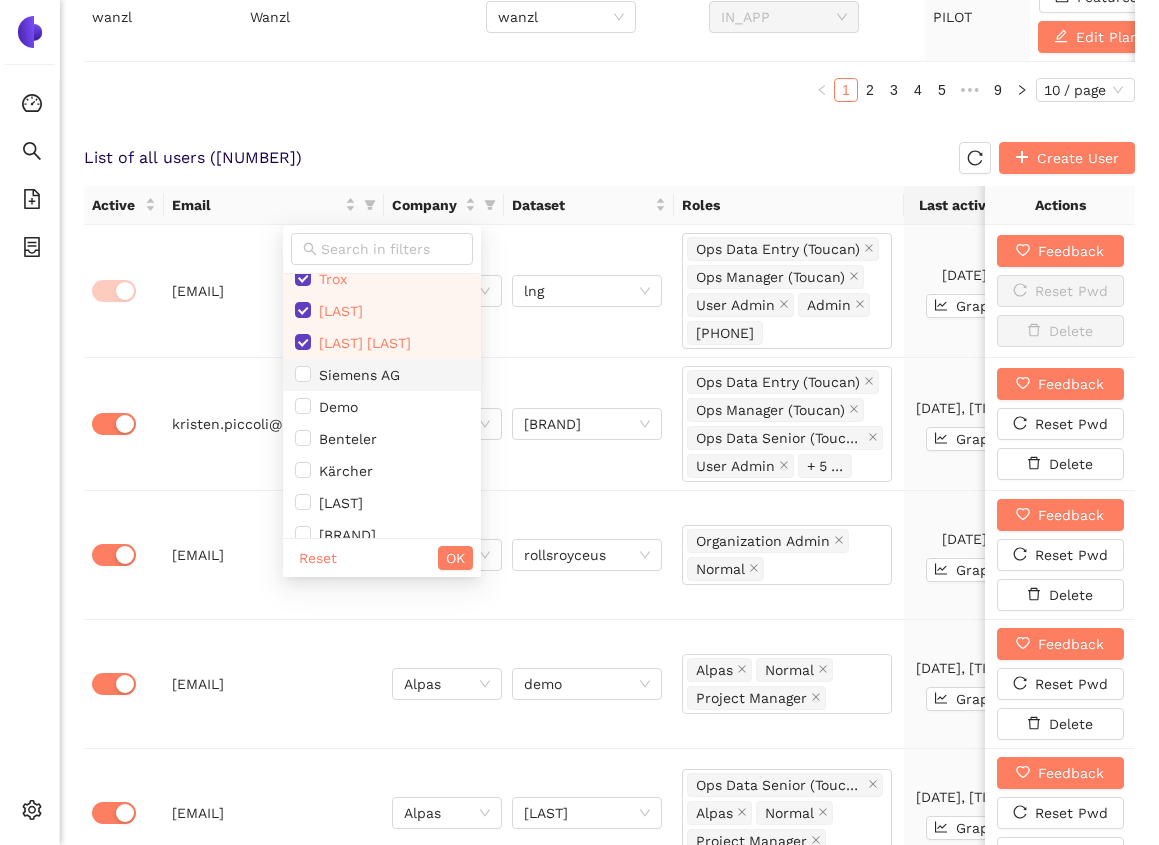 click on "Siemens AG" at bounding box center (382, 375) 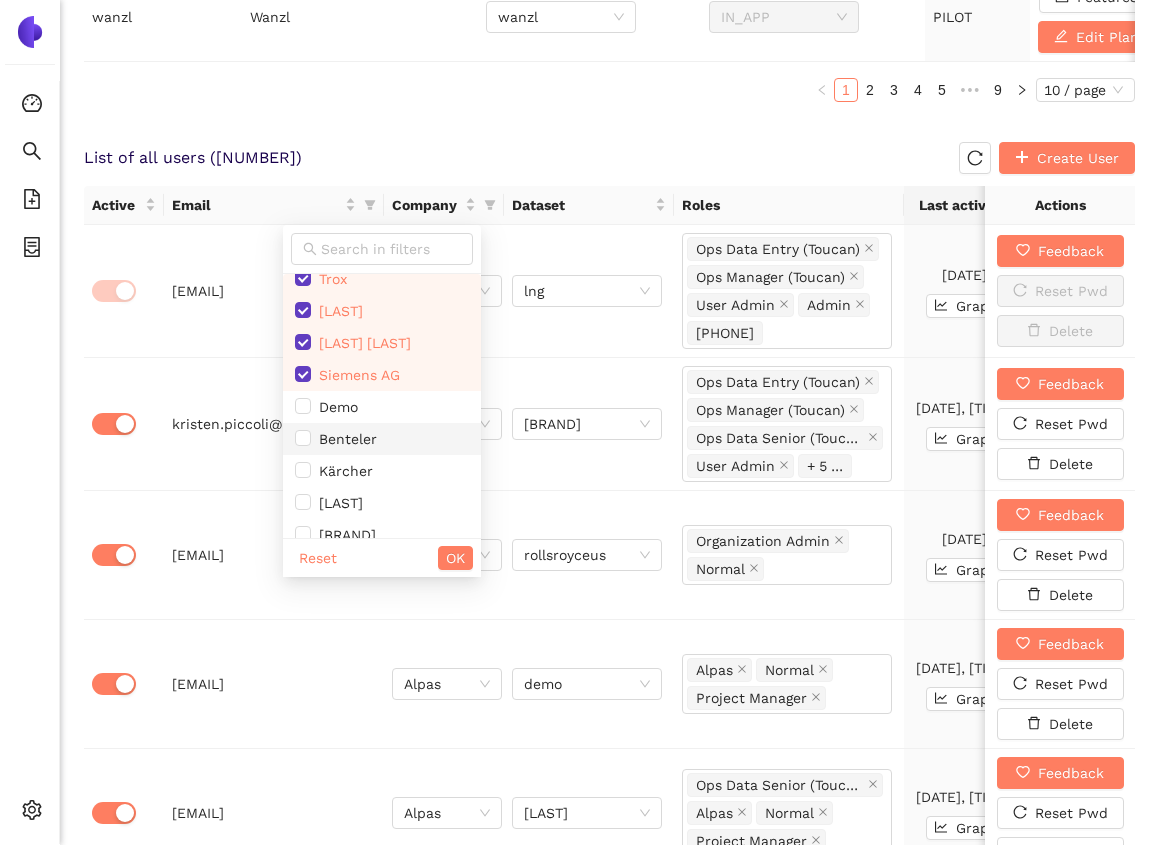 click on "Benteler" at bounding box center (344, 439) 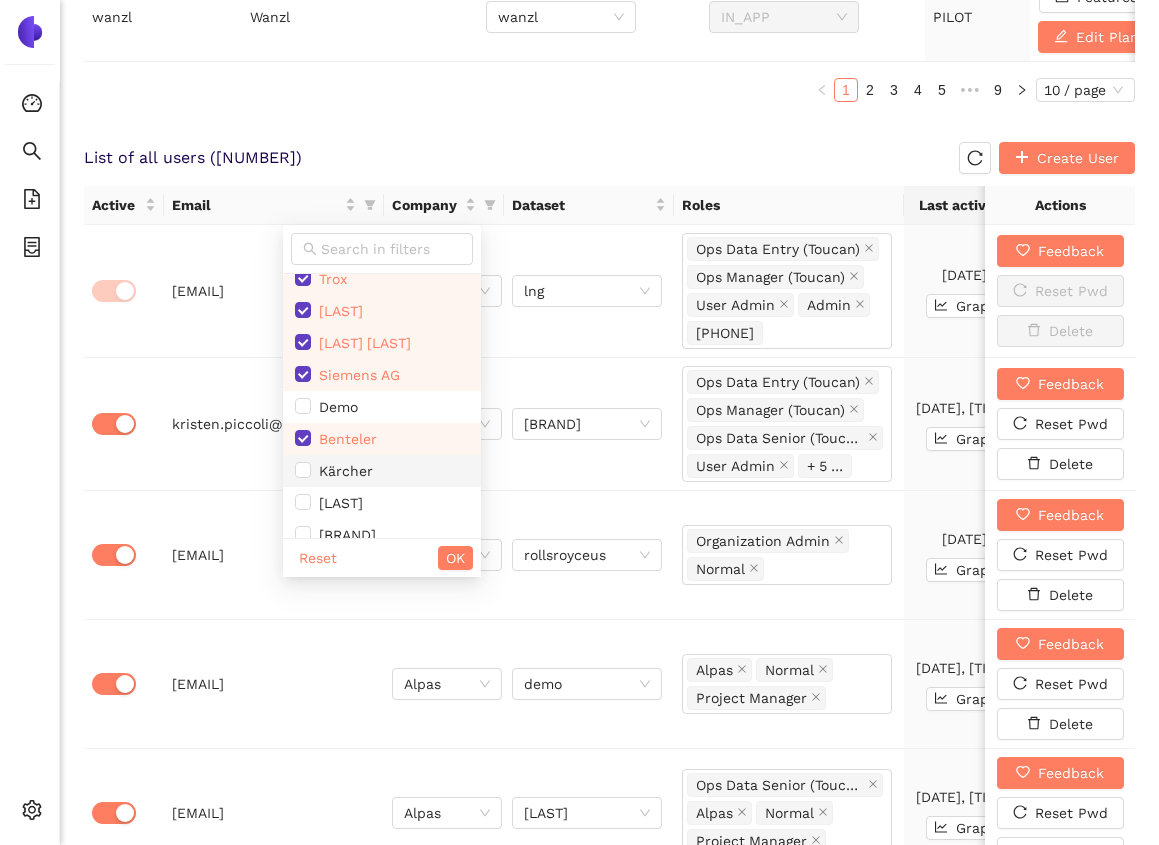click on "Kärcher" at bounding box center [382, 471] 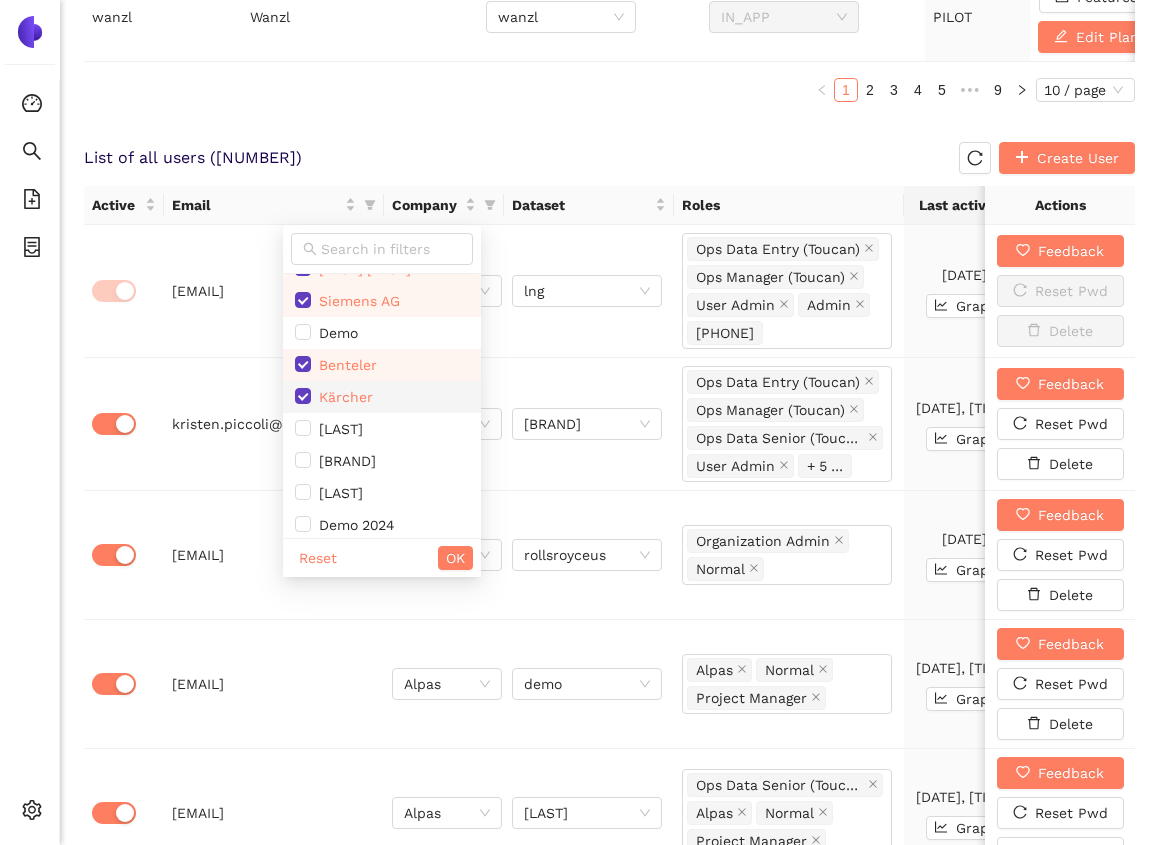 scroll, scrollTop: 1591, scrollLeft: 0, axis: vertical 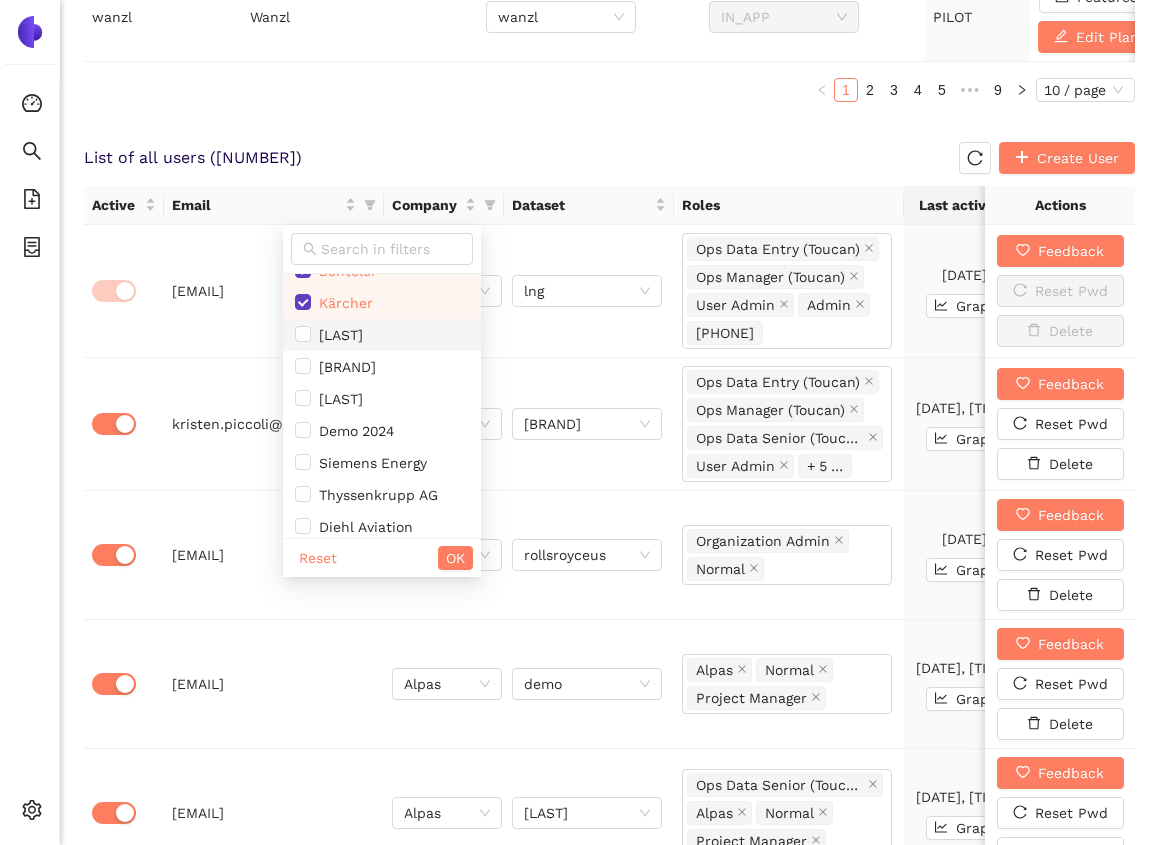 click on "[LAST]" at bounding box center (337, 335) 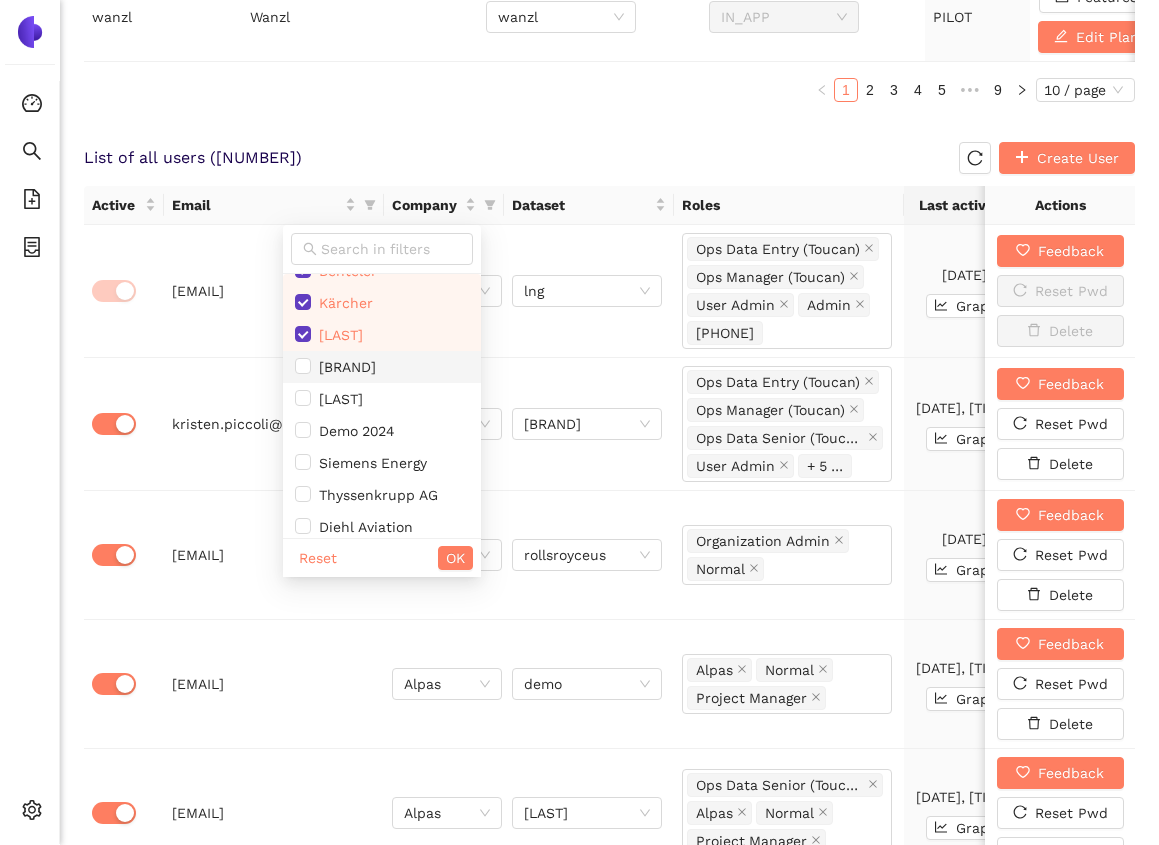 click on "[BRAND]" at bounding box center (343, 367) 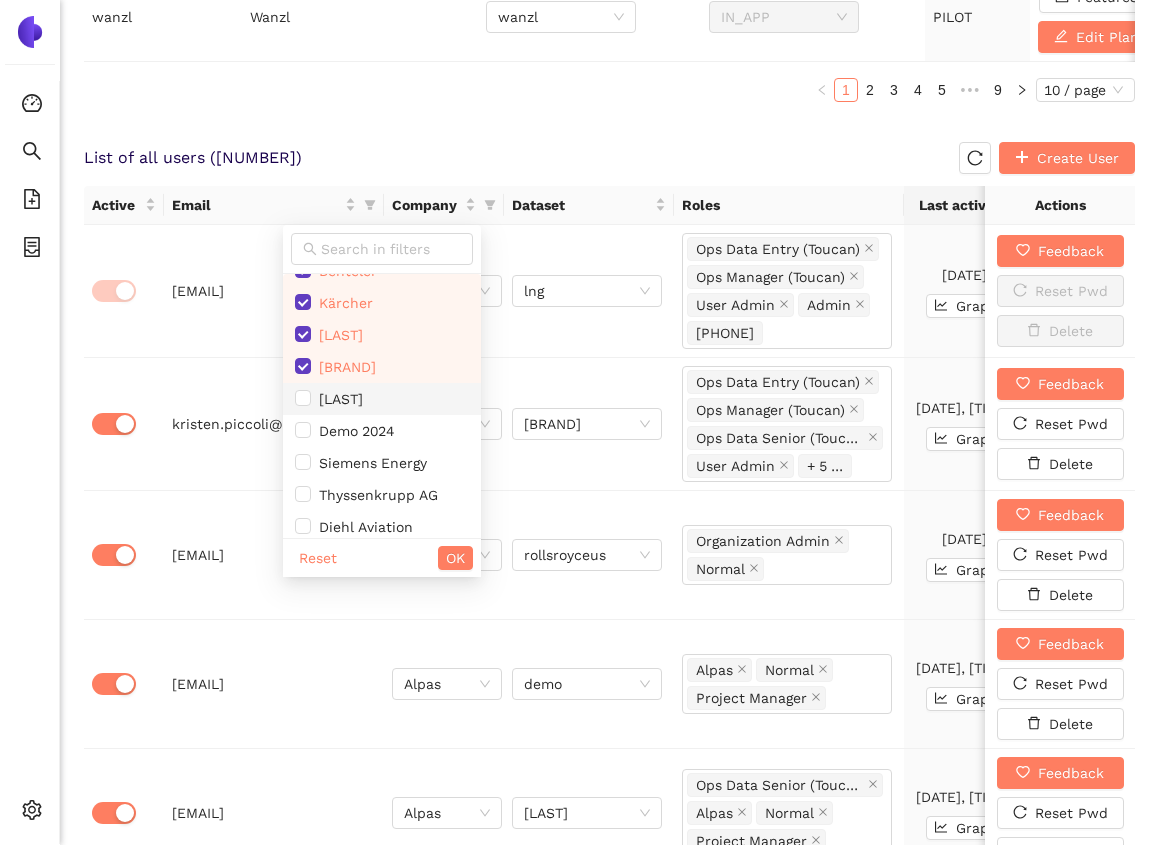 click on "[LAST]" at bounding box center [337, 399] 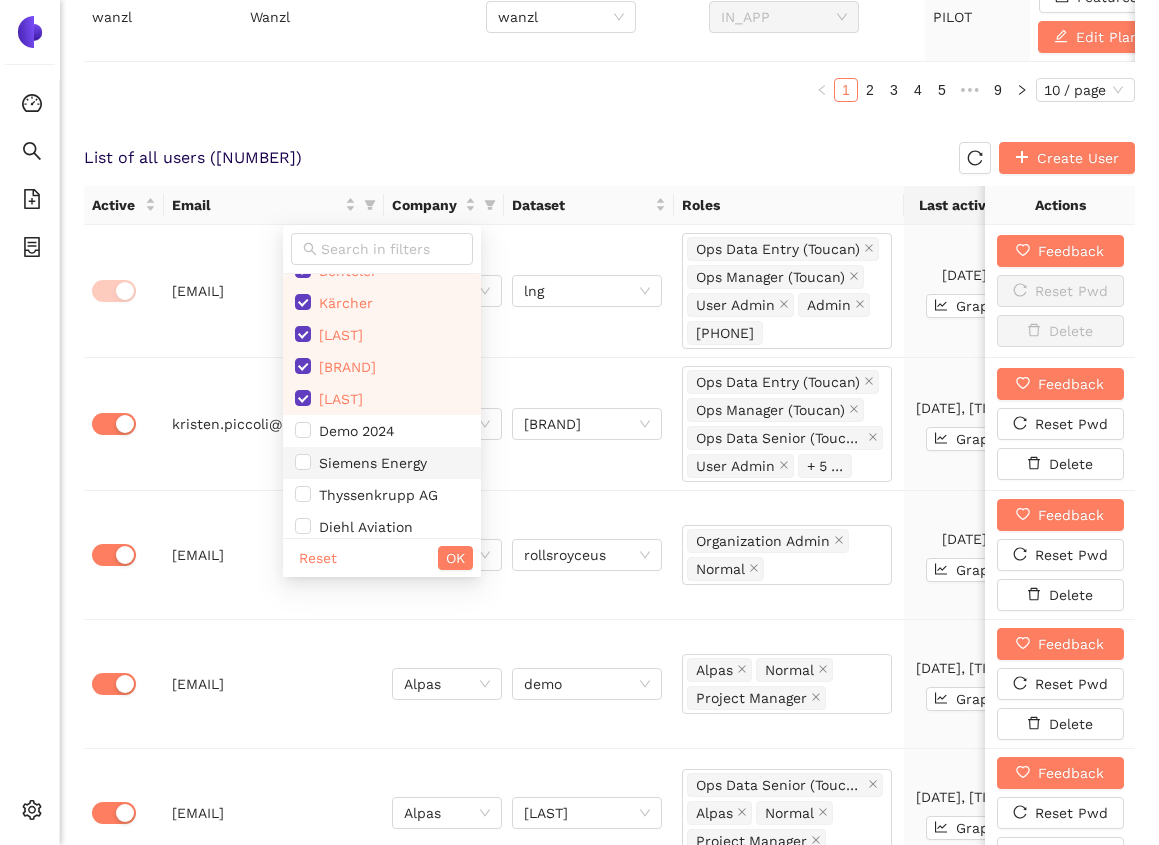 click on "Siemens Energy" at bounding box center [369, 463] 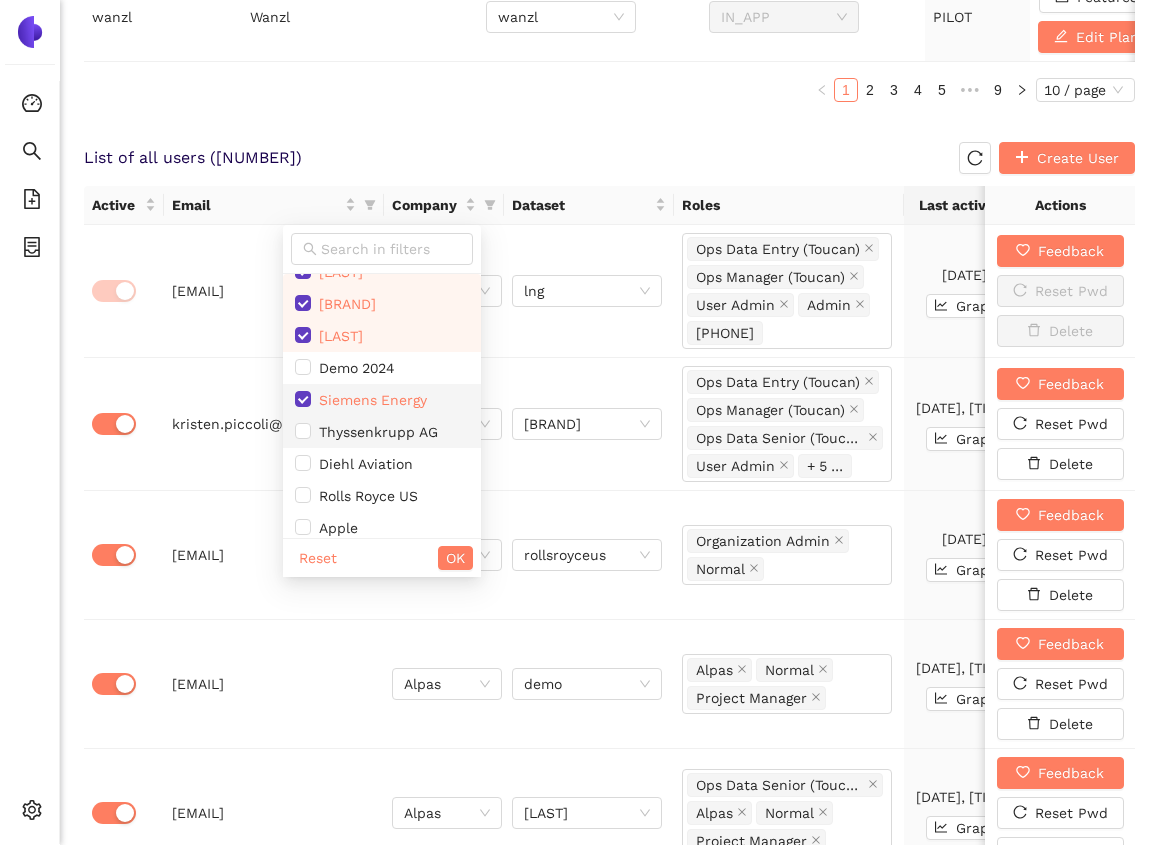 scroll, scrollTop: 1700, scrollLeft: 0, axis: vertical 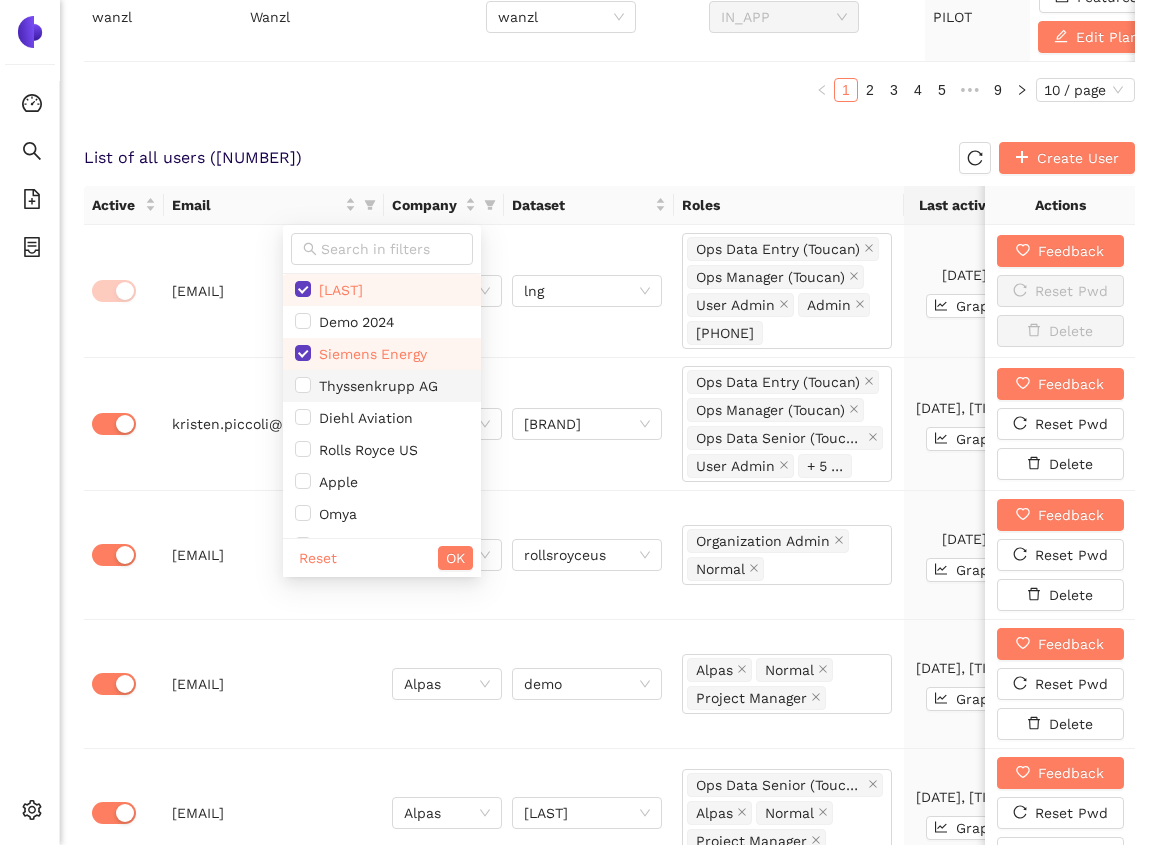 click on "Thyssenkrupp AG" at bounding box center (374, 386) 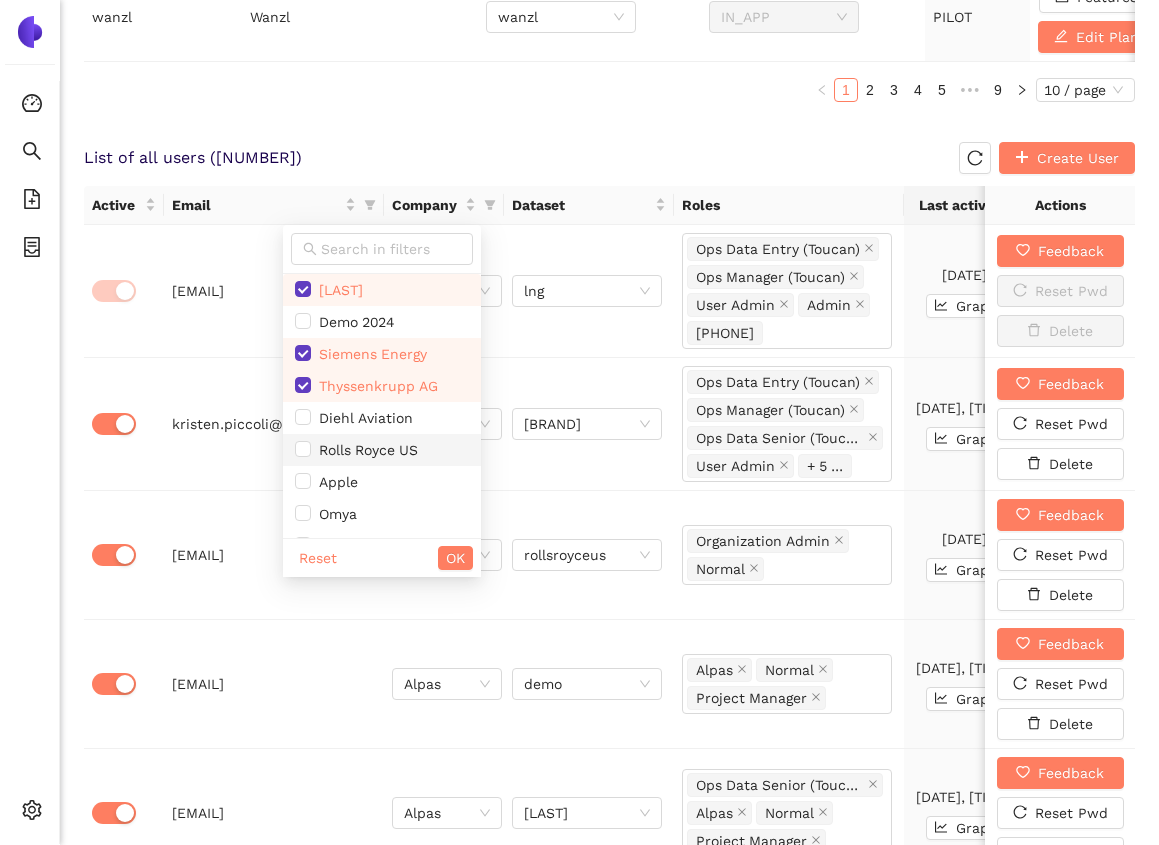 click on "Rolls Royce US" at bounding box center [364, 450] 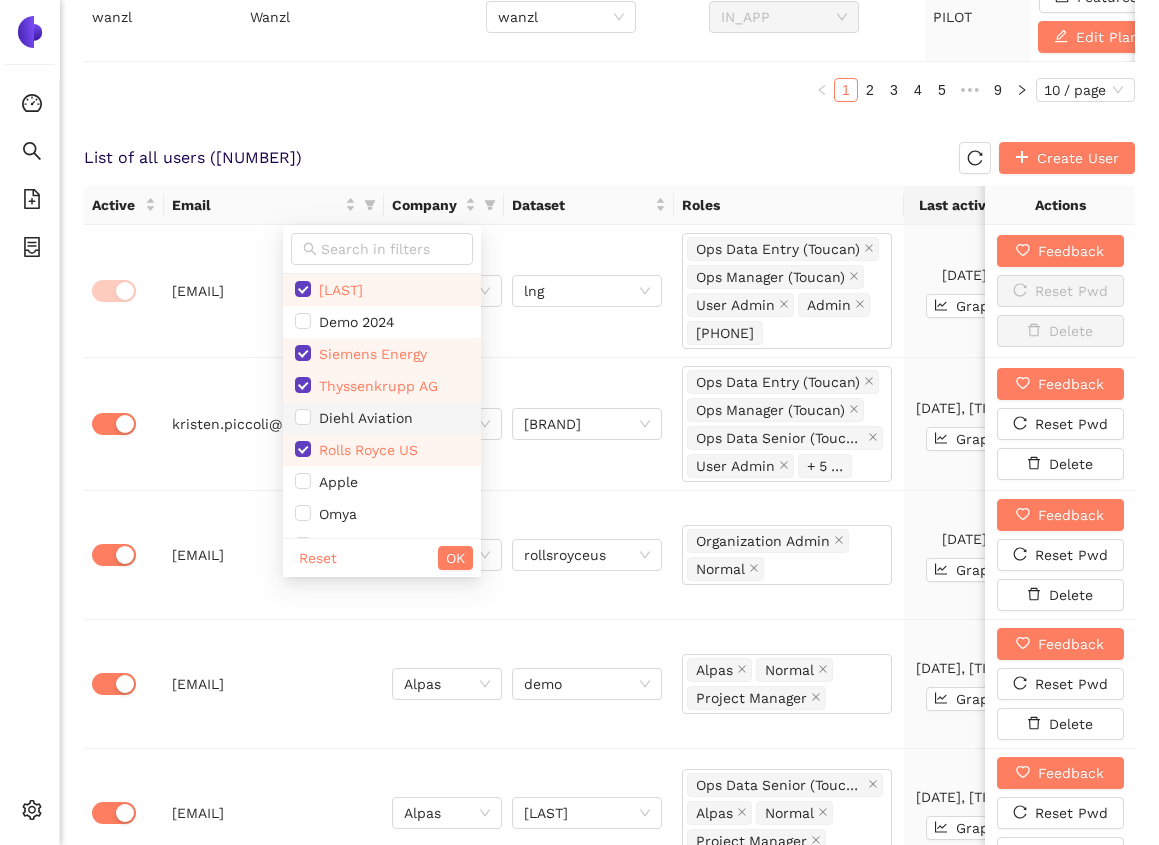 click on "Diehl Aviation" at bounding box center [382, 418] 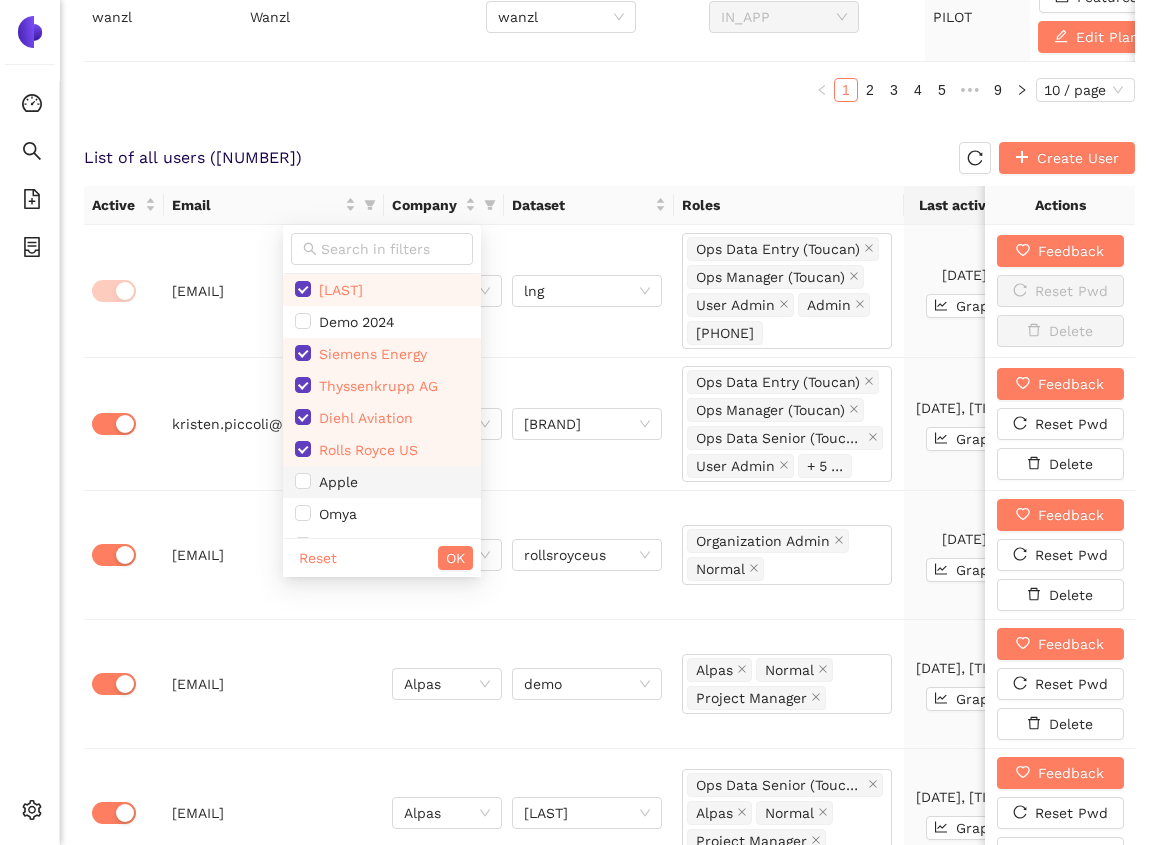 click on "Apple" at bounding box center (334, 482) 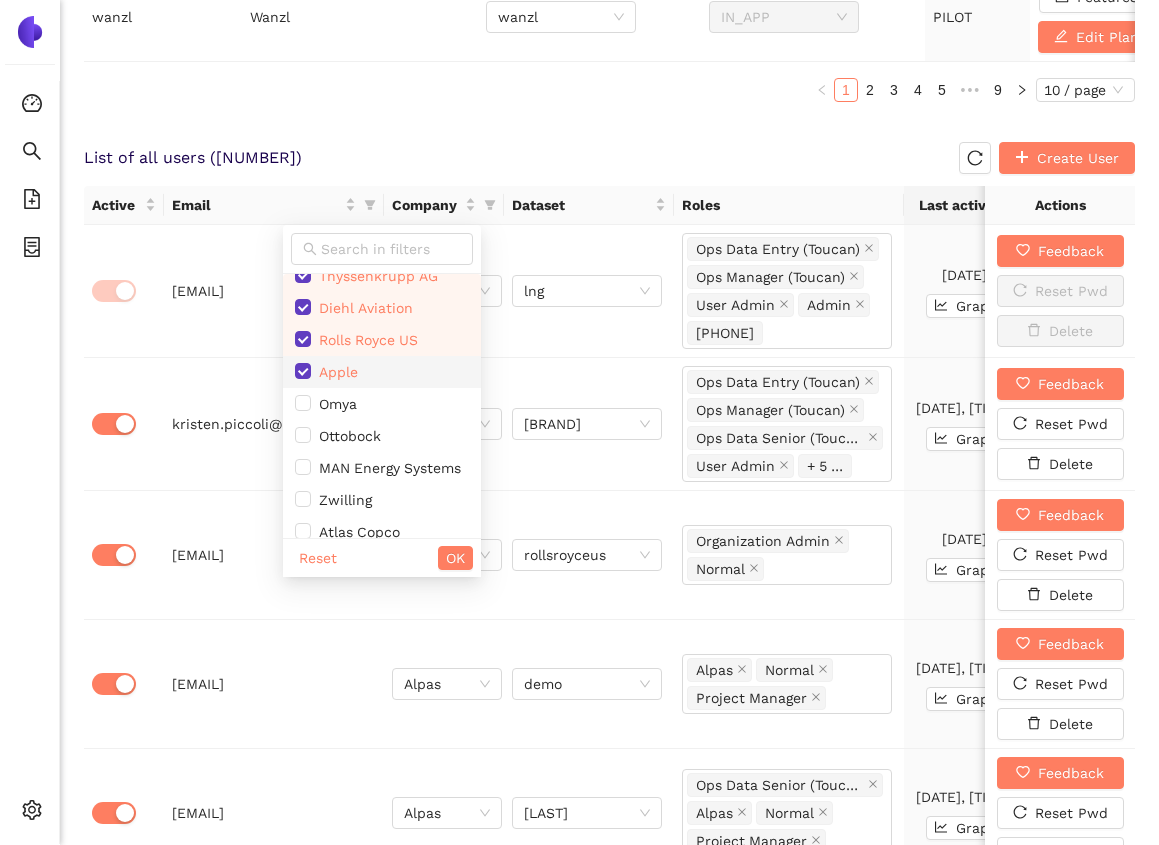 scroll, scrollTop: 1822, scrollLeft: 0, axis: vertical 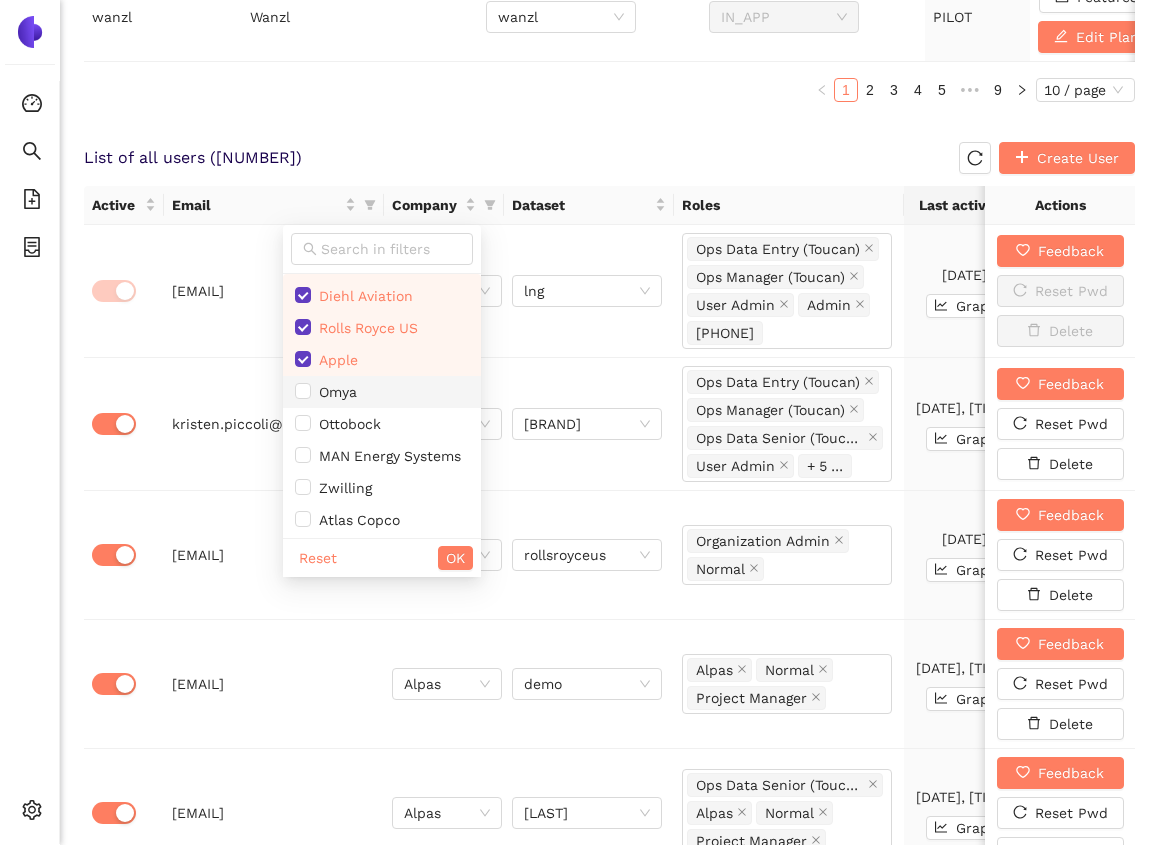 click on "Omya" at bounding box center [334, 392] 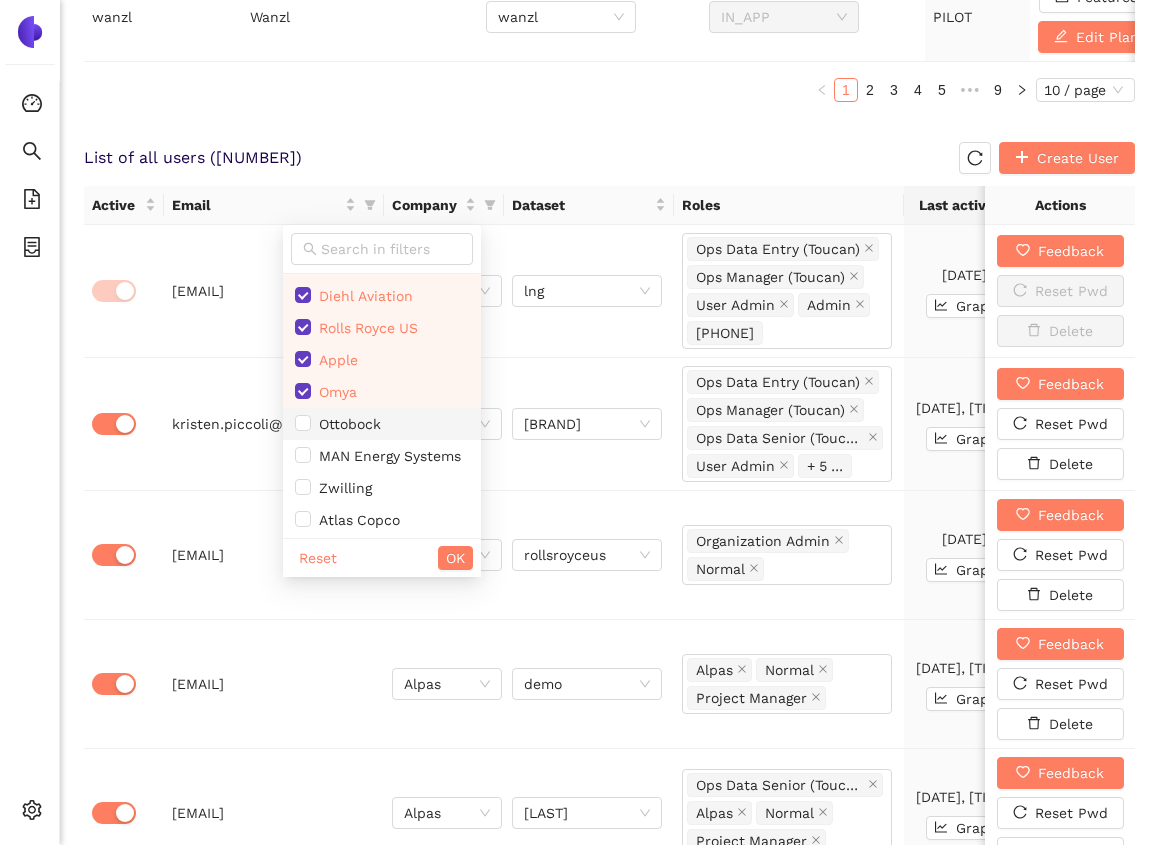 click on "Ottobock" at bounding box center [346, 424] 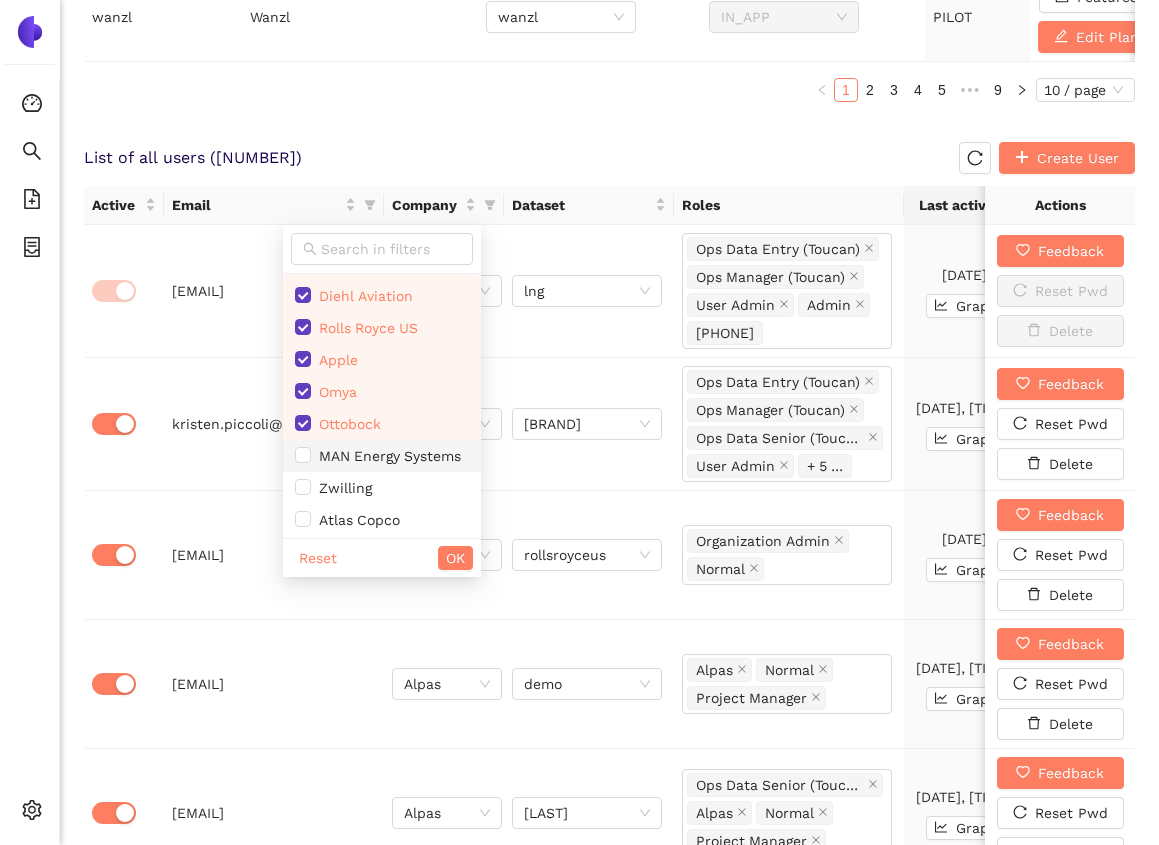 click on "MAN Energy Systems" at bounding box center (382, 456) 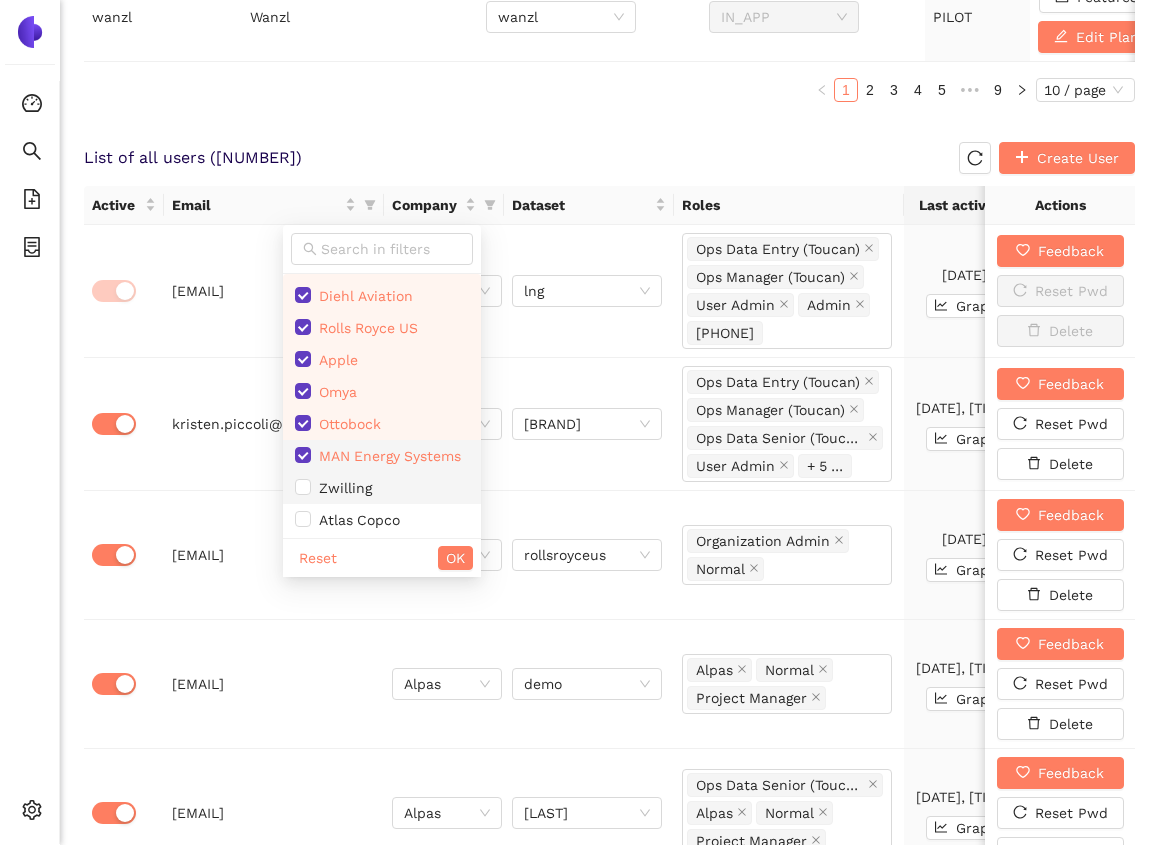 click on "Zwilling" at bounding box center [382, 488] 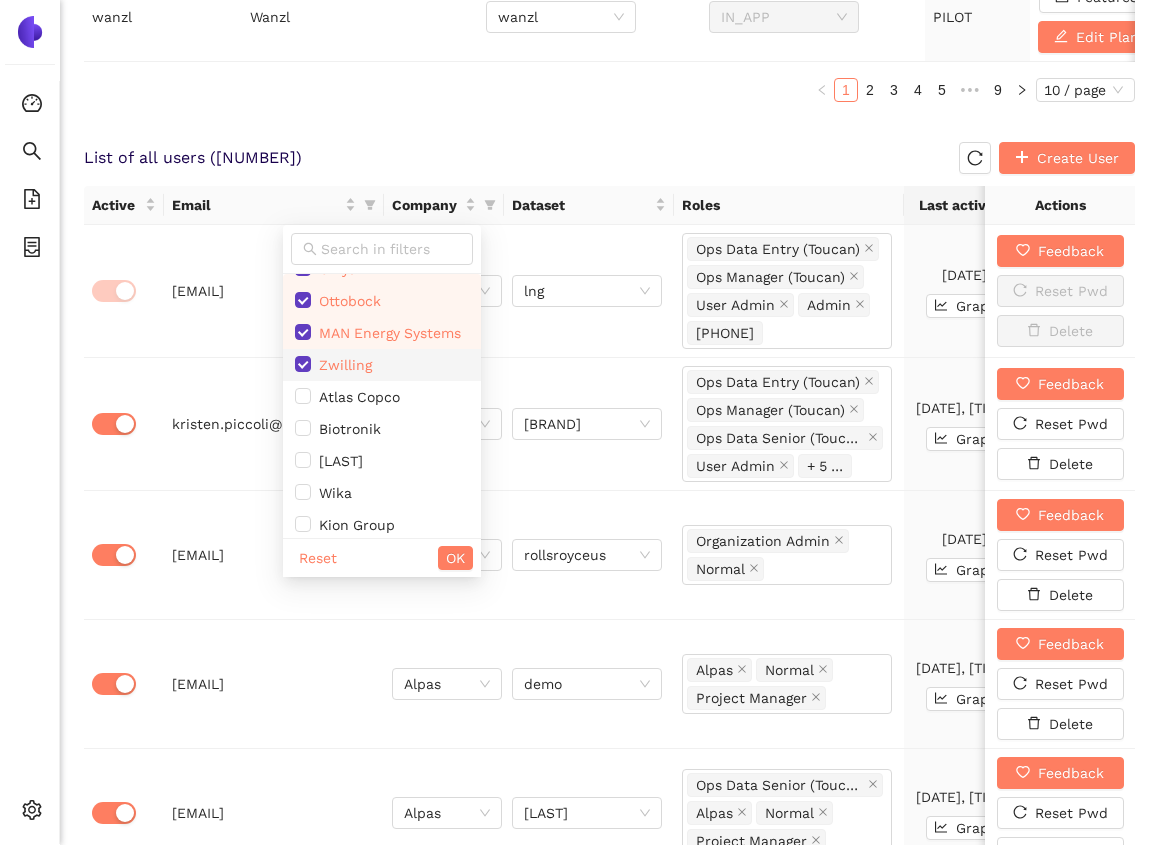 scroll, scrollTop: 1969, scrollLeft: 0, axis: vertical 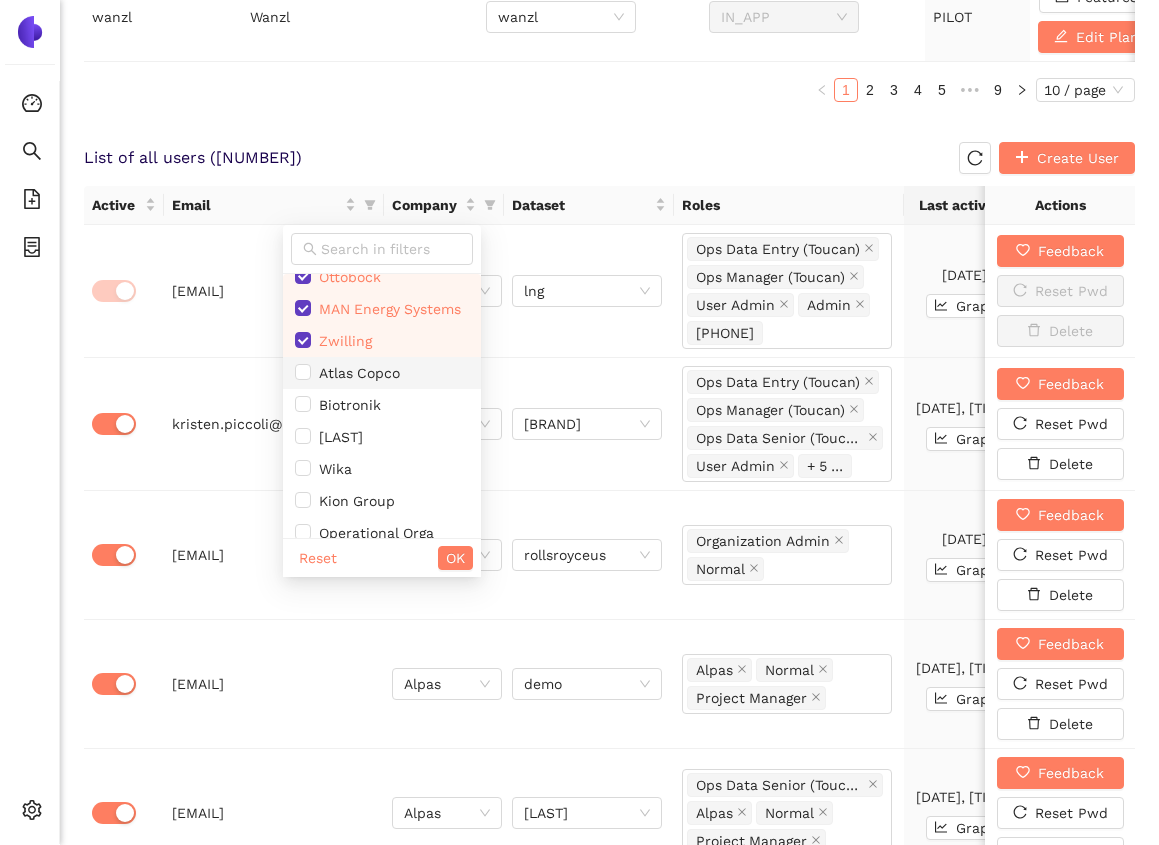 click on "Atlas Copco" at bounding box center [355, 373] 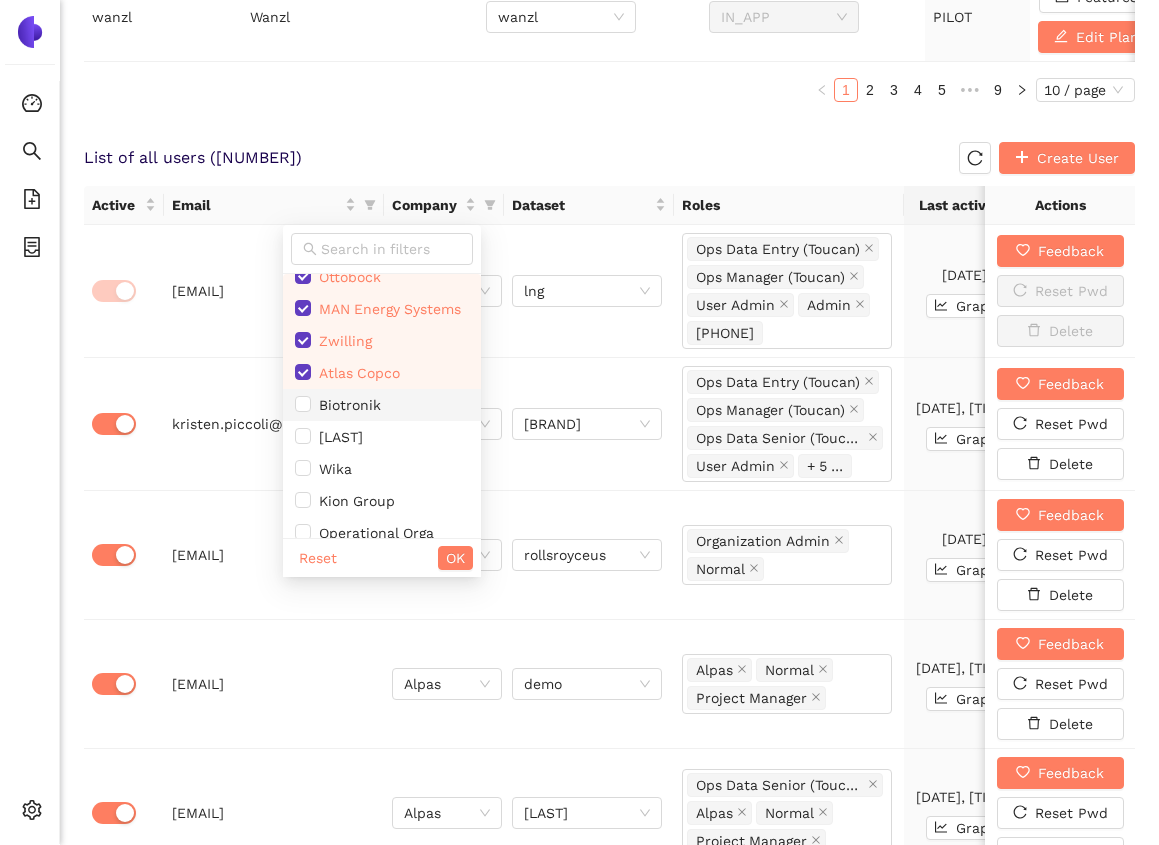 click on "Biotronik" at bounding box center [346, 405] 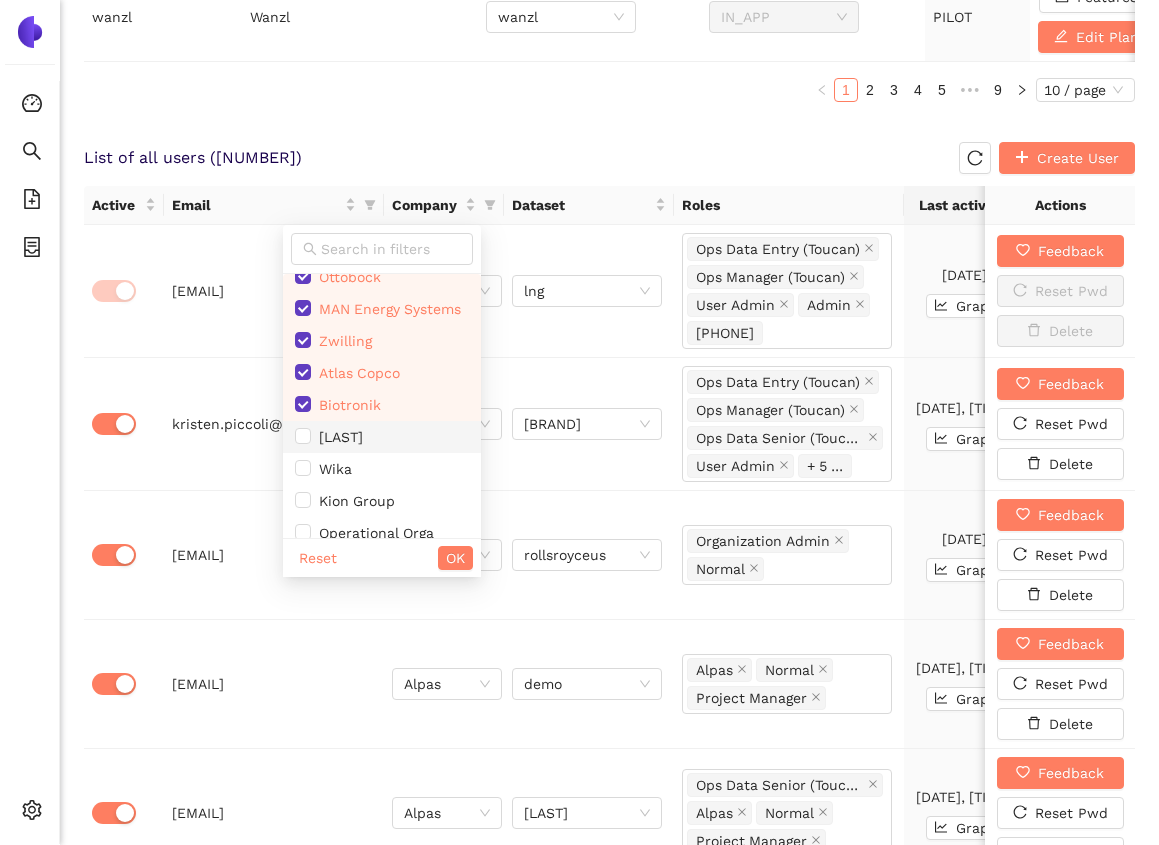 click on "[LAST]" at bounding box center (337, 437) 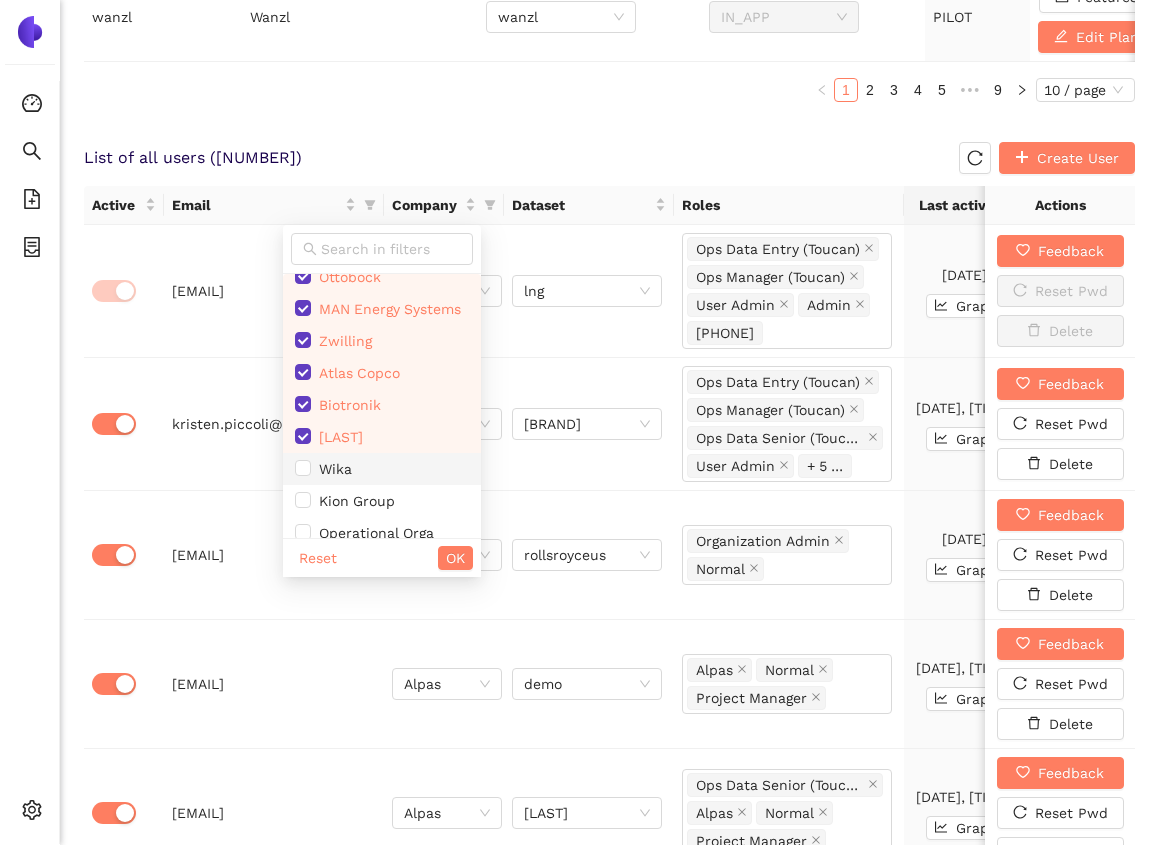 click on "Wika" at bounding box center (382, 469) 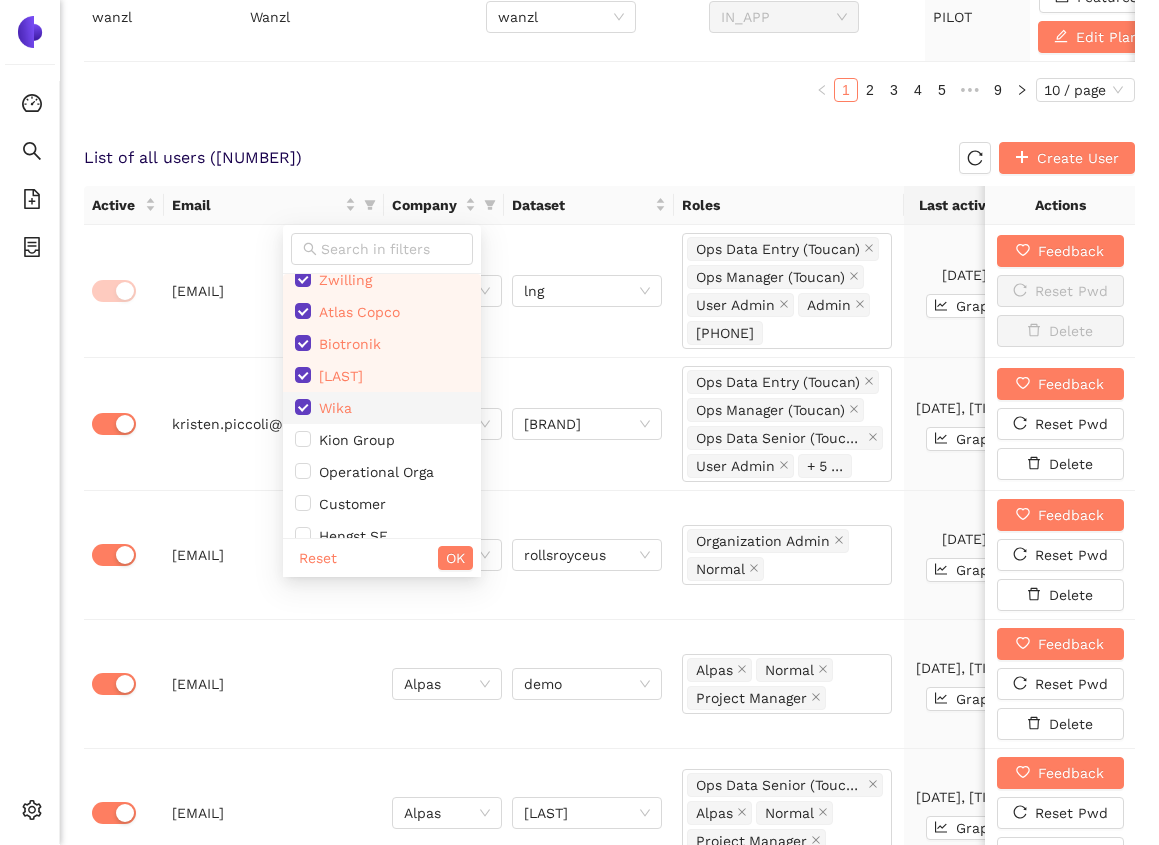 scroll, scrollTop: 2062, scrollLeft: 0, axis: vertical 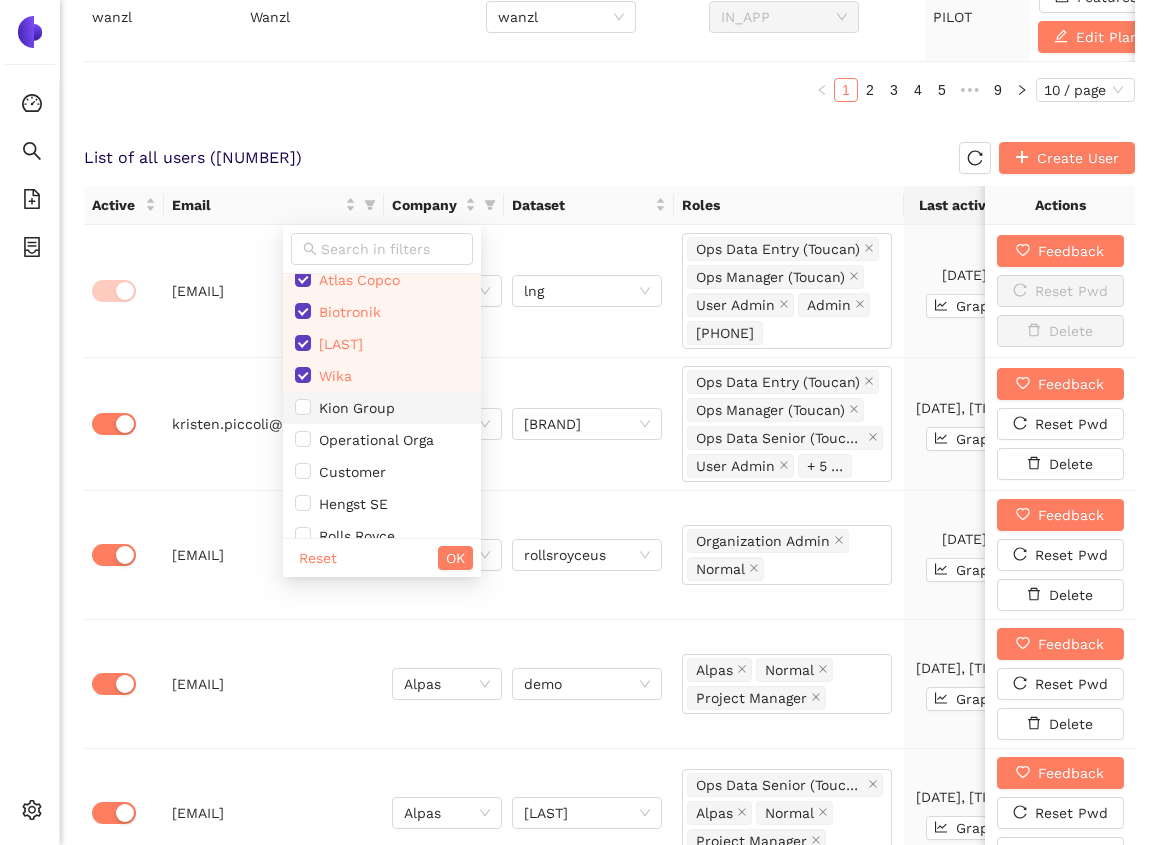 click on "Kion Group" at bounding box center (353, 408) 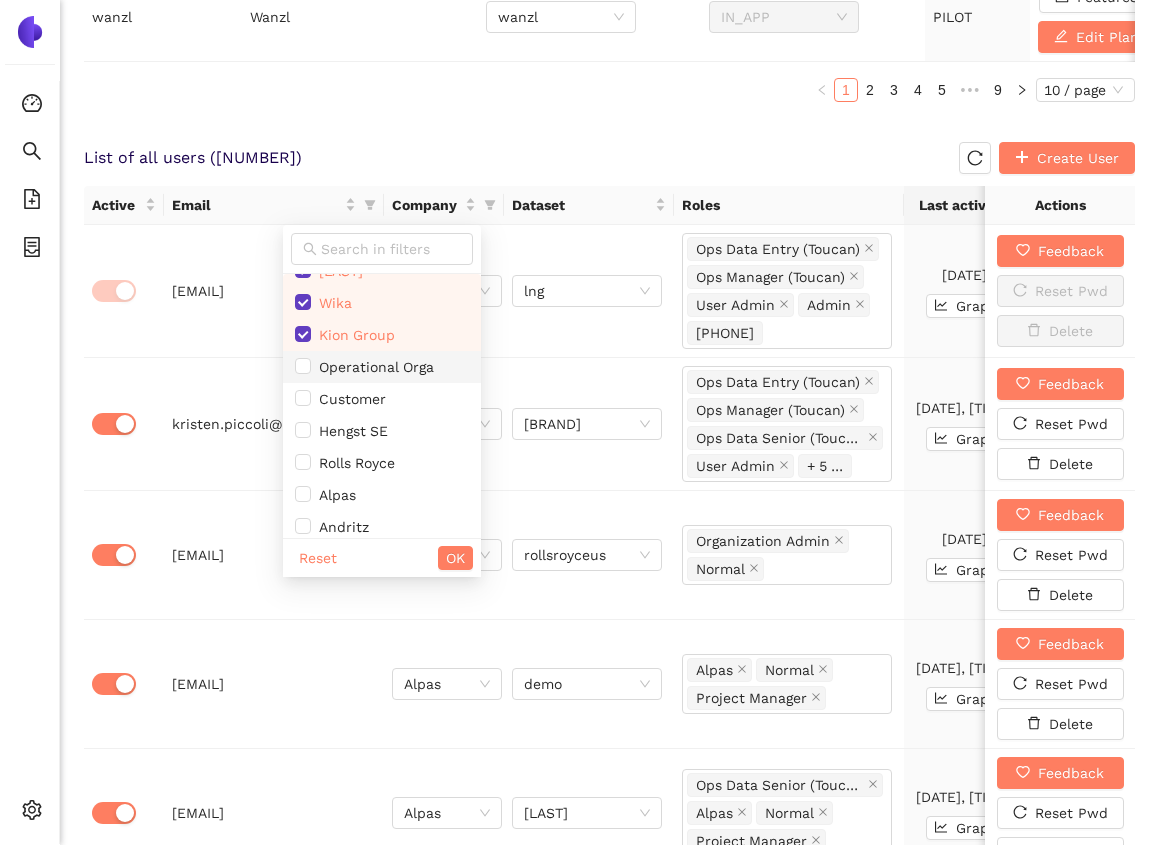 scroll, scrollTop: 2166, scrollLeft: 0, axis: vertical 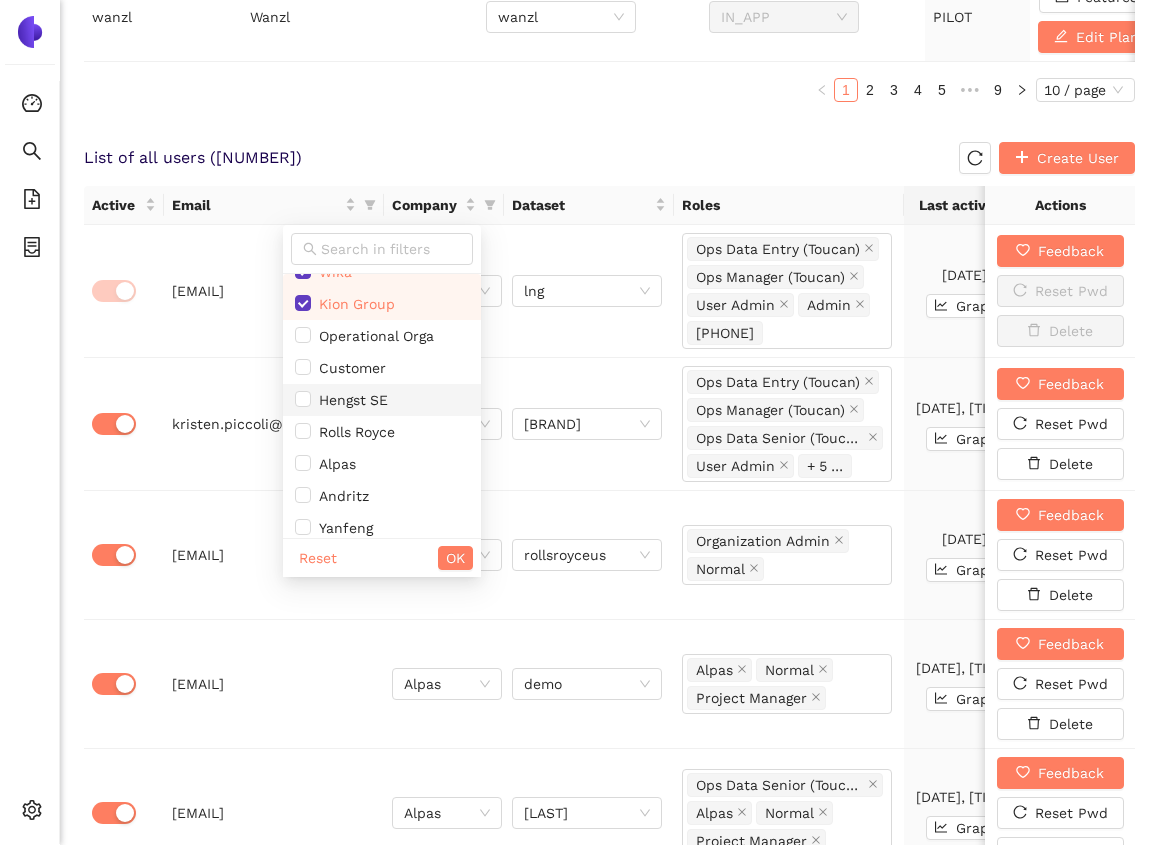 click on "Hengst SE" at bounding box center [349, 400] 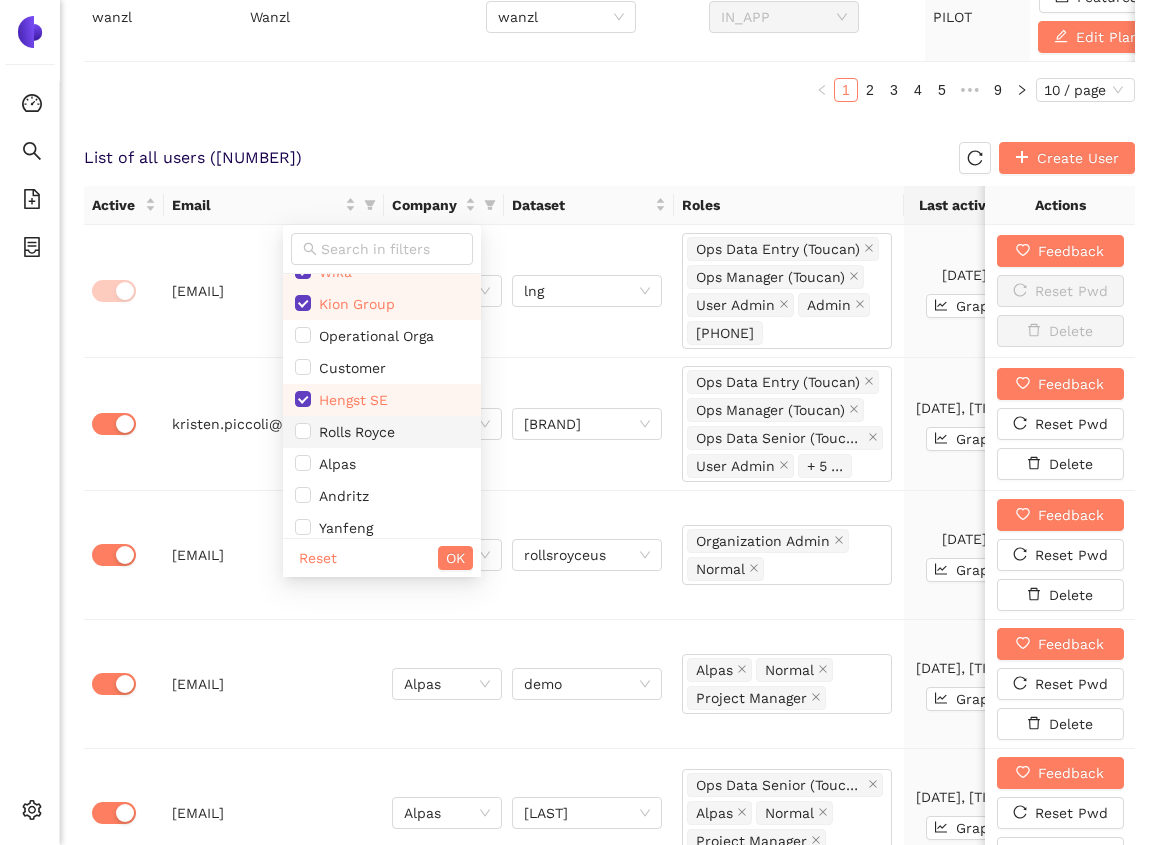 click on "Rolls Royce" at bounding box center [382, 432] 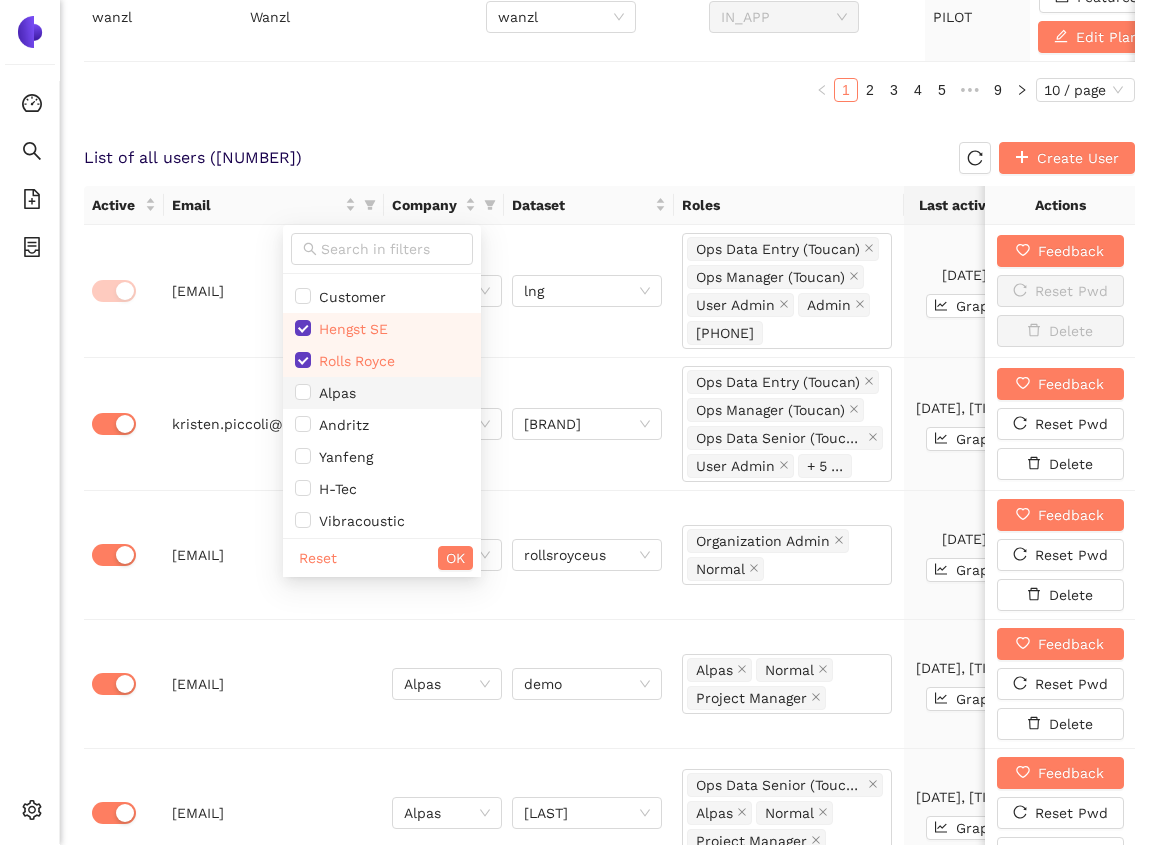 scroll, scrollTop: 2270, scrollLeft: 0, axis: vertical 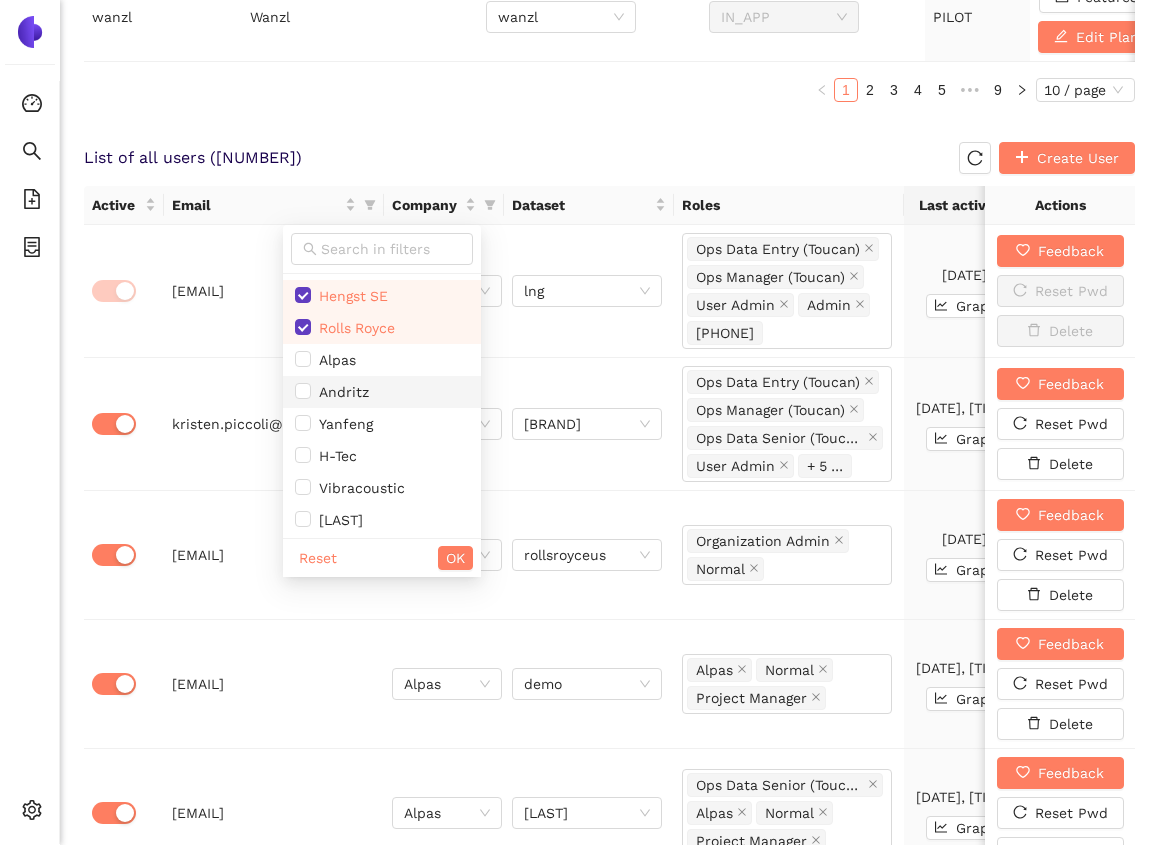 click on "Andritz" at bounding box center (382, 392) 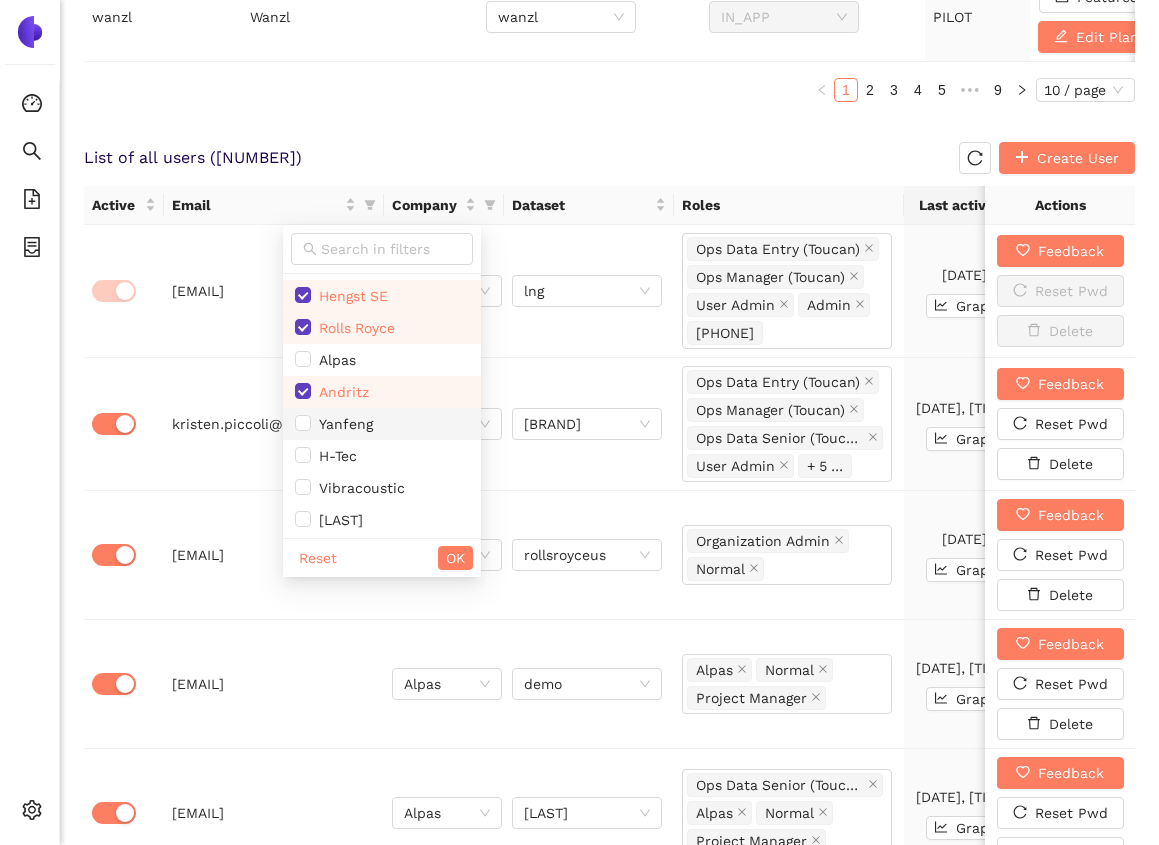 click on "Yanfeng" at bounding box center (342, 424) 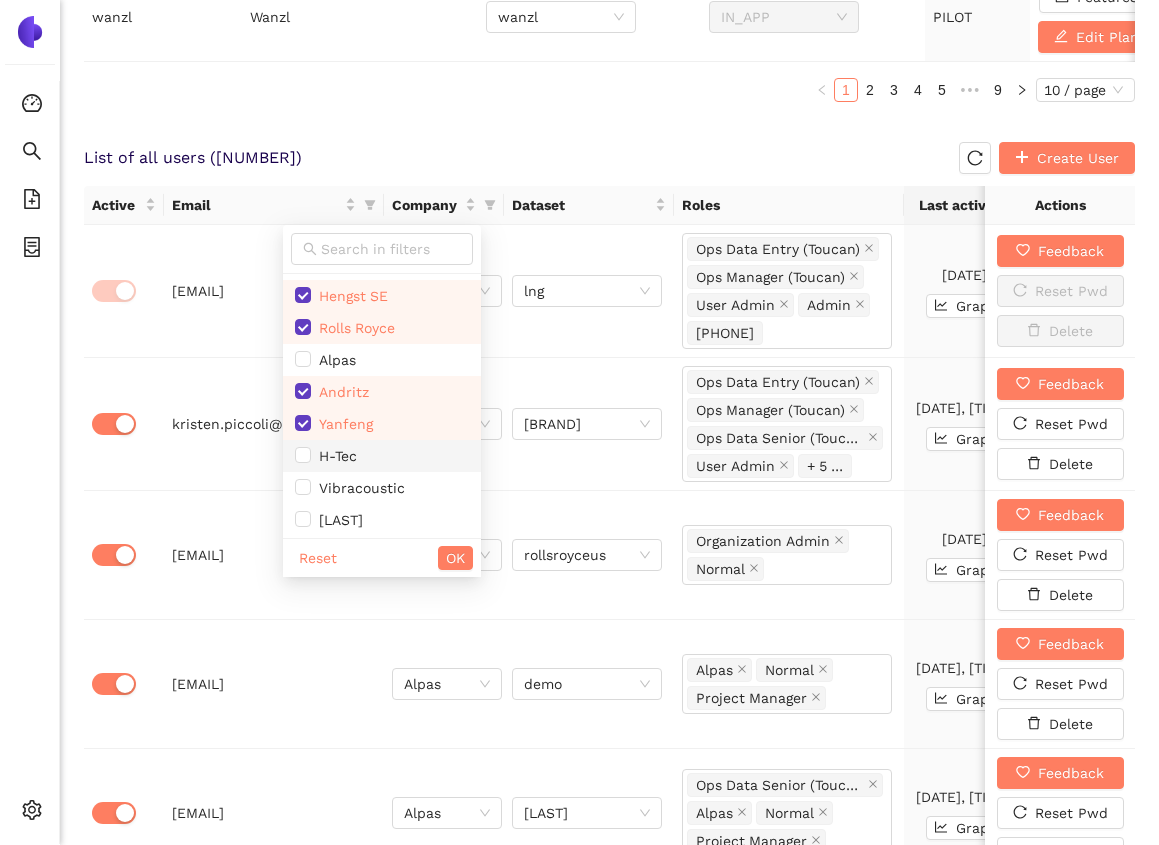 click on "H-Tec" at bounding box center [382, 456] 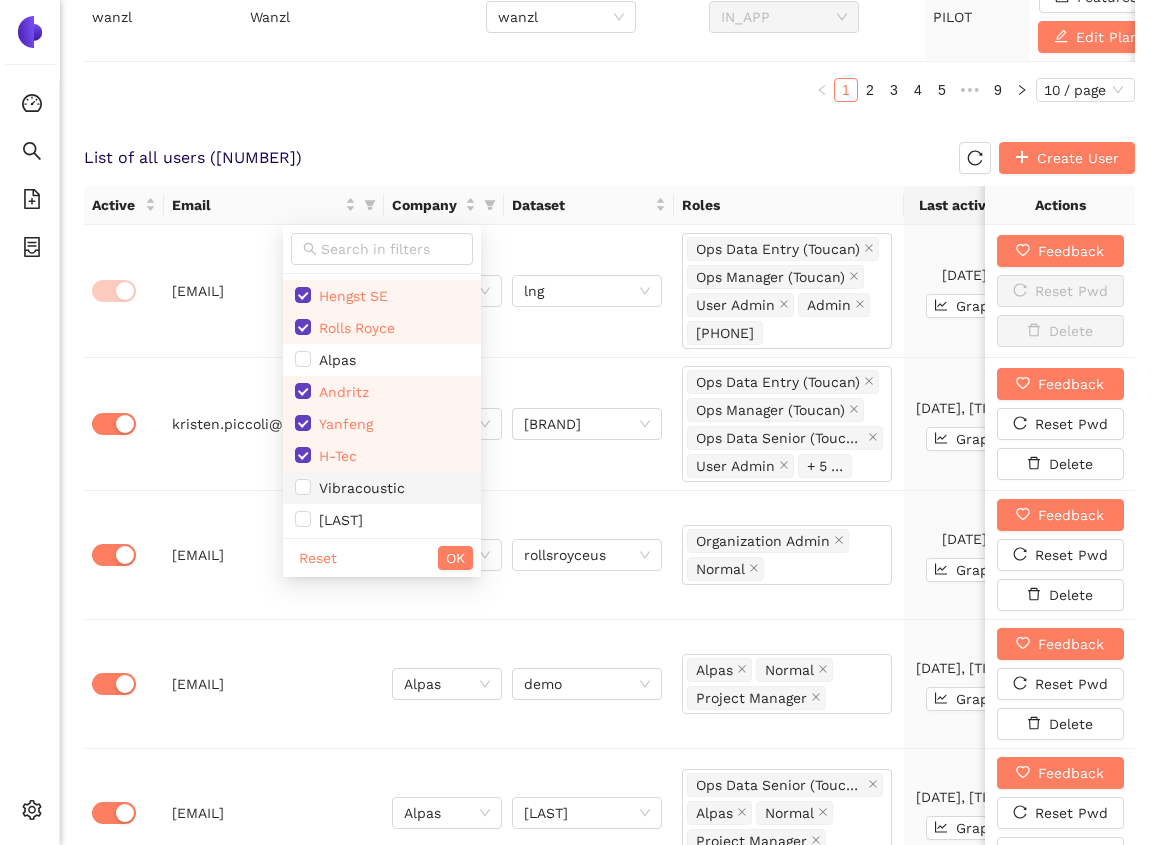 click on "Vibracoustic" at bounding box center (358, 488) 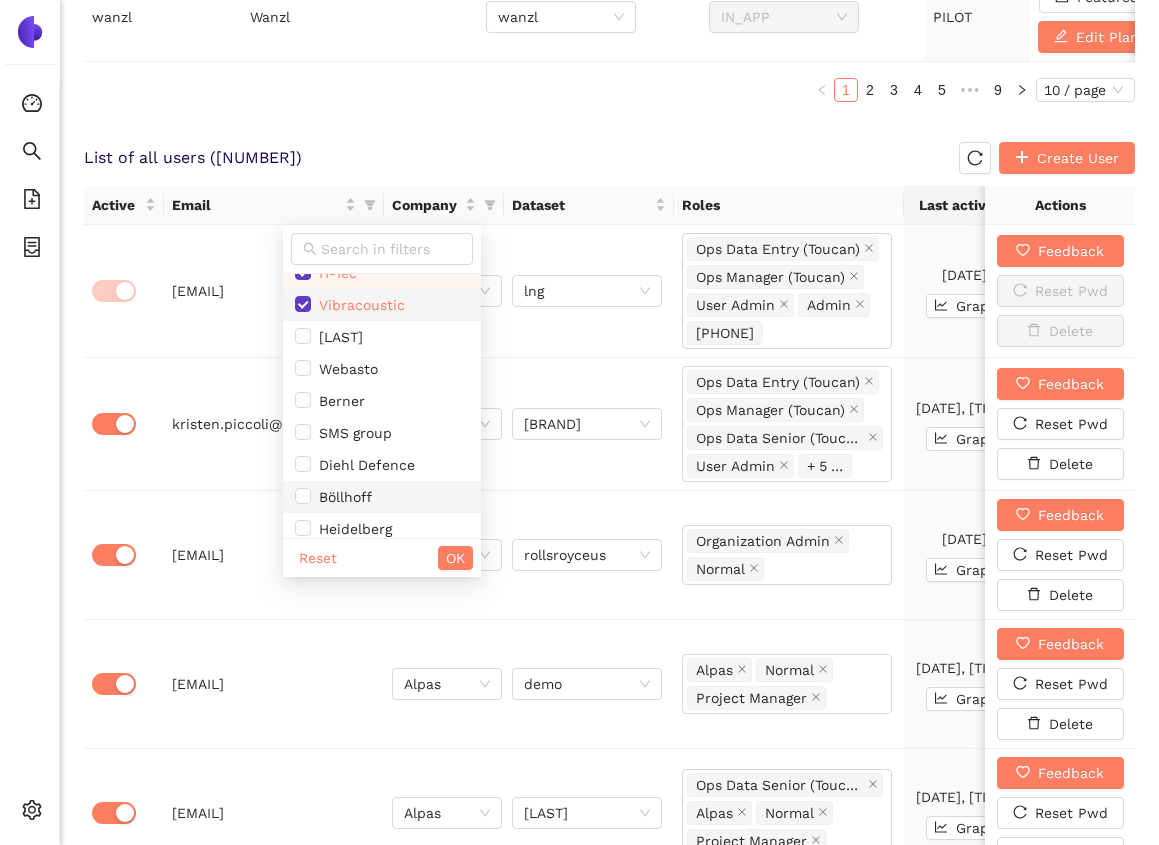 scroll, scrollTop: 2459, scrollLeft: 0, axis: vertical 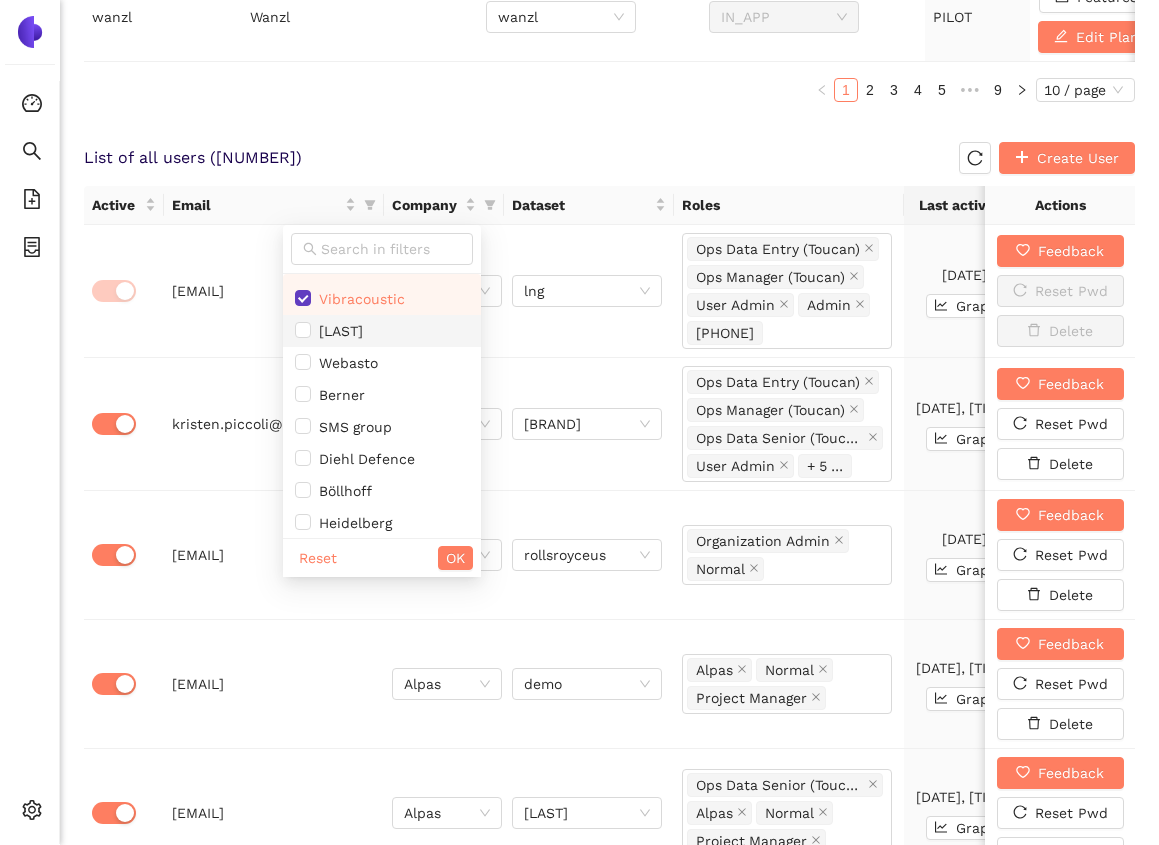 click on "[LAST]" at bounding box center [337, 331] 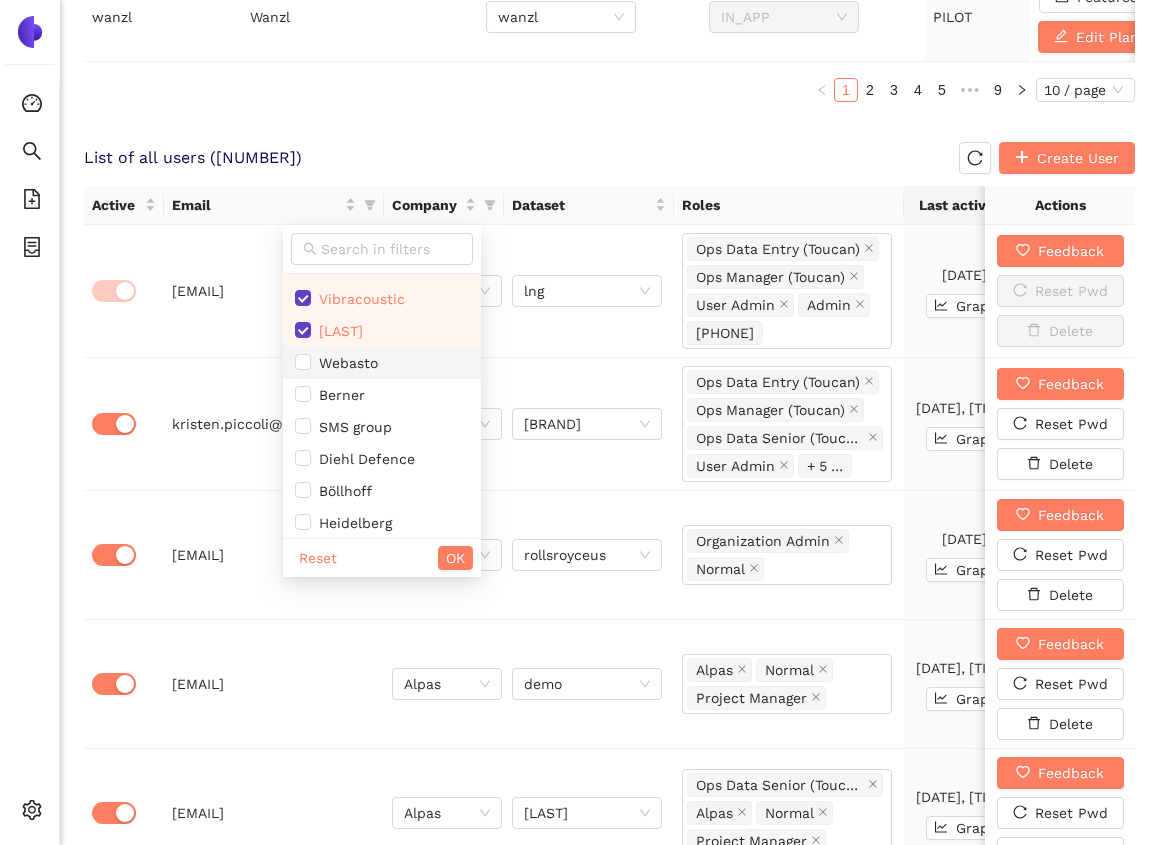 click on "Webasto" at bounding box center (344, 363) 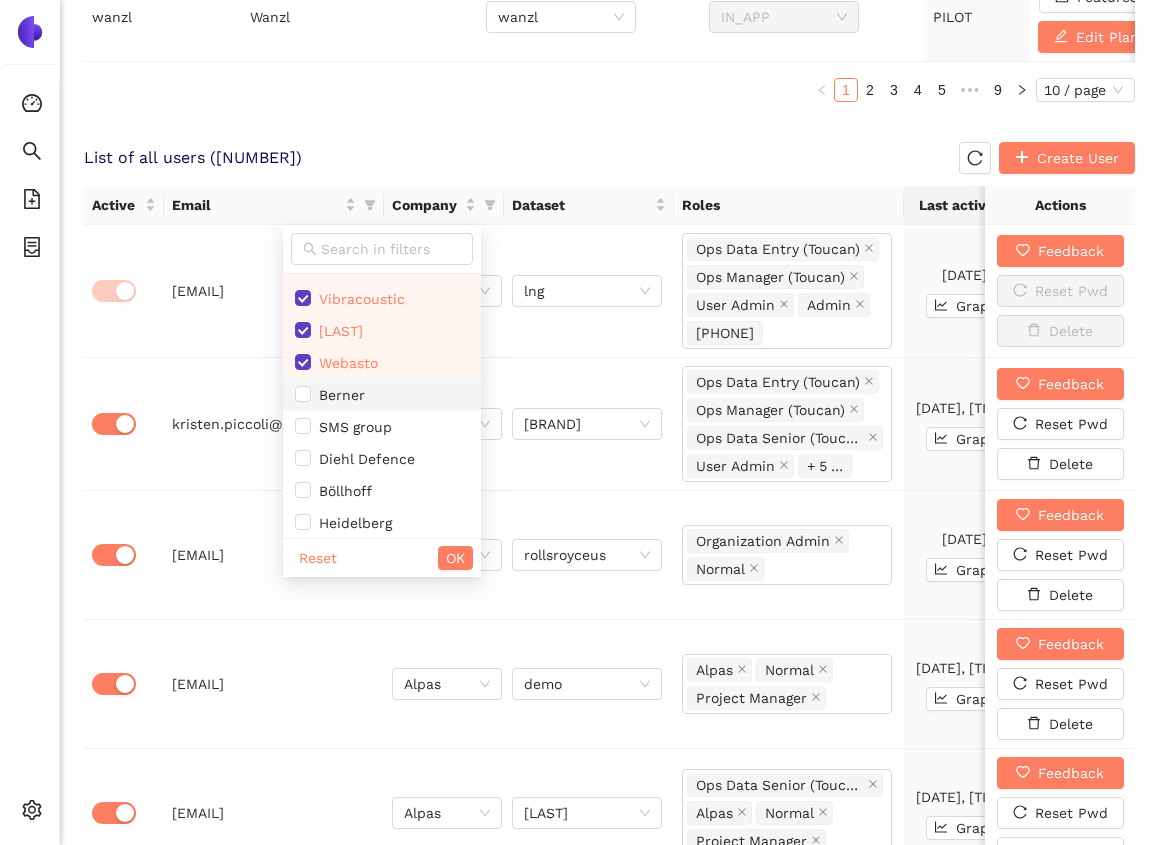 click on "Berner" at bounding box center (338, 395) 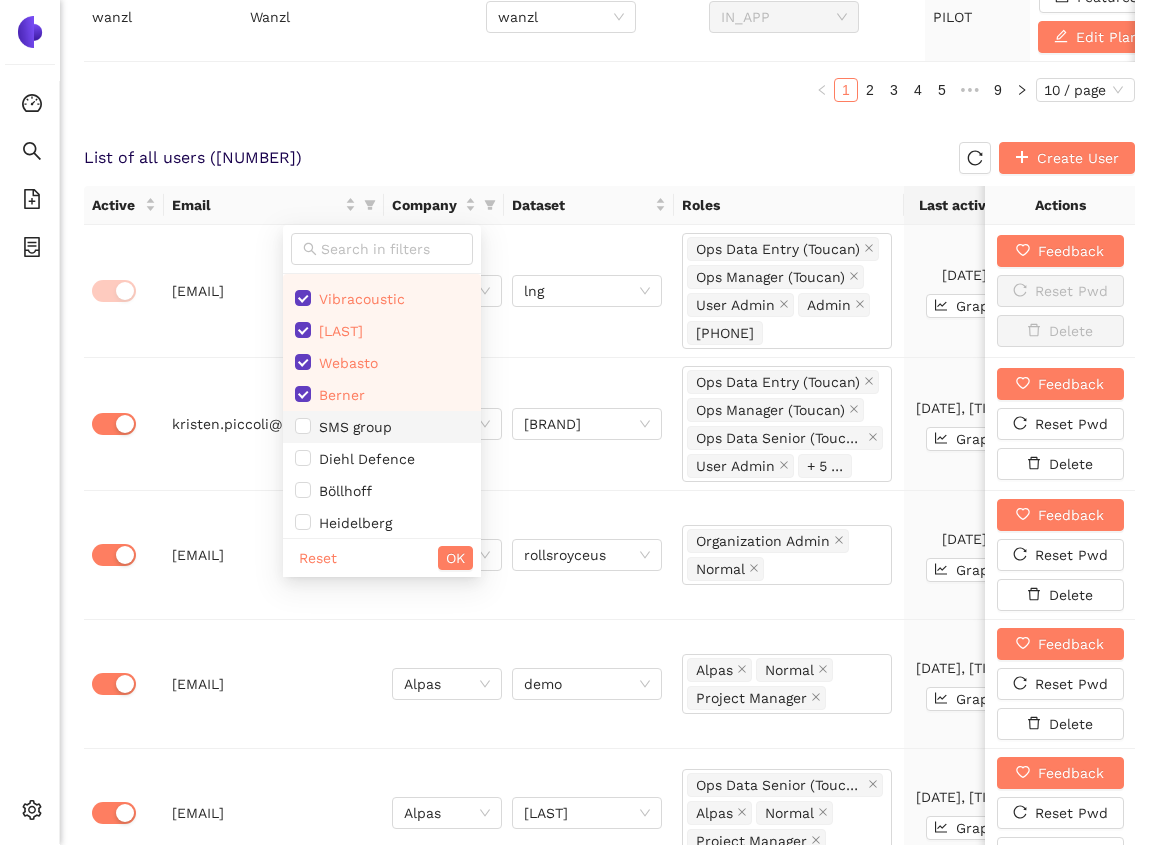 click on "SMS group" at bounding box center (382, 427) 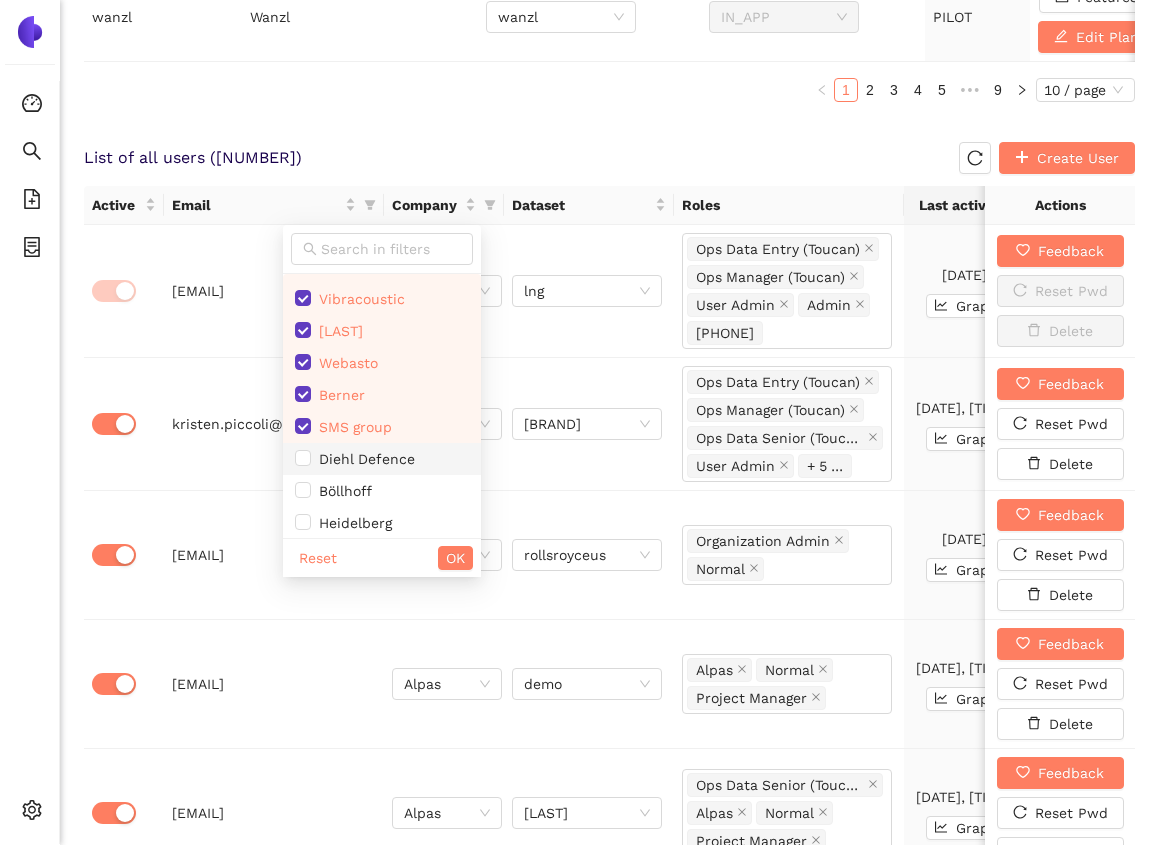 click on "Diehl Defence" at bounding box center (363, 459) 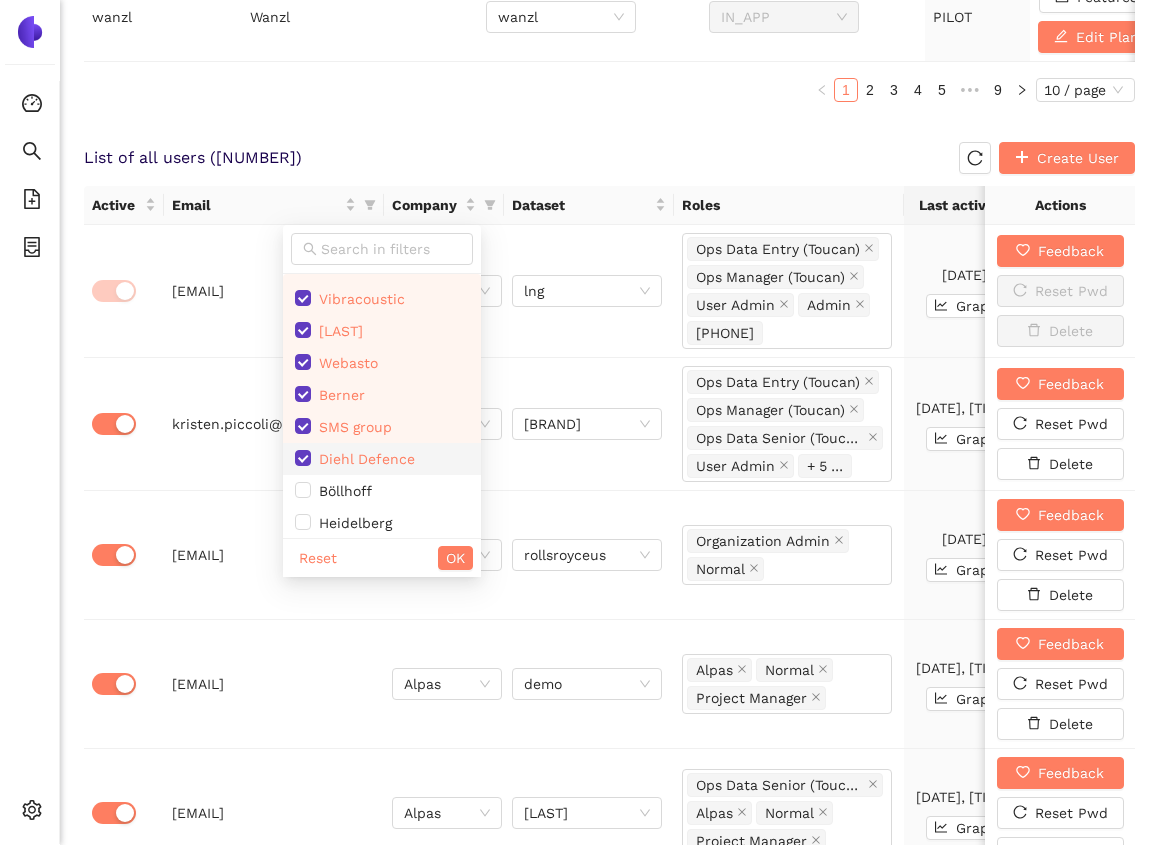 scroll, scrollTop: 2539, scrollLeft: 0, axis: vertical 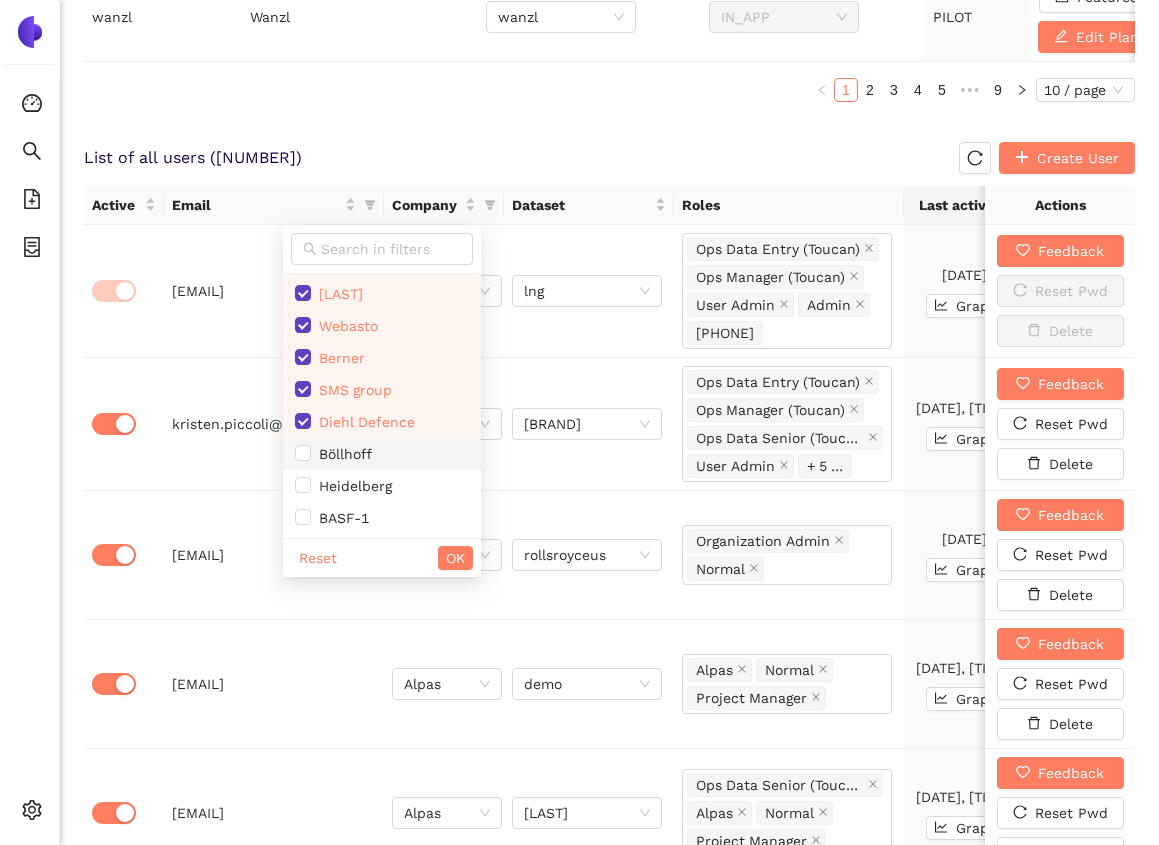 click on "Böllhoff" at bounding box center (341, 454) 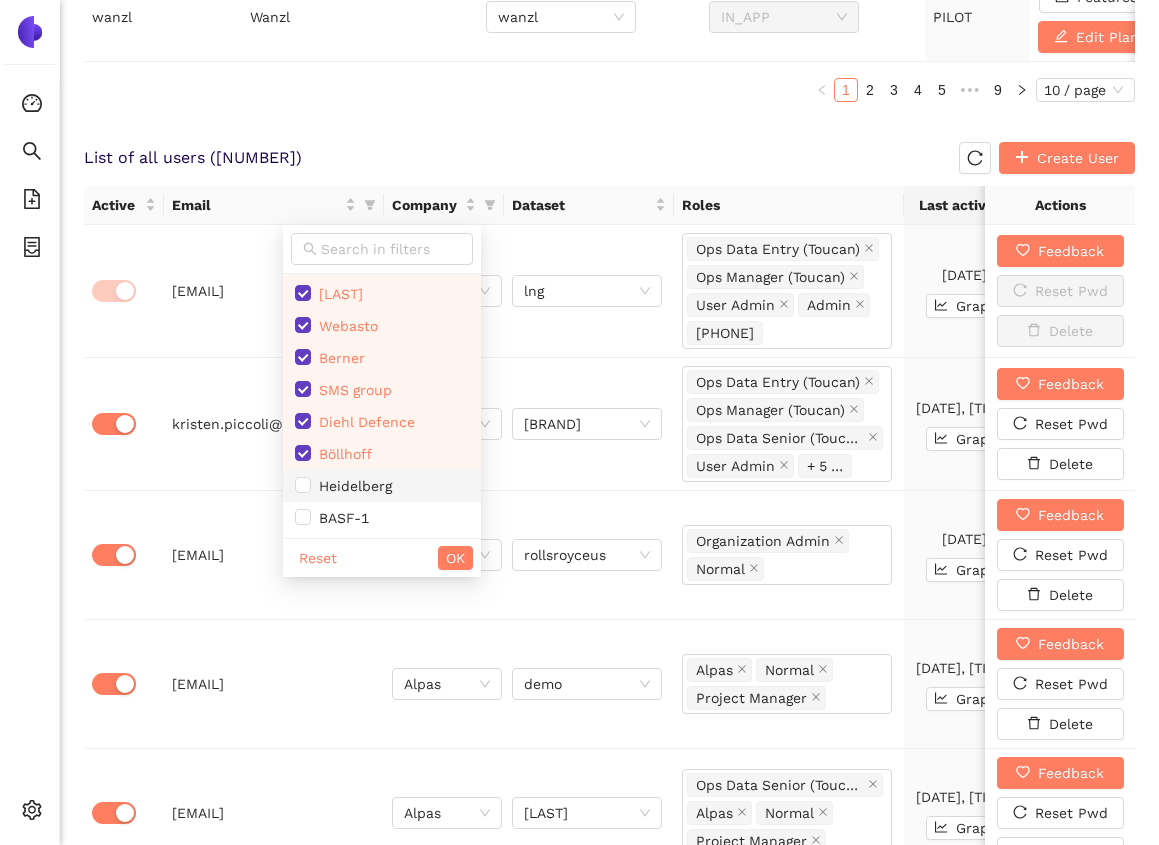 click on "Heidelberg" at bounding box center (351, 486) 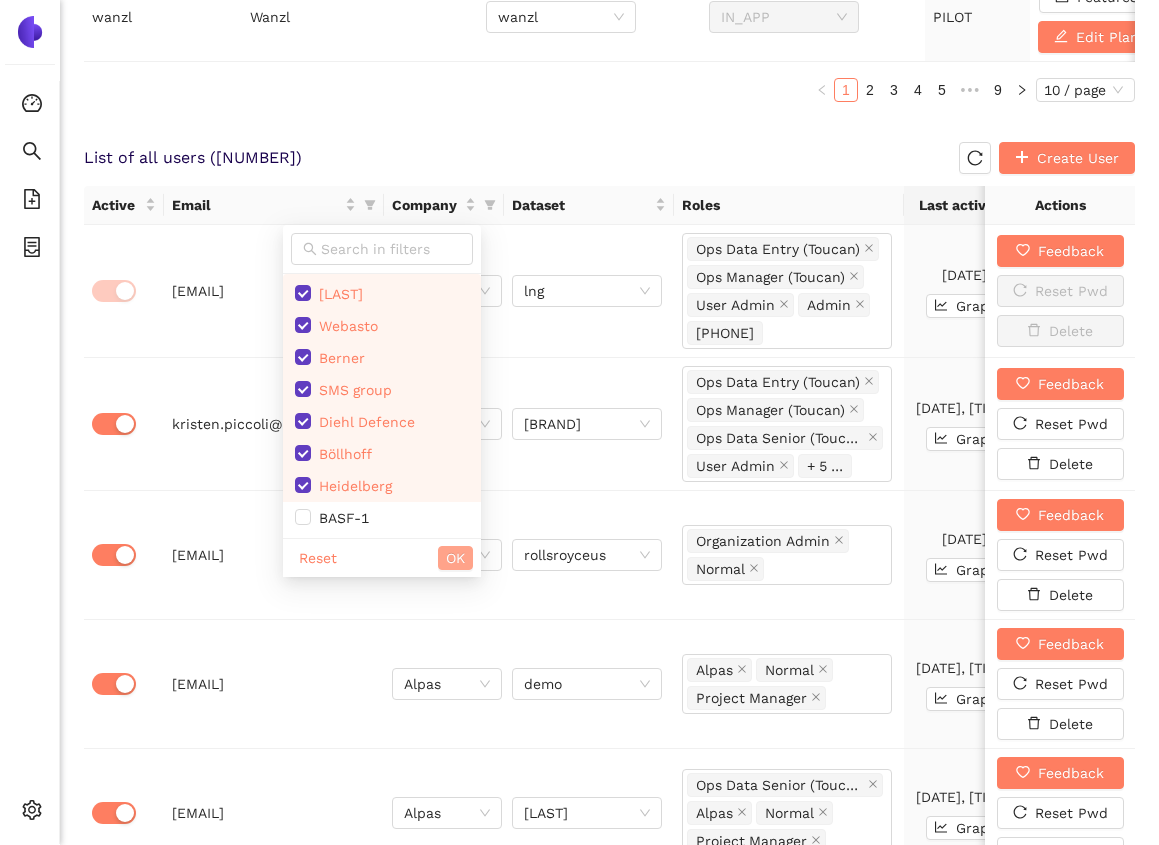 click on "OK" at bounding box center [455, 558] 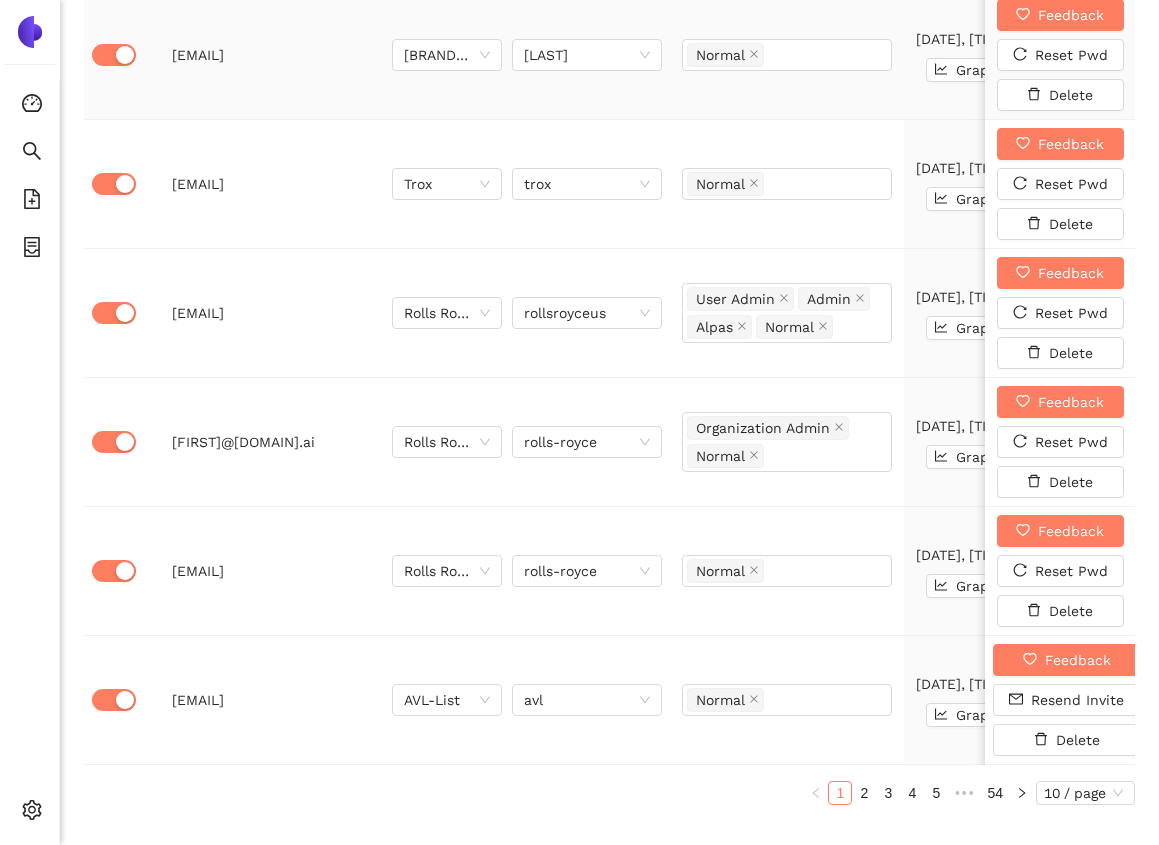 scroll, scrollTop: 1963, scrollLeft: 0, axis: vertical 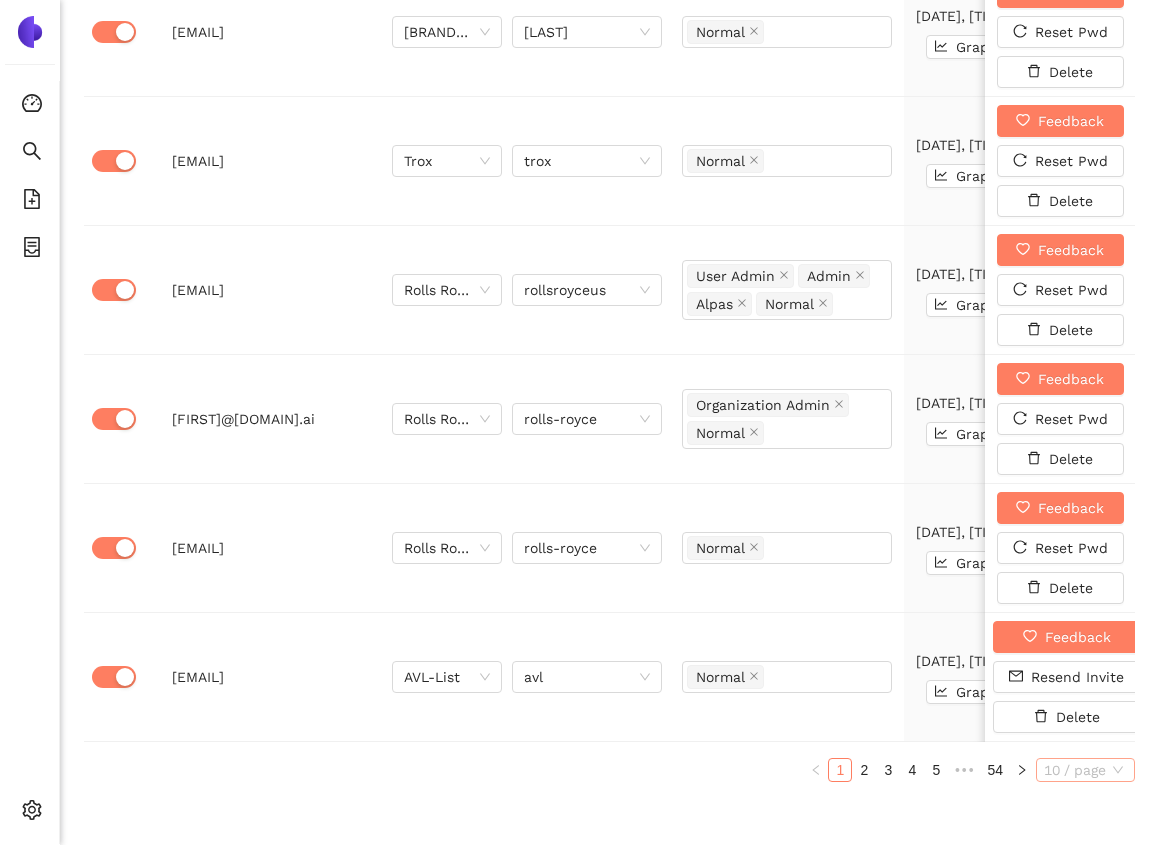 click on "10 / page" at bounding box center (1085, 770) 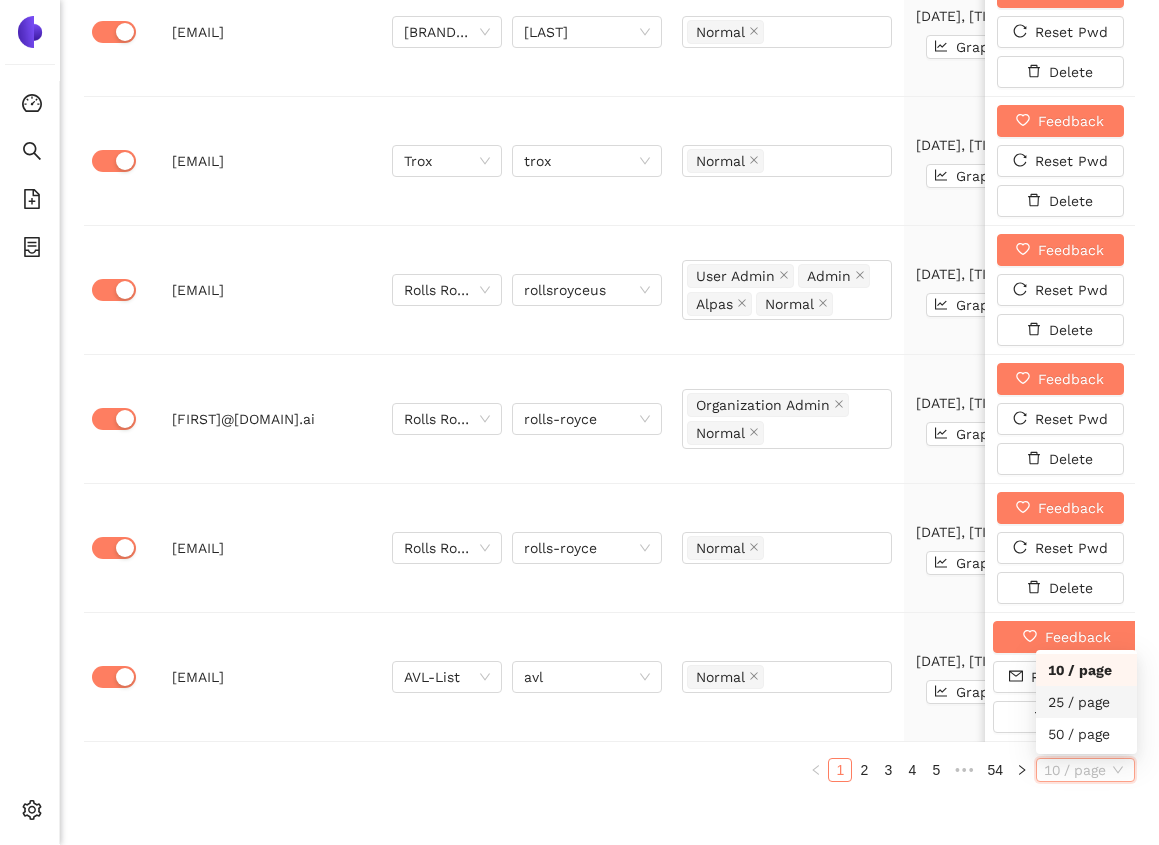 click on "25 / page" at bounding box center (1086, 702) 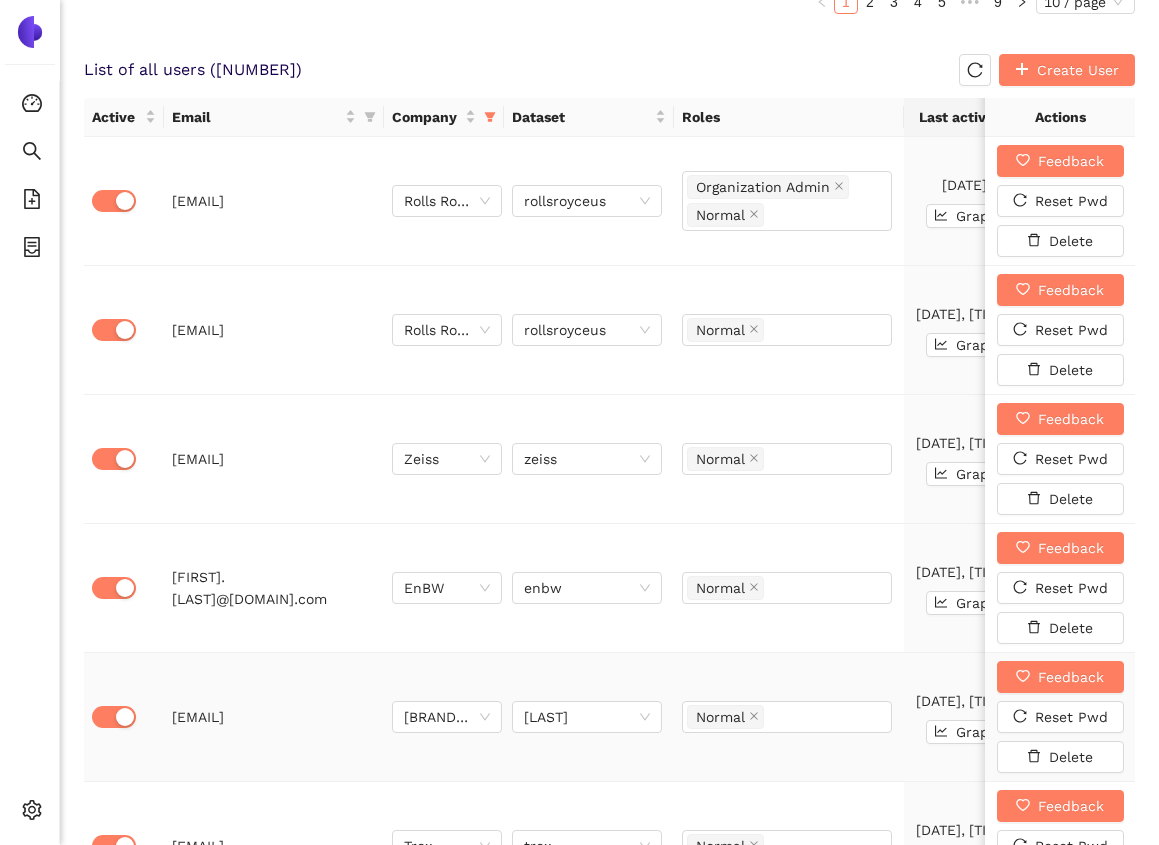 scroll, scrollTop: 1223, scrollLeft: 0, axis: vertical 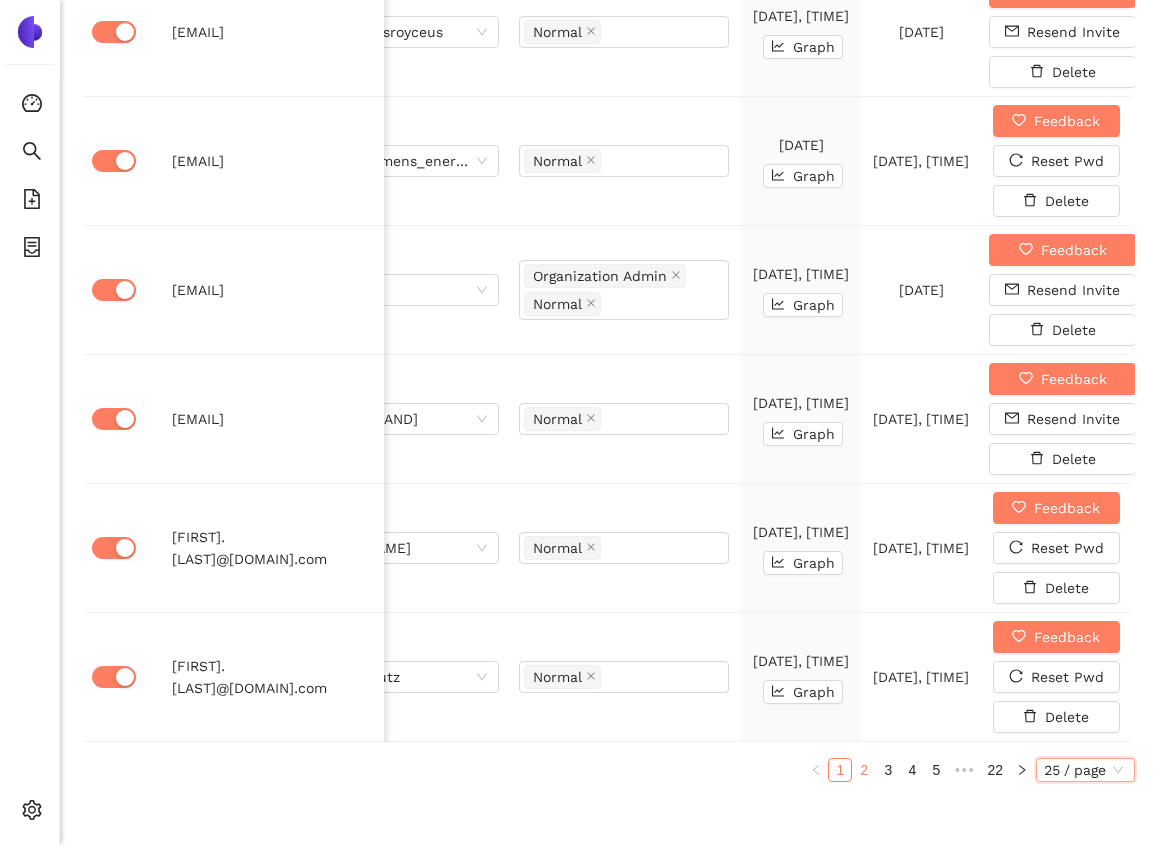 click on "2" at bounding box center [864, 770] 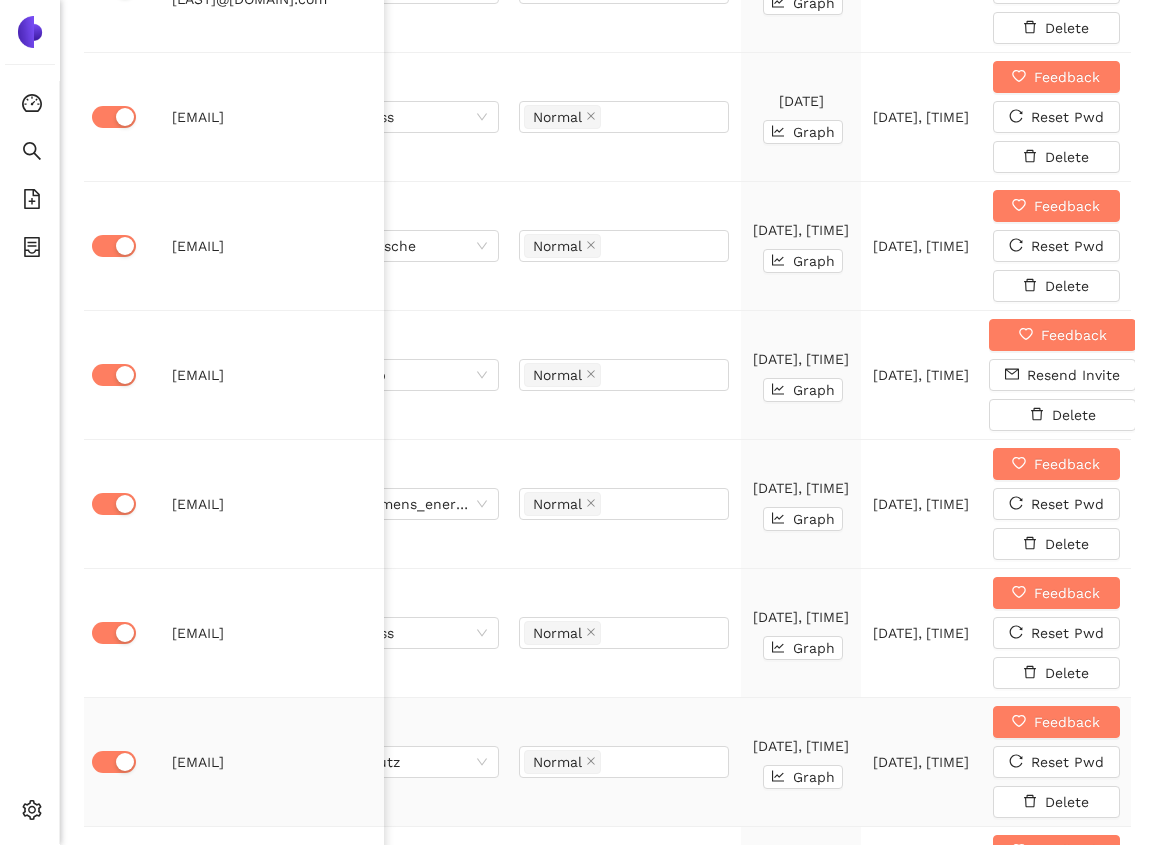 scroll, scrollTop: 3898, scrollLeft: 0, axis: vertical 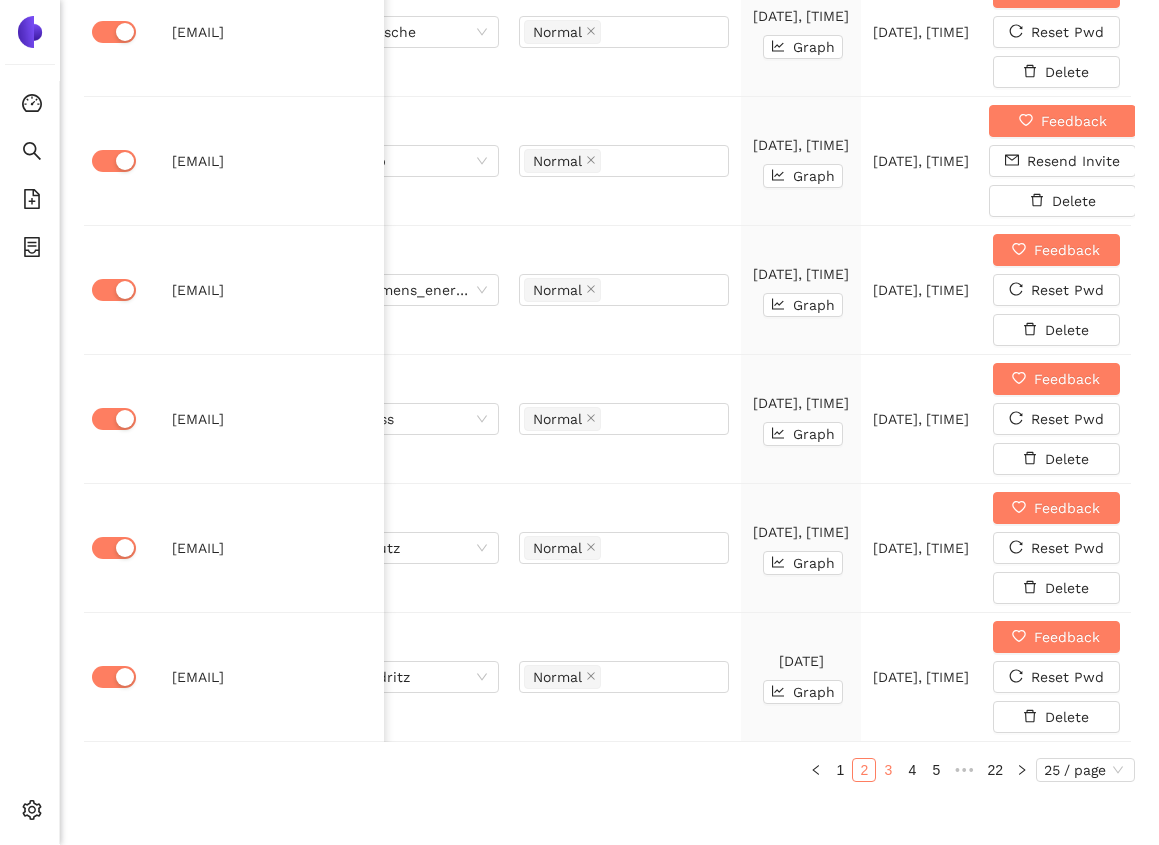 click on "3" at bounding box center [888, 770] 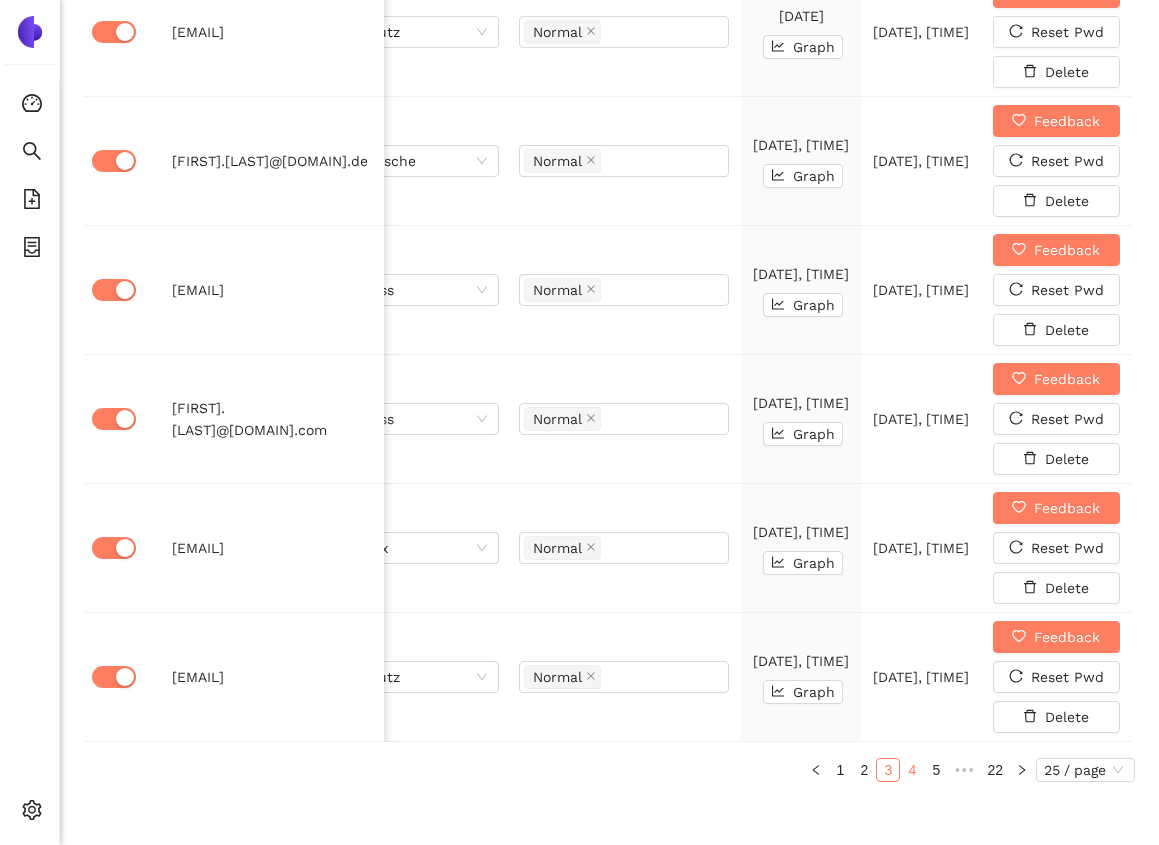 click on "4" at bounding box center [912, 770] 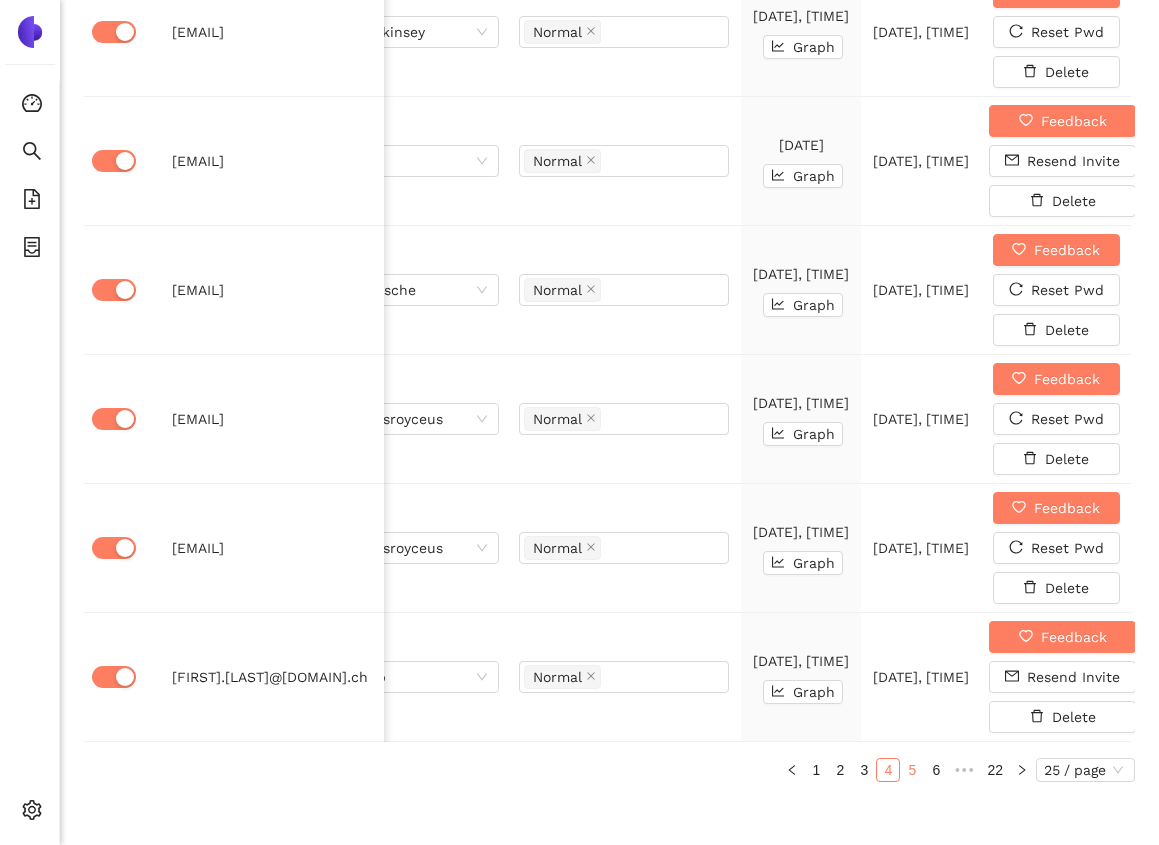 click on "5" at bounding box center (912, 770) 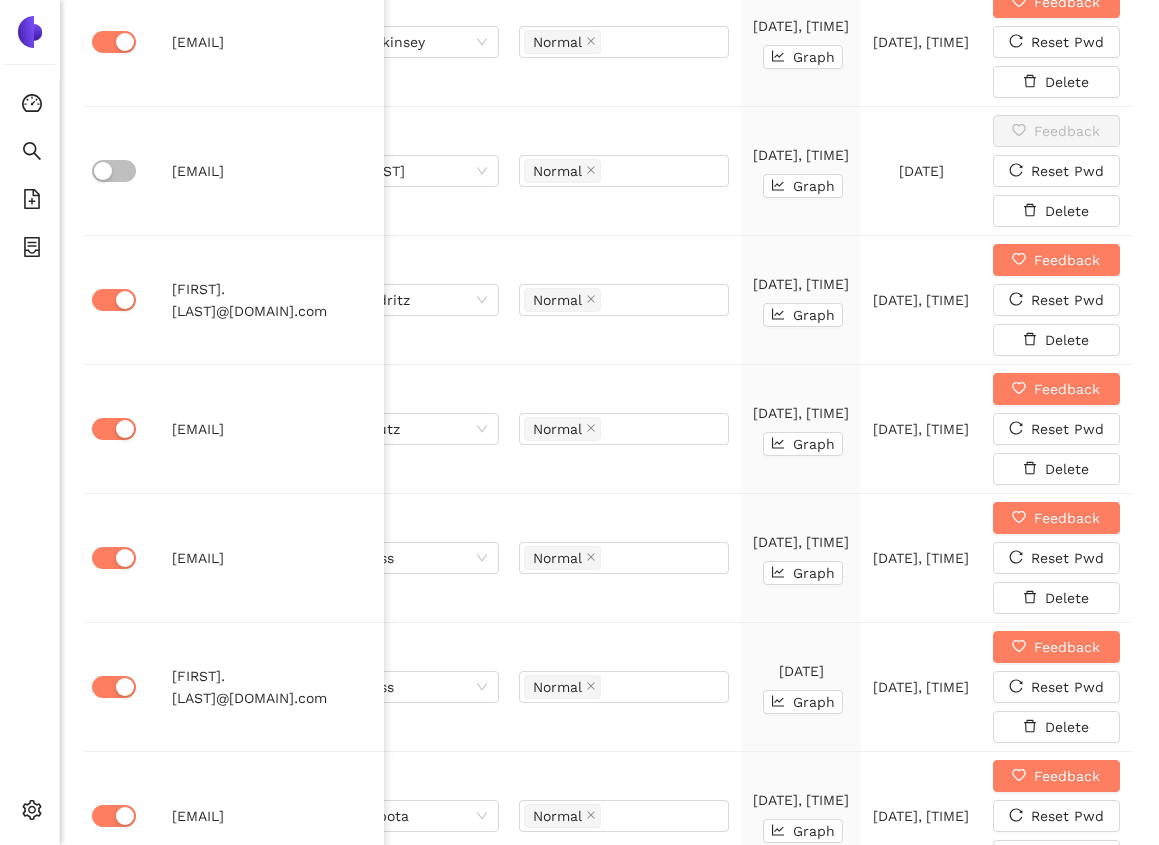 scroll, scrollTop: 3898, scrollLeft: 0, axis: vertical 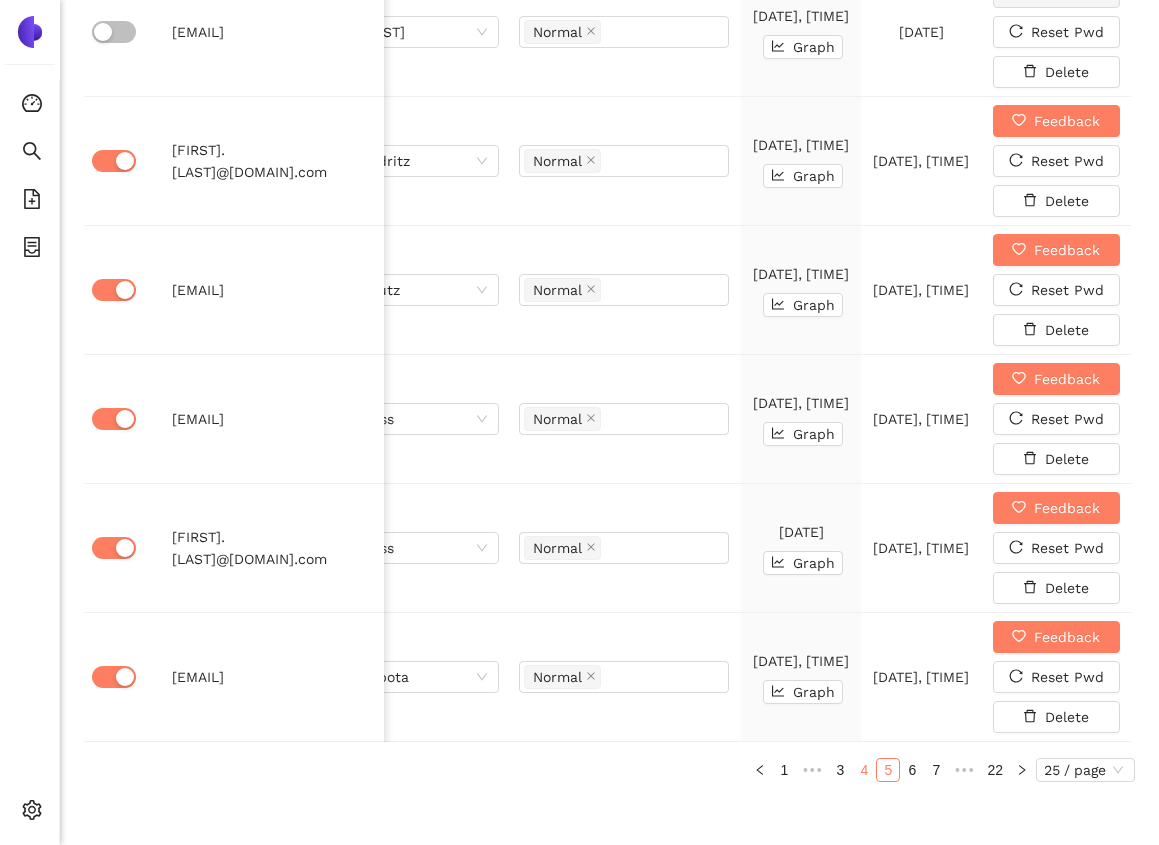 click on "4" at bounding box center (864, 770) 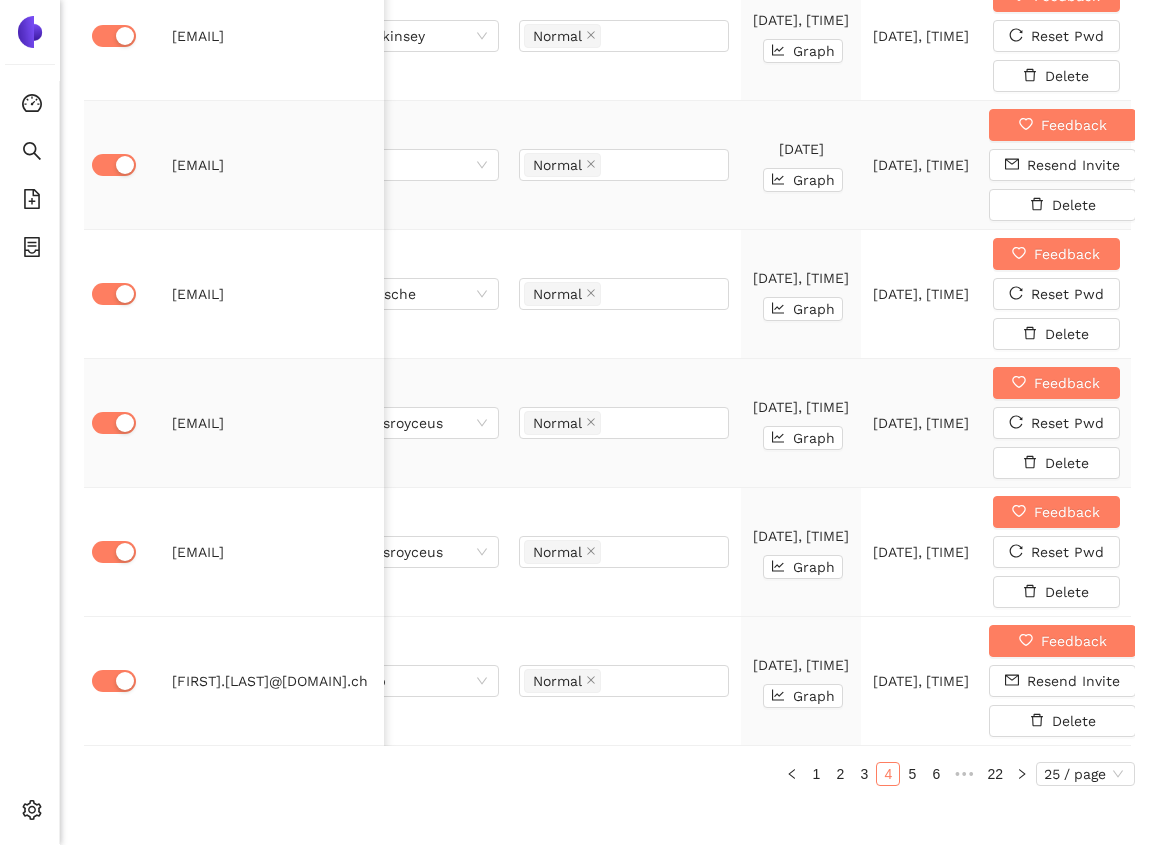 scroll, scrollTop: 3898, scrollLeft: 0, axis: vertical 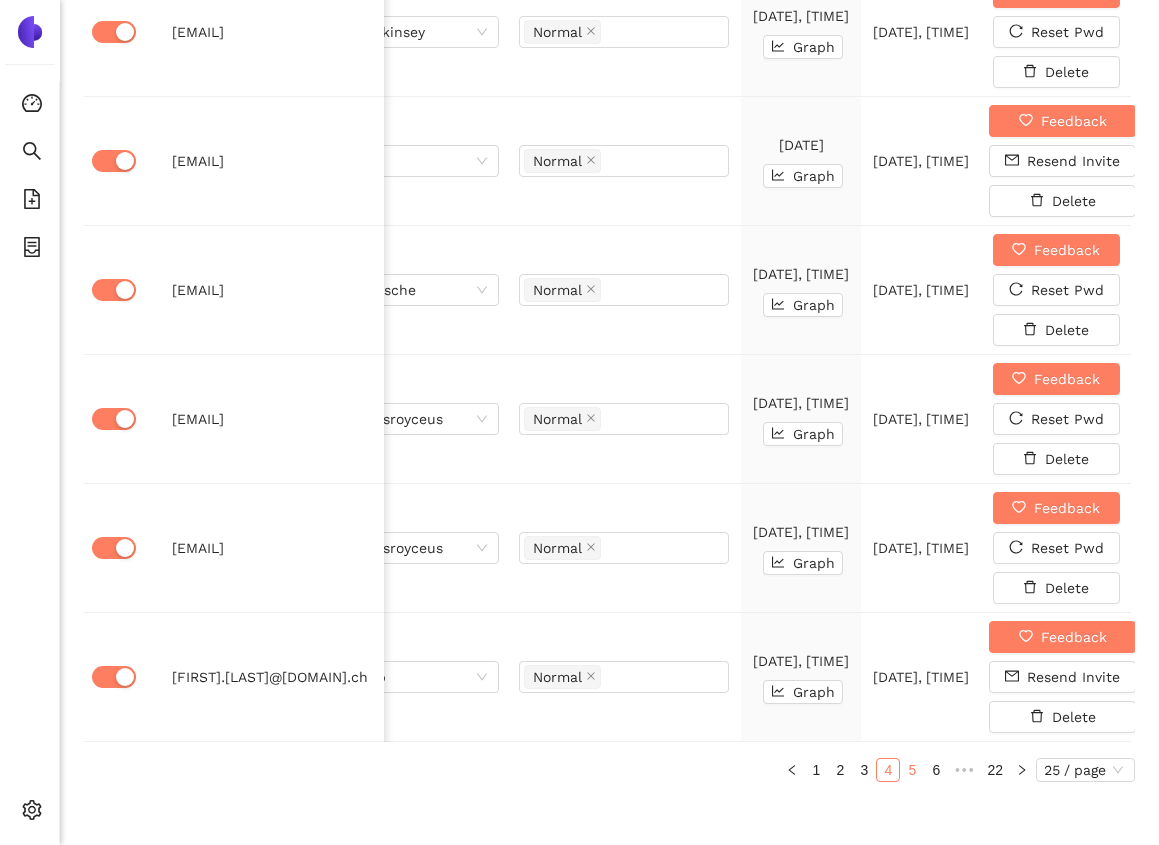 click on "5" at bounding box center [912, 770] 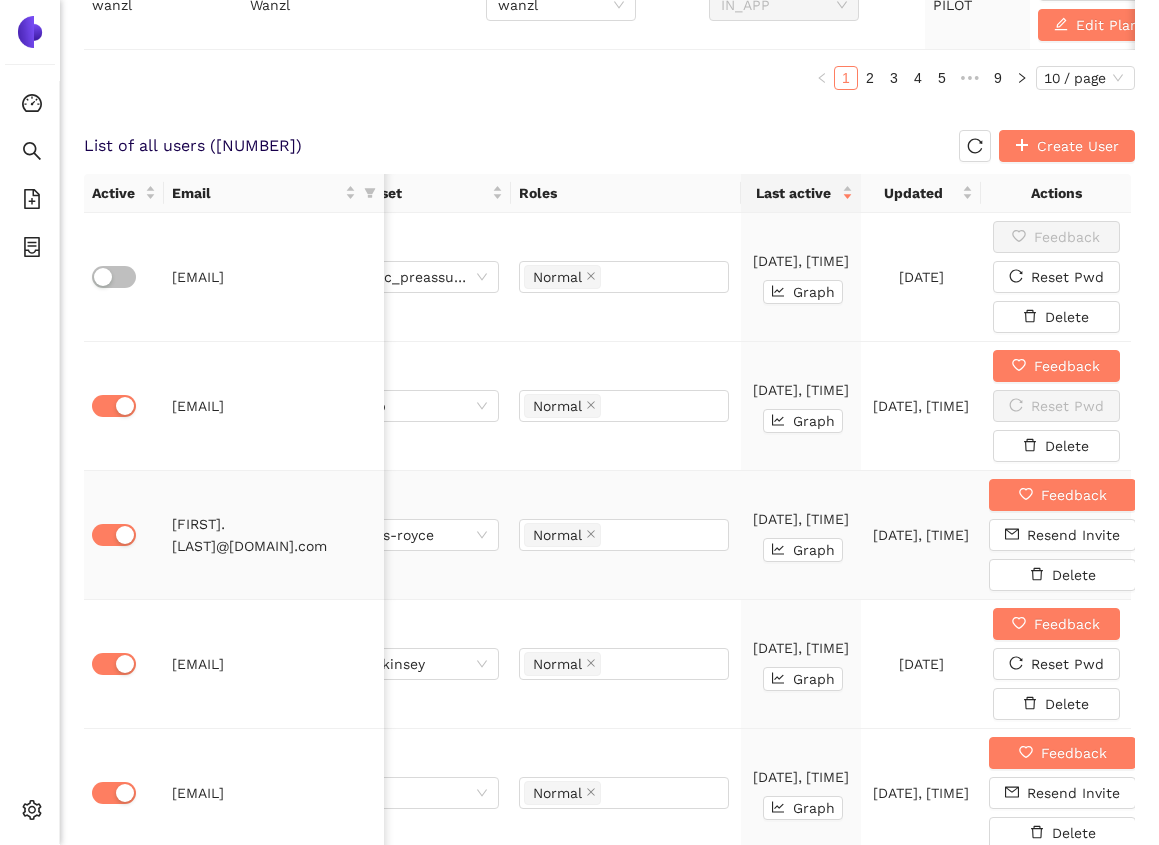 scroll, scrollTop: 1191, scrollLeft: 0, axis: vertical 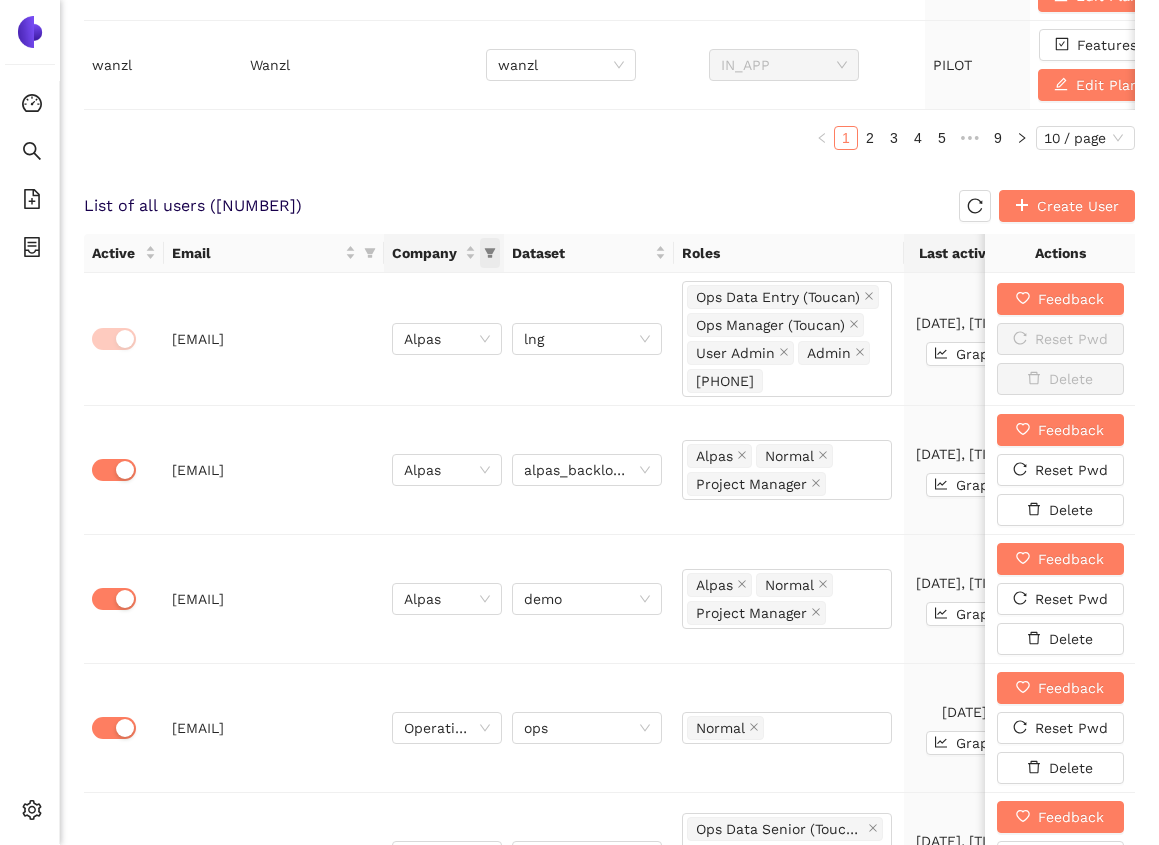click 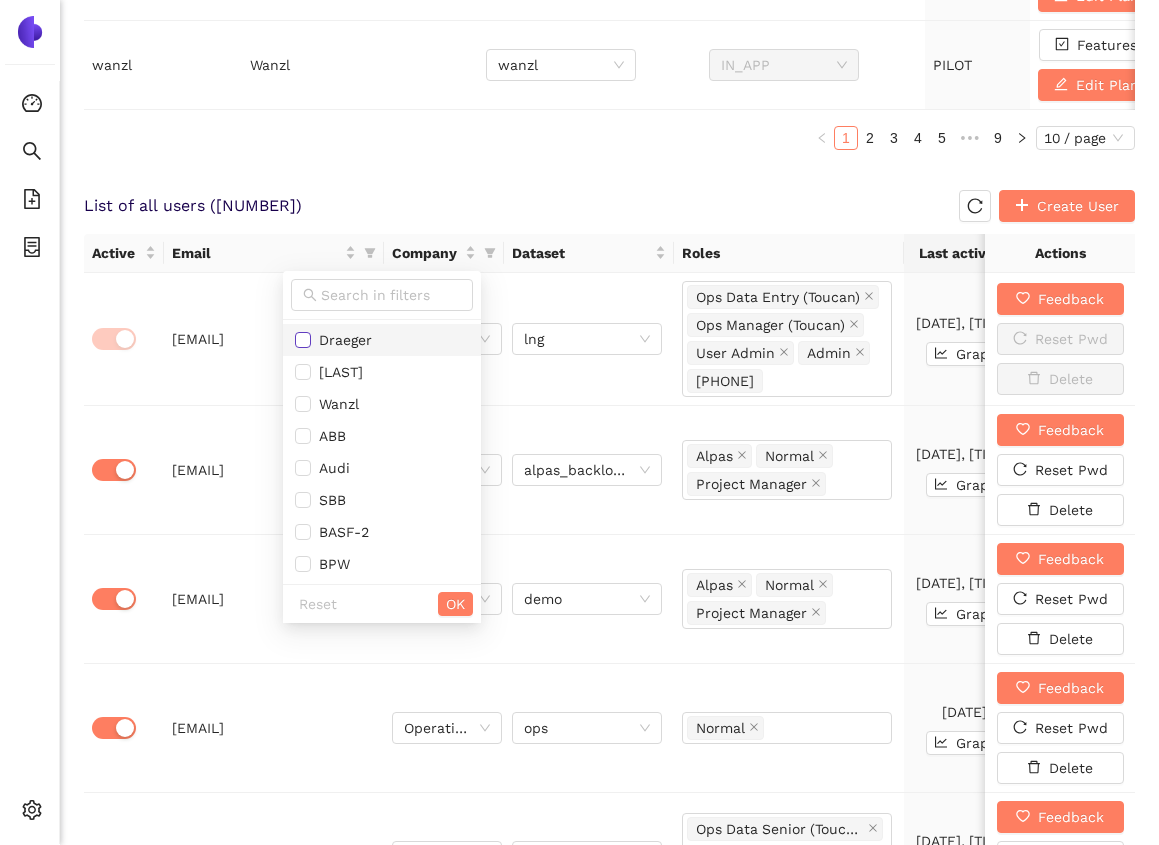 click at bounding box center (303, 340) 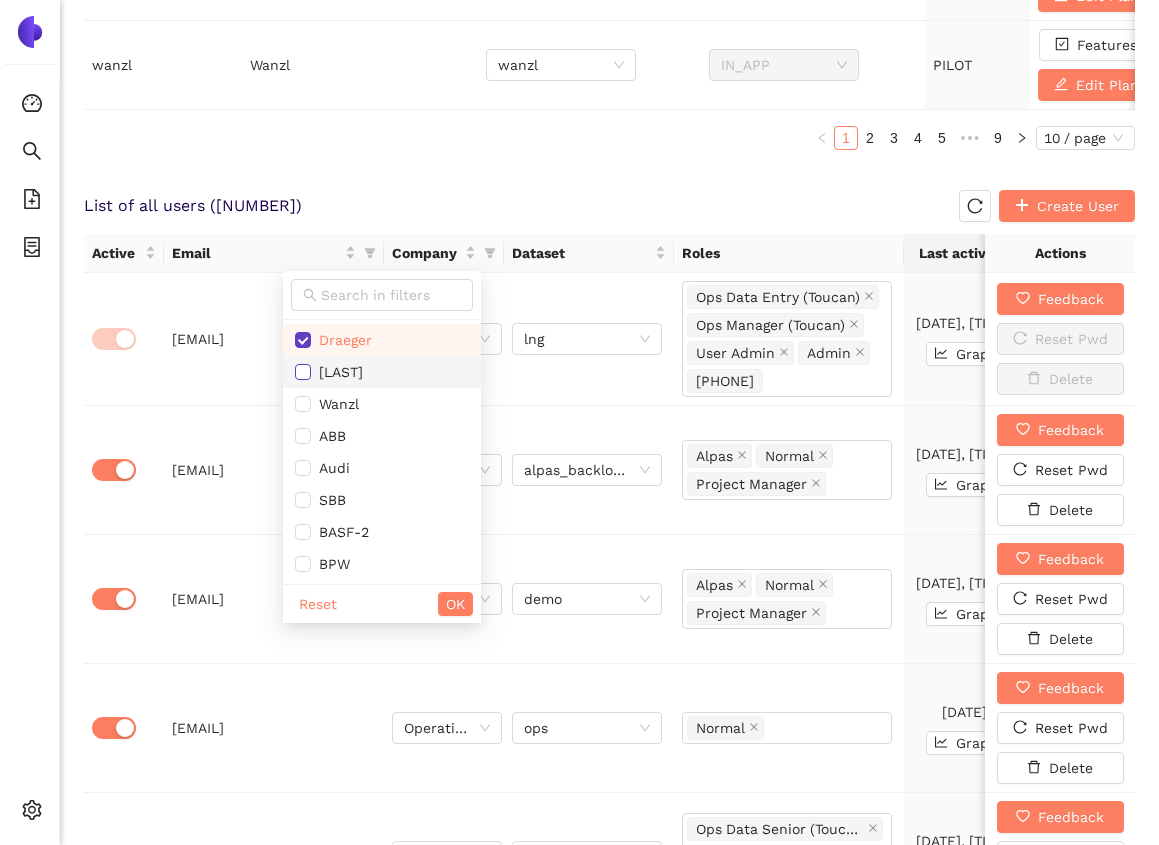 click at bounding box center [303, 372] 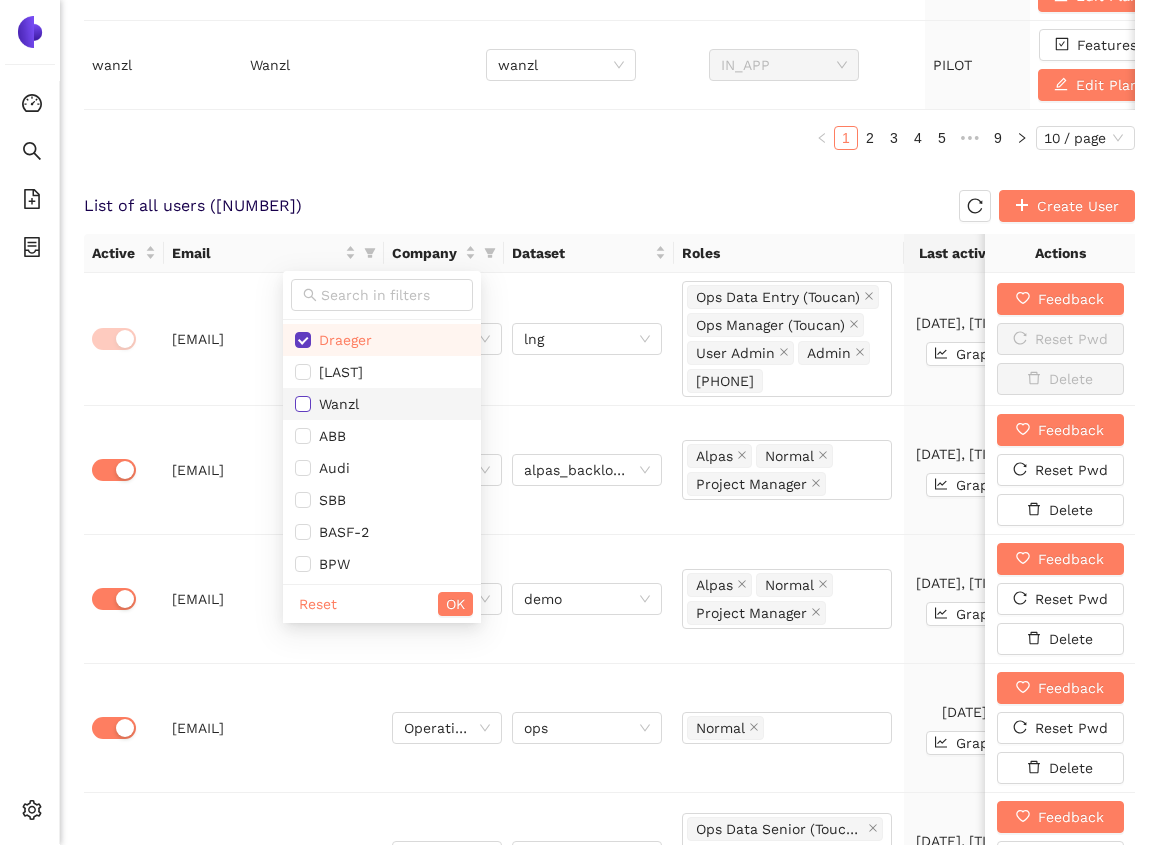click at bounding box center [303, 404] 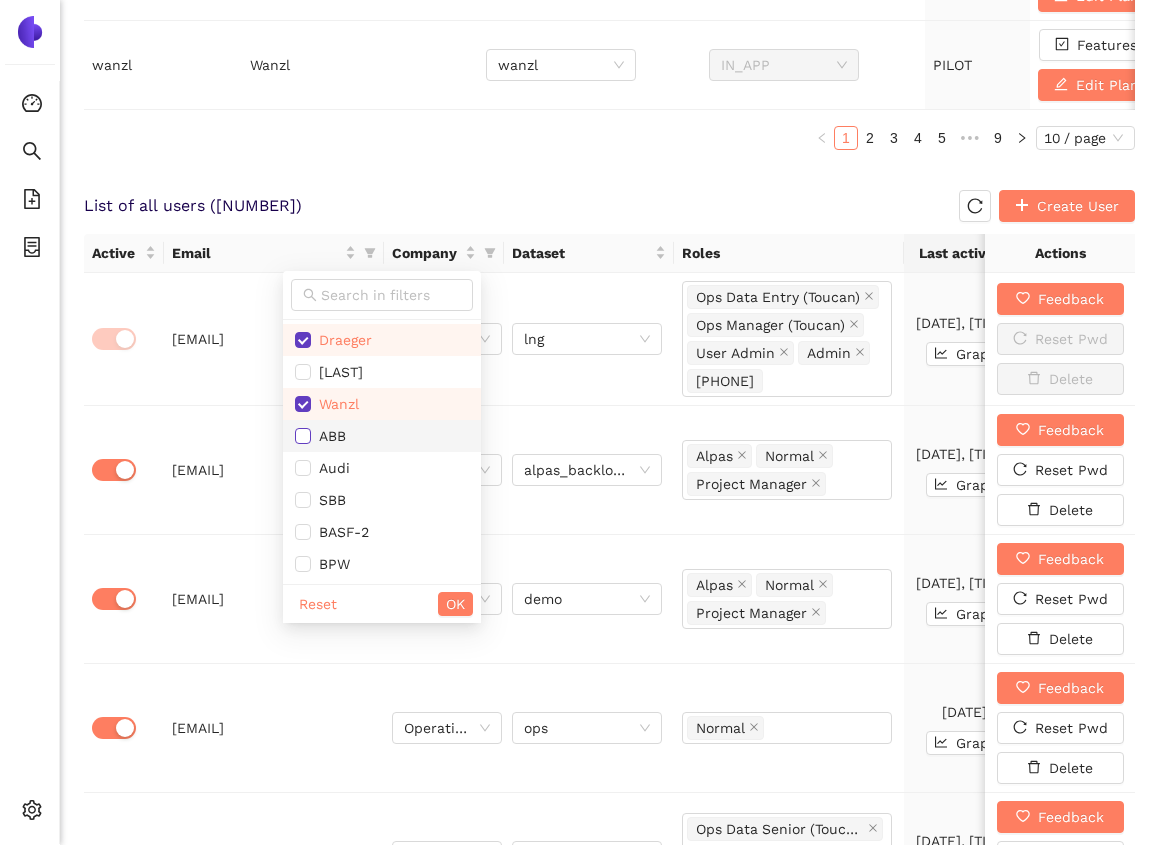 click at bounding box center (303, 436) 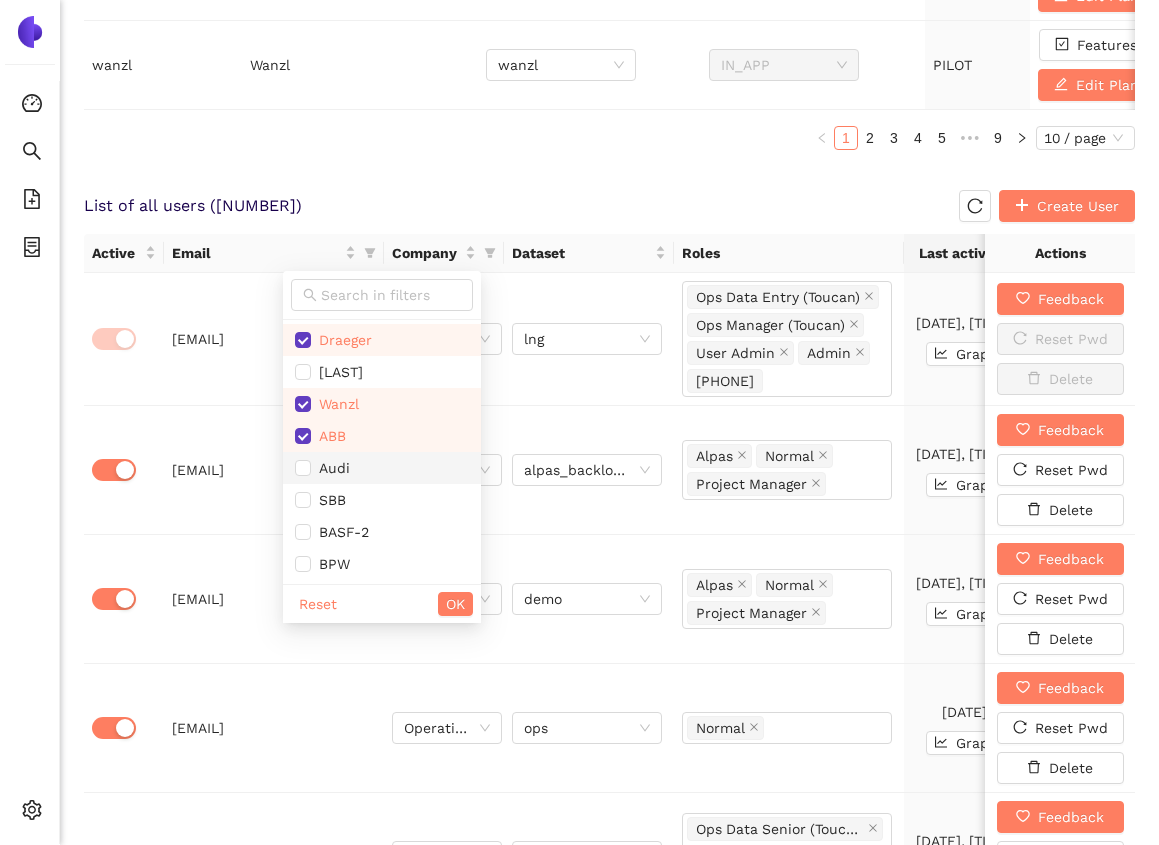click on "Audi" at bounding box center (330, 468) 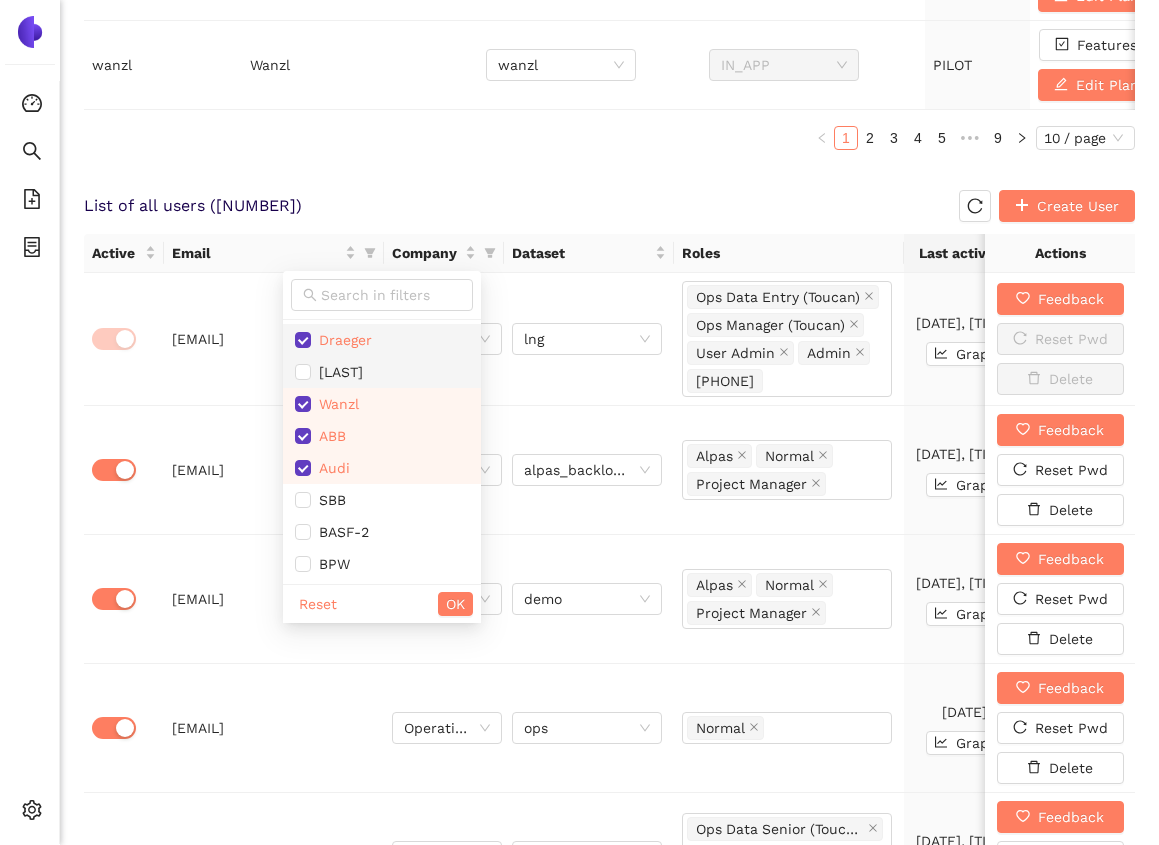 click on "[LAST]" at bounding box center (337, 372) 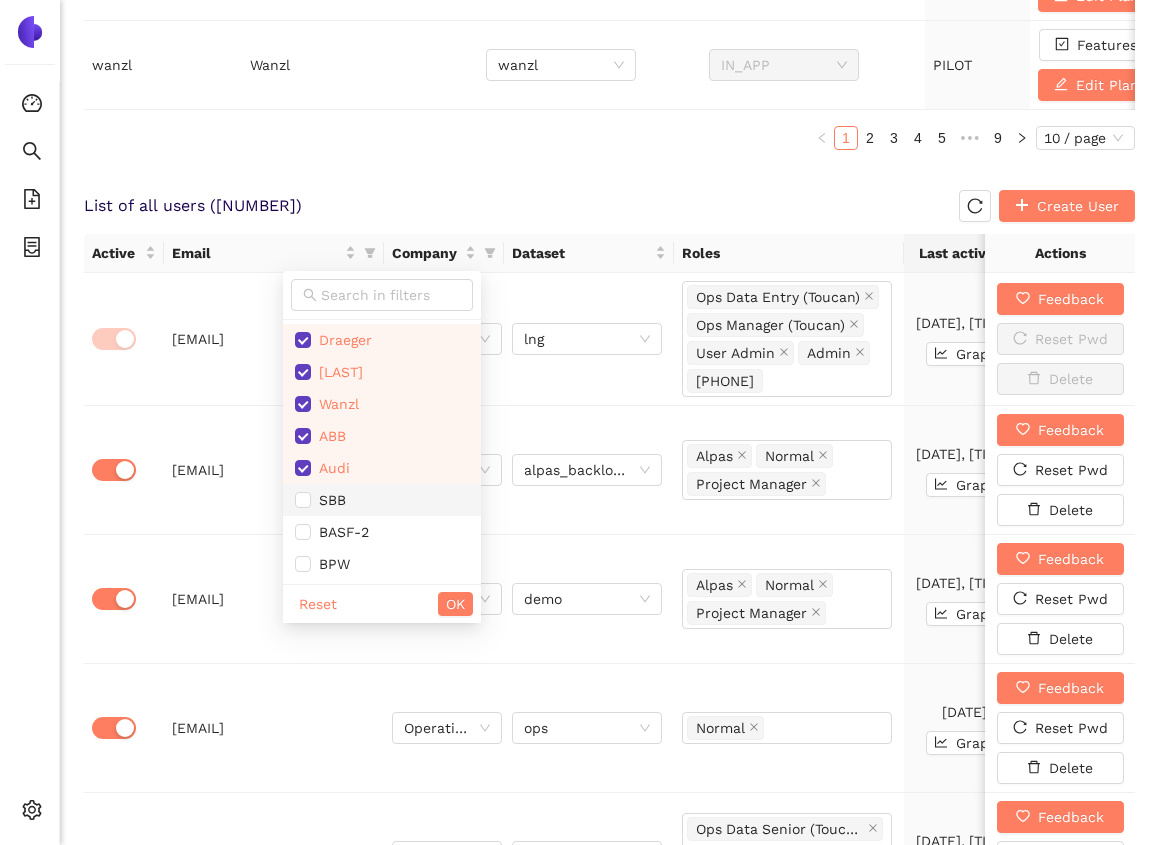 click on "SBB" at bounding box center [382, 500] 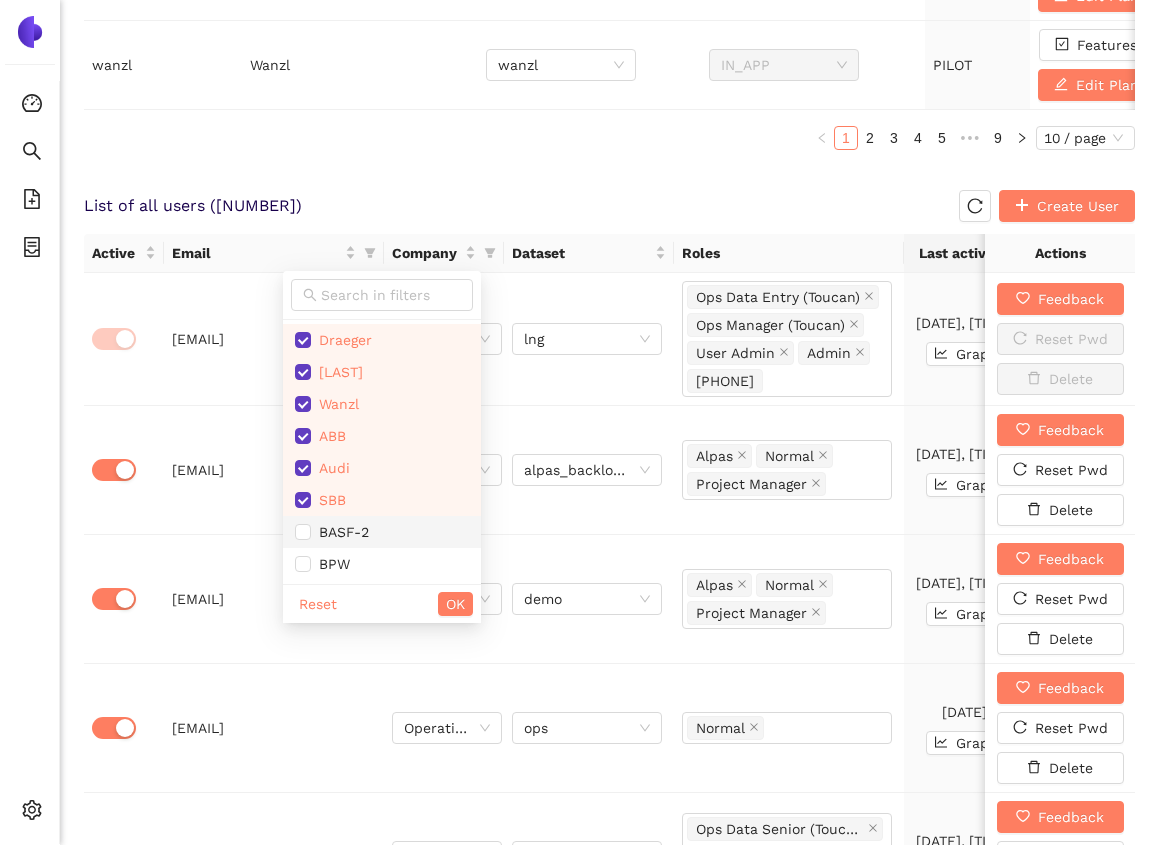 click on "BASF-2" at bounding box center (340, 532) 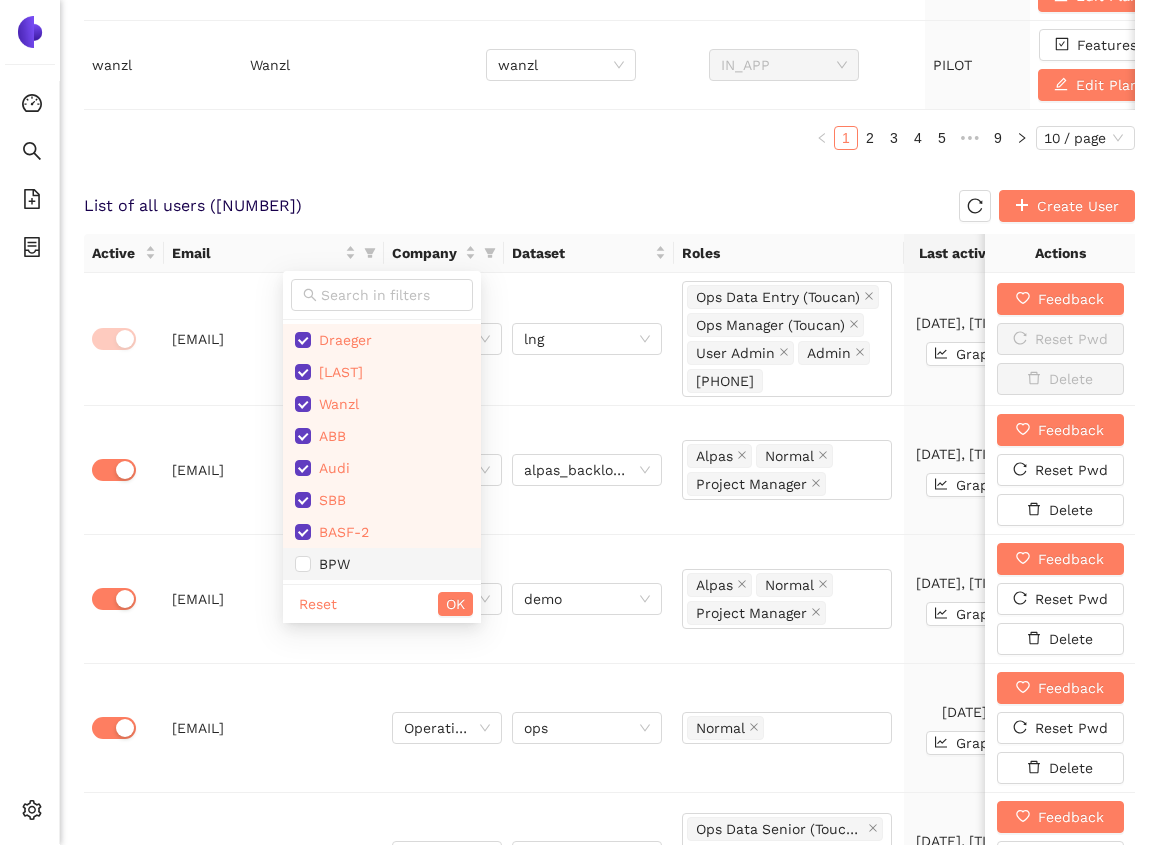 click on "BPW" at bounding box center [382, 564] 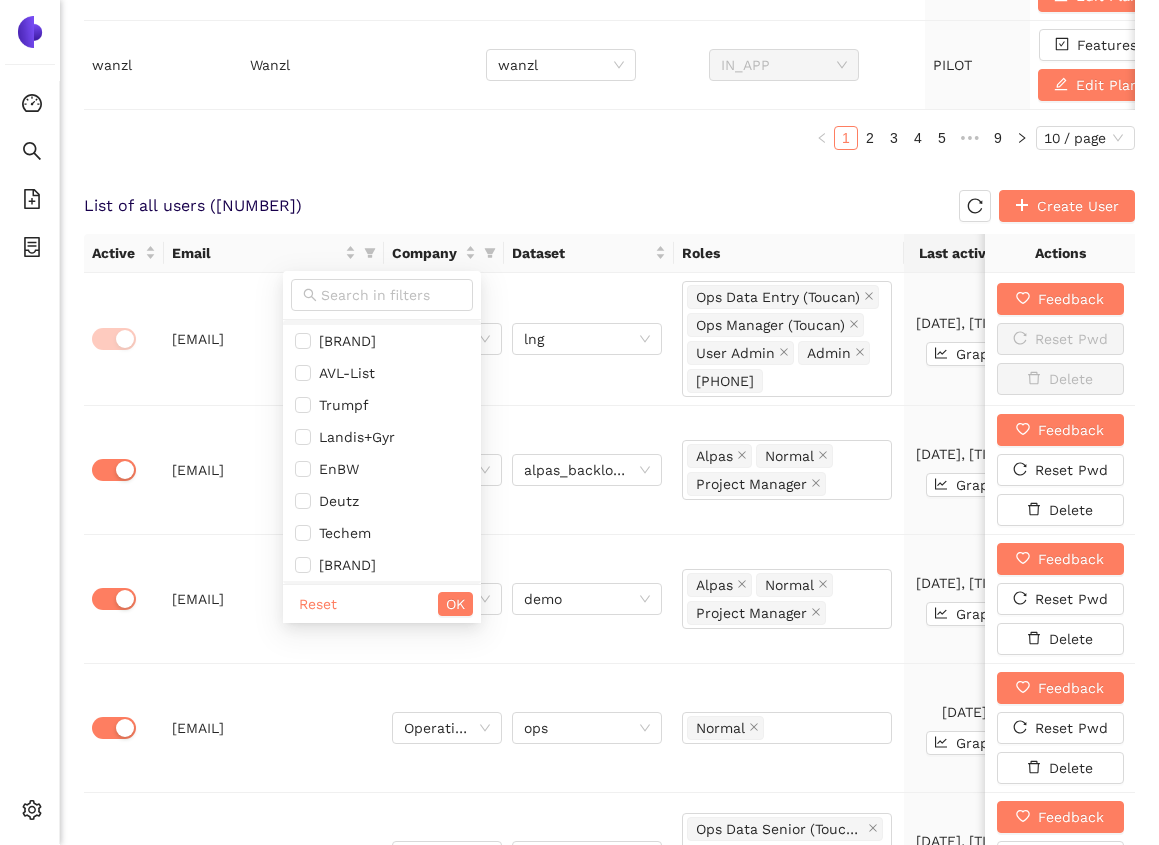 scroll, scrollTop: 251, scrollLeft: 0, axis: vertical 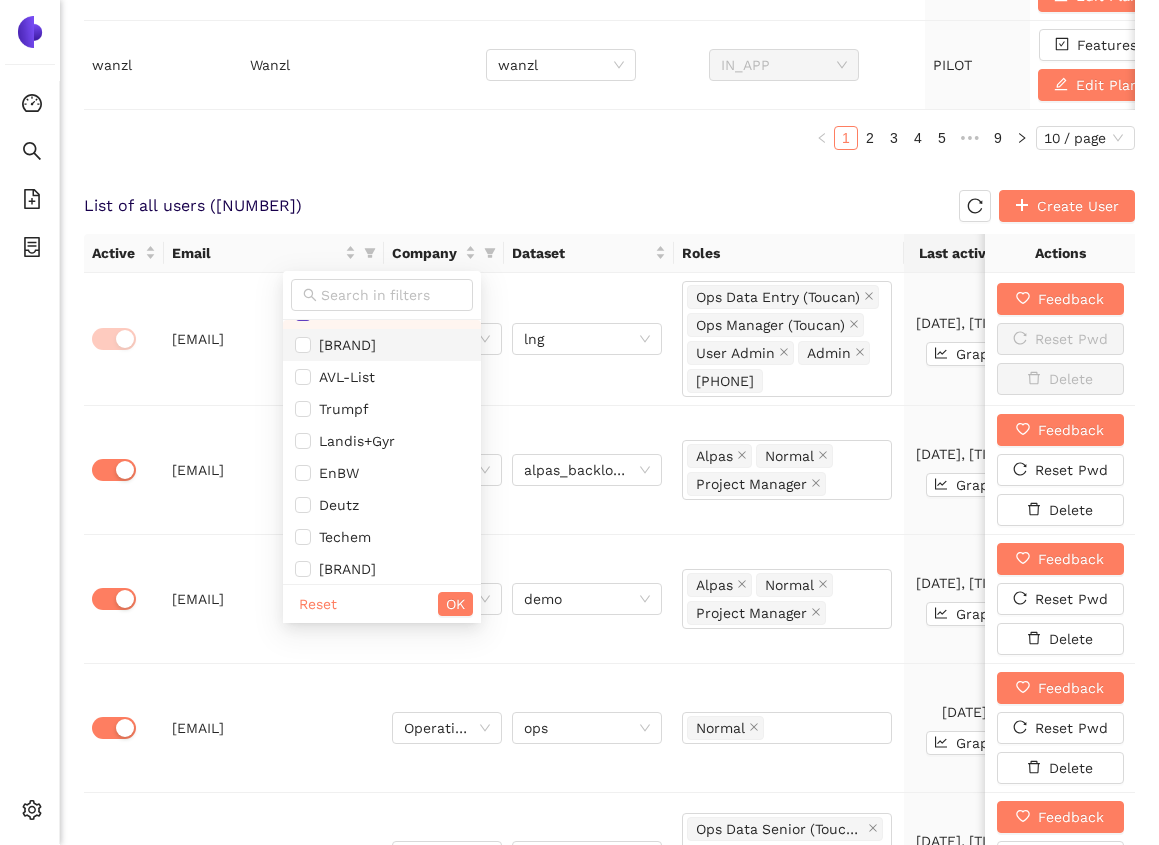click on "[BRAND]" at bounding box center (382, 345) 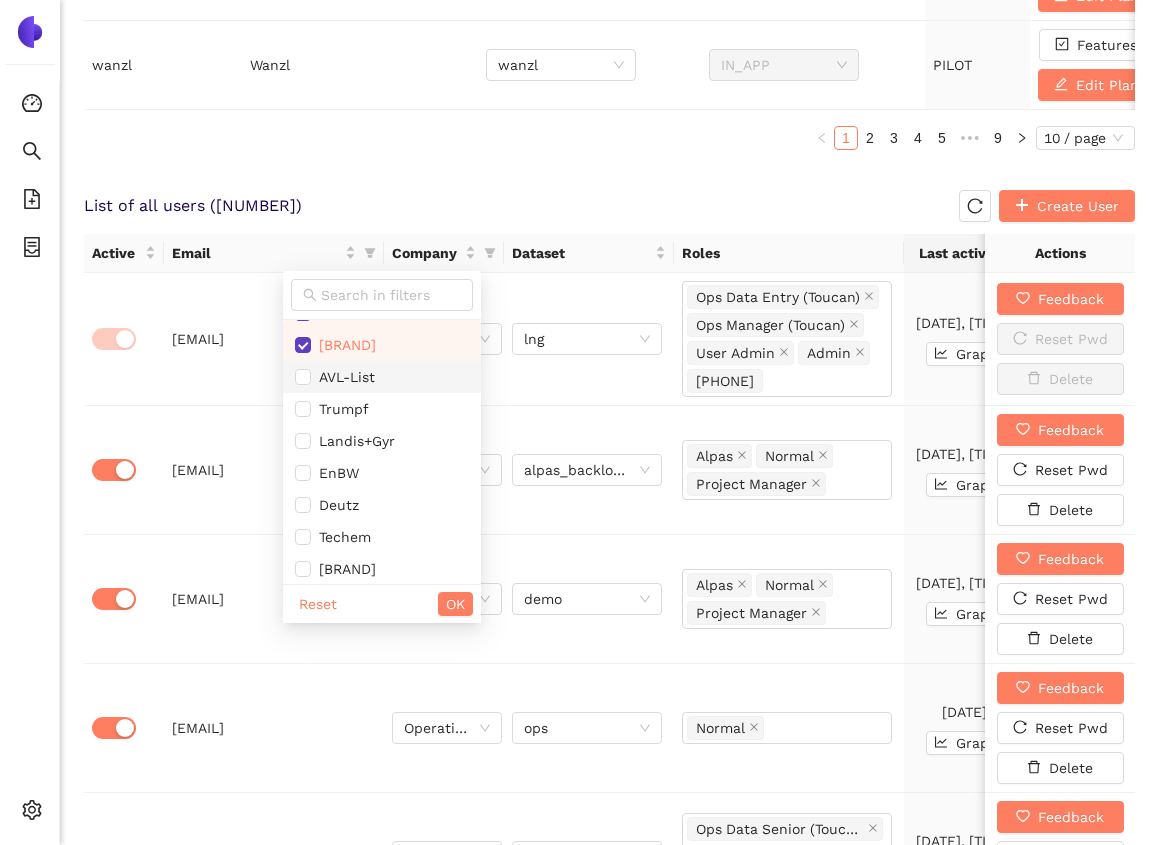 click on "AVL-List" at bounding box center (382, 377) 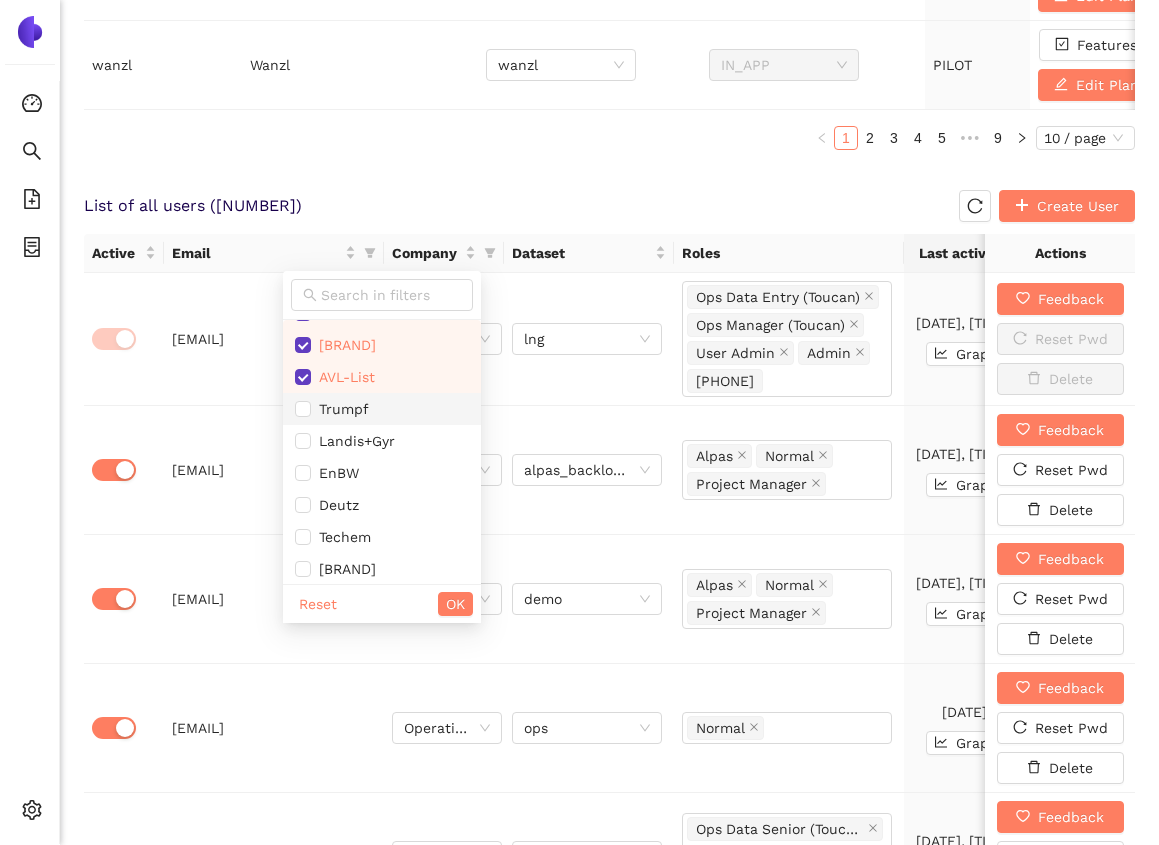 click on "Trumpf" at bounding box center [382, 409] 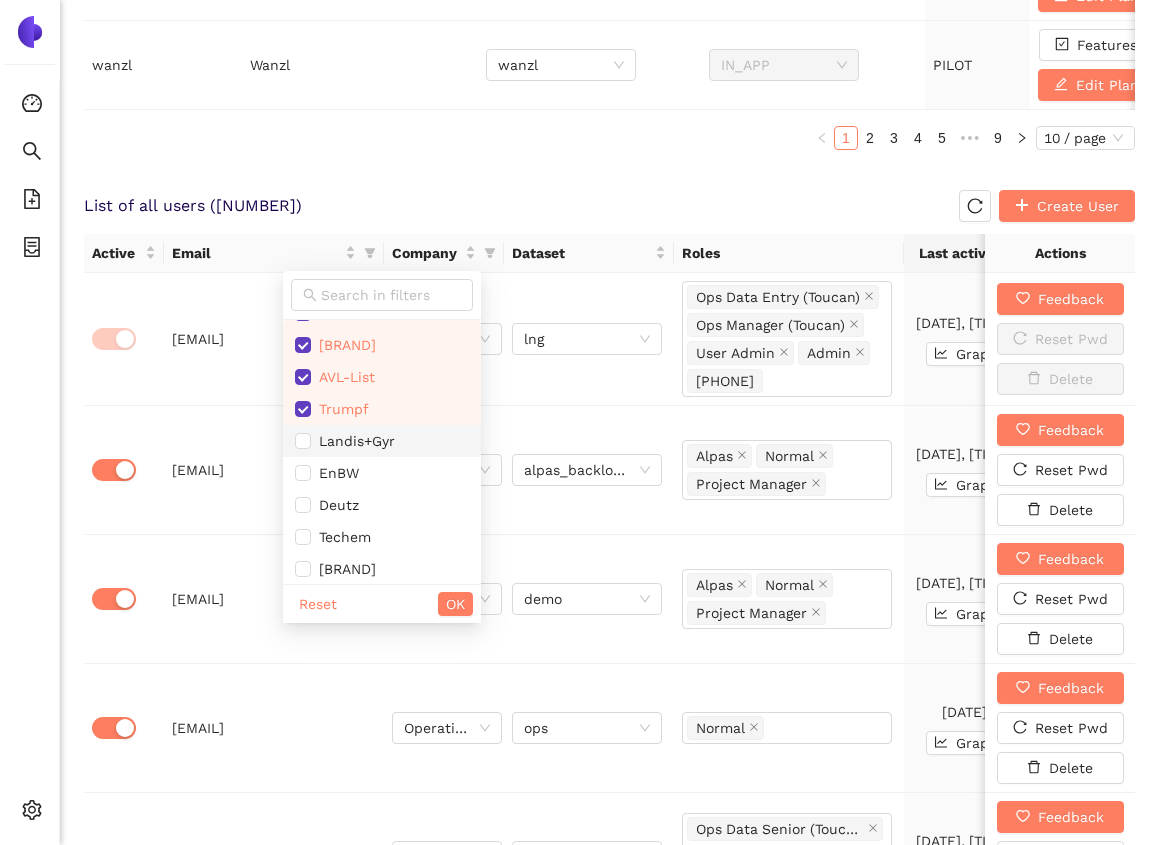 click on "Landis+Gyr" at bounding box center (382, 441) 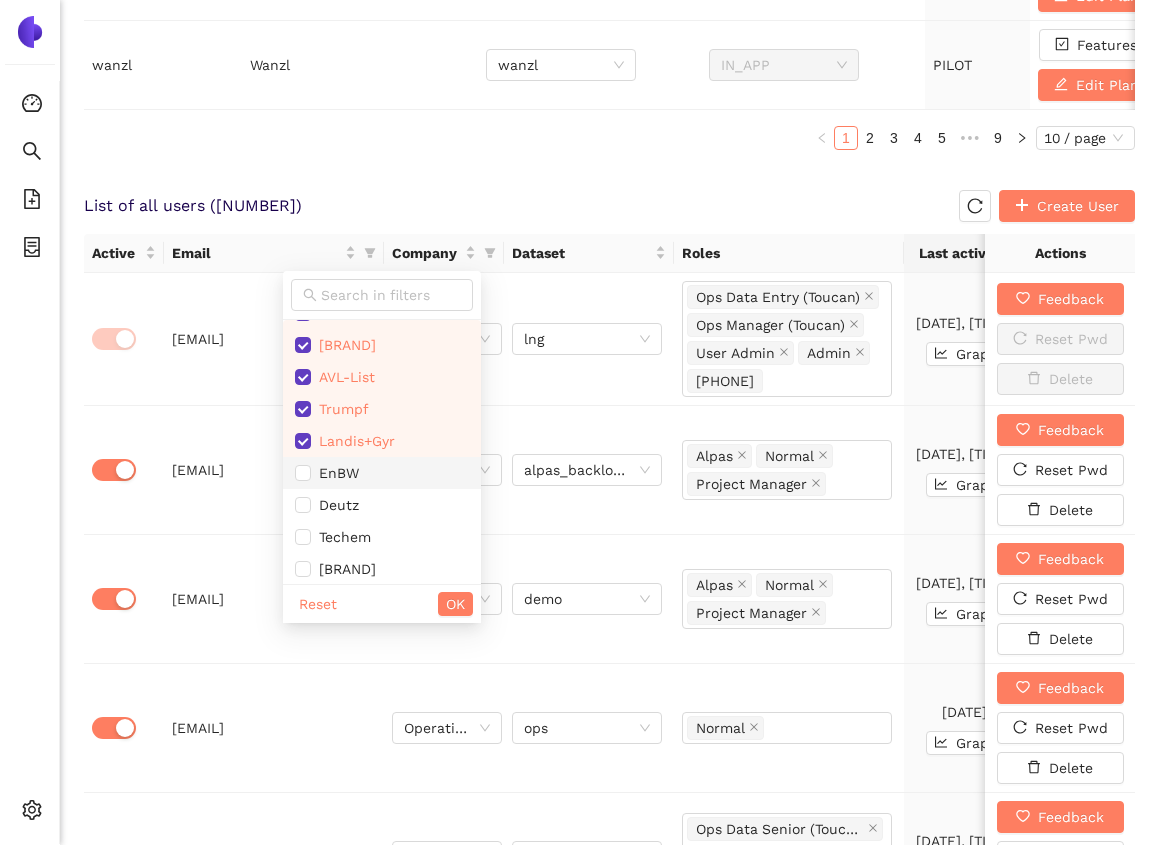 click on "EnBW" at bounding box center (382, 473) 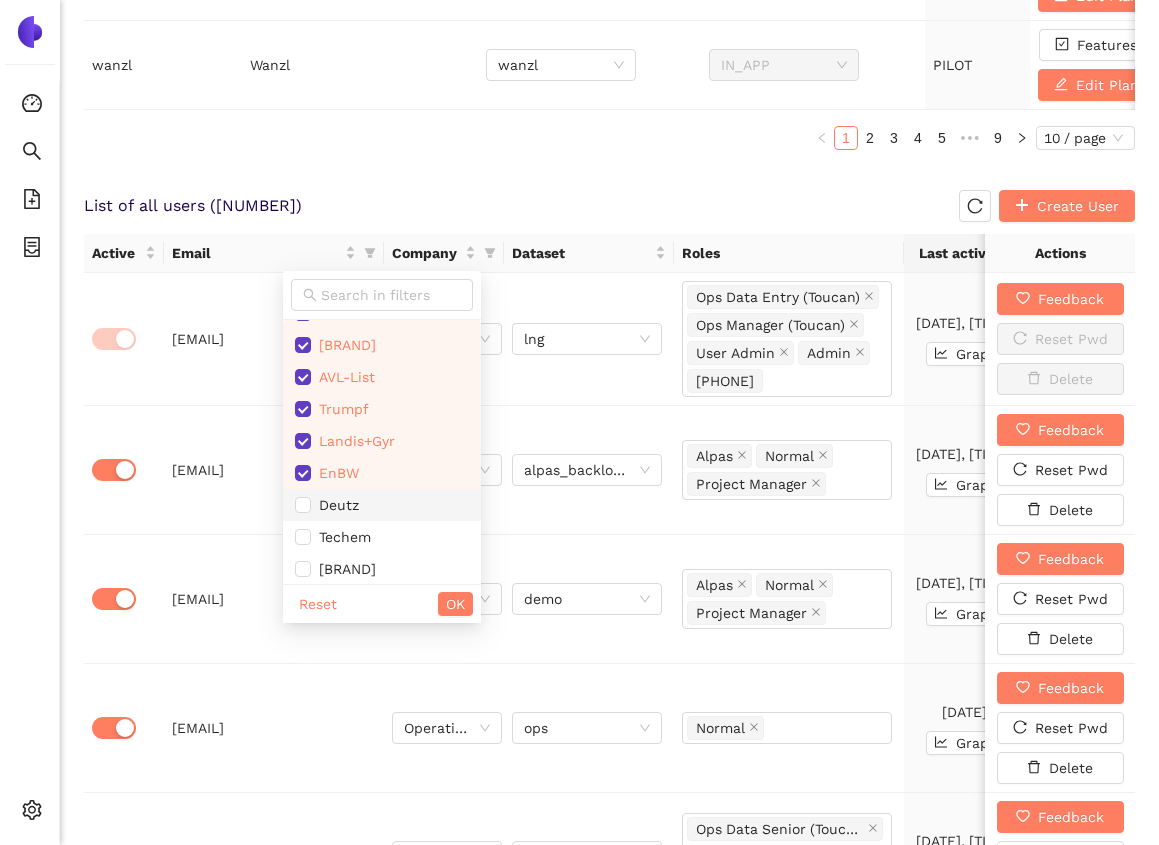 click on "Deutz" at bounding box center [382, 505] 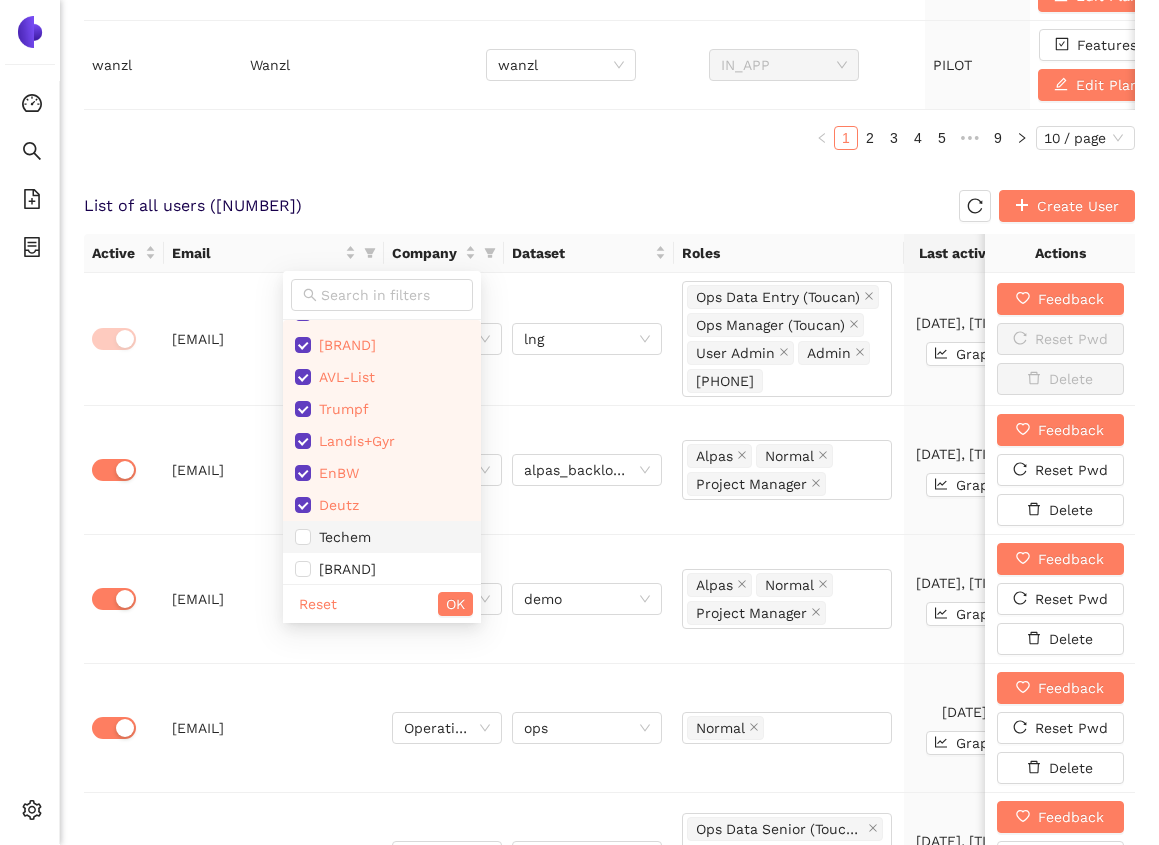 click on "Techem" at bounding box center [382, 537] 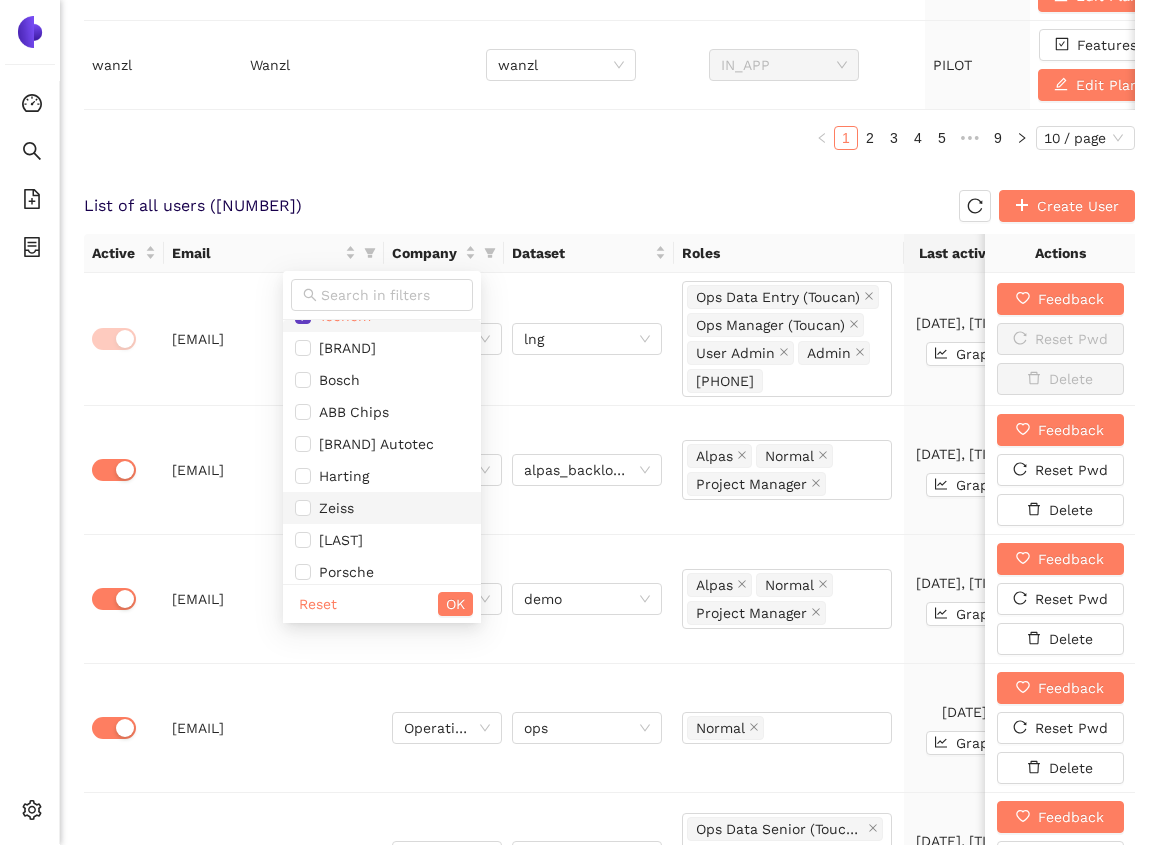 scroll, scrollTop: 478, scrollLeft: 0, axis: vertical 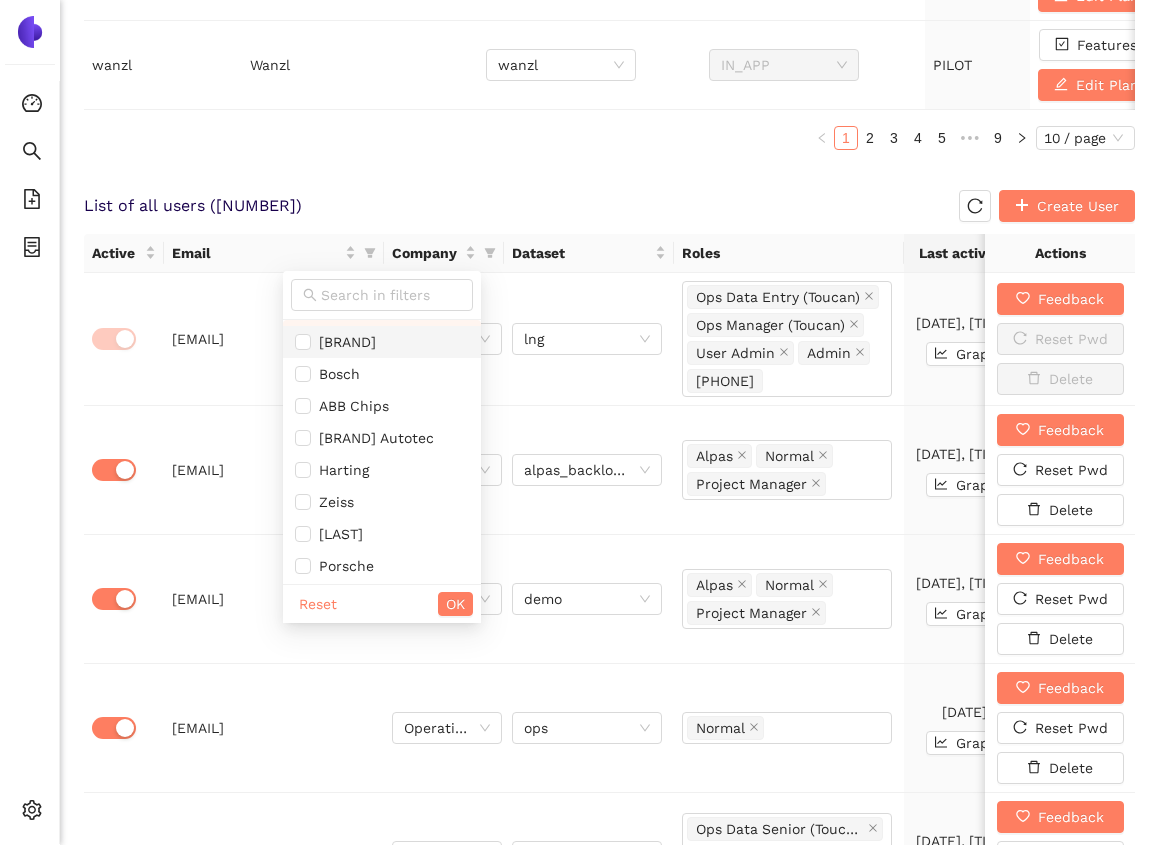 click on "[BRAND]" at bounding box center [343, 342] 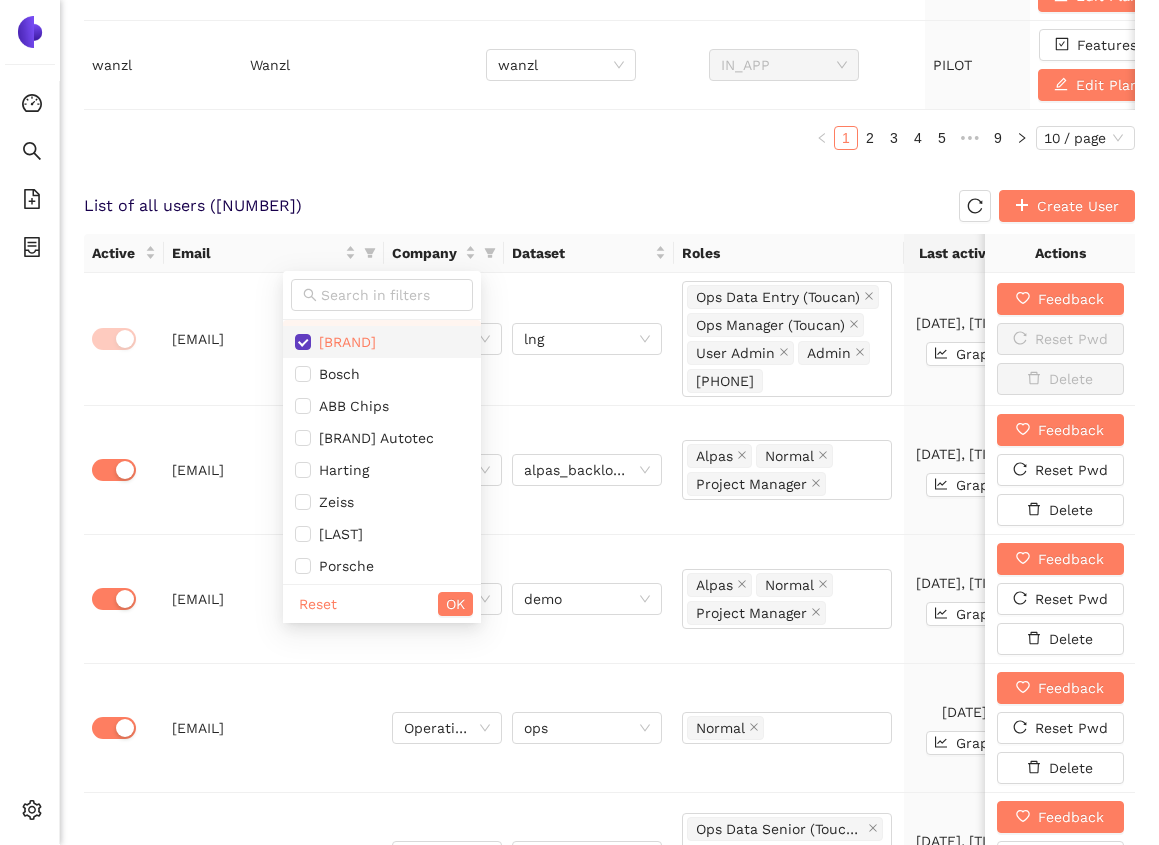 checkbox on "true" 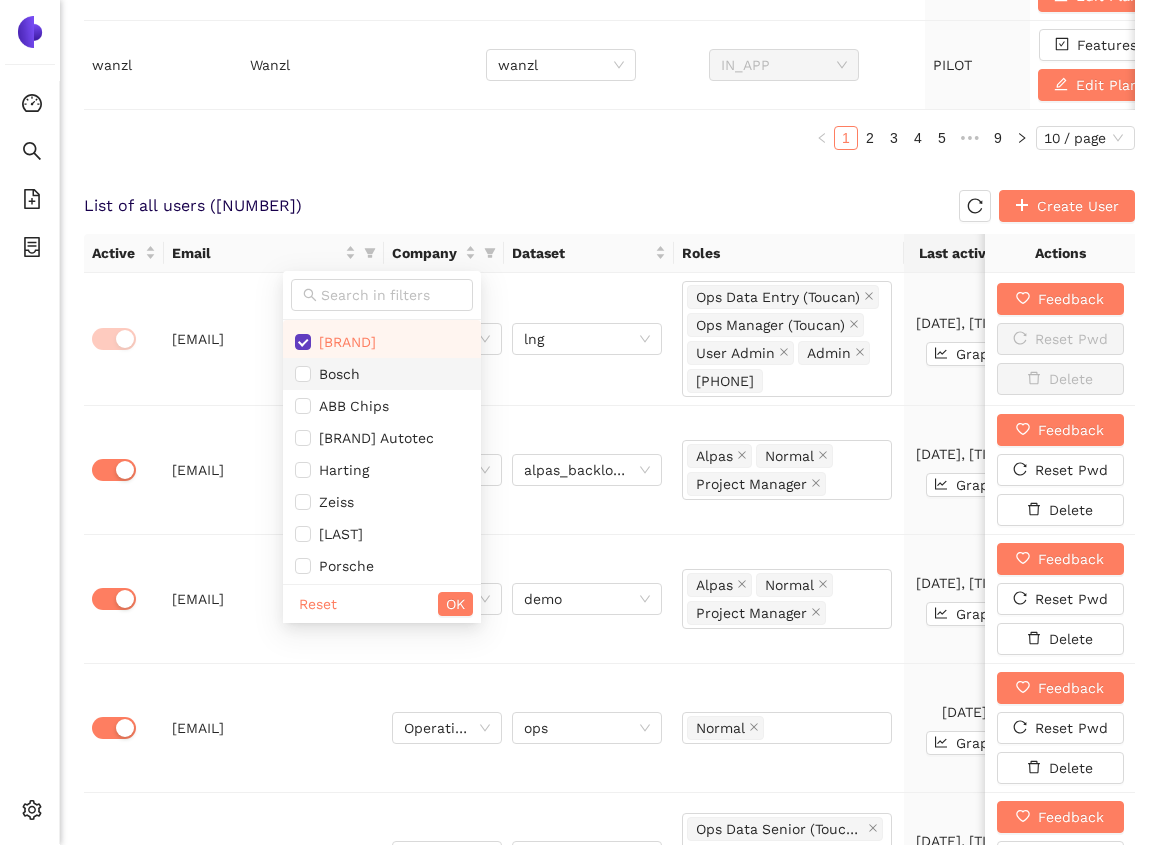 click on "Bosch" at bounding box center (382, 374) 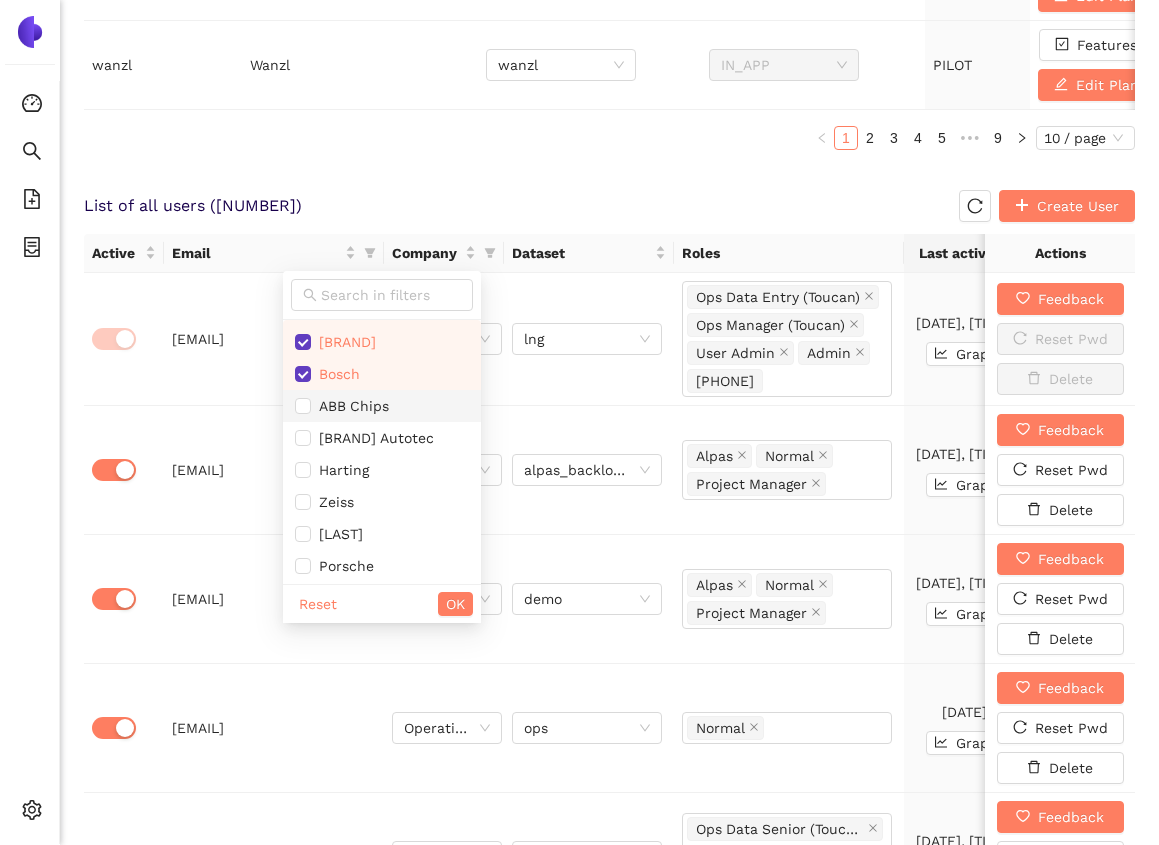click on "ABB Chips" at bounding box center (350, 406) 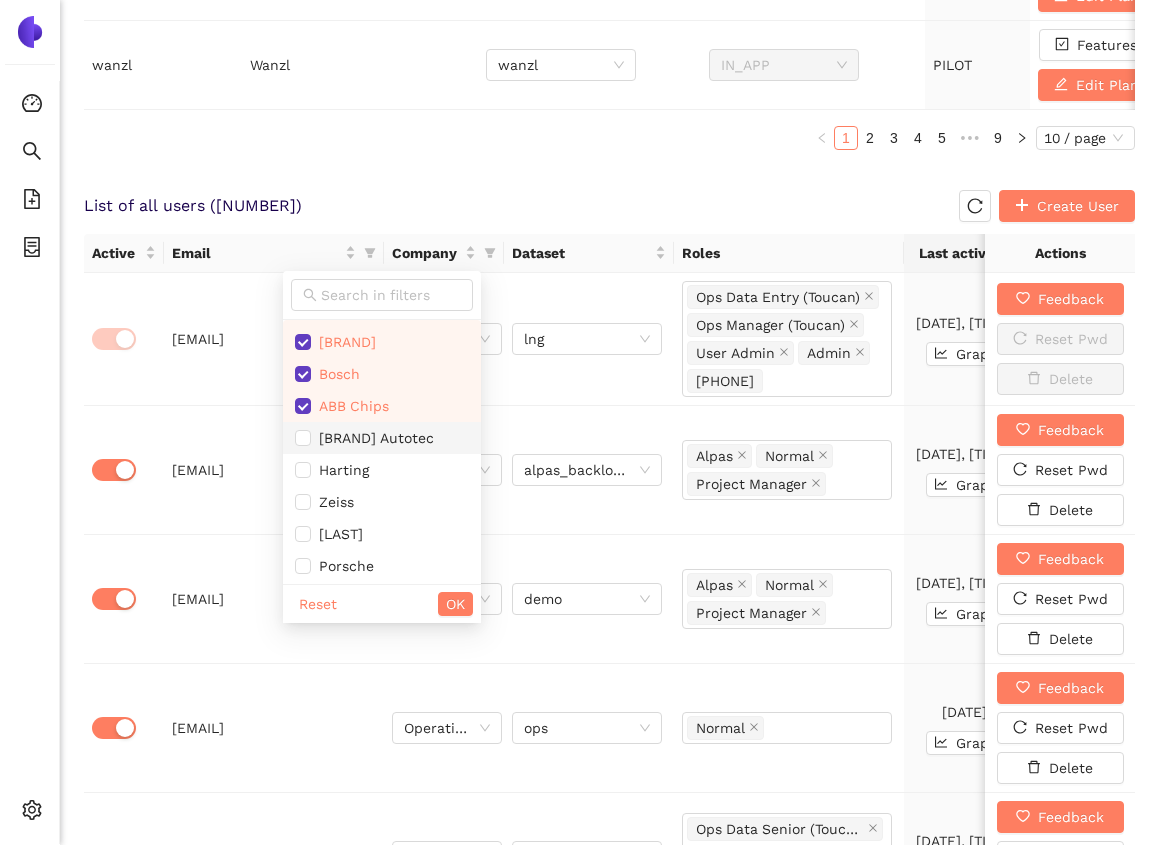 click on "[BRAND] Autotec" at bounding box center [372, 438] 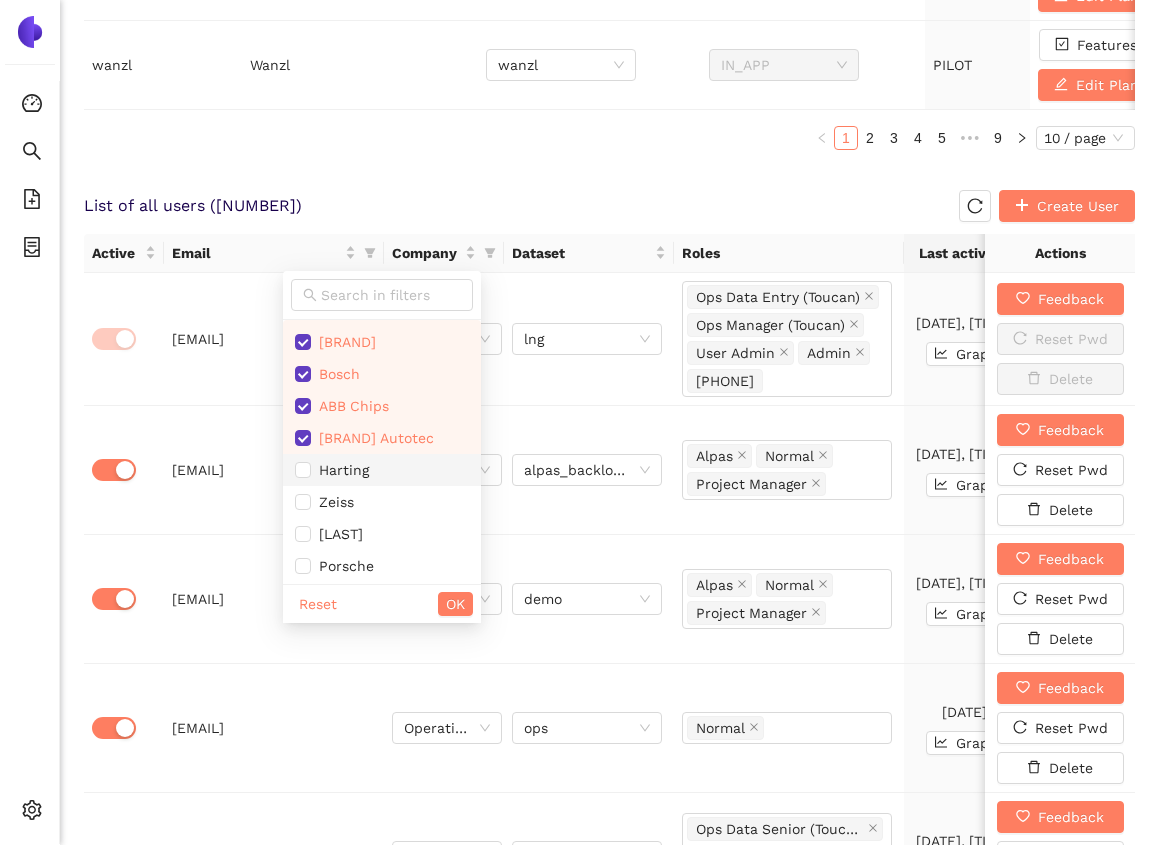 click on "Harting" at bounding box center [382, 470] 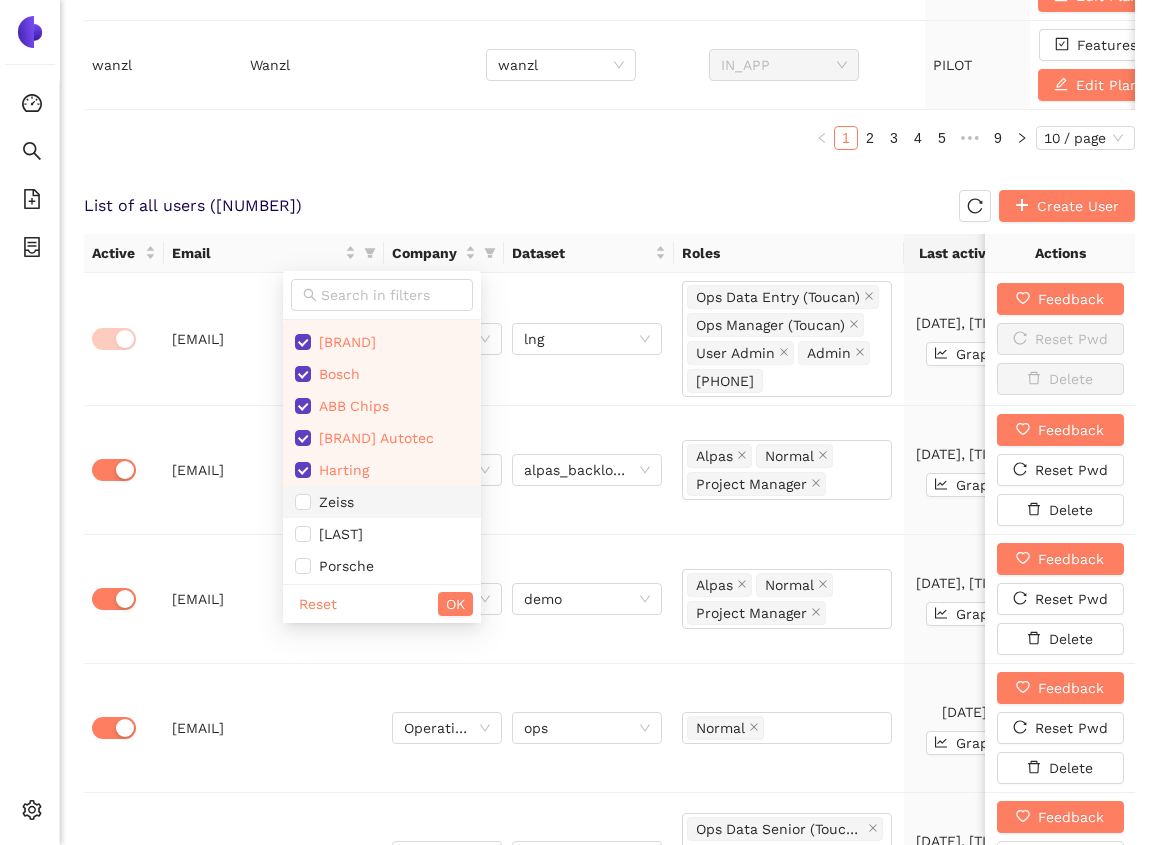 click on "Zeiss" at bounding box center [382, 502] 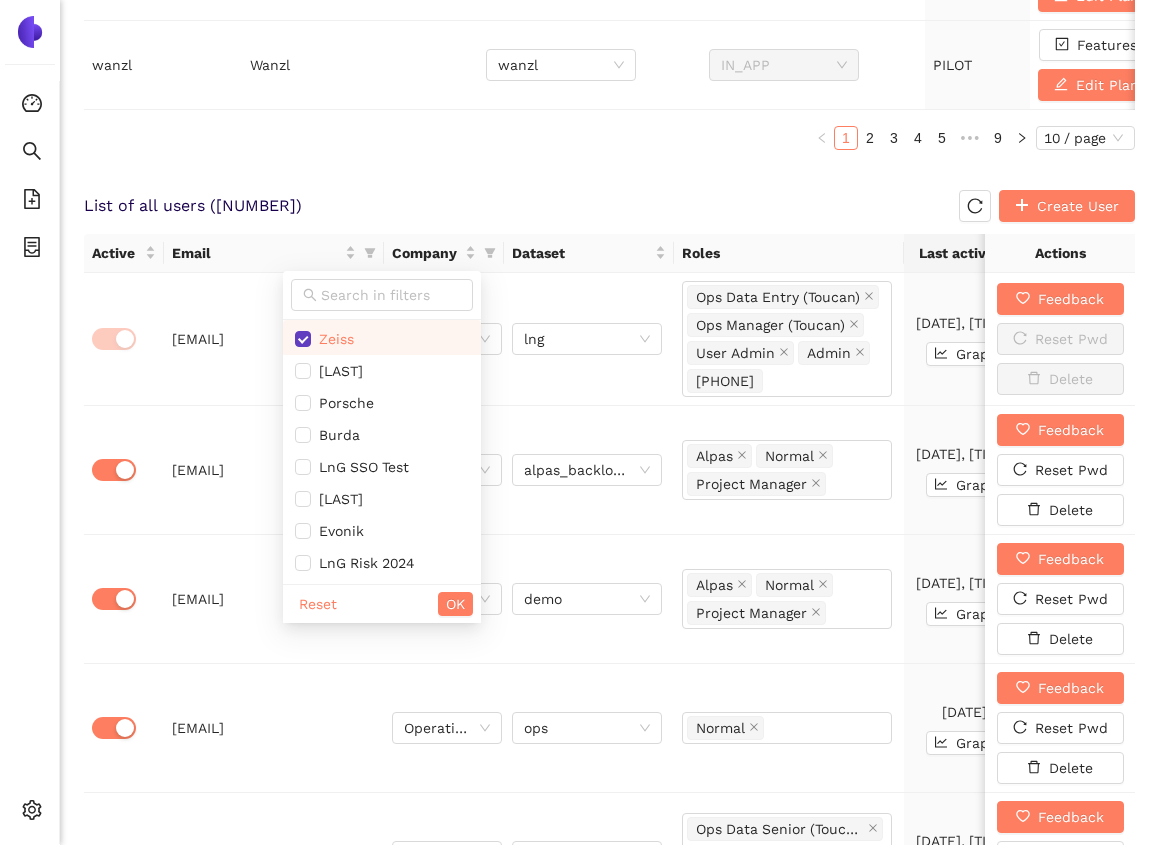 scroll, scrollTop: 649, scrollLeft: 0, axis: vertical 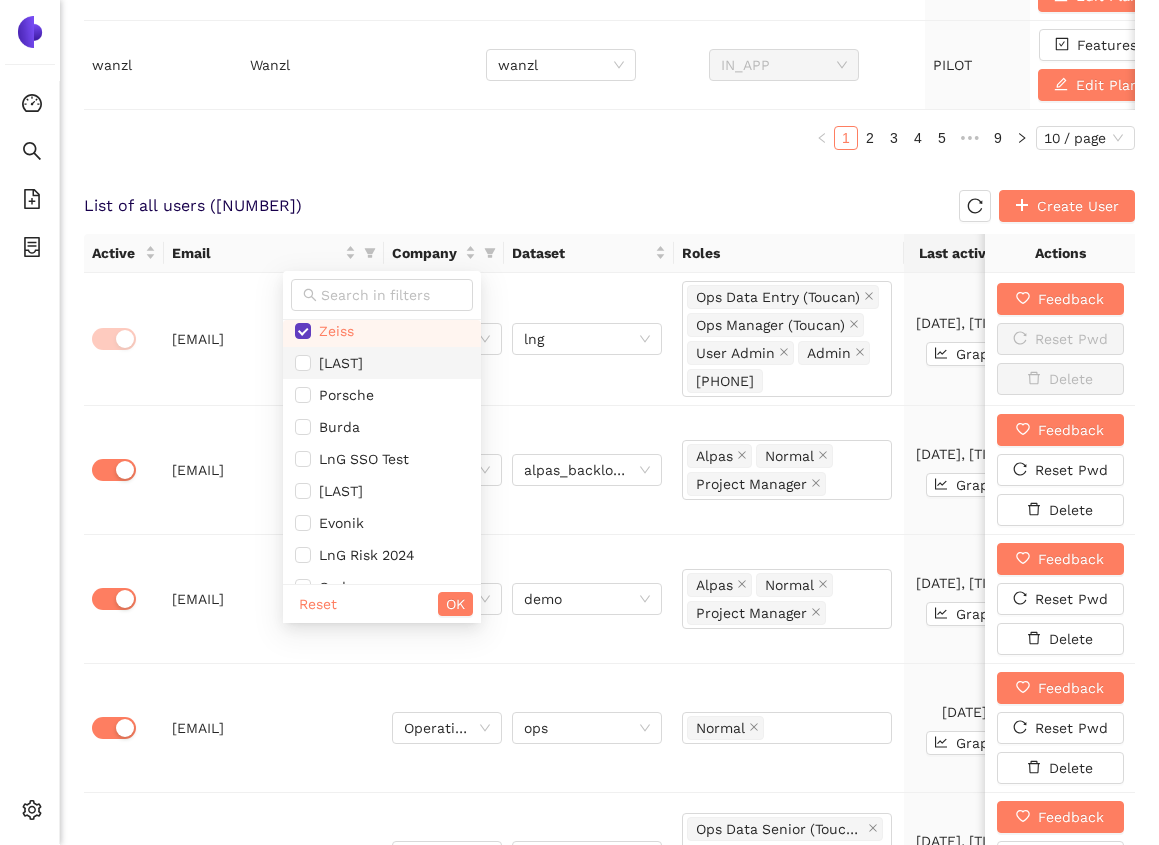 click on "[LAST]" at bounding box center (382, 363) 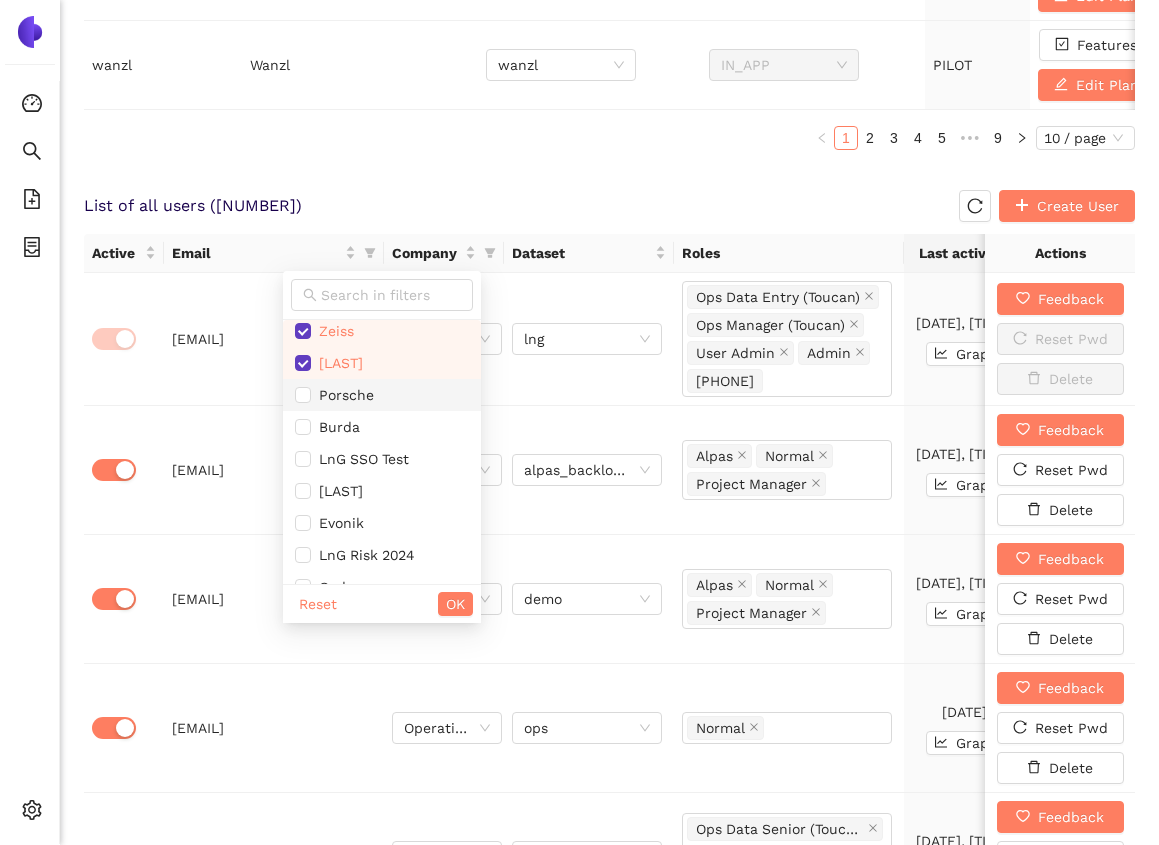 click on "Porsche" at bounding box center (342, 395) 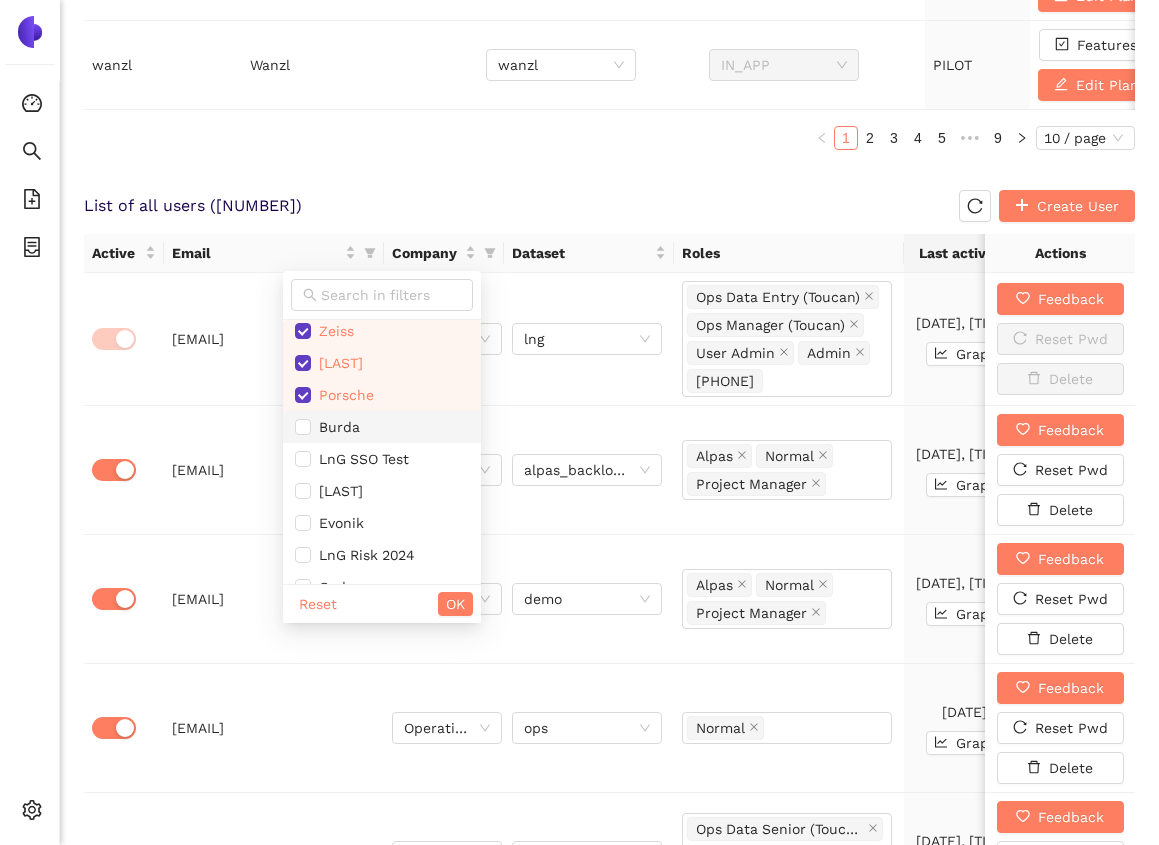 click on "Burda" at bounding box center (382, 427) 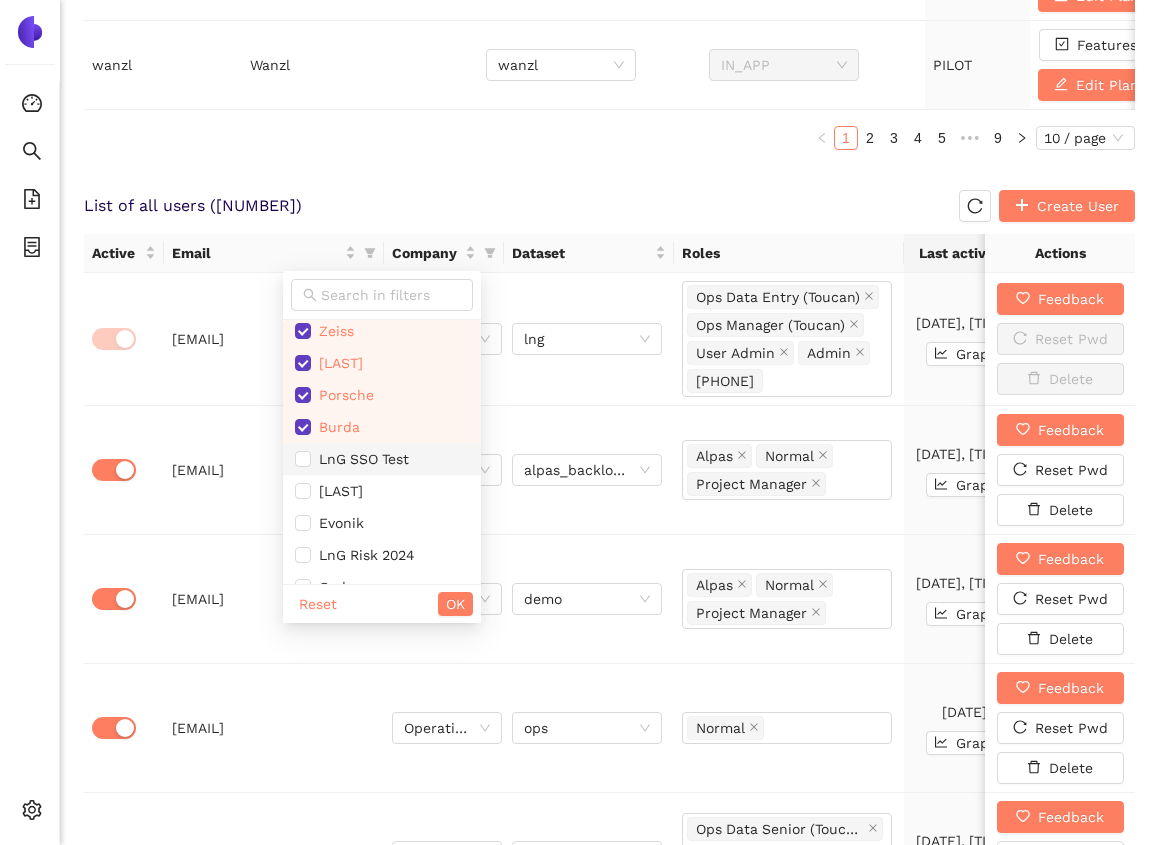 click on "LnG SSO Test" at bounding box center (360, 459) 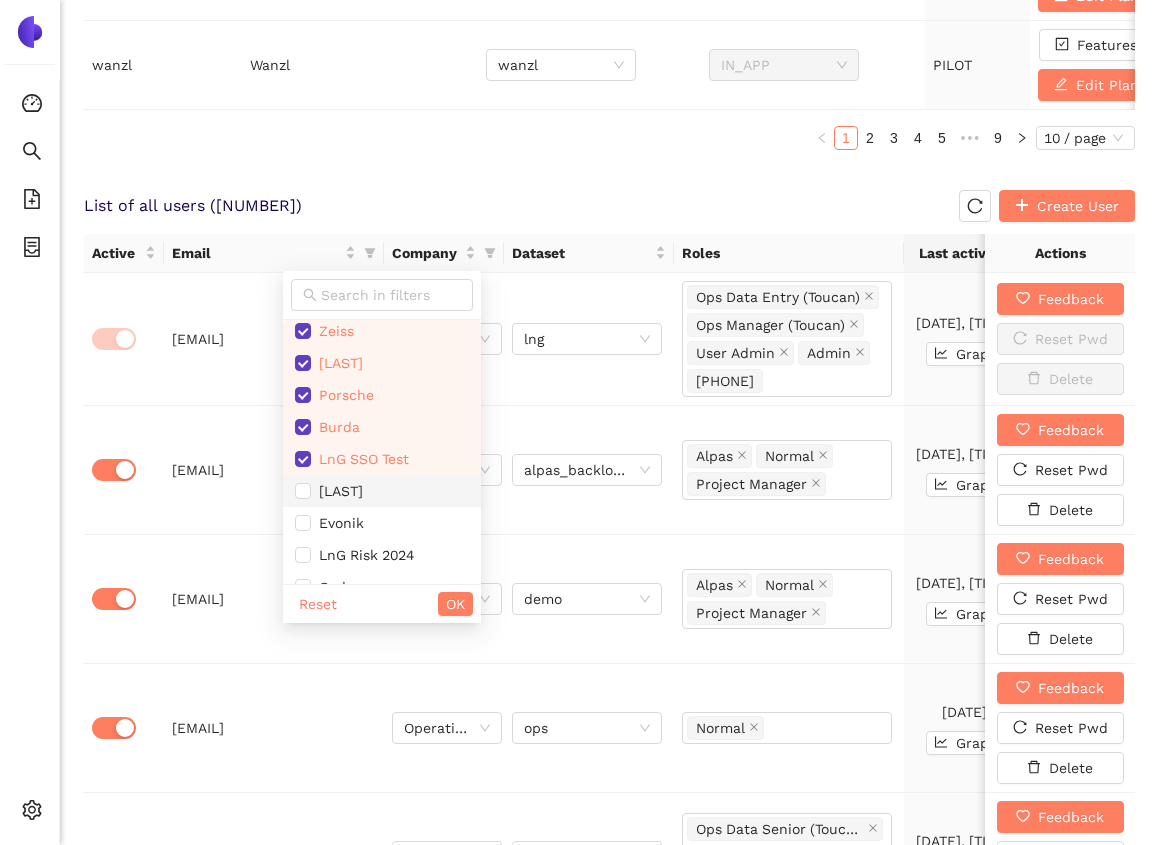 click on "[LAST]" at bounding box center [382, 491] 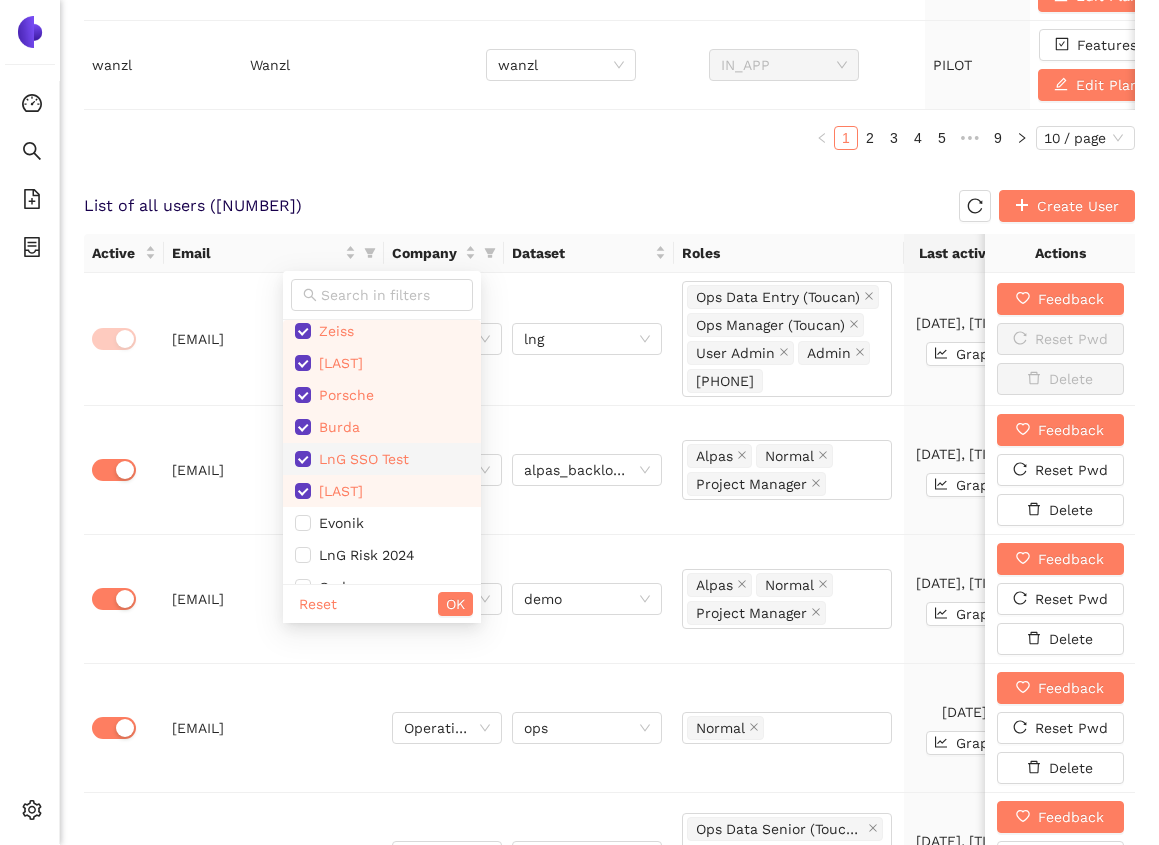 click on "LnG SSO Test" at bounding box center [360, 459] 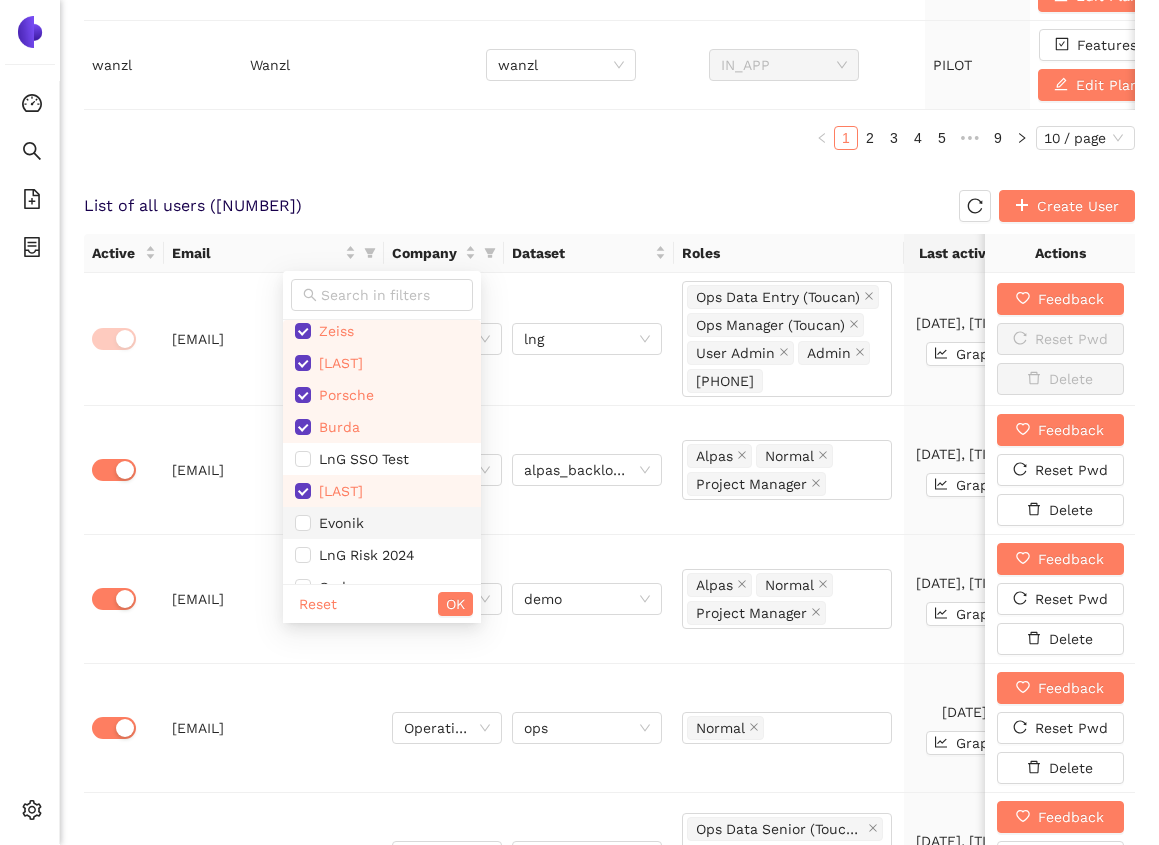 click on "Evonik" at bounding box center [382, 523] 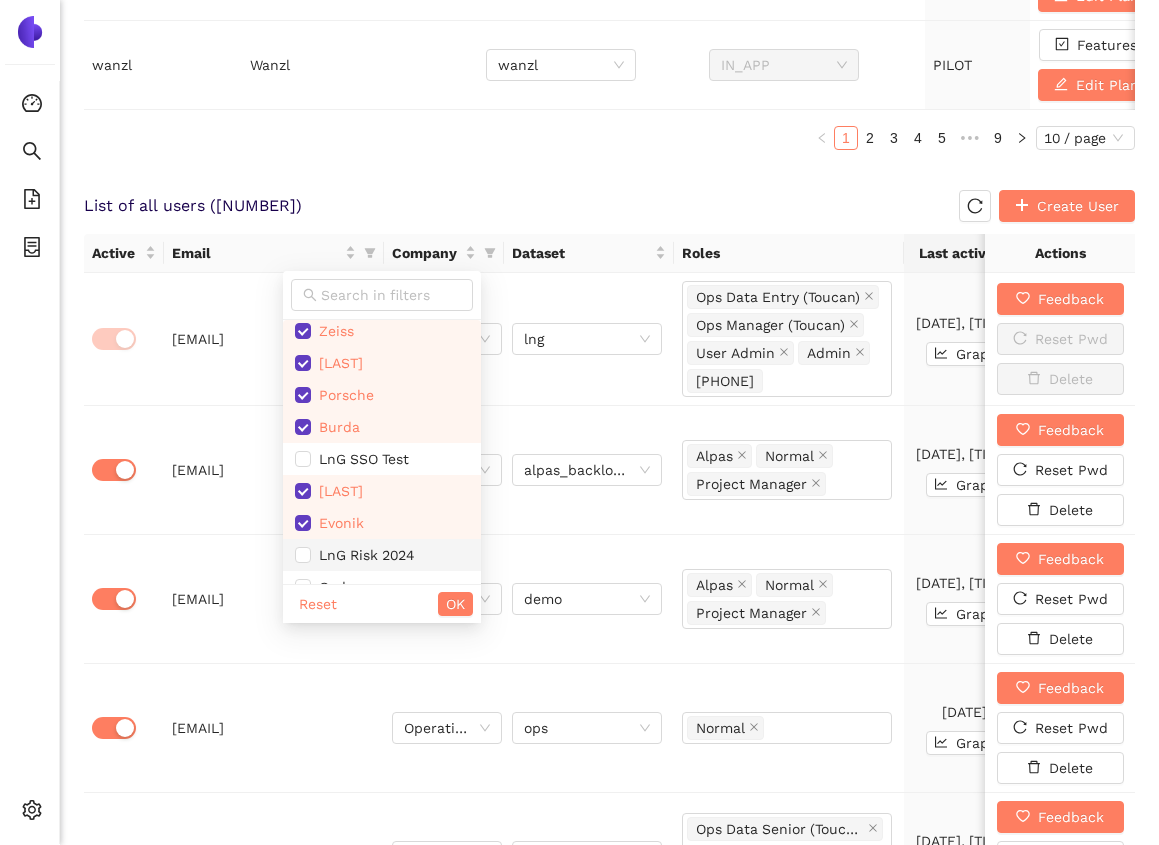 click on "LnG Risk 2024" at bounding box center (382, 555) 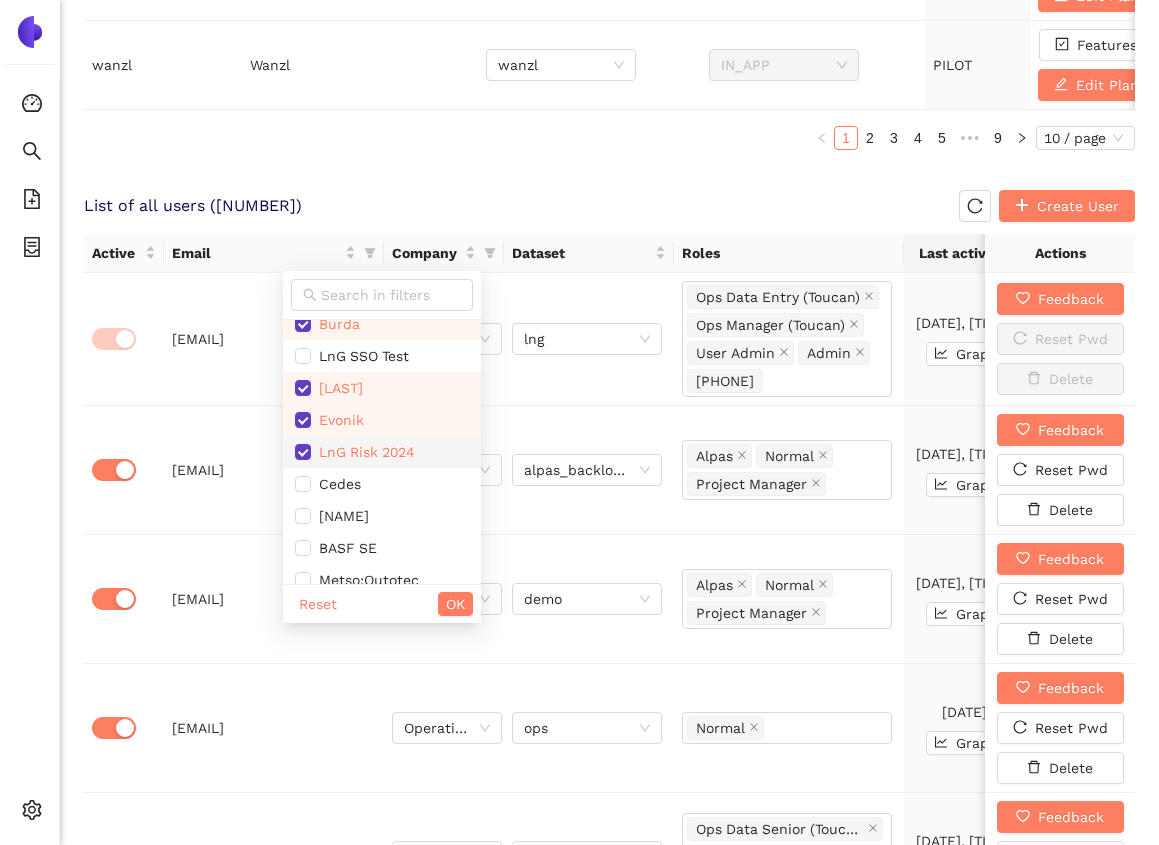 scroll, scrollTop: 764, scrollLeft: 0, axis: vertical 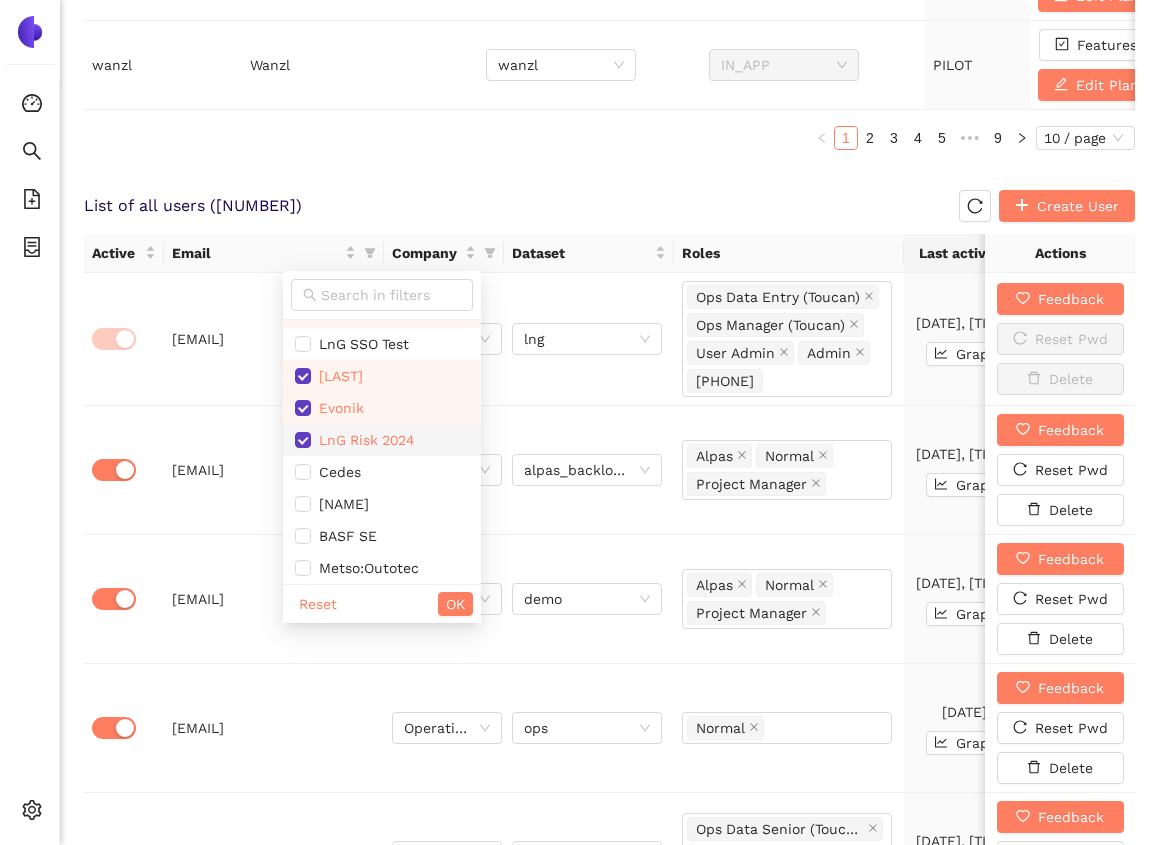 click on "LnG Risk 2024" at bounding box center (362, 440) 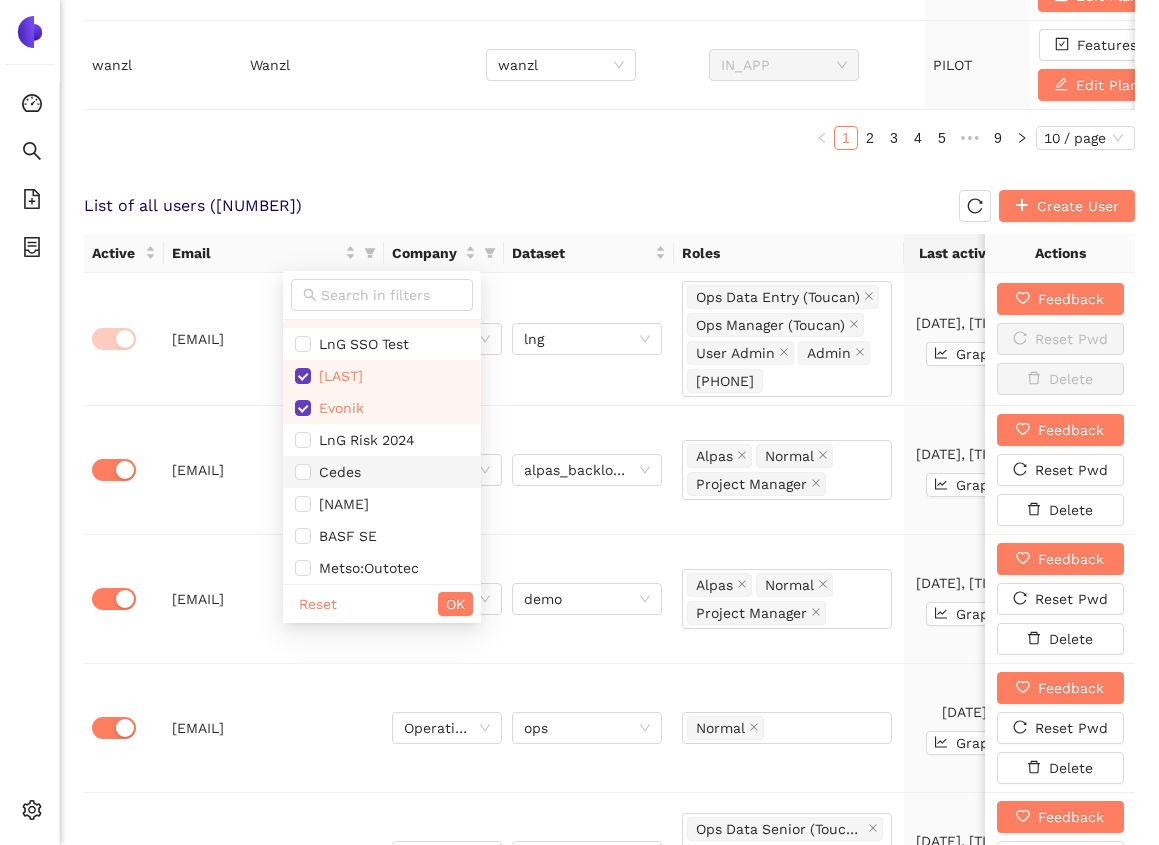 click on "Cedes" at bounding box center [382, 472] 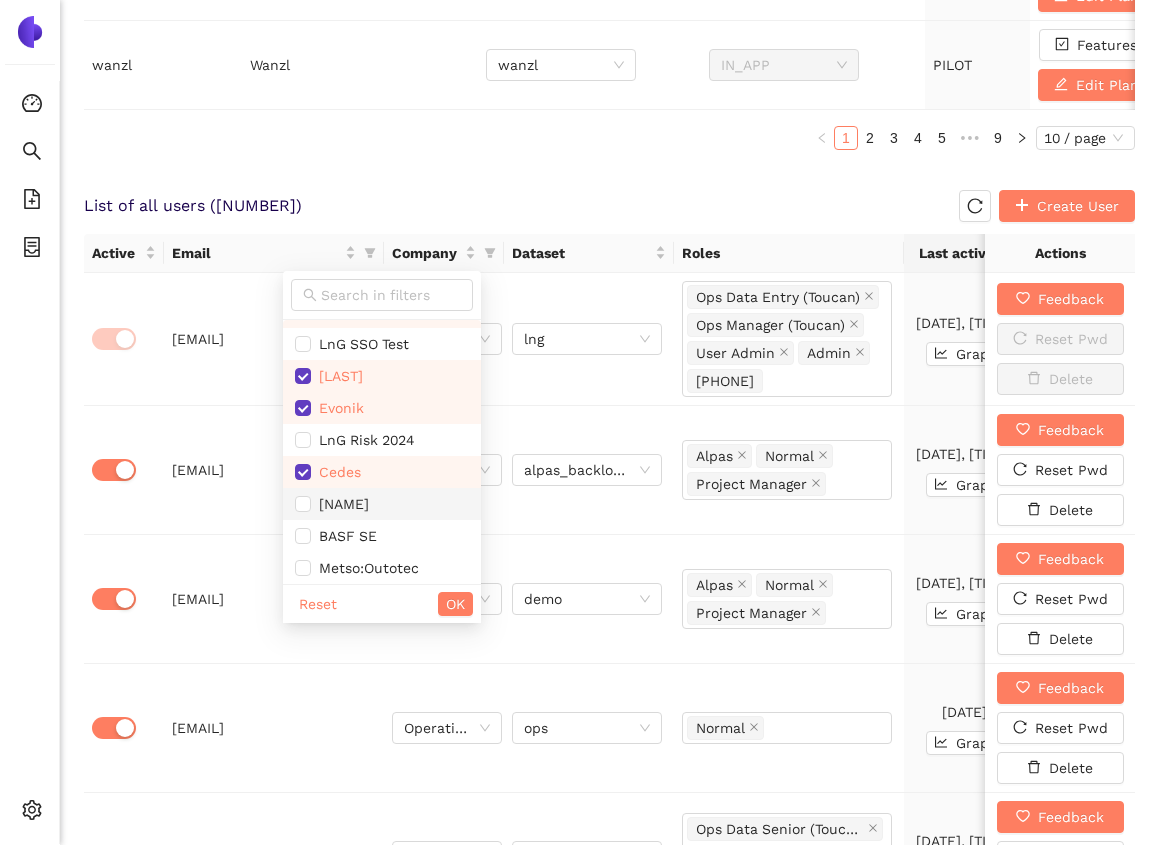 click on "[NAME]" at bounding box center [340, 504] 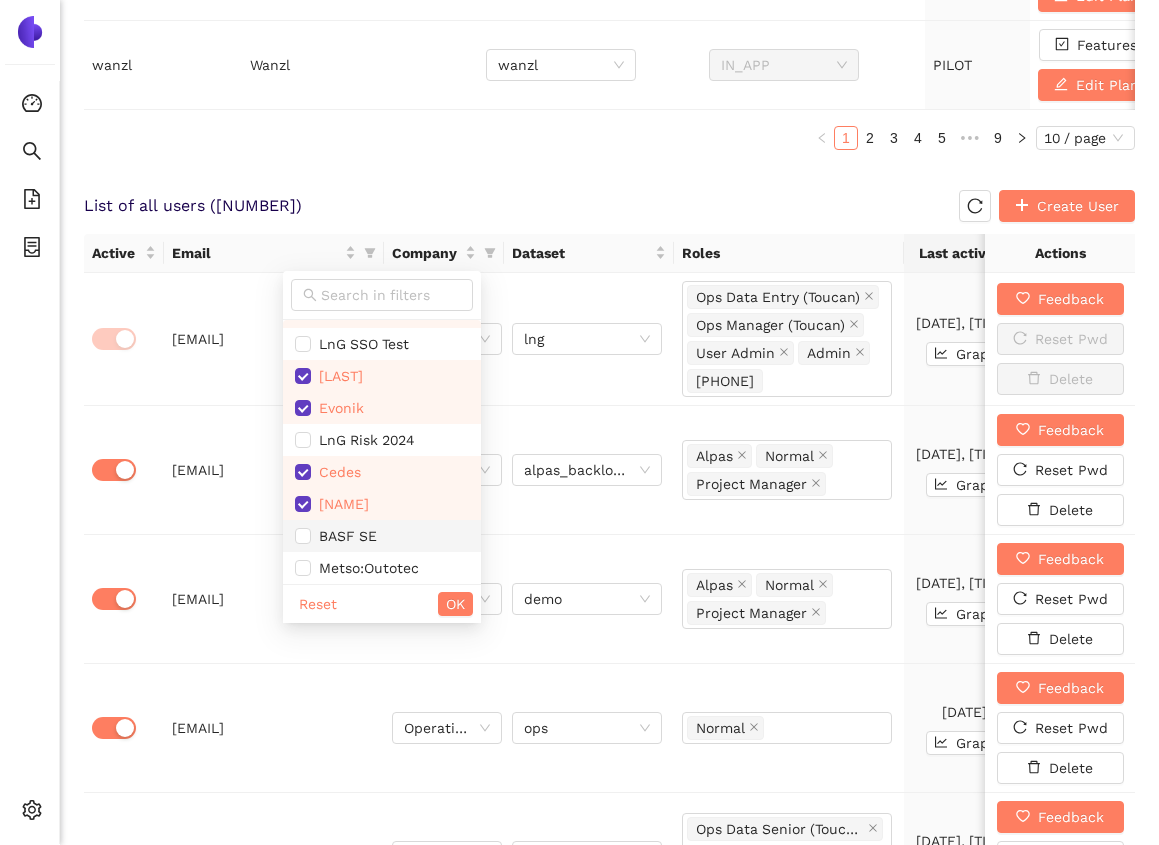 click on "BASF SE" at bounding box center (382, 536) 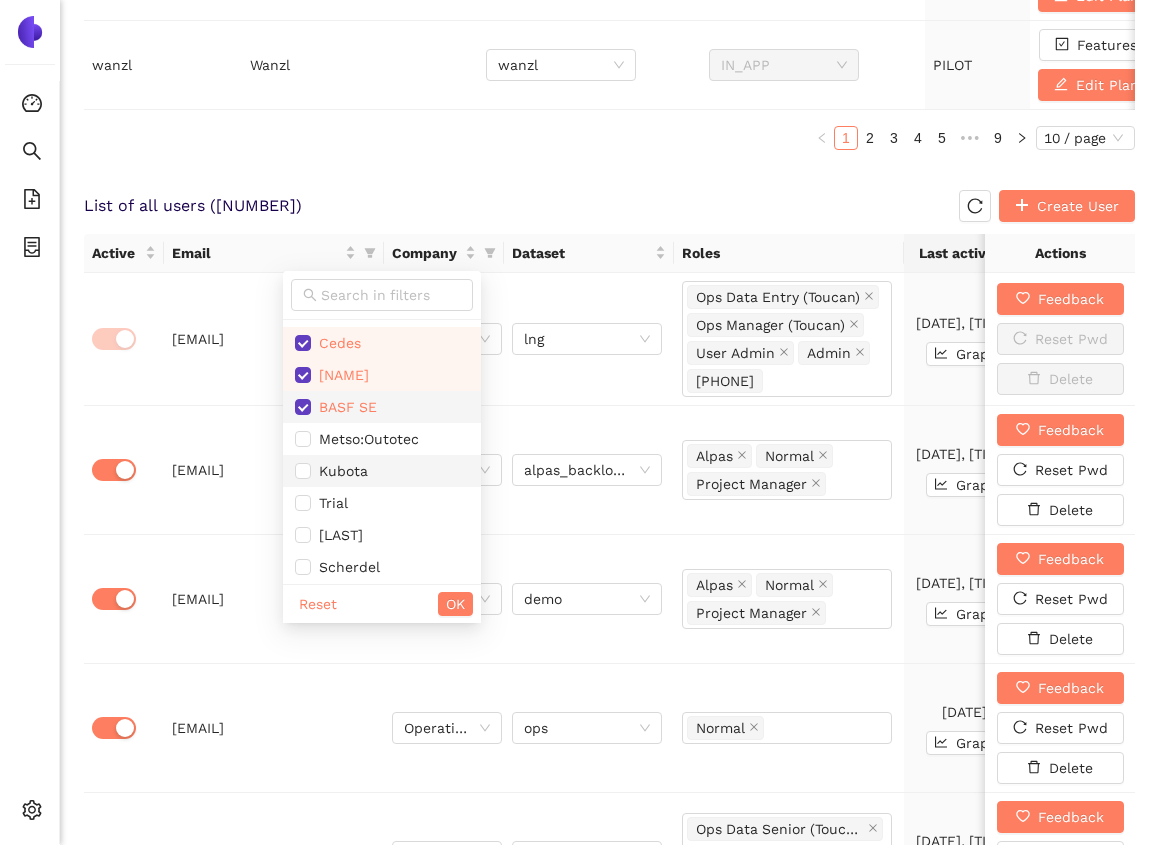 scroll, scrollTop: 894, scrollLeft: 0, axis: vertical 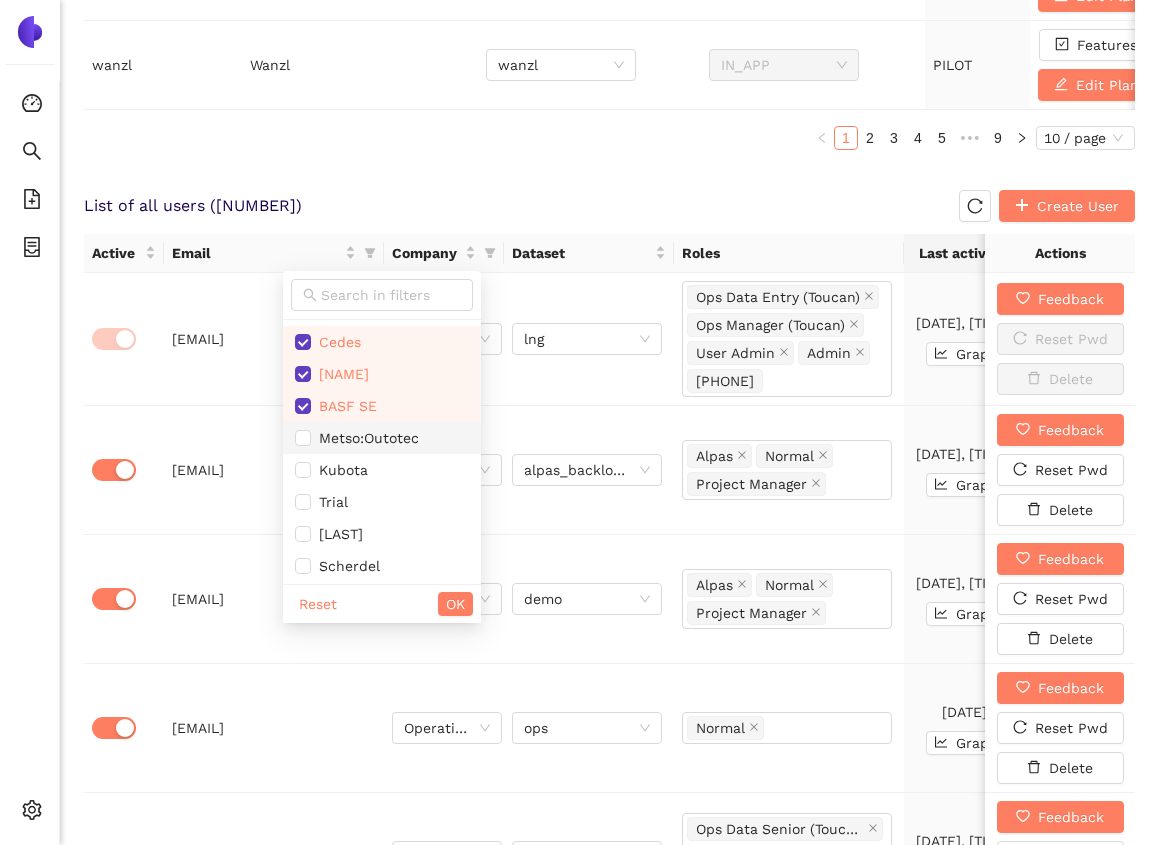 click on "Metso:Outotec" at bounding box center [365, 438] 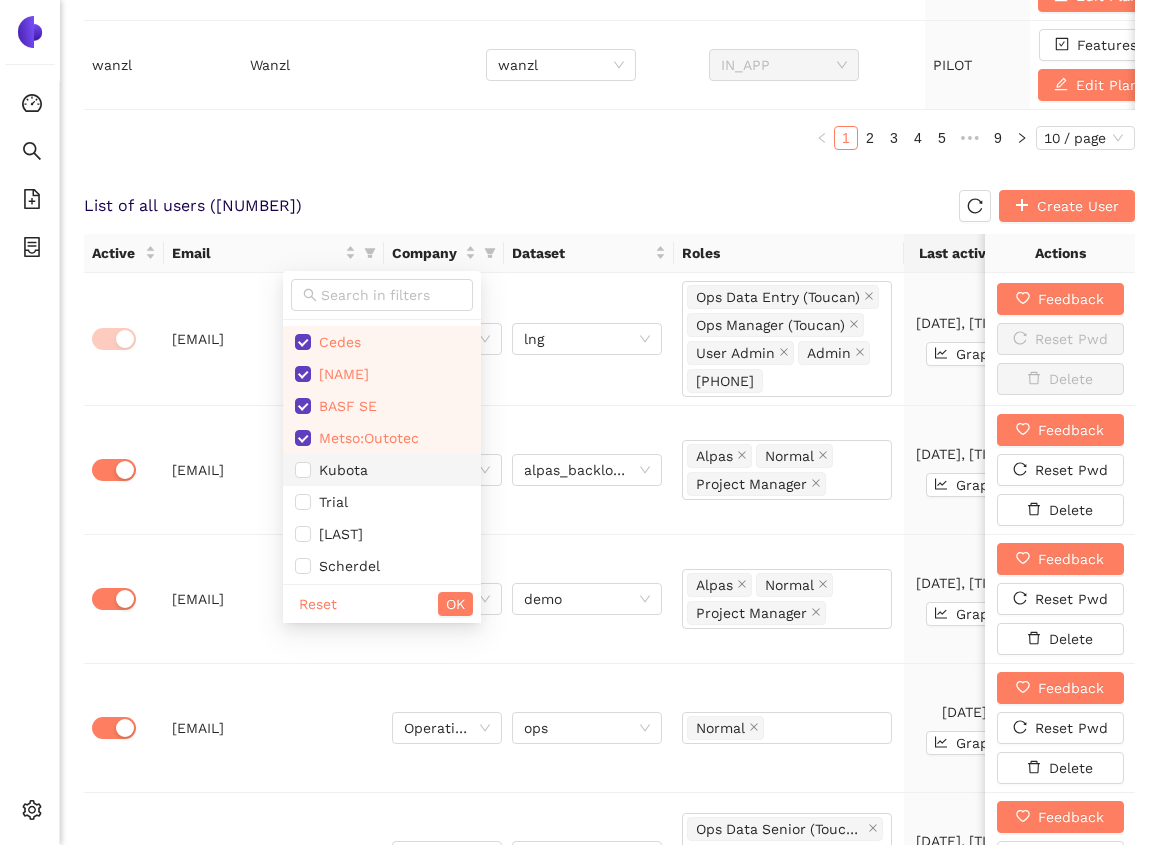 click on "Kubota" at bounding box center [382, 470] 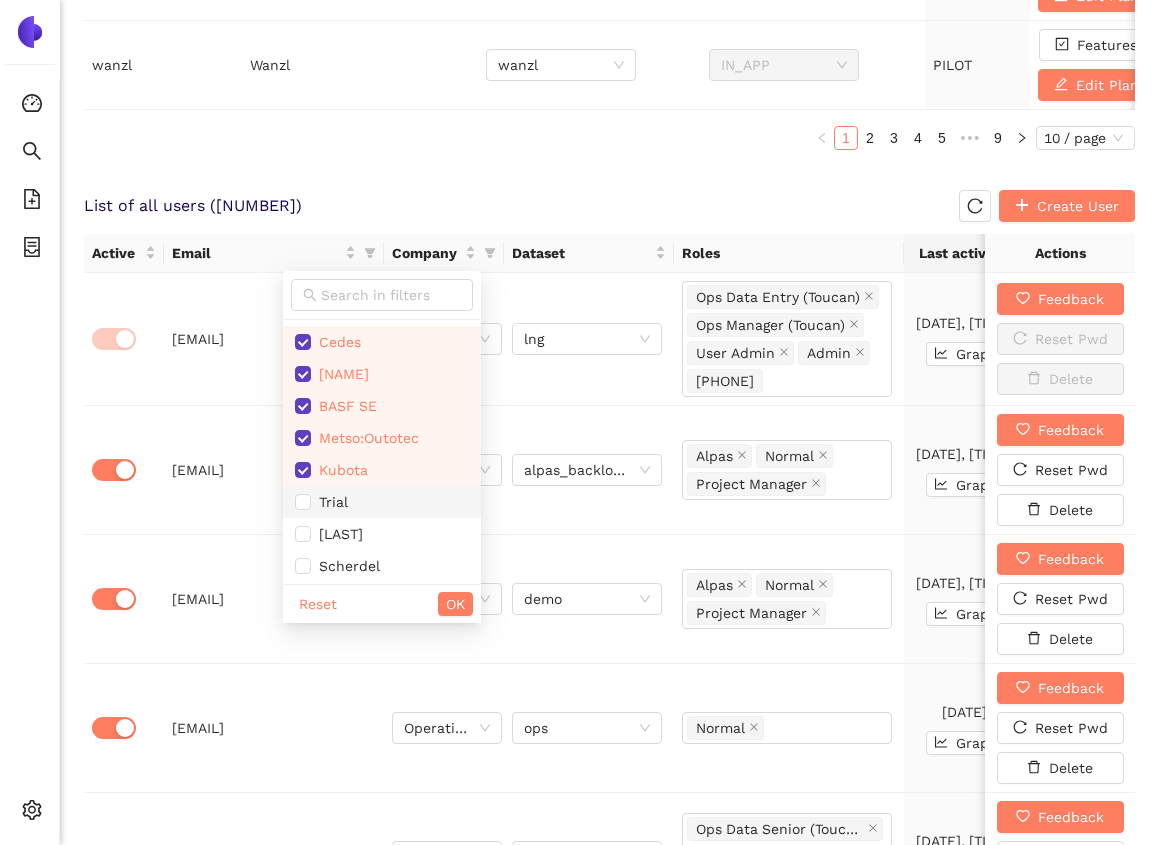 click on "Trial" at bounding box center [382, 502] 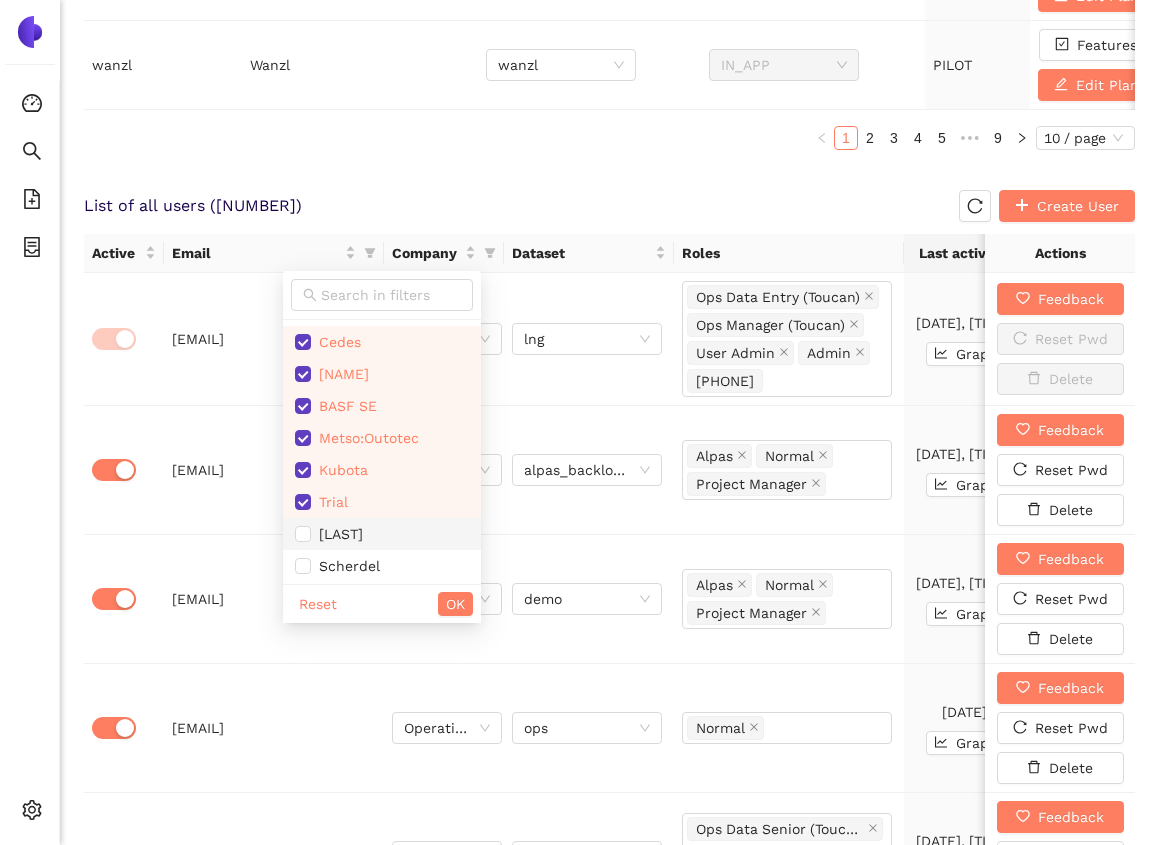 click on "[LAST]" at bounding box center [382, 534] 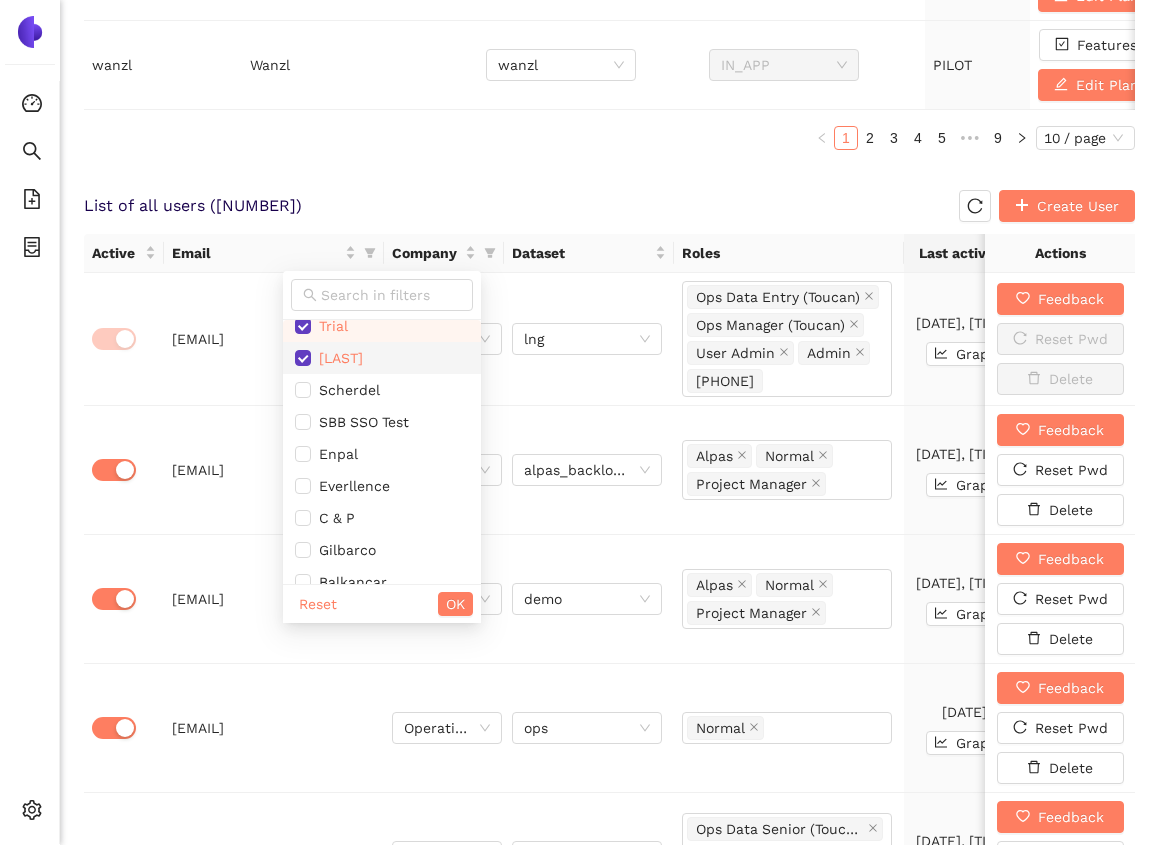 scroll, scrollTop: 1072, scrollLeft: 0, axis: vertical 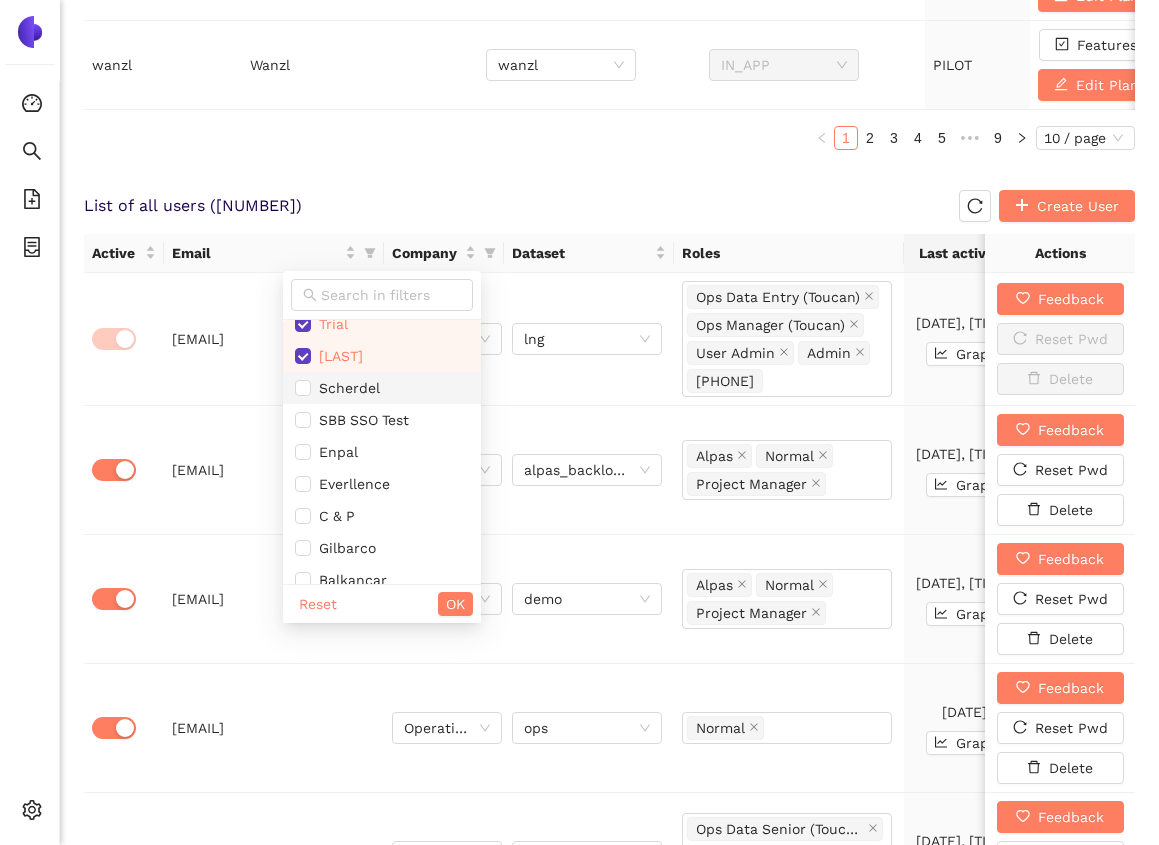 click on "Scherdel" at bounding box center [382, 388] 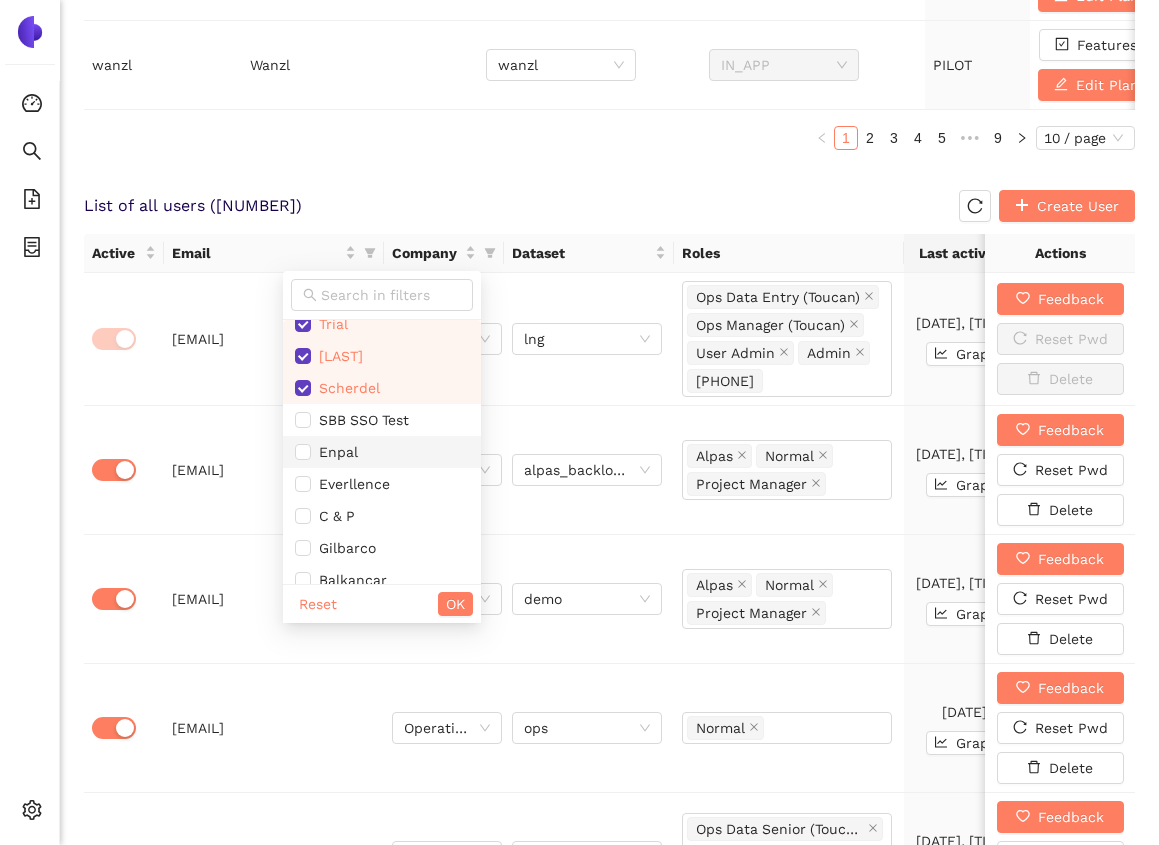 click on "Enpal" at bounding box center (382, 452) 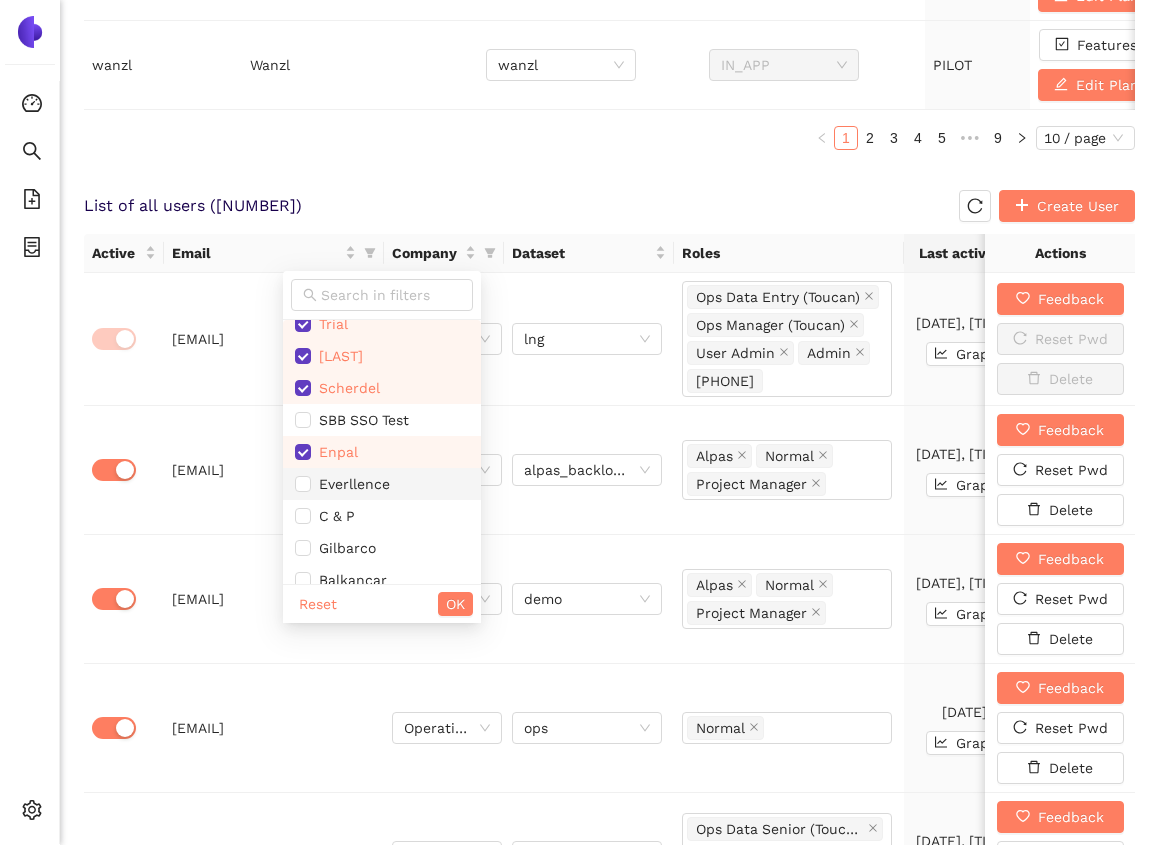 click on "Everllence" at bounding box center [382, 484] 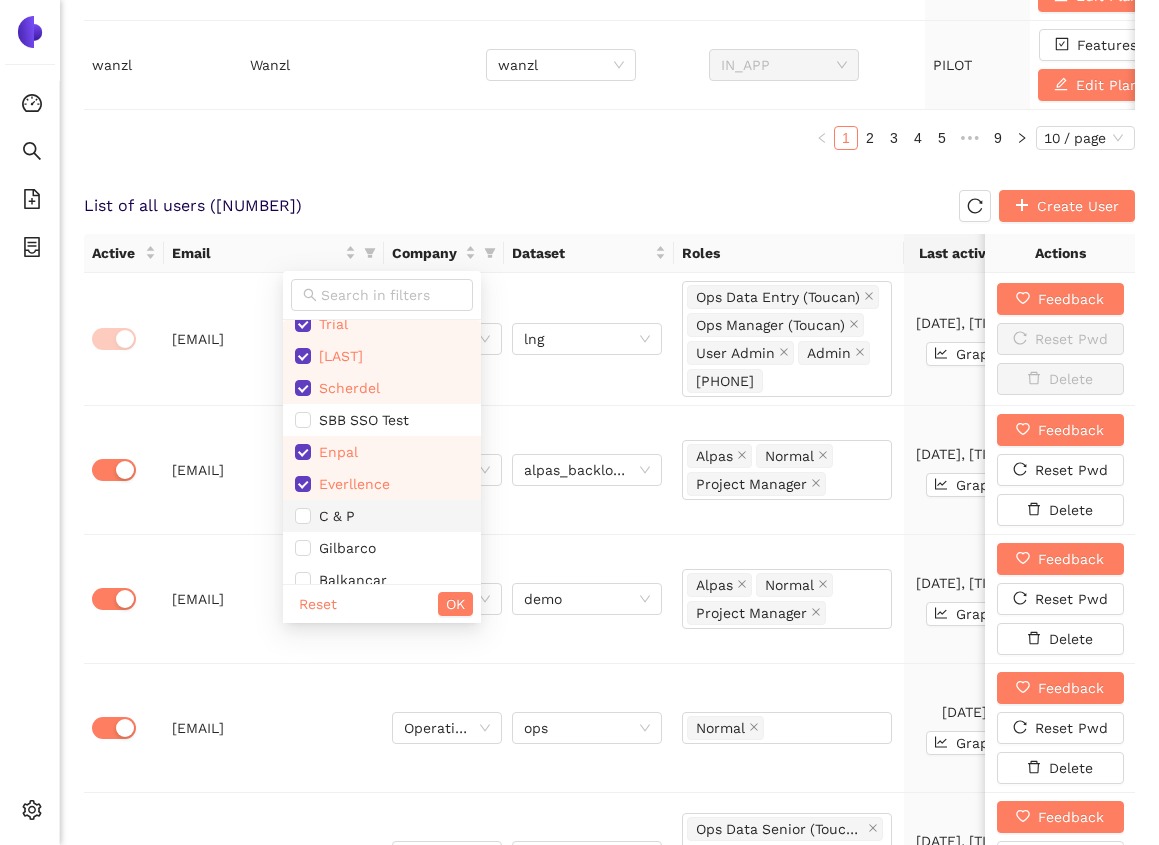 click on "C & P" at bounding box center [382, 516] 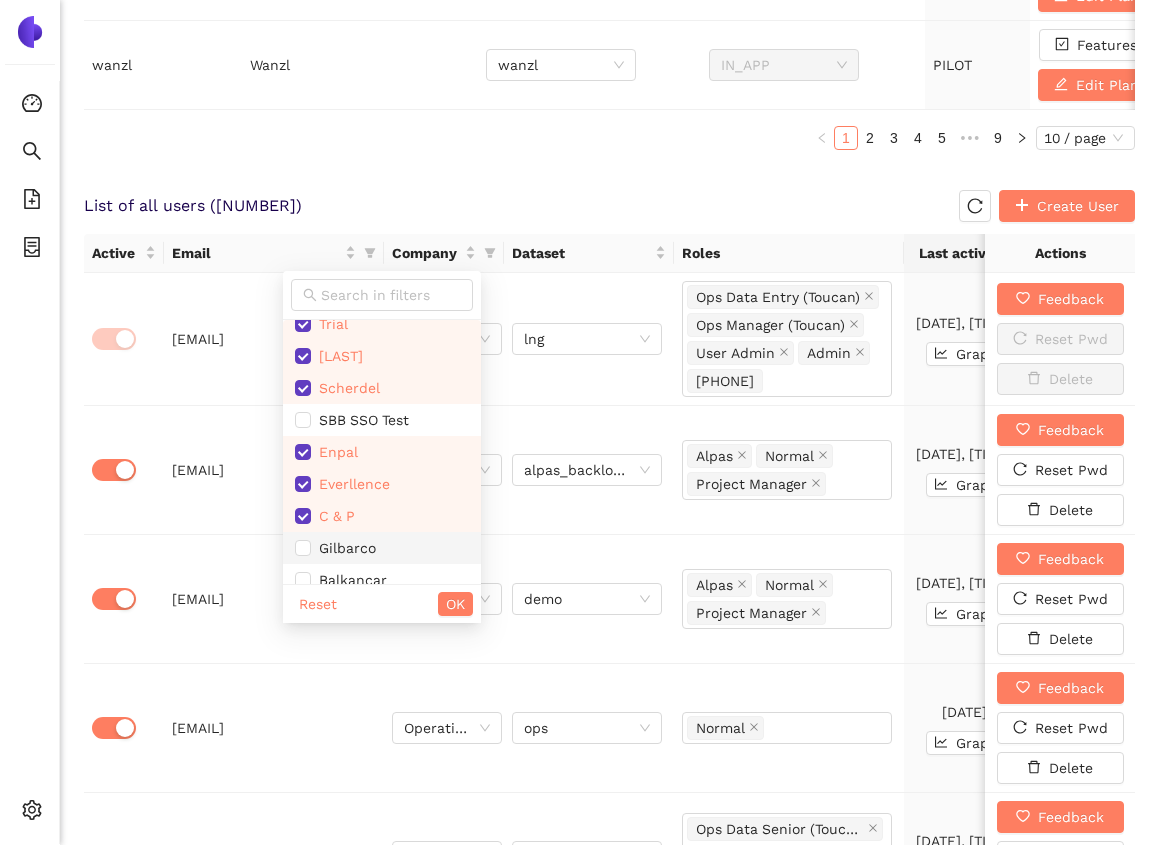 click on "Gilbarco" at bounding box center [382, 548] 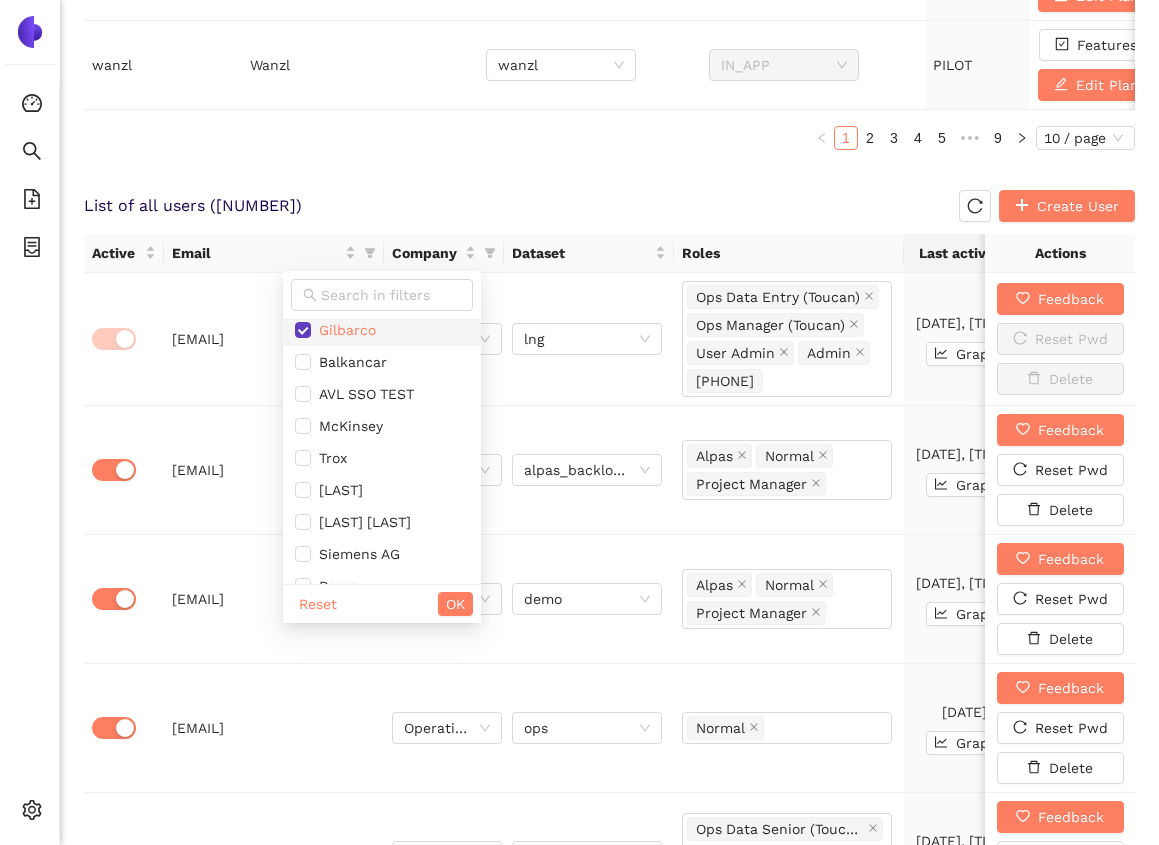 scroll, scrollTop: 1301, scrollLeft: 0, axis: vertical 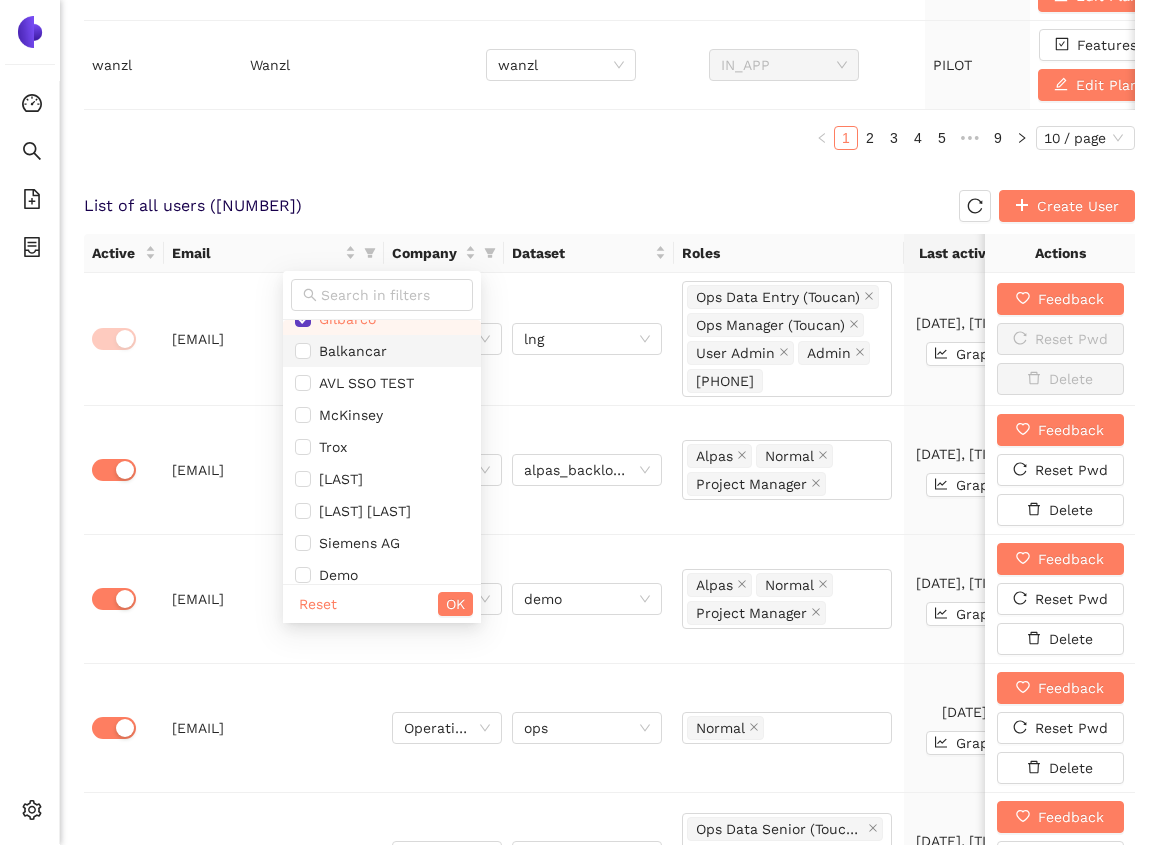 click on "Balkancar" at bounding box center (349, 351) 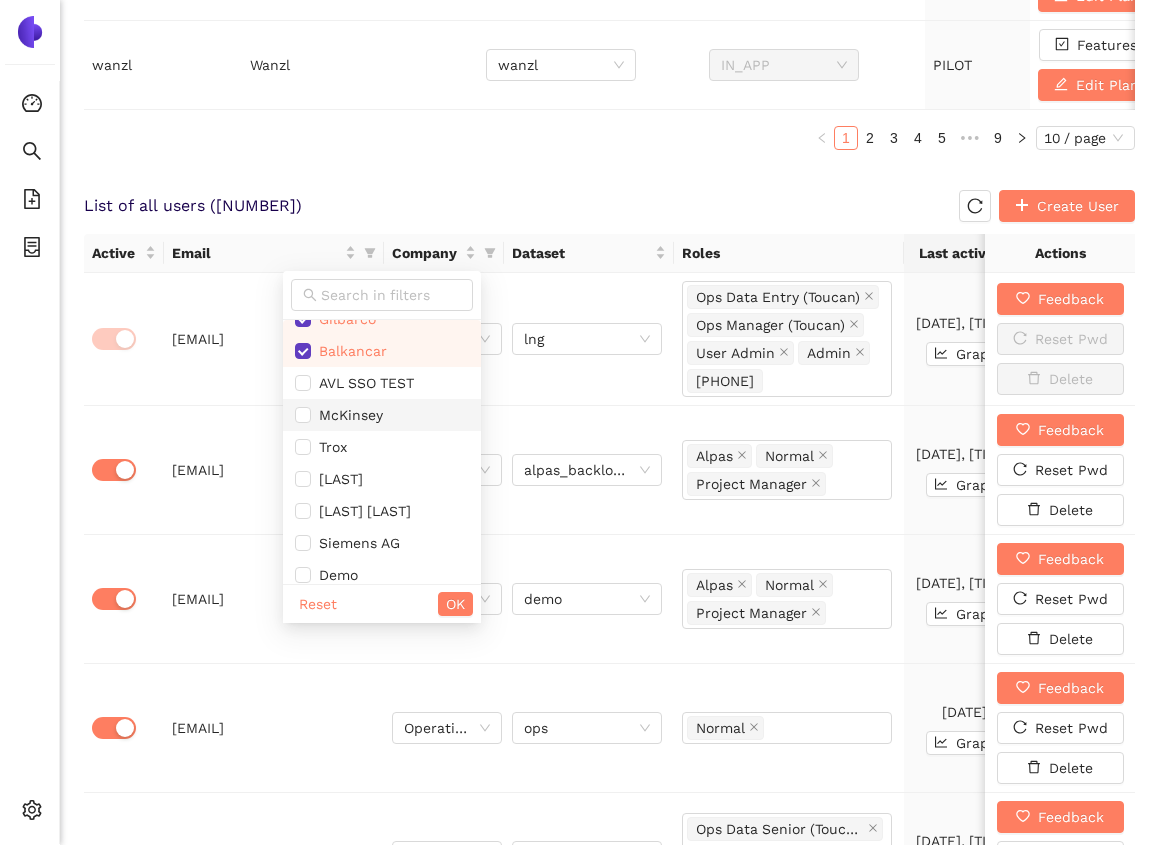 click on "McKinsey" at bounding box center [382, 415] 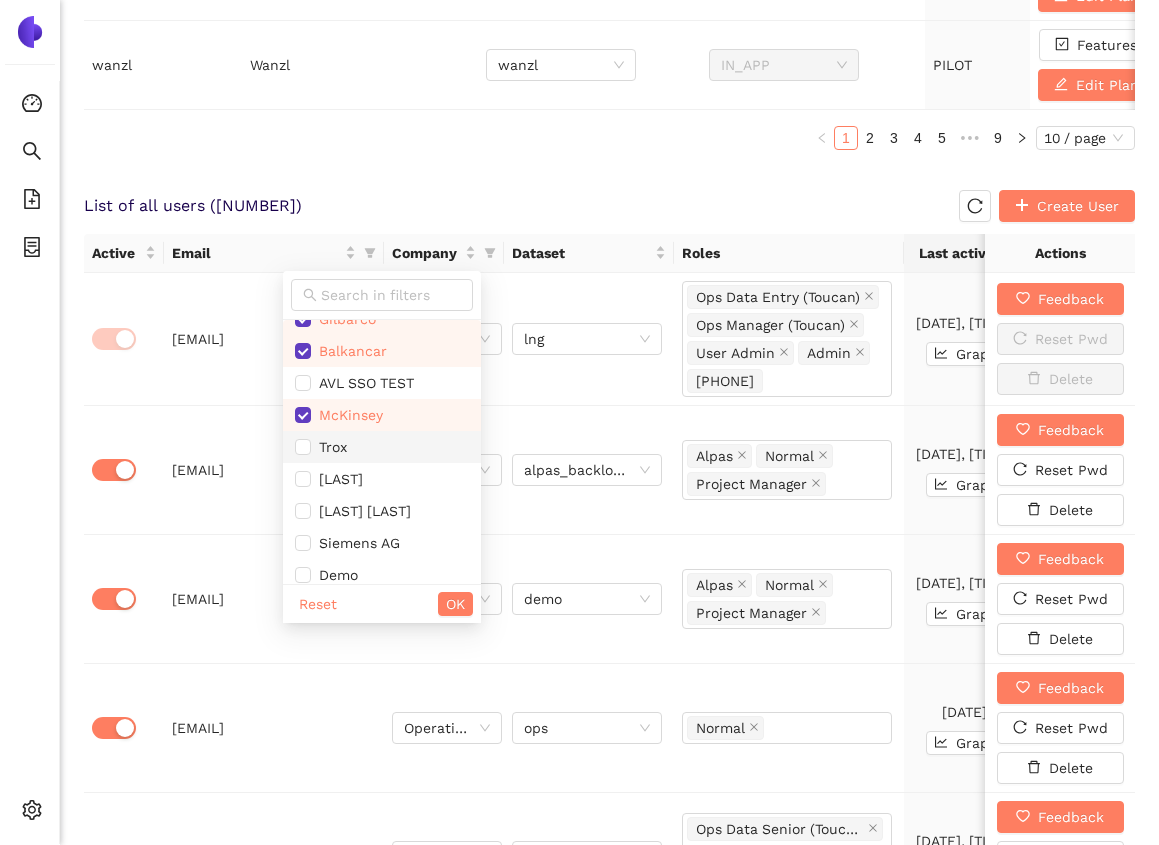 click on "Trox" at bounding box center [382, 447] 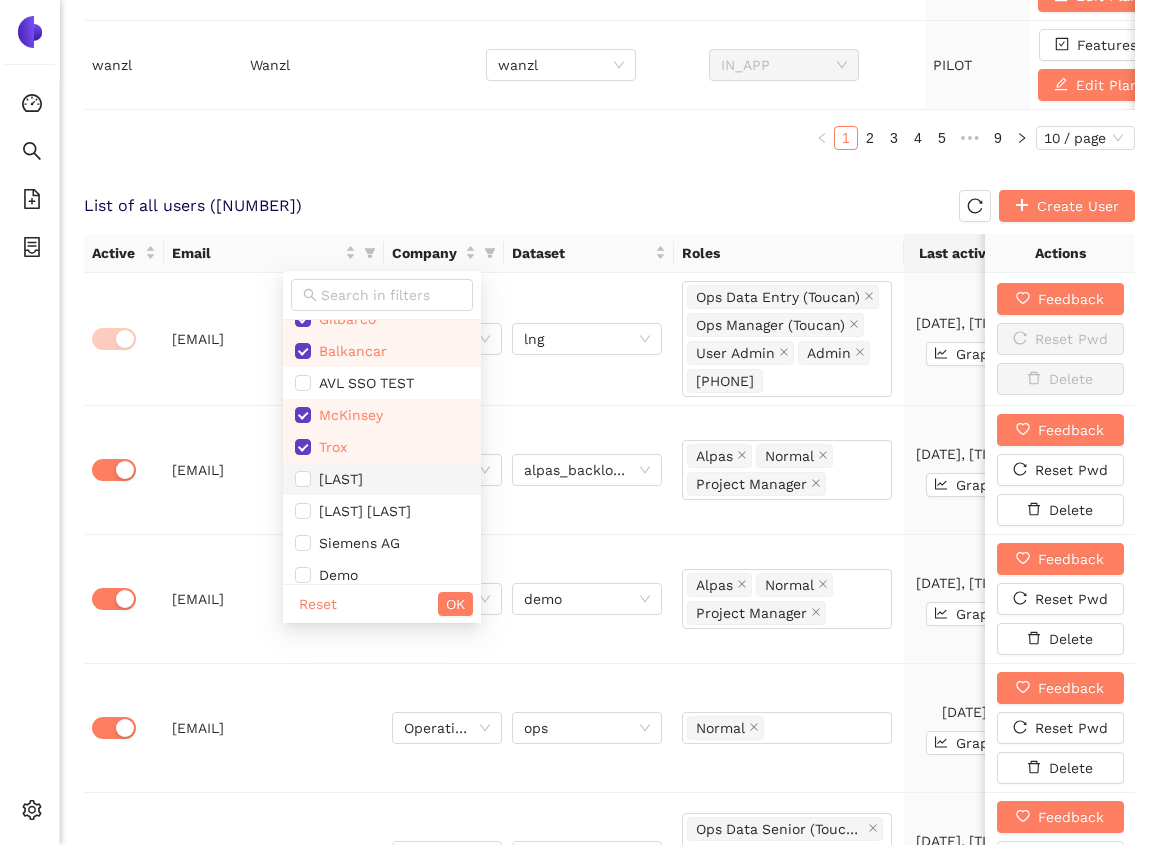 click on "[LAST]" at bounding box center [382, 479] 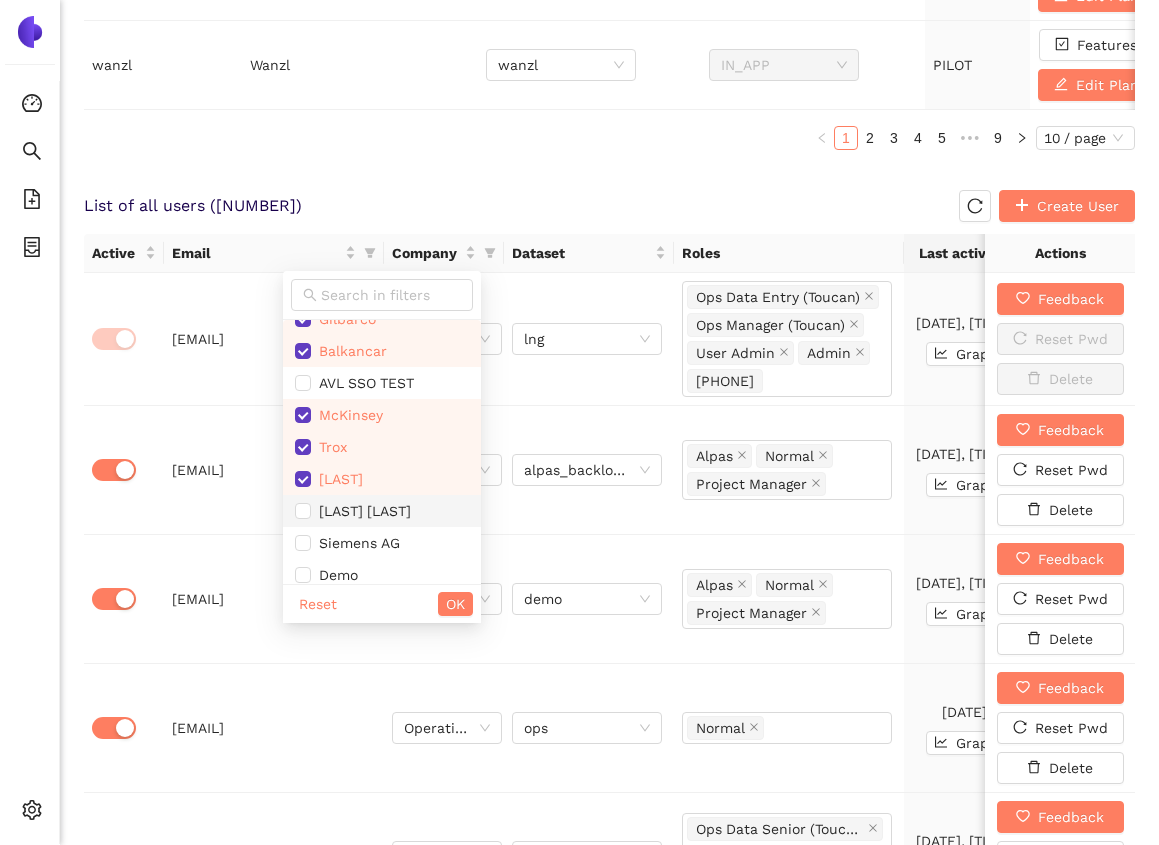click on "[LAST] [LAST]" at bounding box center [361, 511] 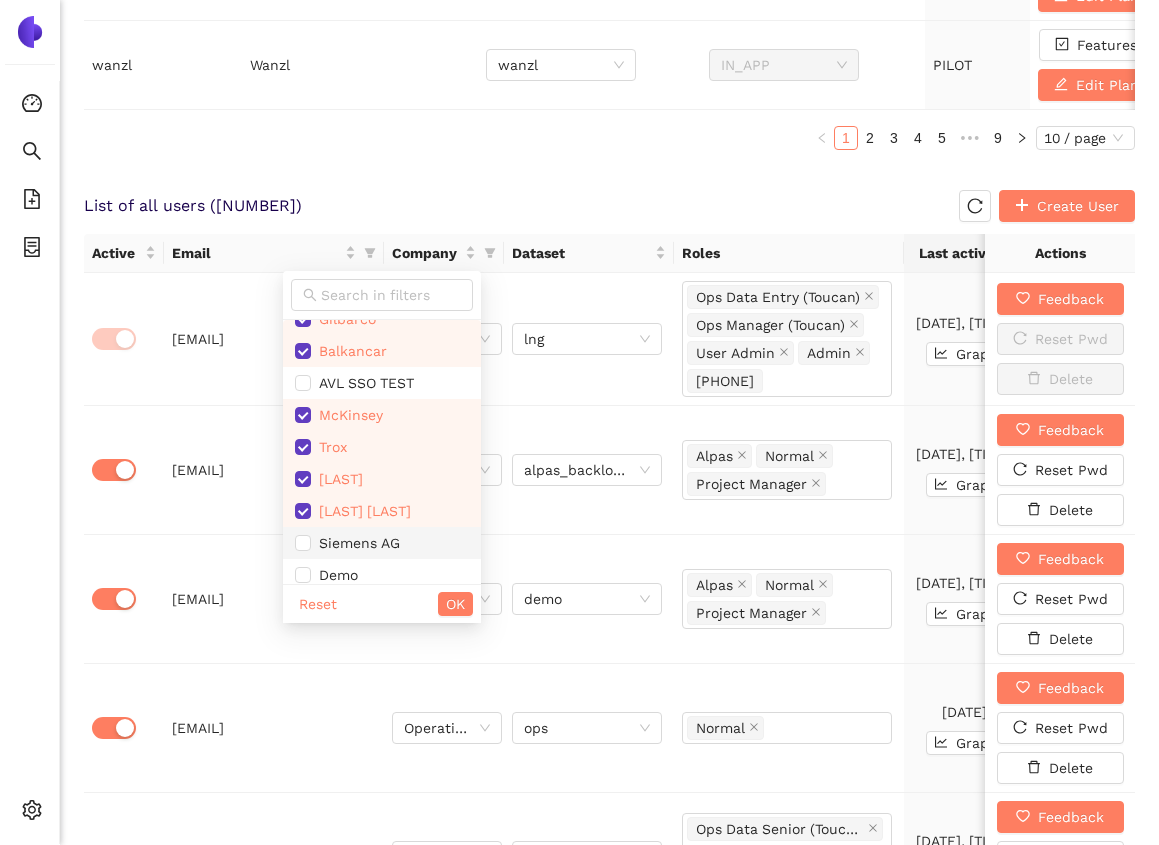 click on "Siemens AG" at bounding box center [382, 543] 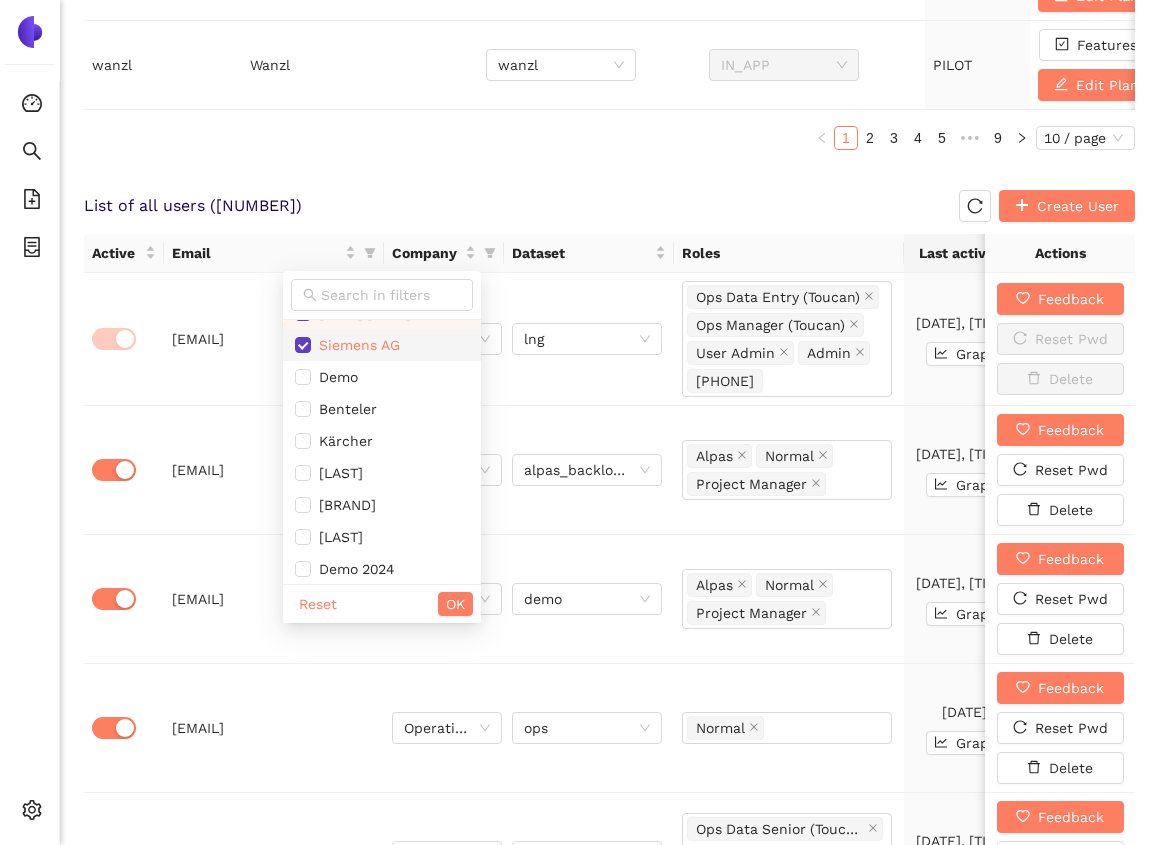 scroll, scrollTop: 1513, scrollLeft: 0, axis: vertical 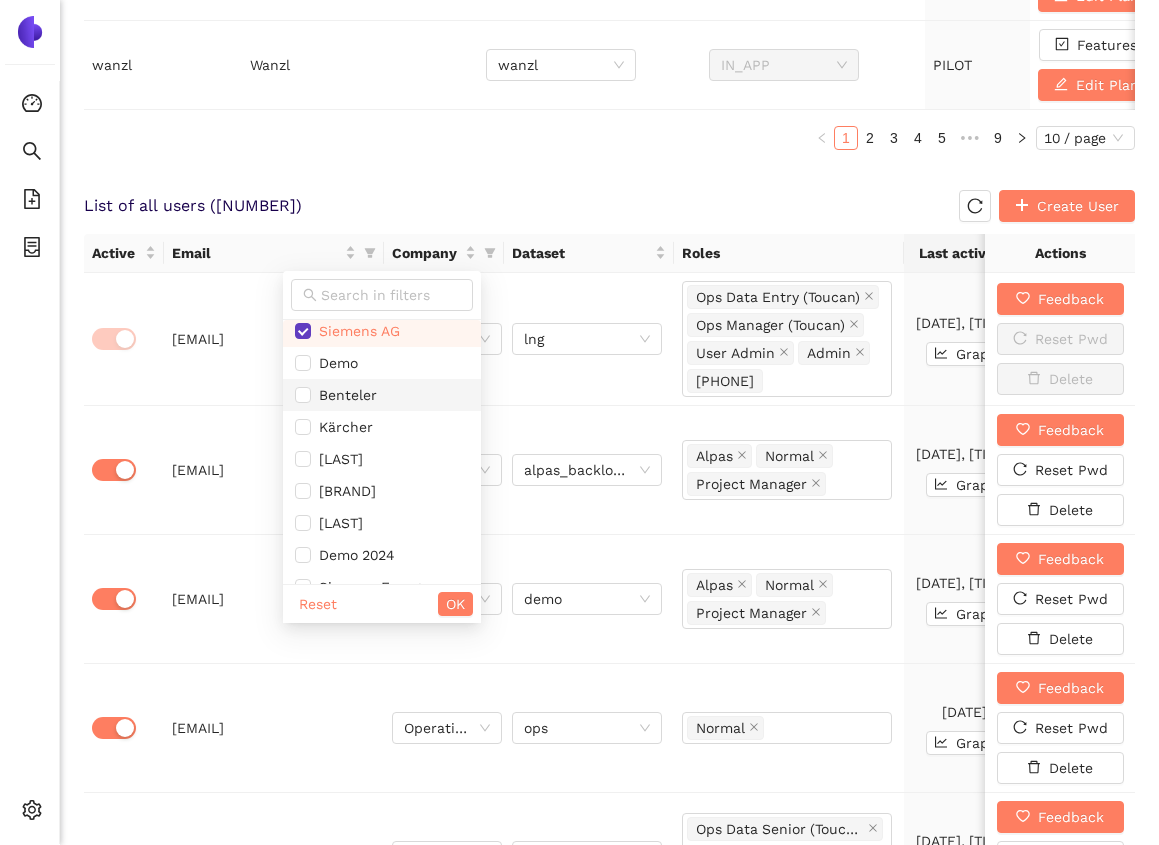 click on "Benteler" at bounding box center [344, 395] 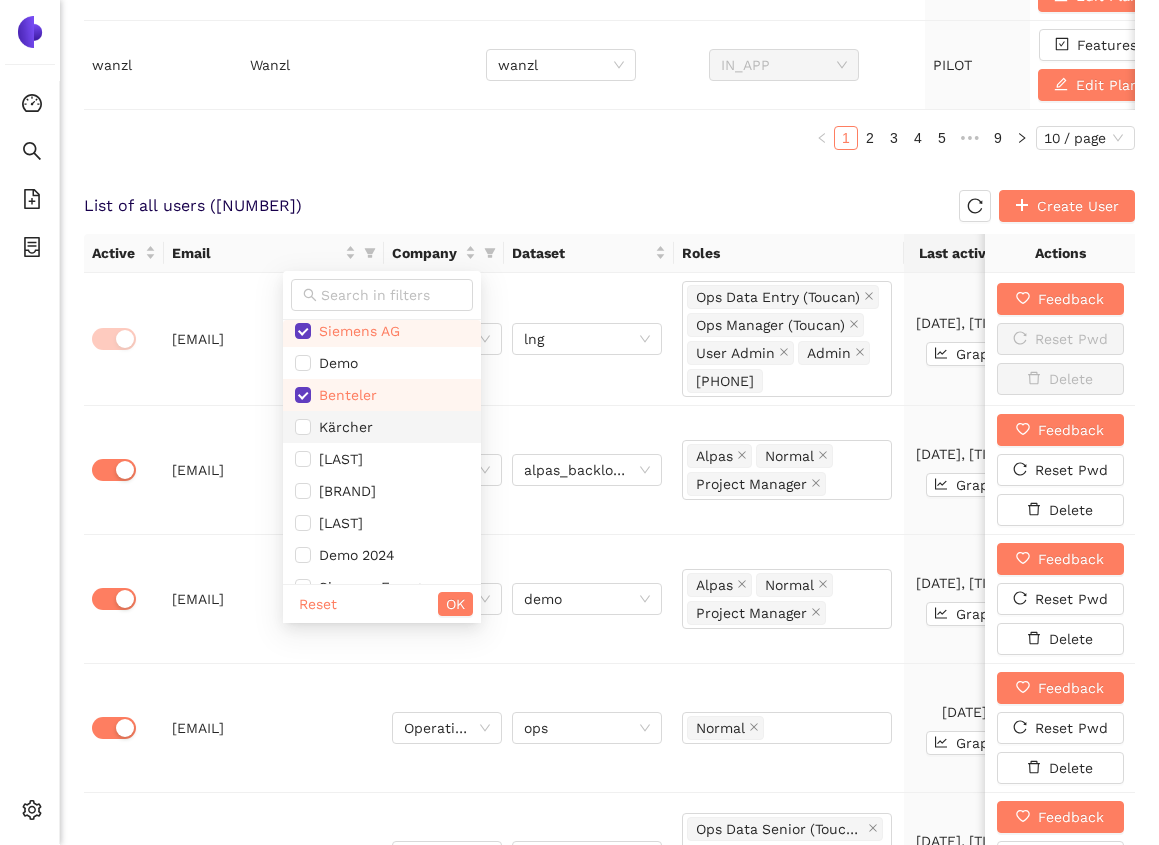 click on "Kärcher" at bounding box center (342, 427) 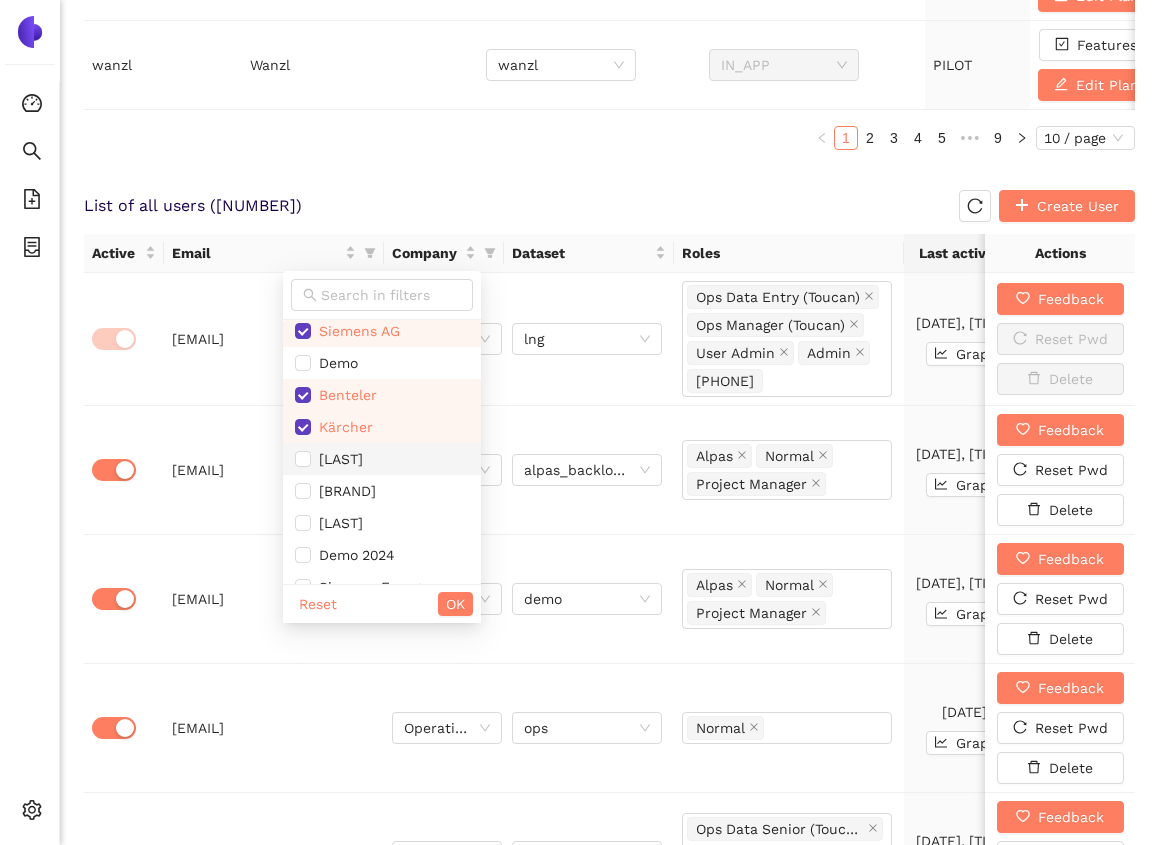 click on "[LAST]" at bounding box center (382, 459) 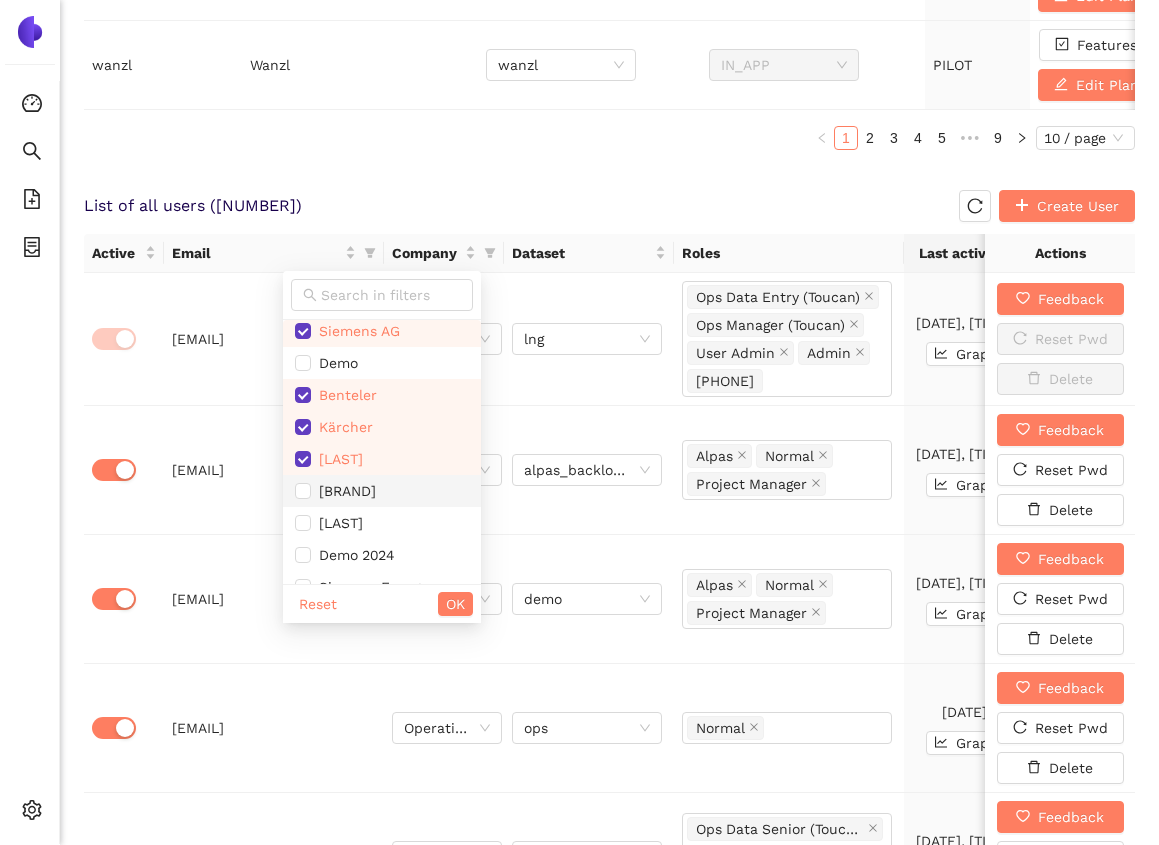 click on "[BRAND]" at bounding box center (382, 491) 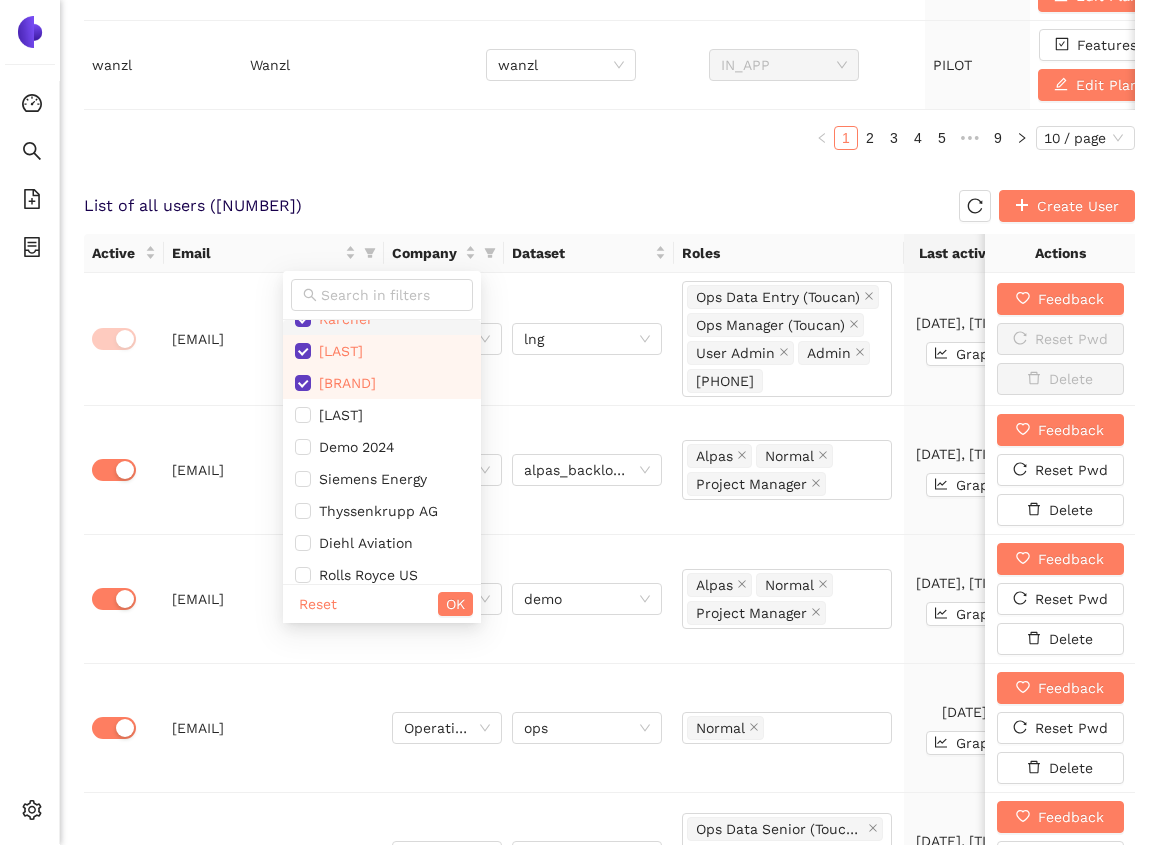 scroll, scrollTop: 1634, scrollLeft: 0, axis: vertical 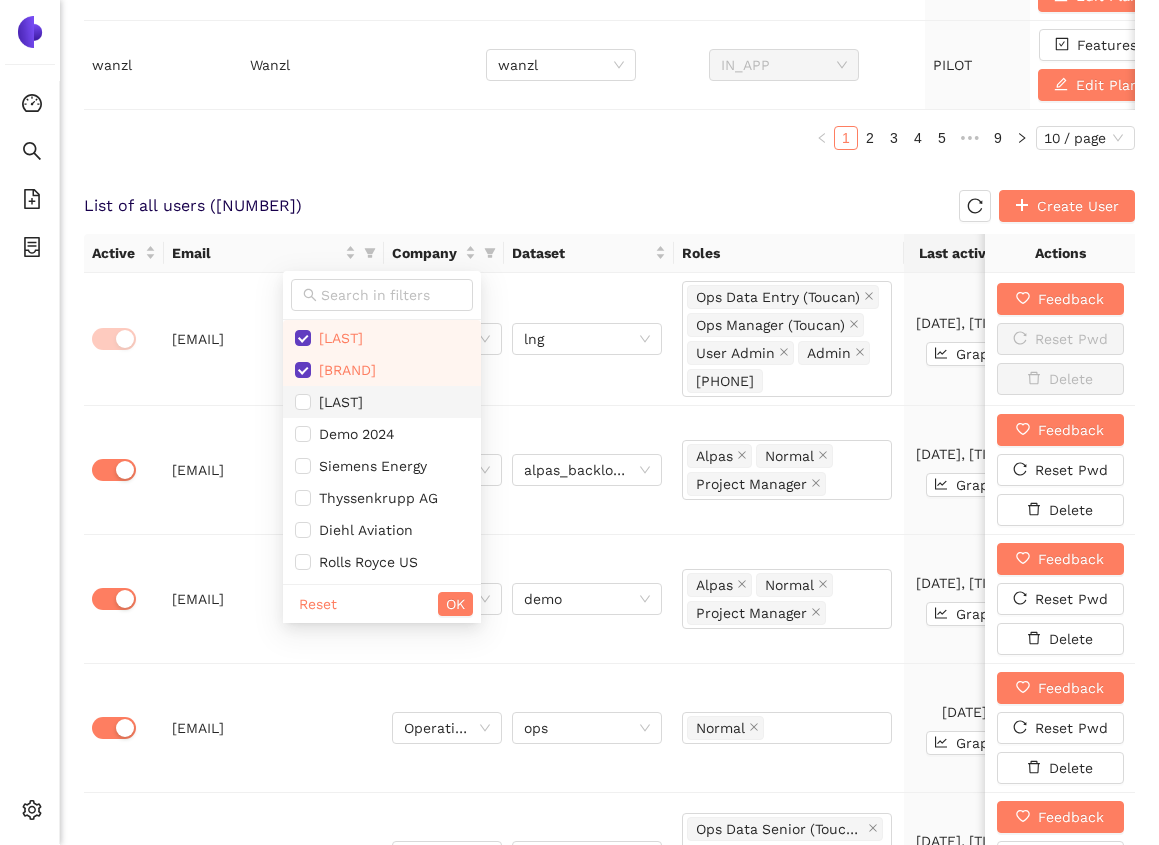 click on "[LAST]" at bounding box center (337, 402) 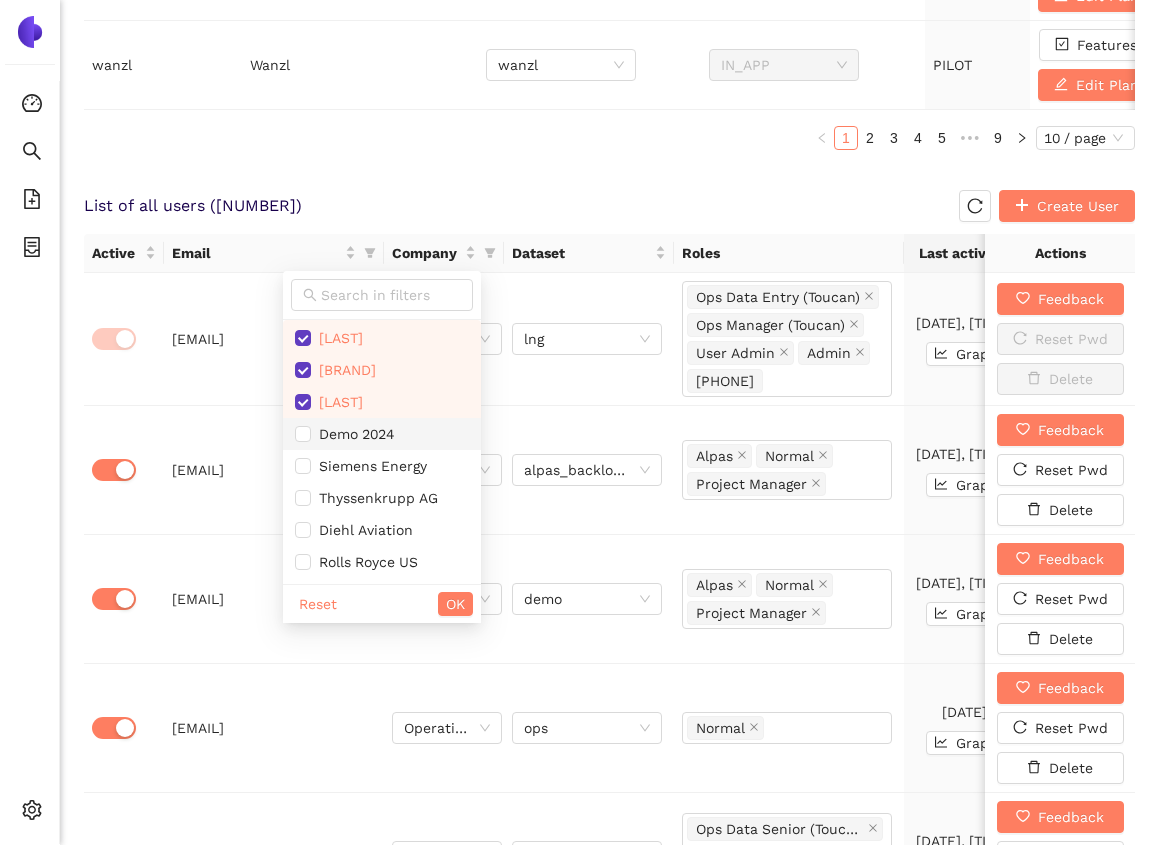 click on "Demo 2024" at bounding box center (352, 434) 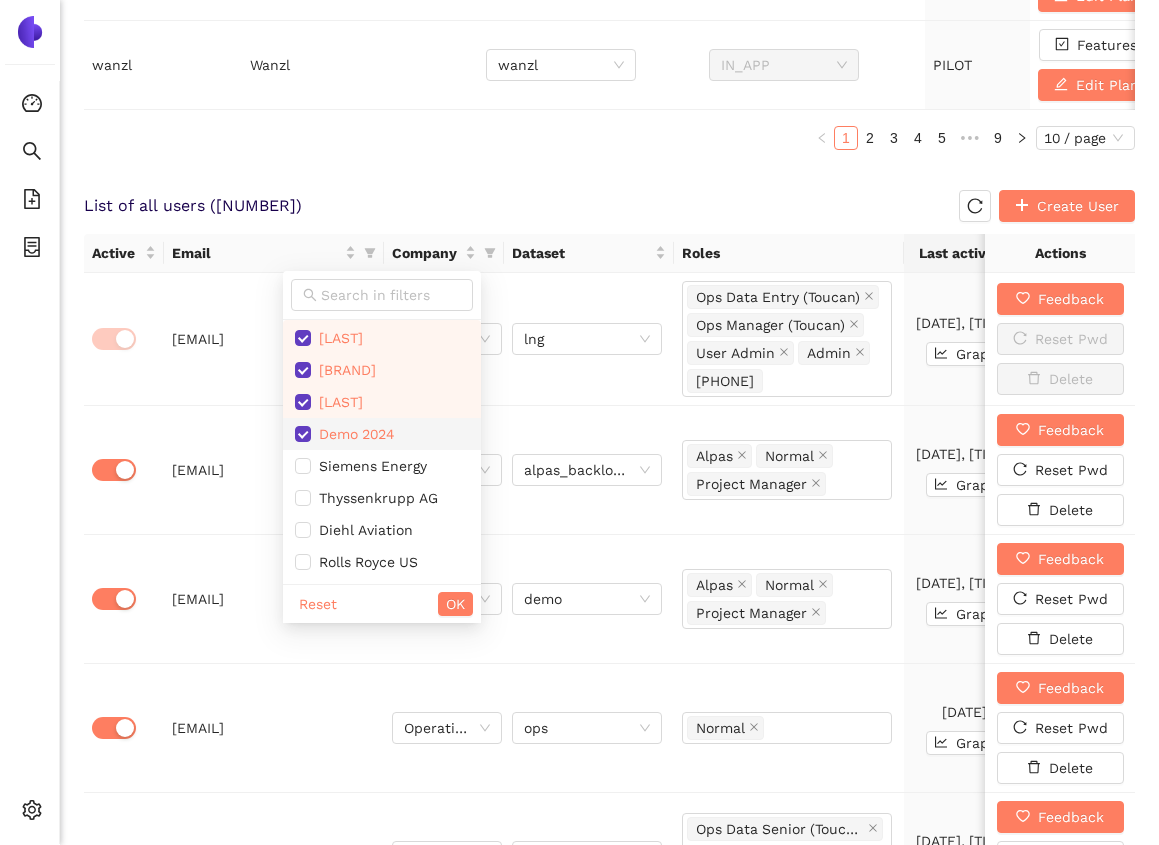 click on "Demo 2024" at bounding box center (352, 434) 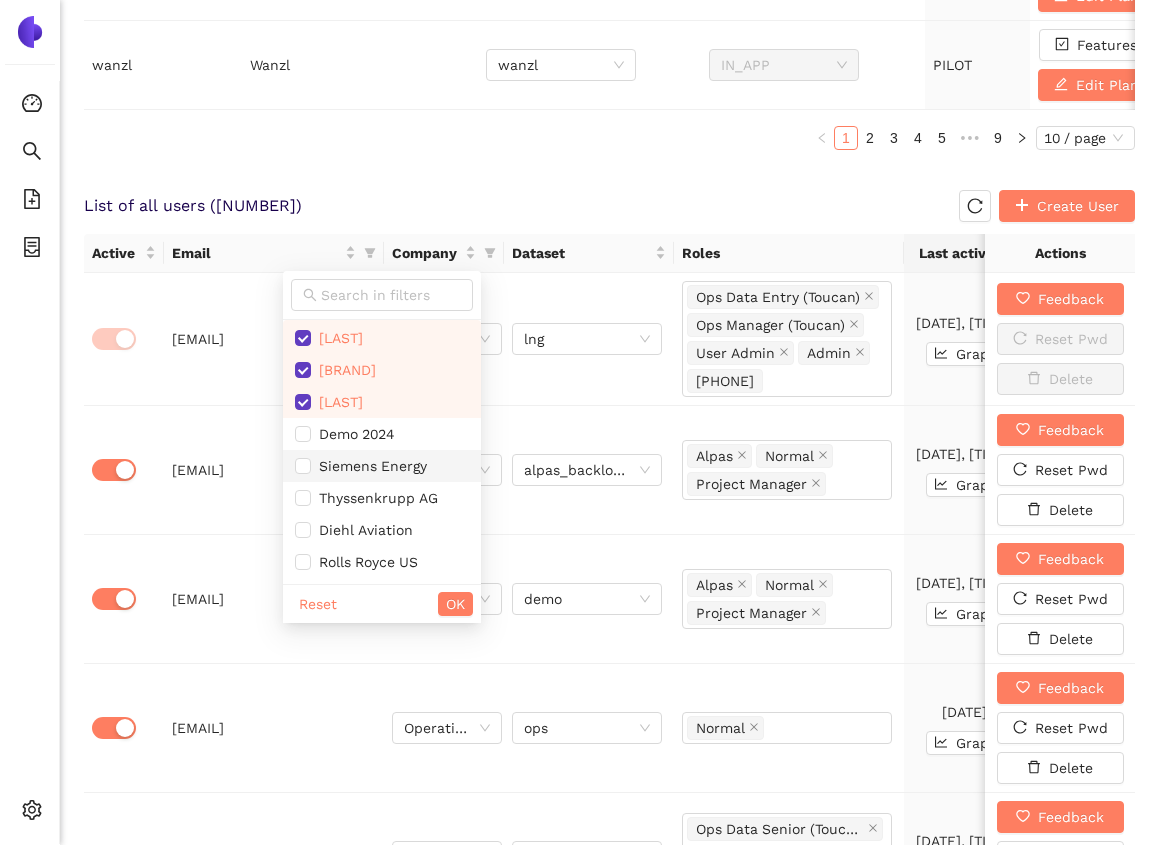 click on "Siemens Energy" at bounding box center (382, 466) 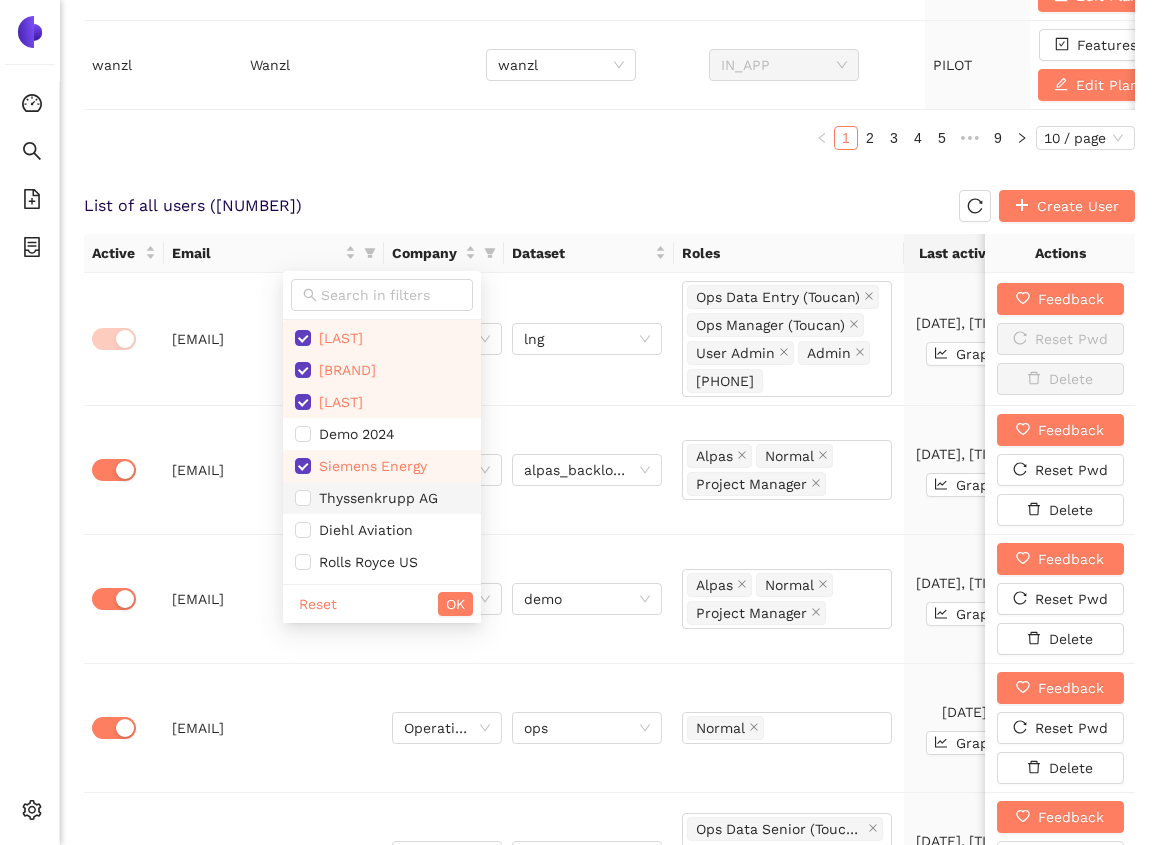 click on "Thyssenkrupp AG" at bounding box center [374, 498] 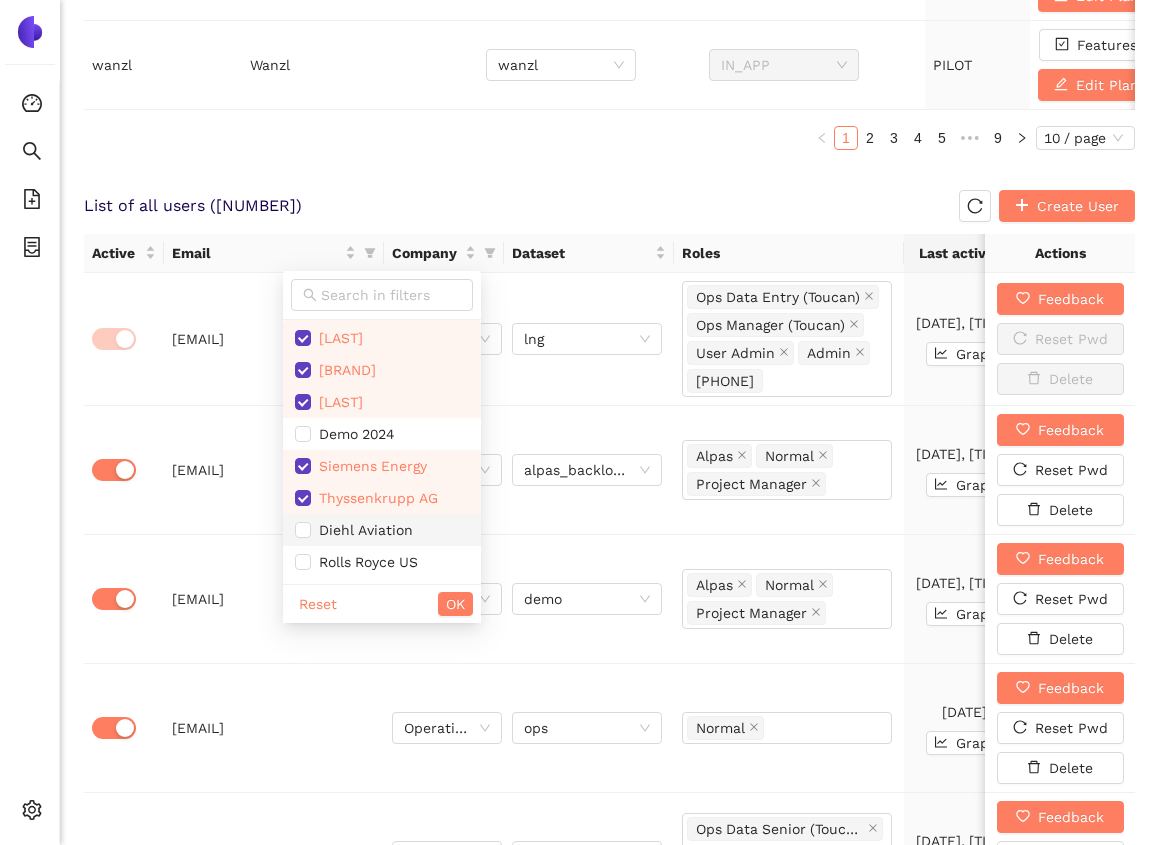 click on "Diehl Aviation" at bounding box center (362, 530) 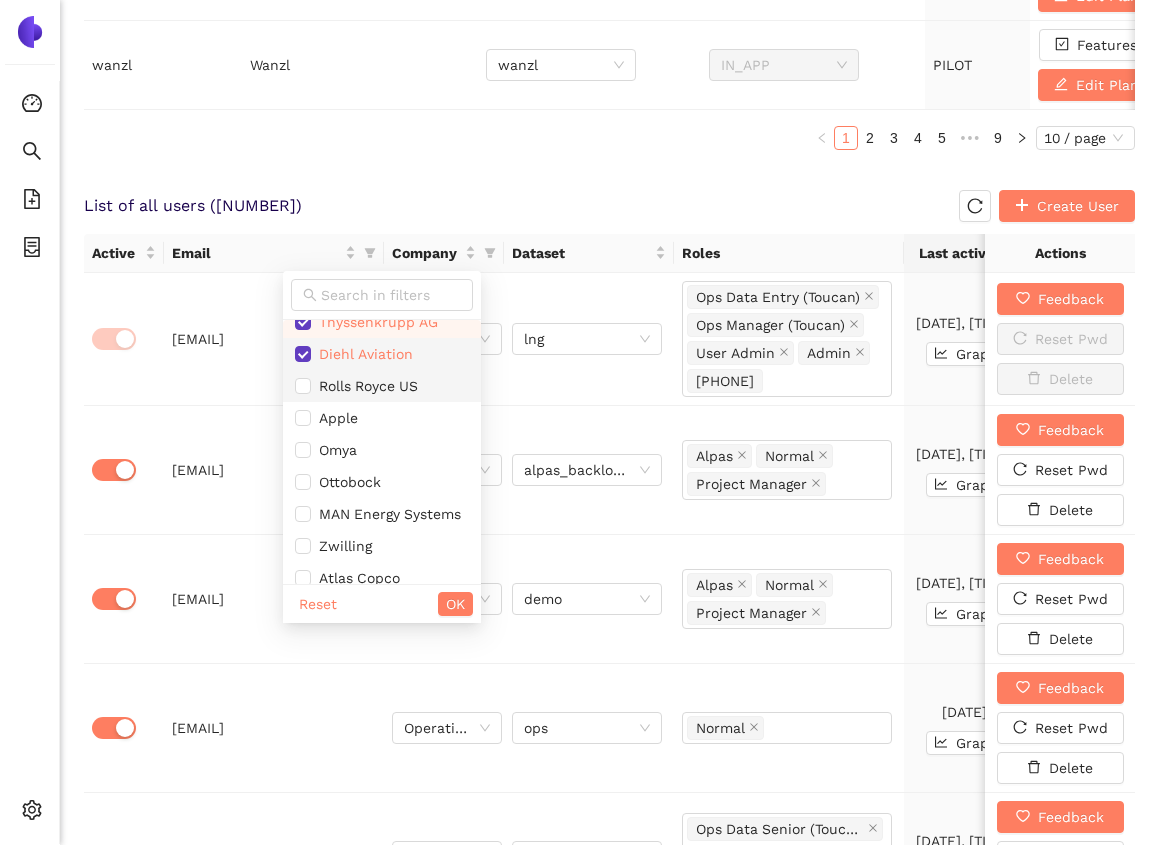 scroll, scrollTop: 1869, scrollLeft: 0, axis: vertical 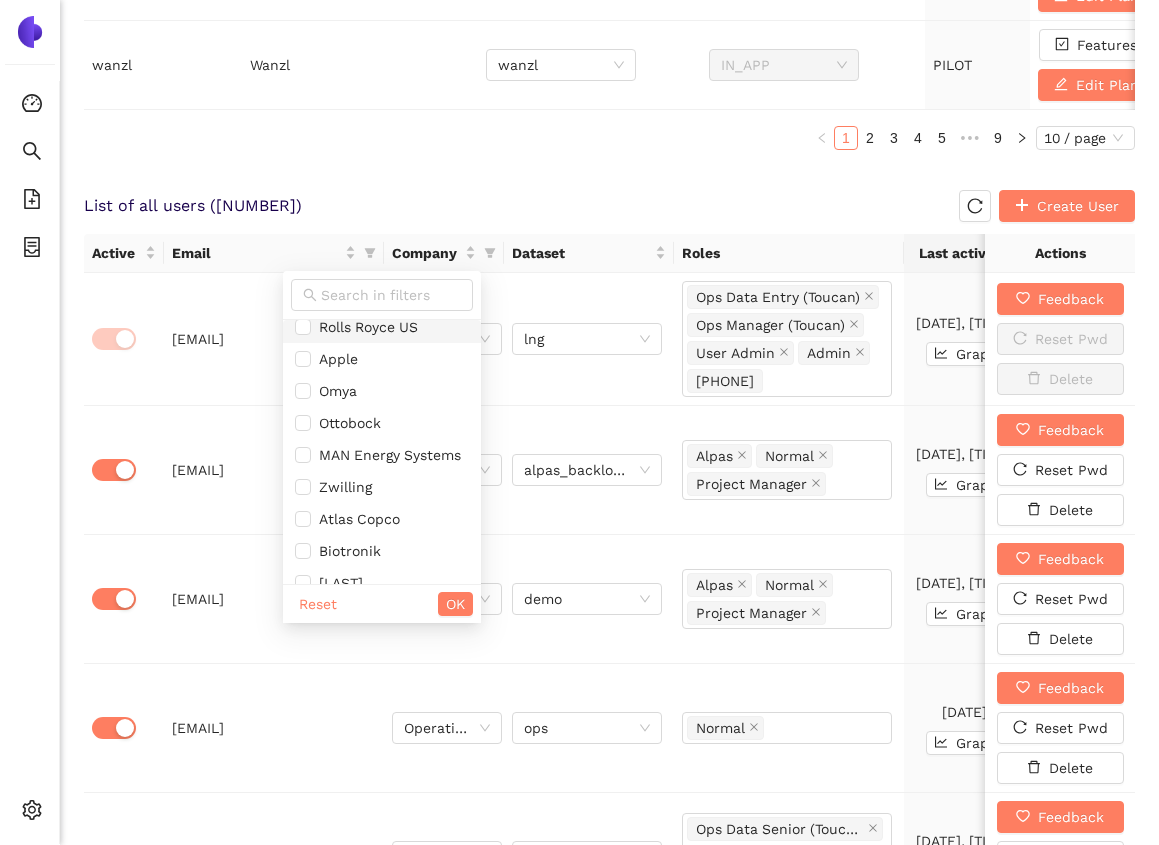 click on "Rolls Royce US" at bounding box center (382, 327) 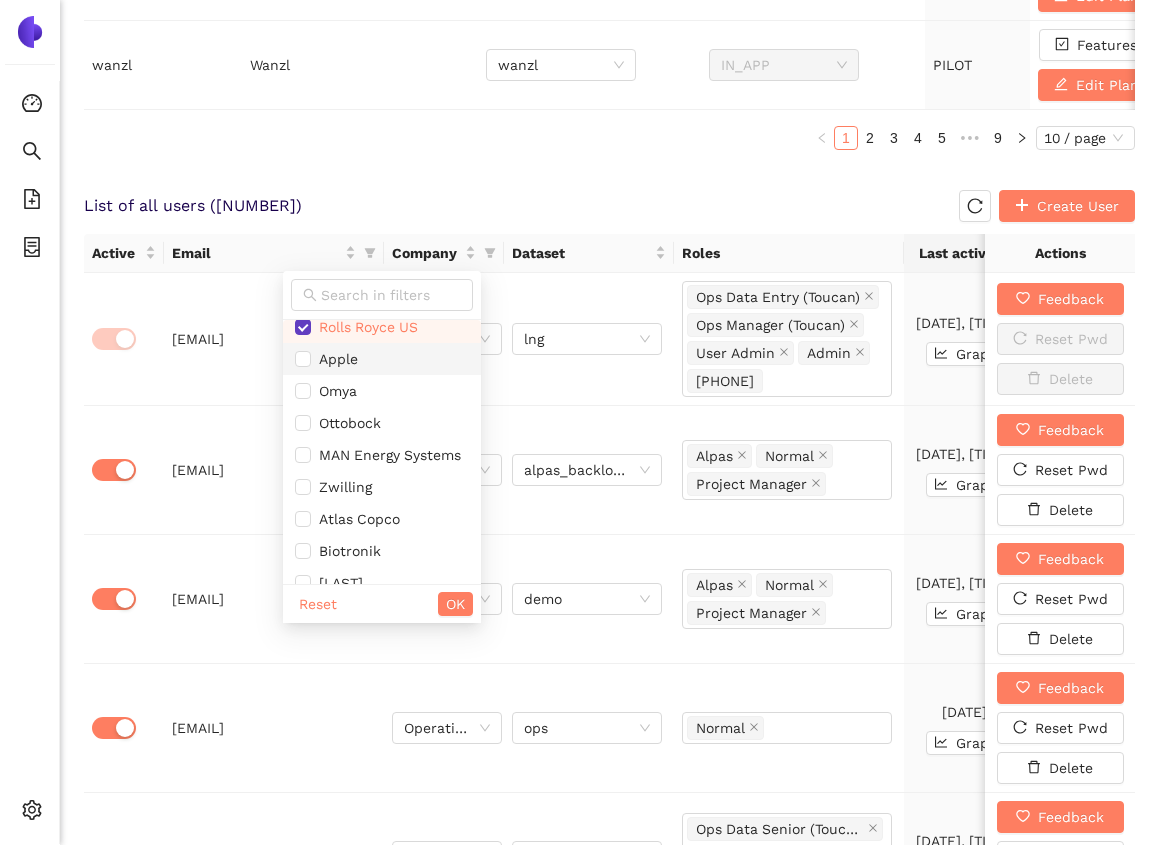 click on "Apple" at bounding box center (382, 359) 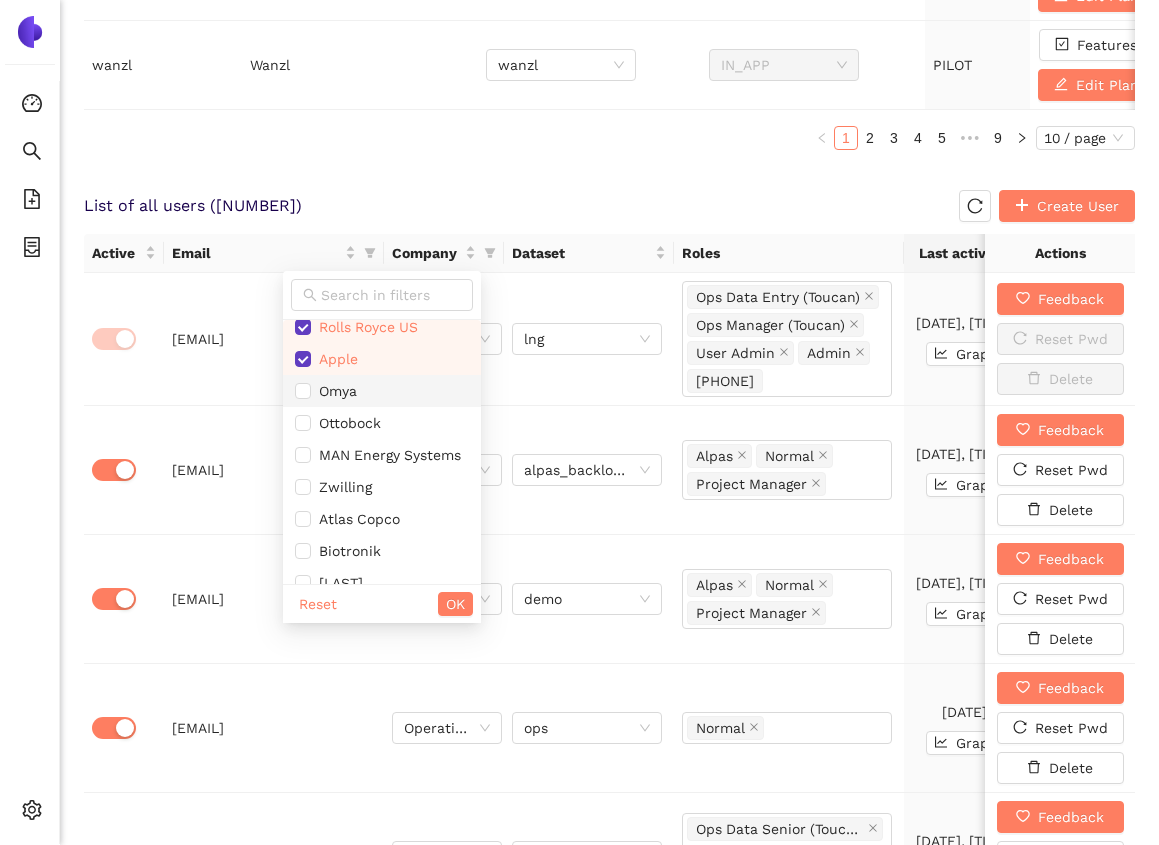 click on "Omya" at bounding box center [382, 391] 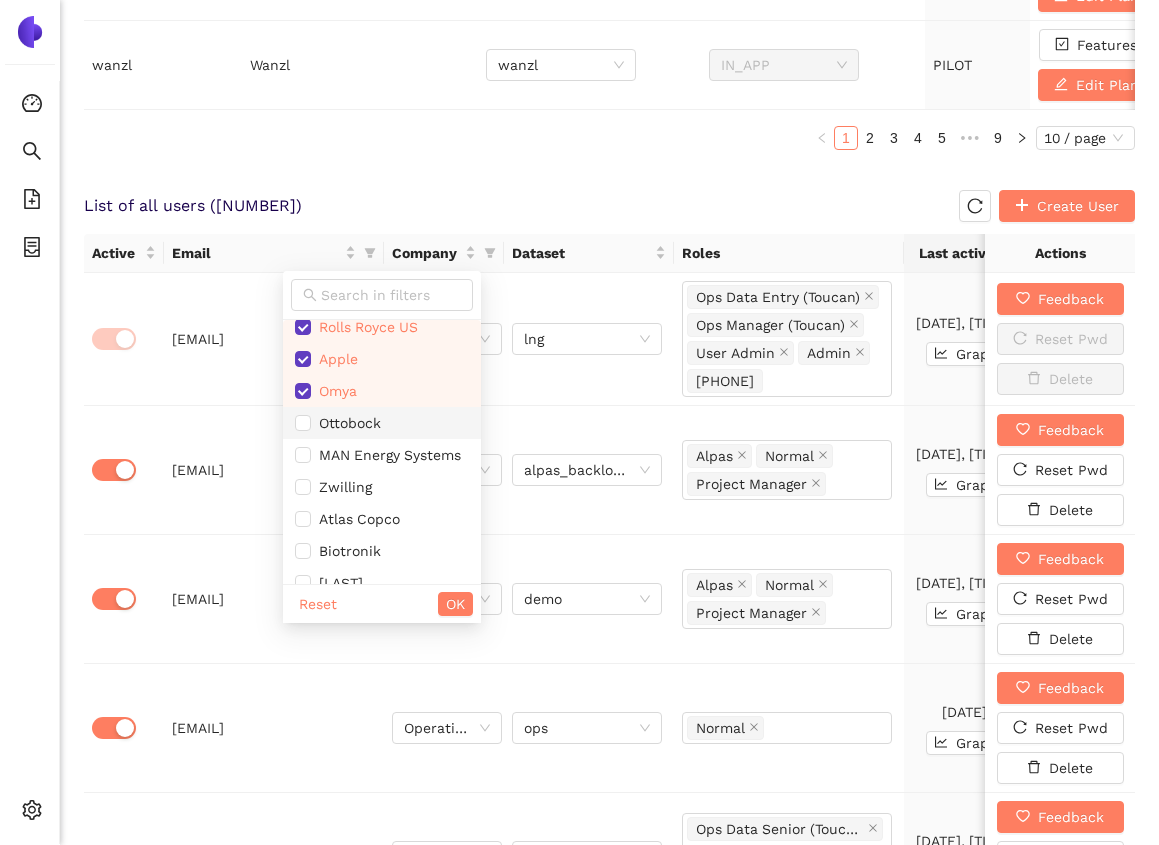 click on "Ottobock" at bounding box center (346, 423) 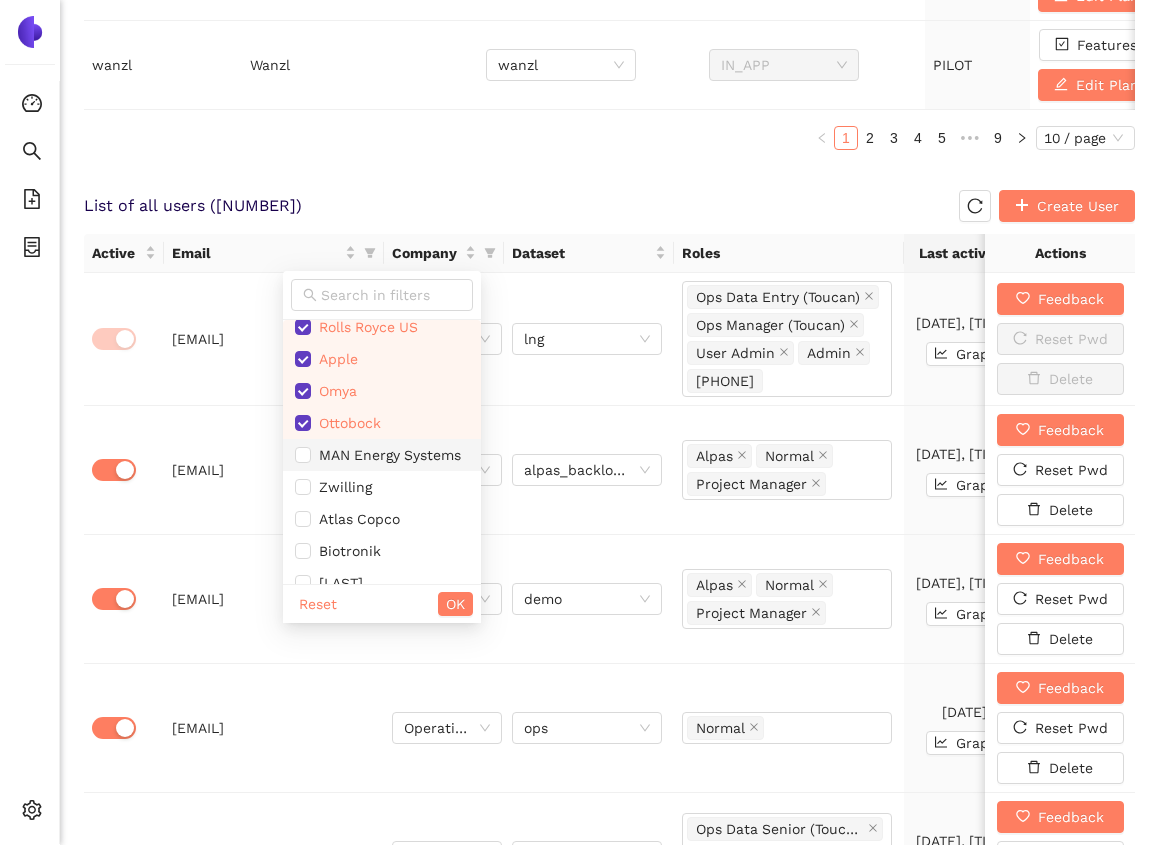 click on "MAN Energy Systems" at bounding box center (386, 455) 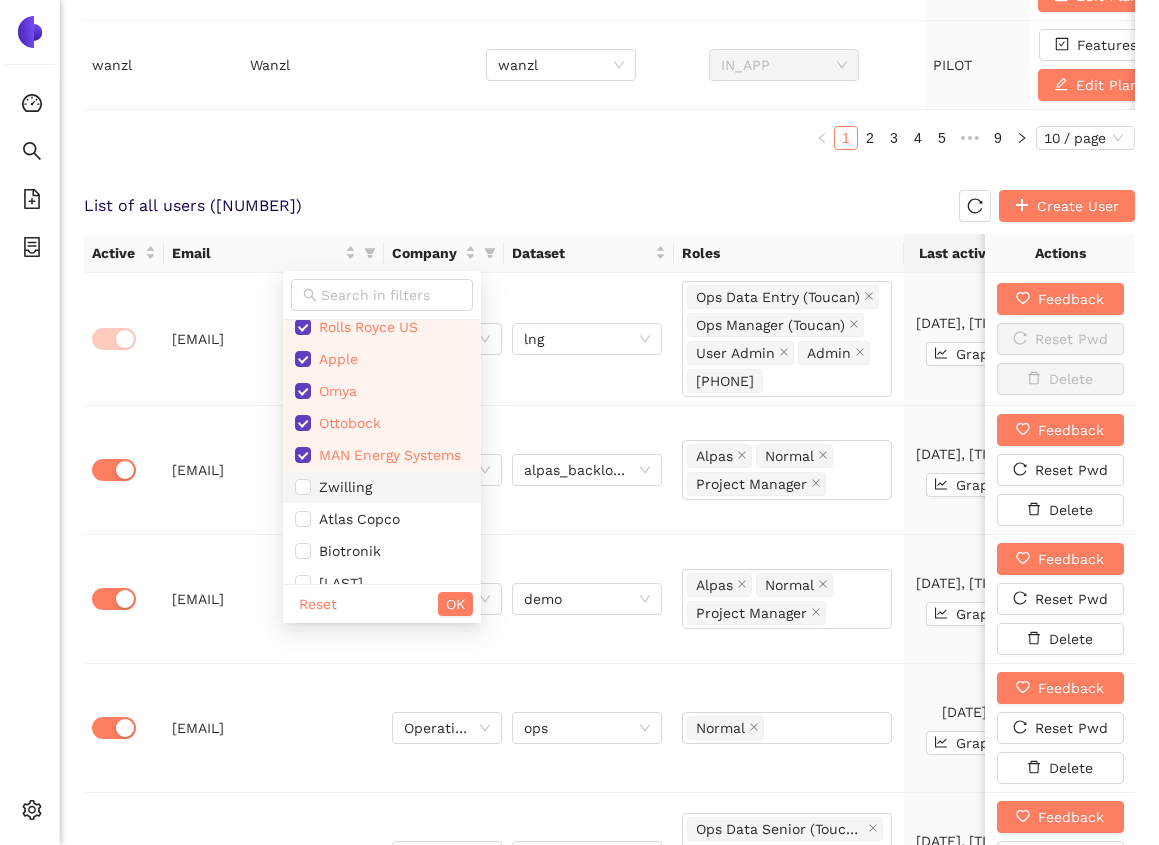click on "Zwilling" at bounding box center [382, 487] 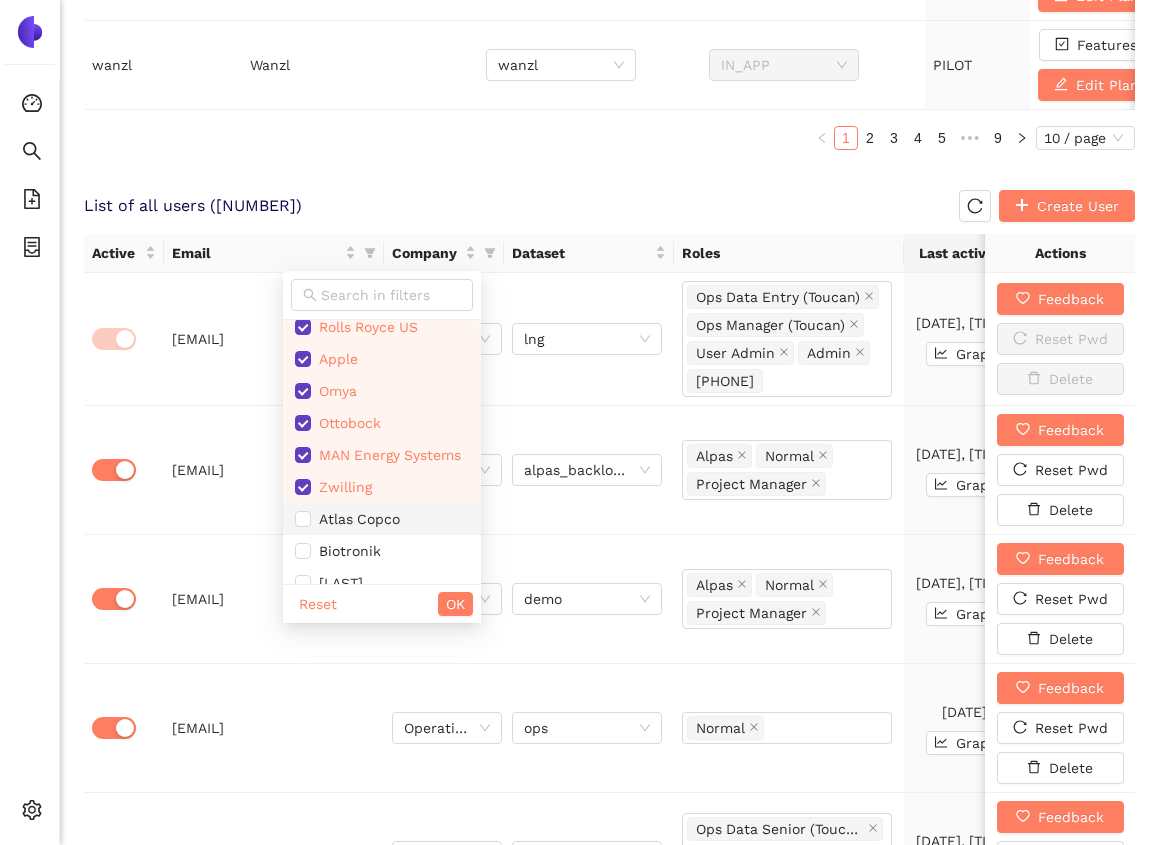 click on "Atlas Copco" at bounding box center (382, 519) 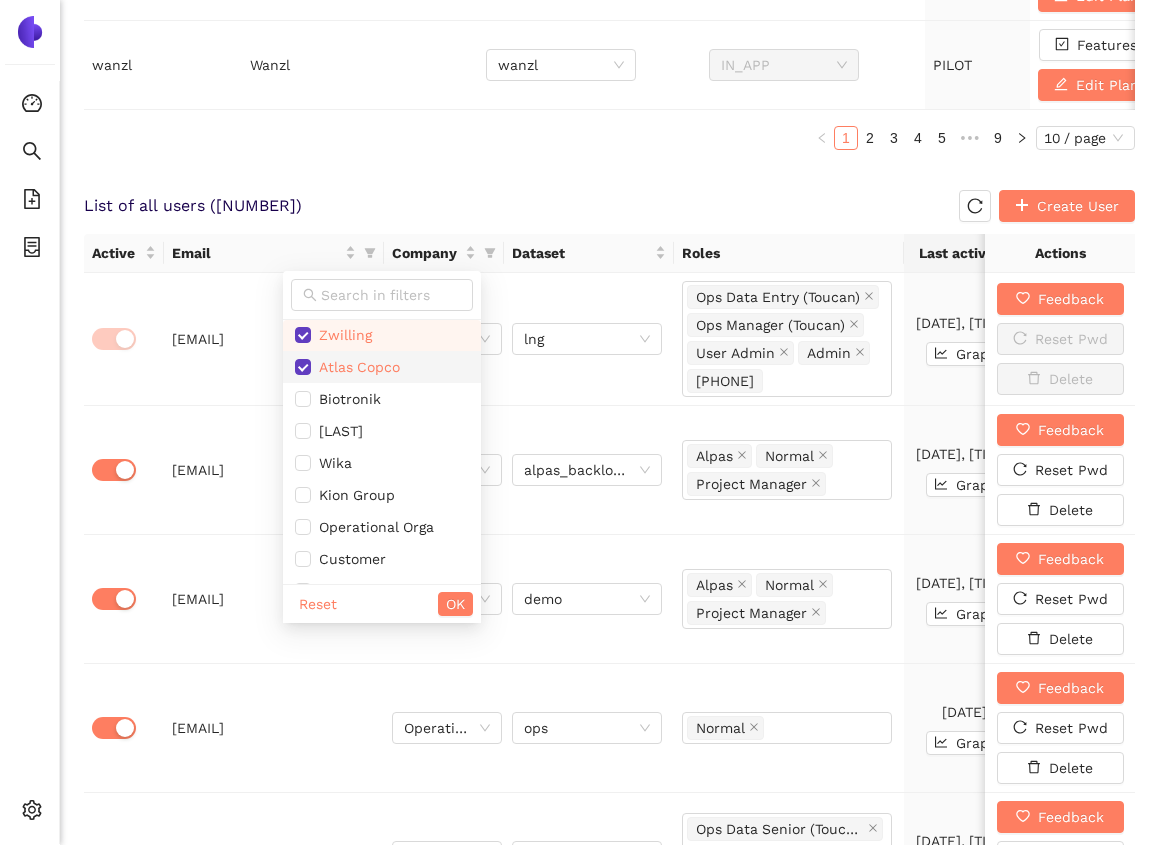 scroll, scrollTop: 2026, scrollLeft: 0, axis: vertical 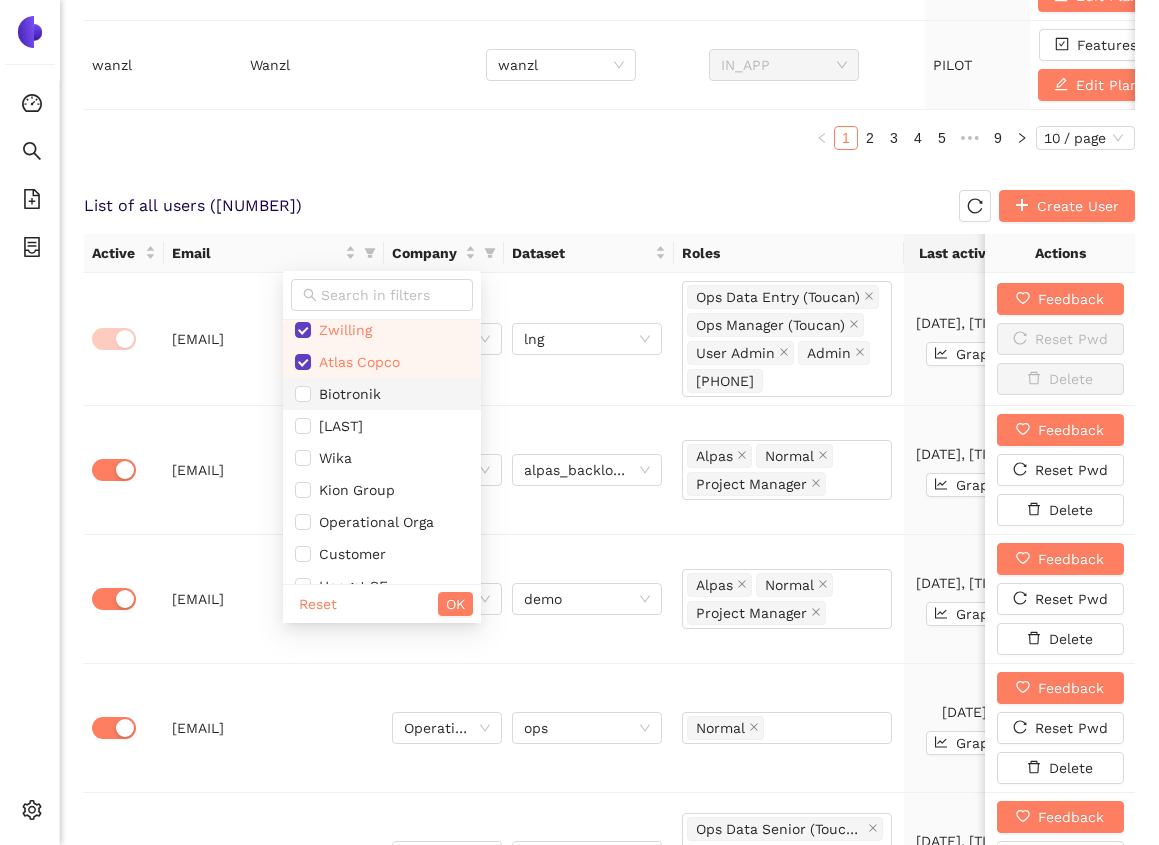 click on "Biotronik" at bounding box center [346, 394] 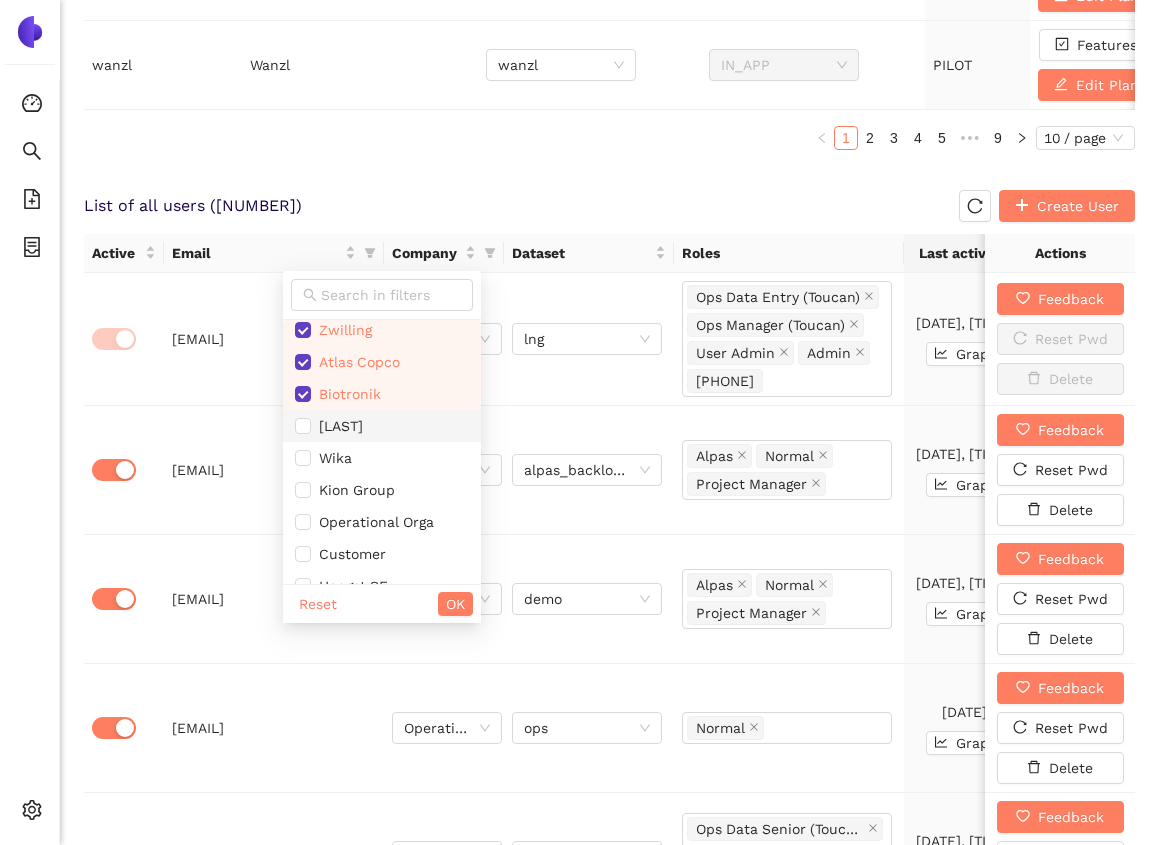 click on "[LAST]" at bounding box center (337, 426) 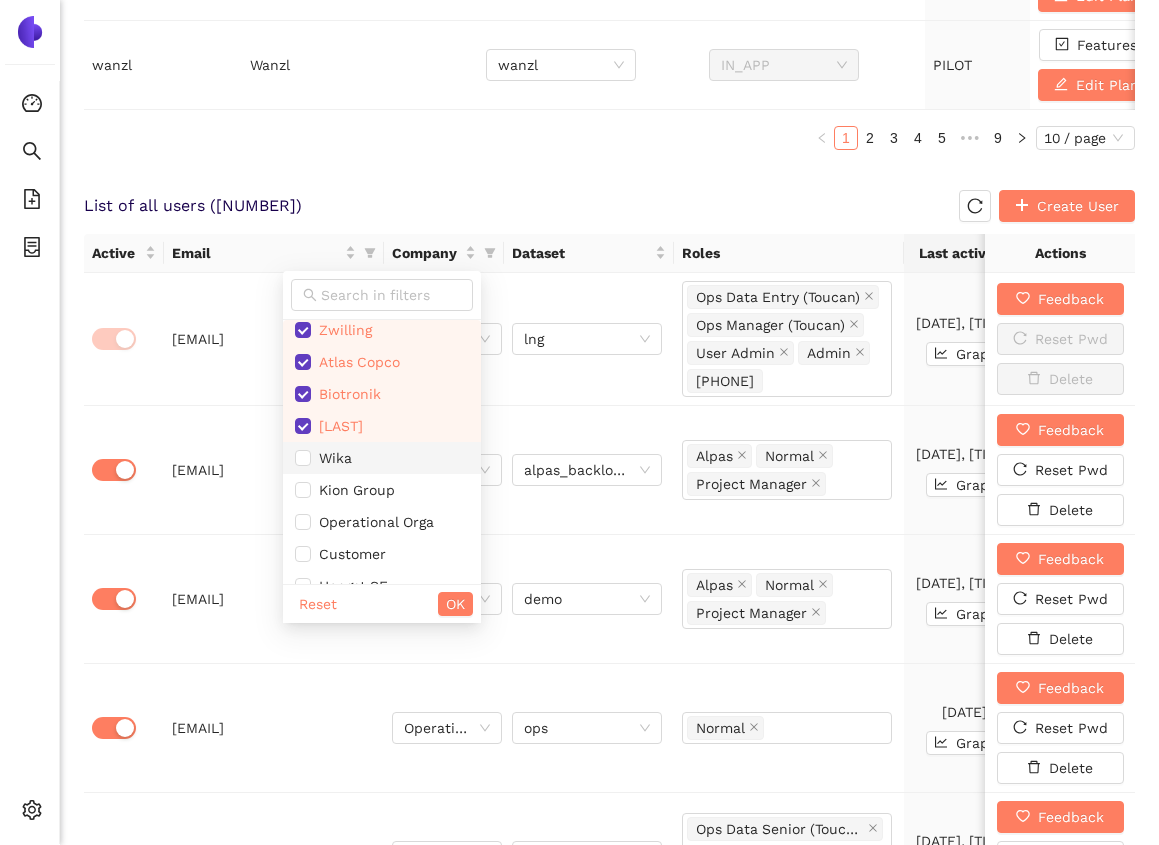 click on "Wika" at bounding box center [382, 458] 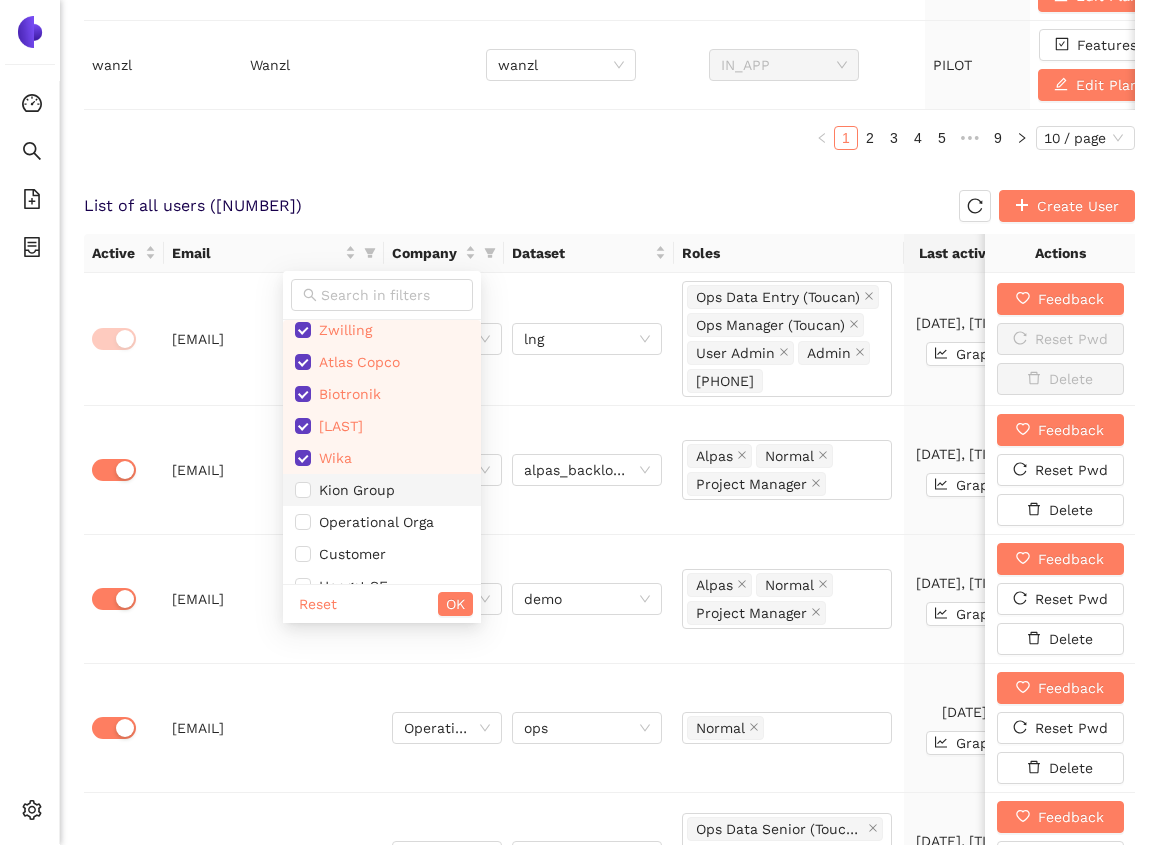 click on "Kion Group" at bounding box center [353, 490] 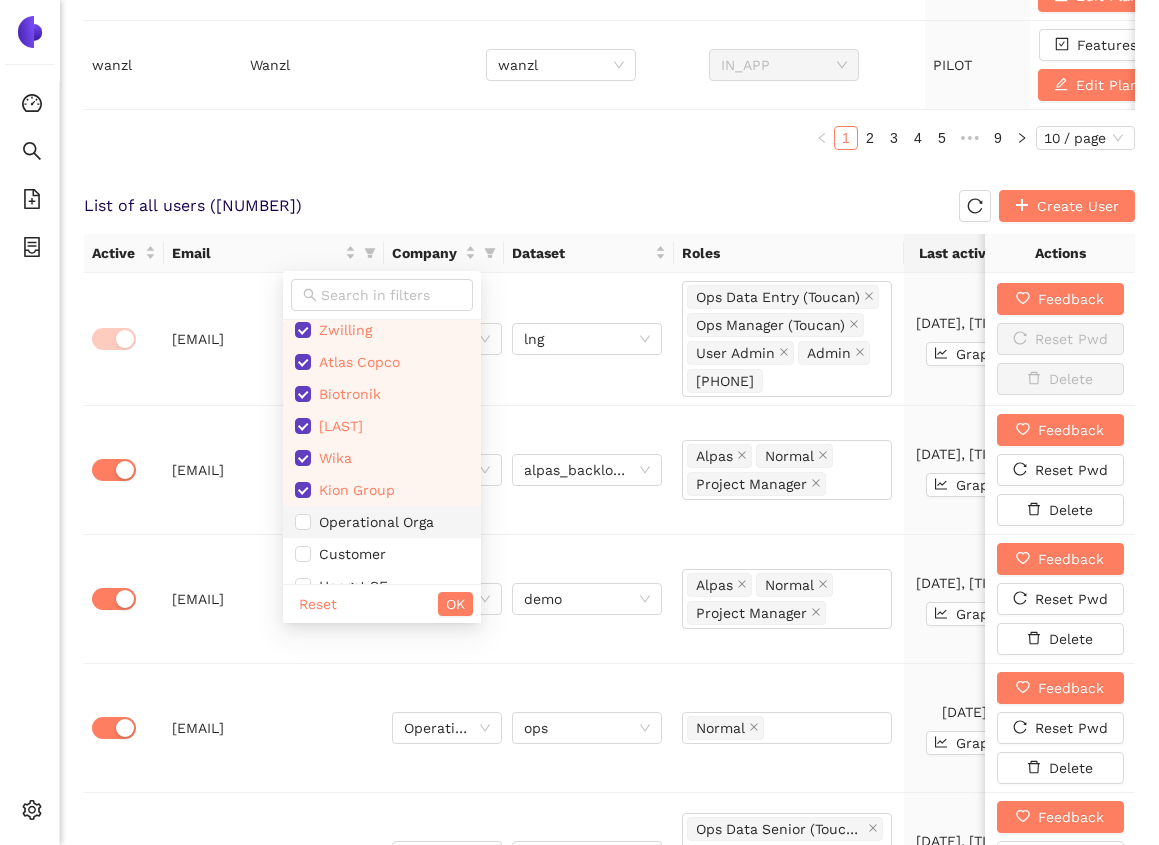 click on "Operational Orga" at bounding box center (372, 522) 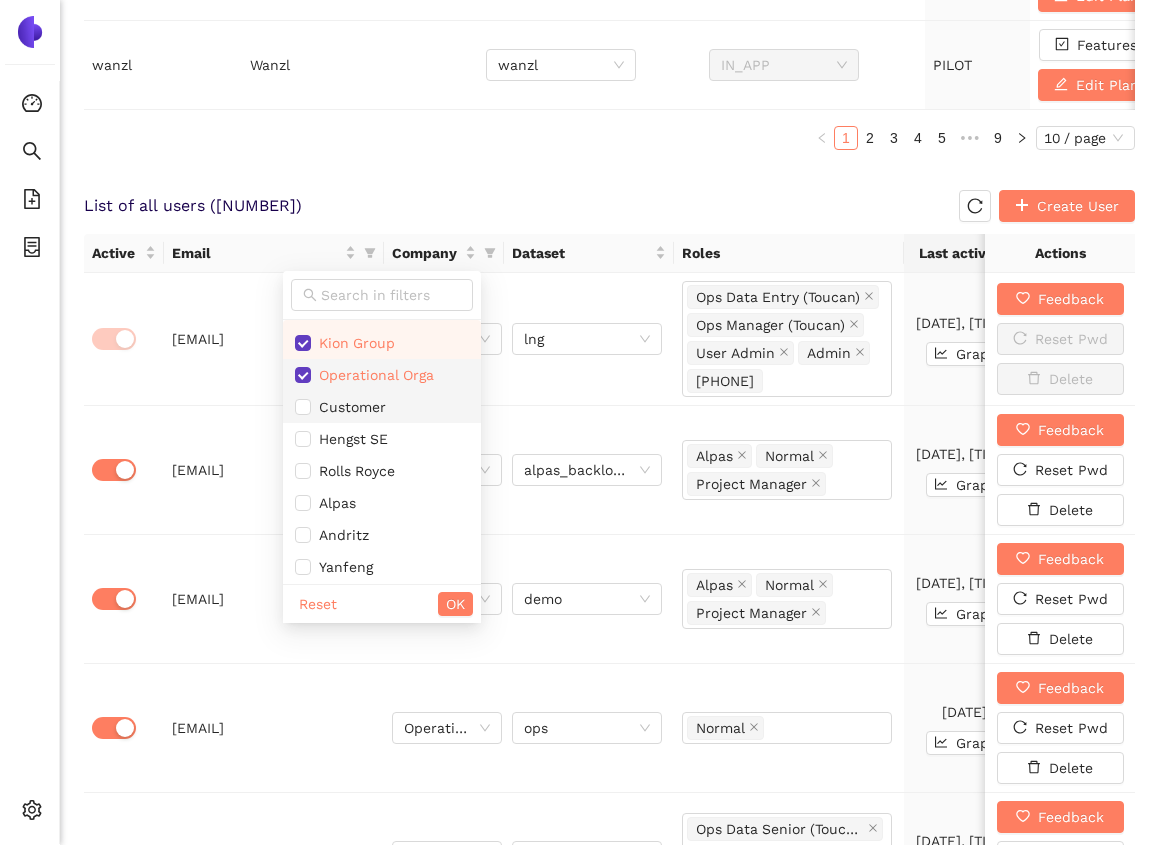scroll, scrollTop: 2184, scrollLeft: 0, axis: vertical 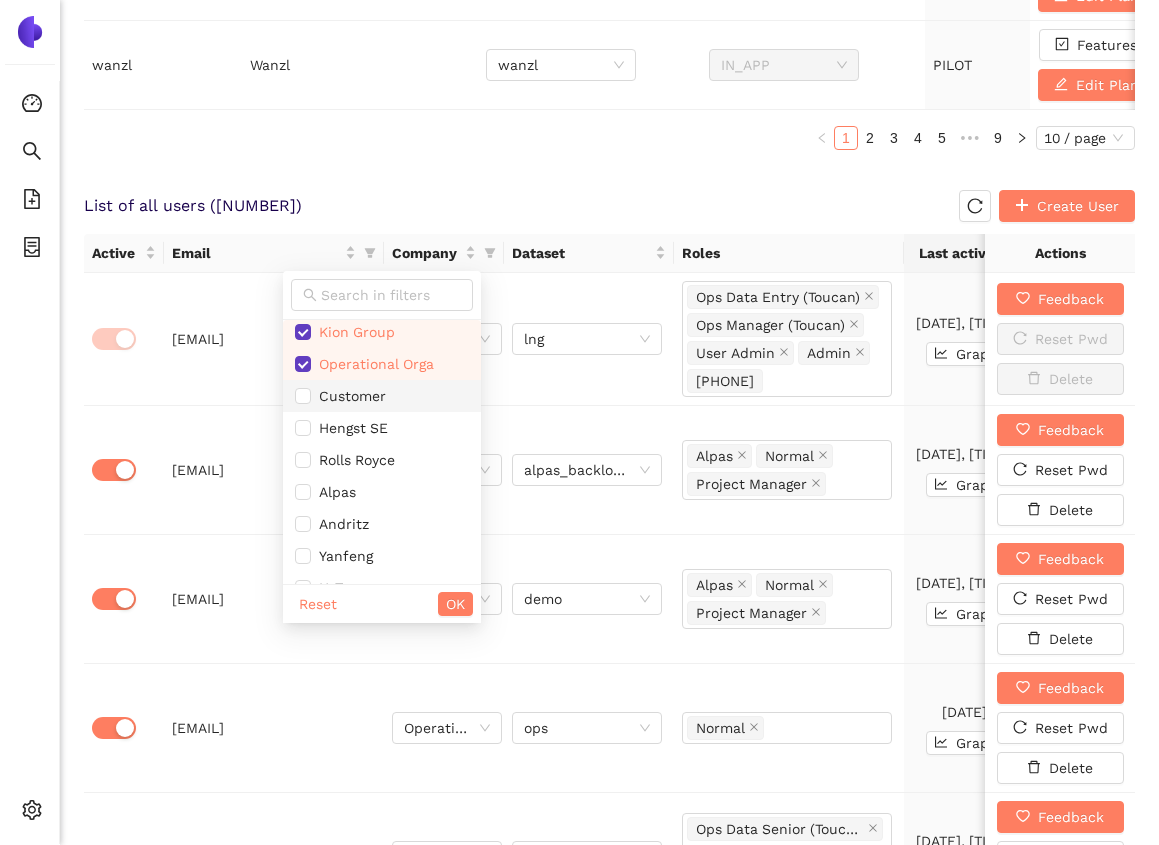 click on "Customer" at bounding box center [348, 396] 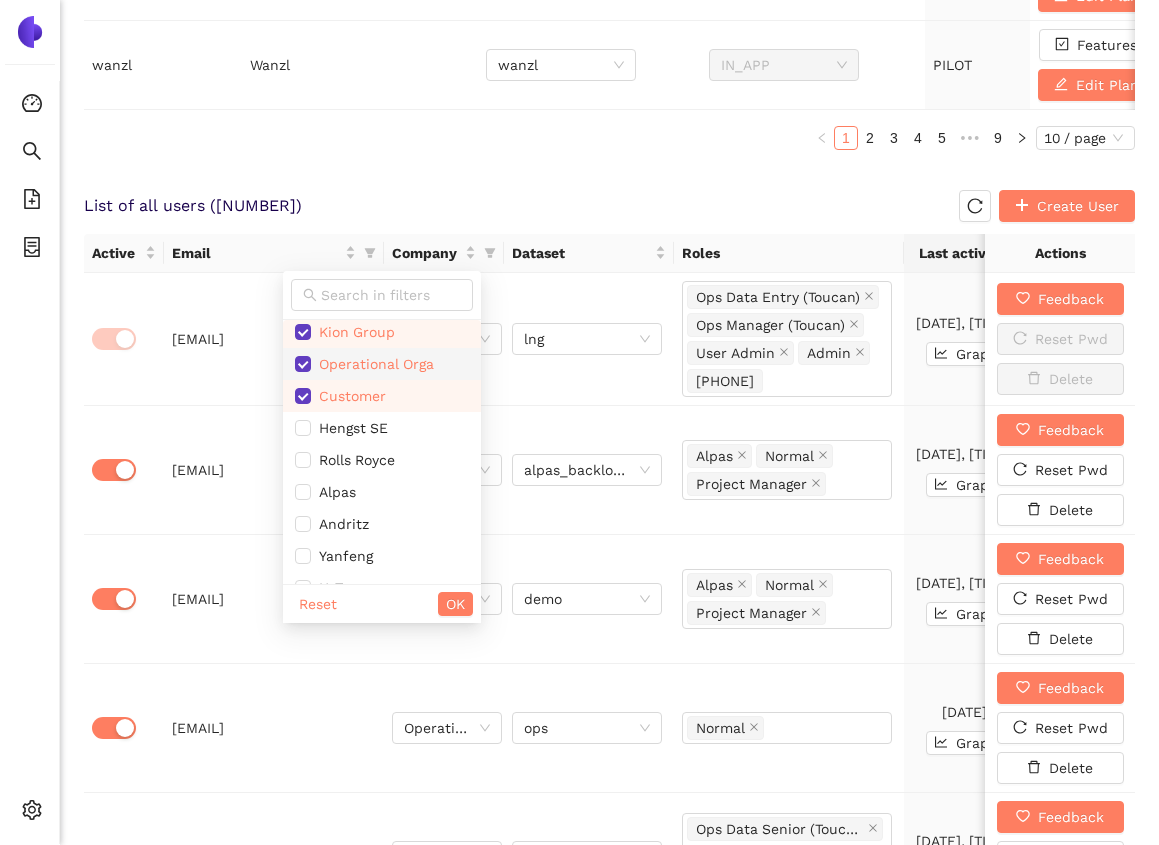 click on "Operational Orga" at bounding box center [382, 364] 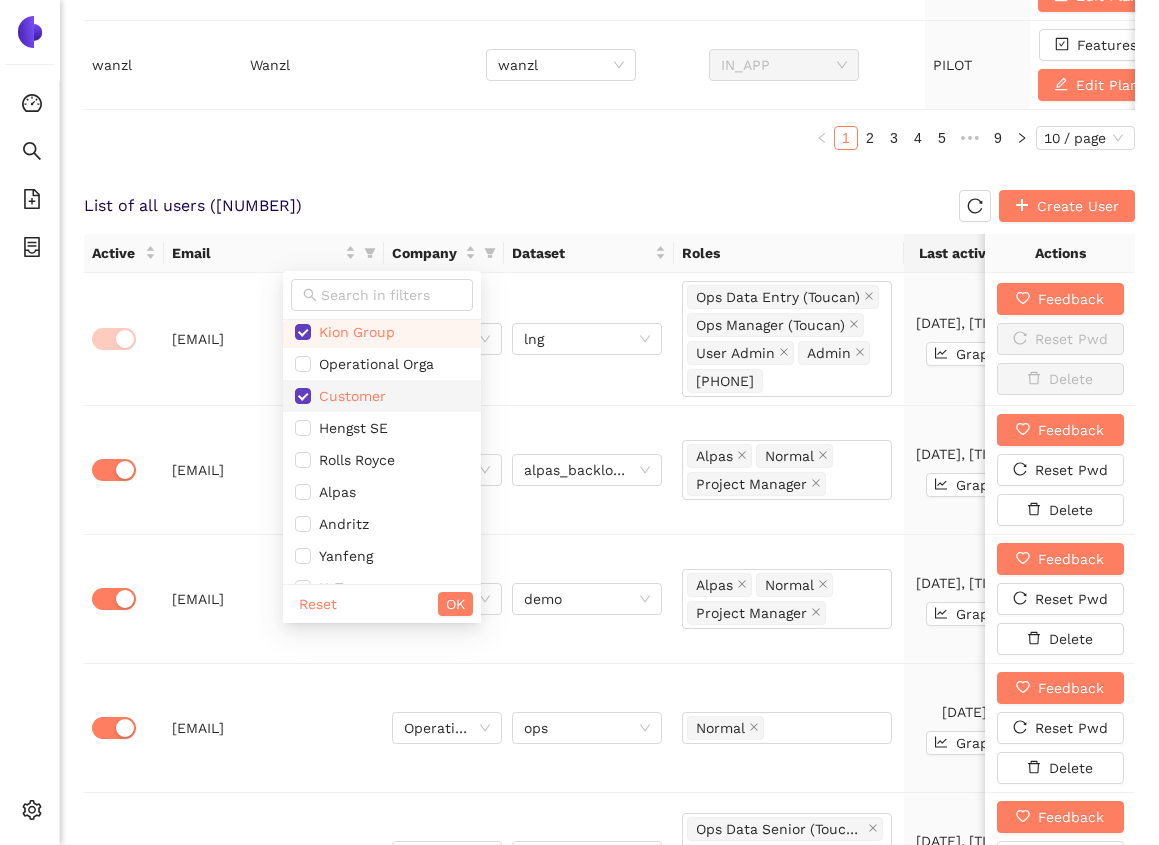 click on "Customer" at bounding box center (348, 396) 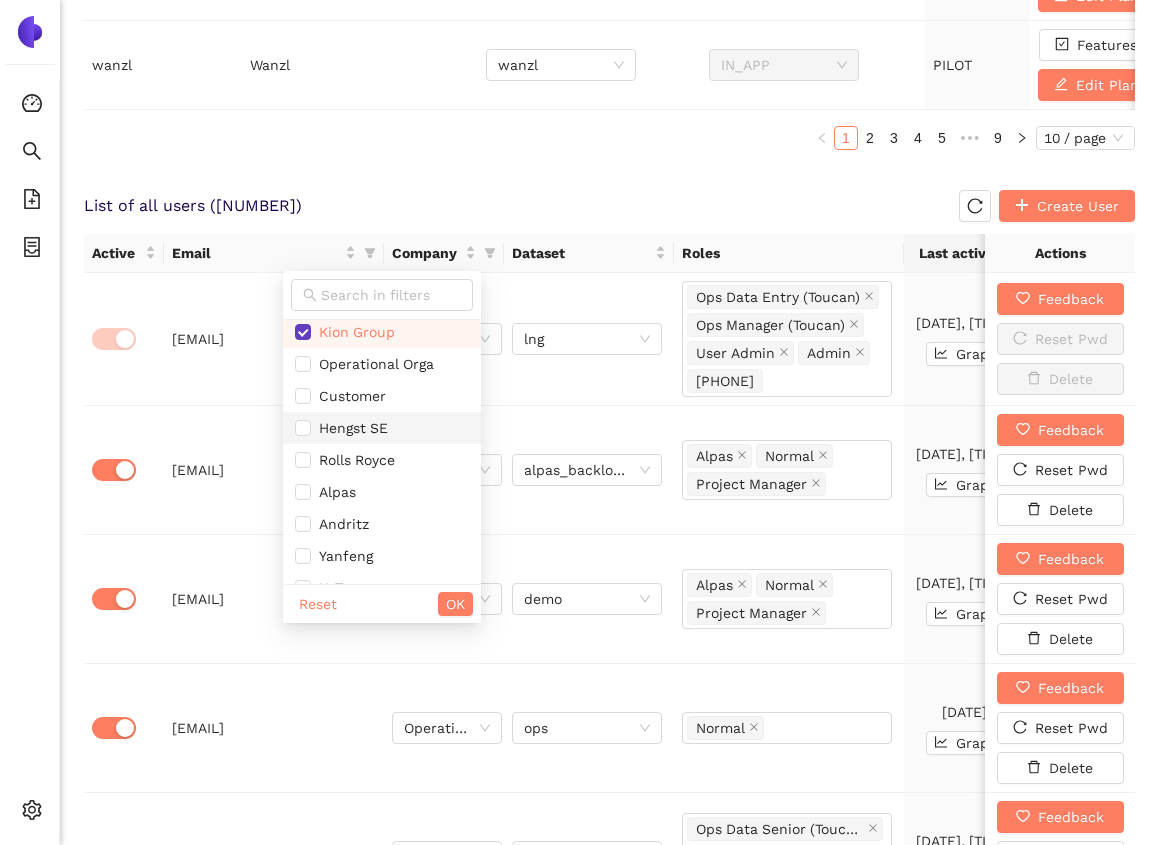 click on "Hengst SE" at bounding box center (349, 428) 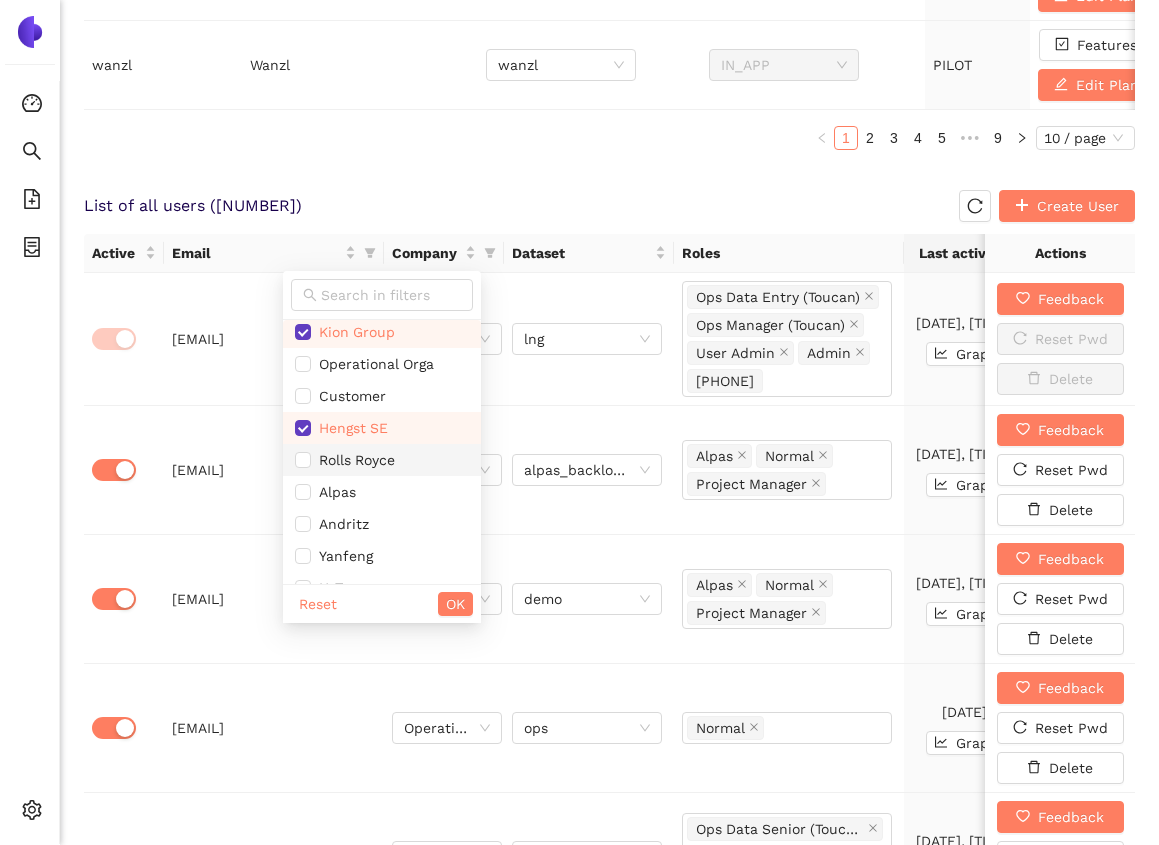 click on "Rolls Royce" at bounding box center (382, 460) 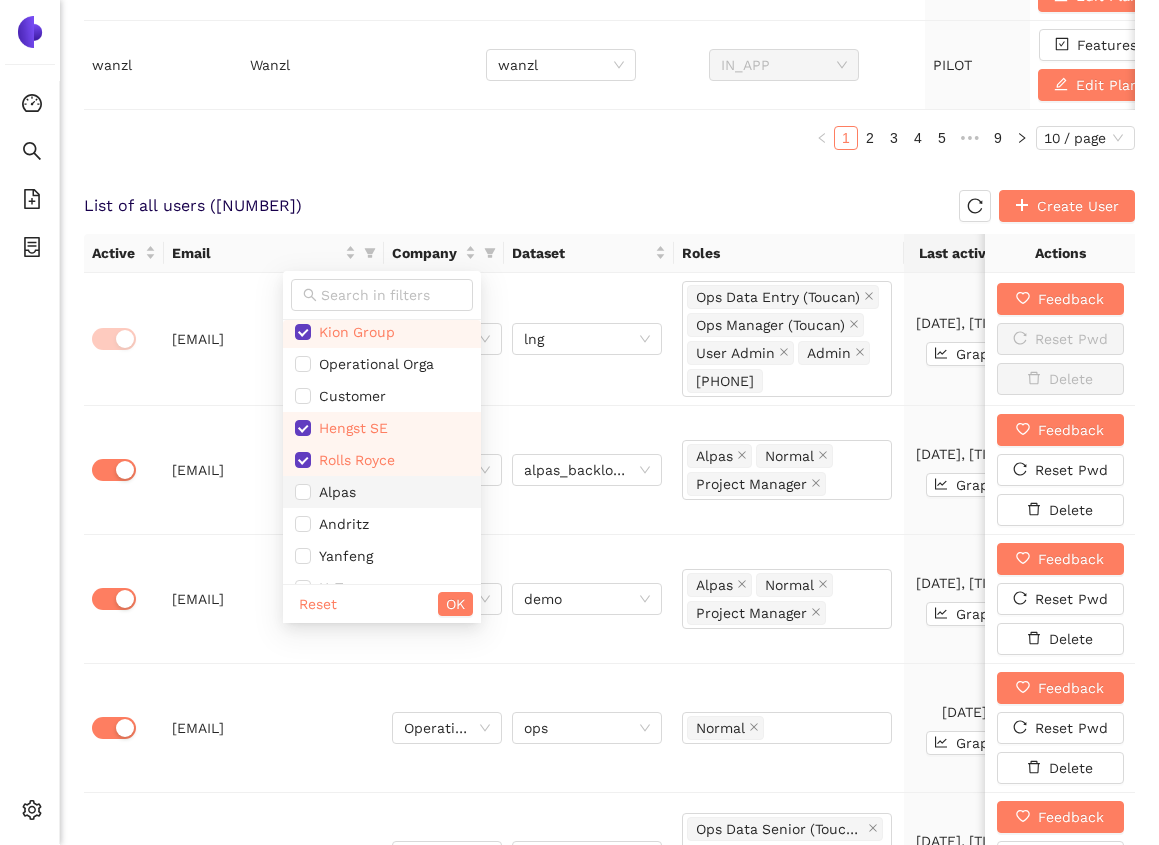 click on "Alpas" at bounding box center (382, 492) 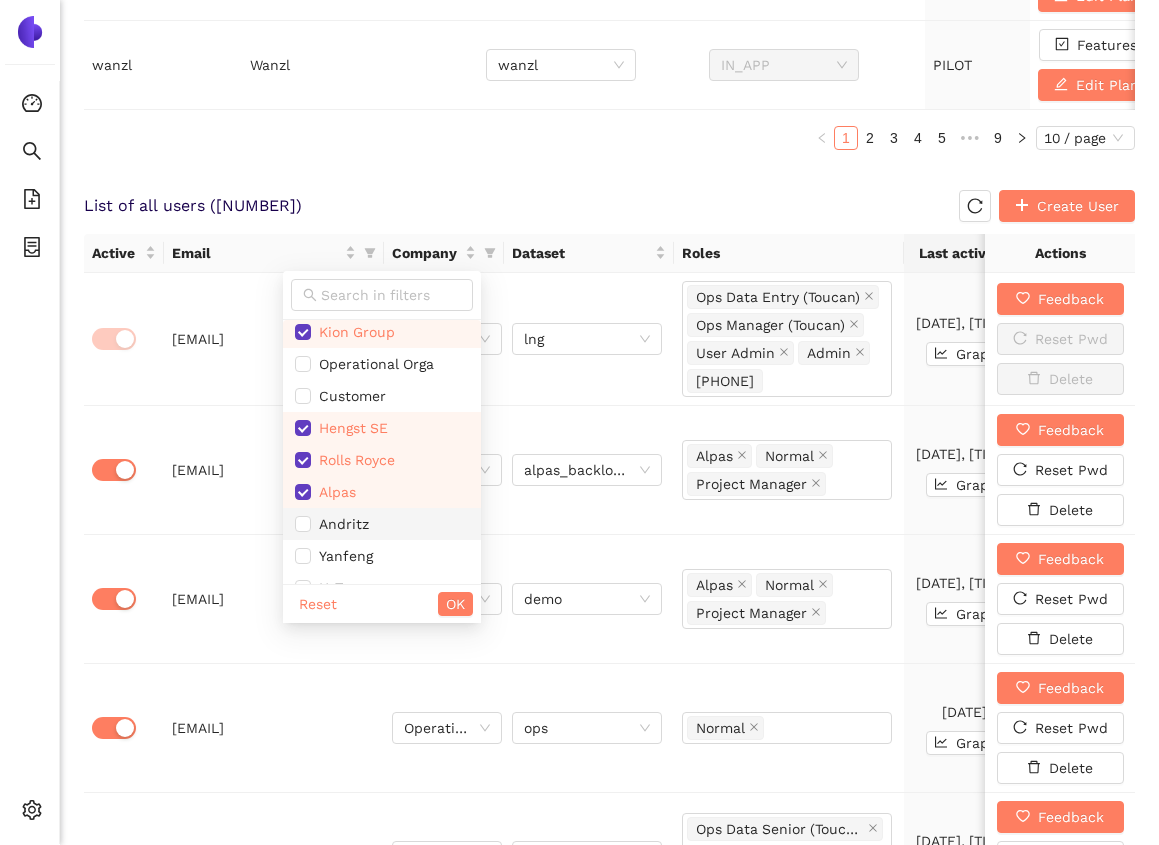 click on "Andritz" at bounding box center [382, 524] 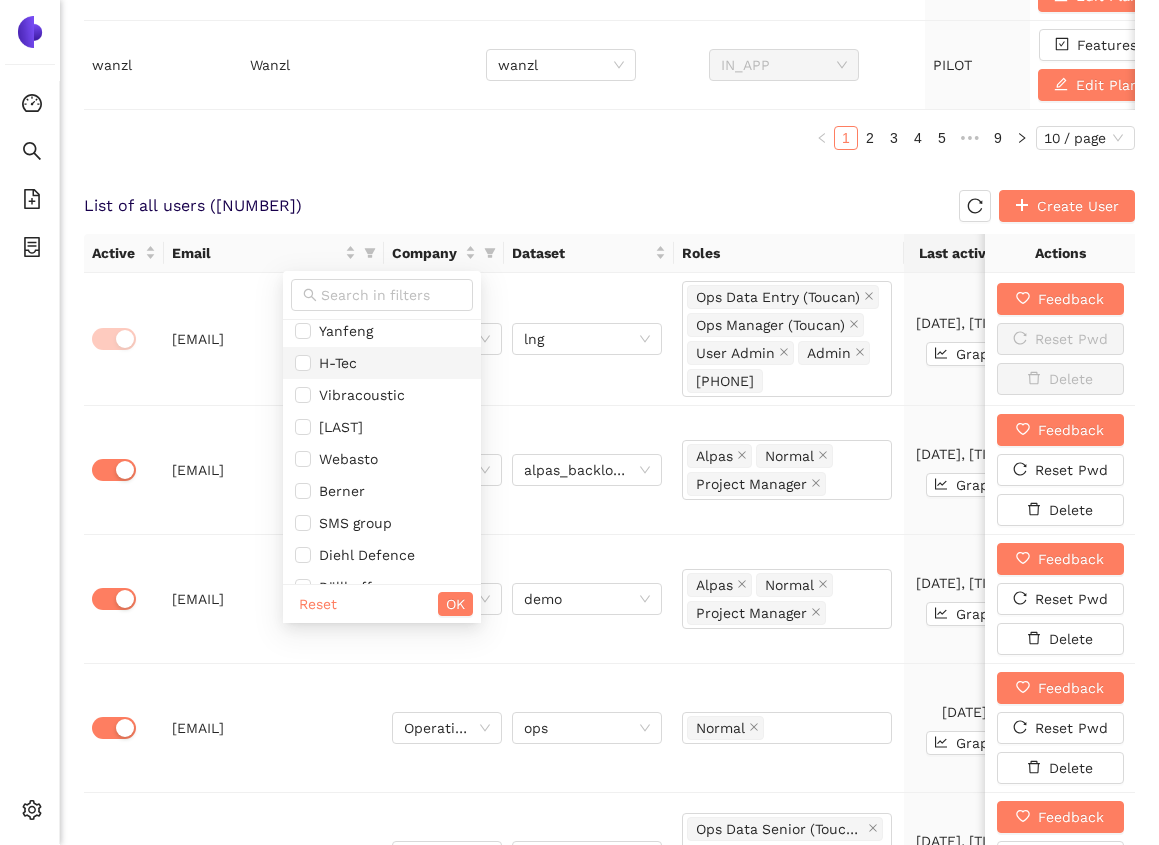 scroll, scrollTop: 2411, scrollLeft: 0, axis: vertical 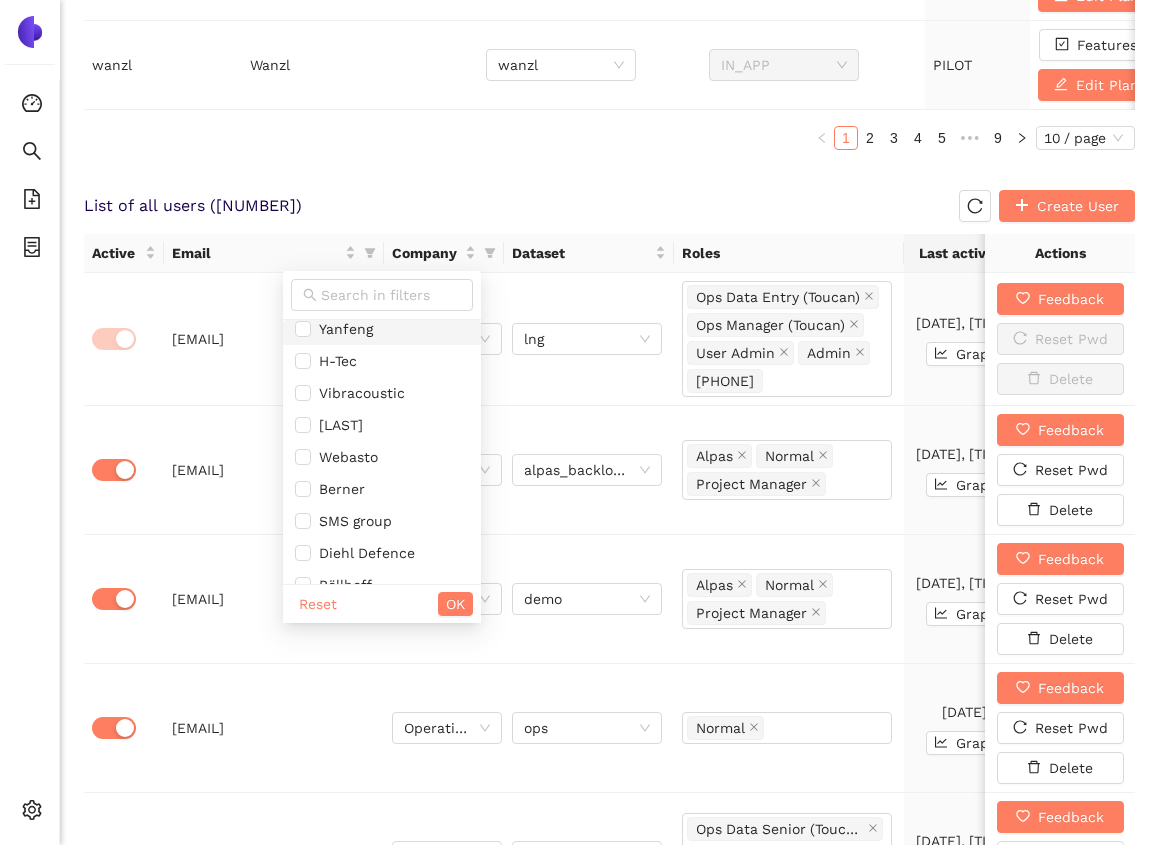 click on "Yanfeng" at bounding box center (382, 329) 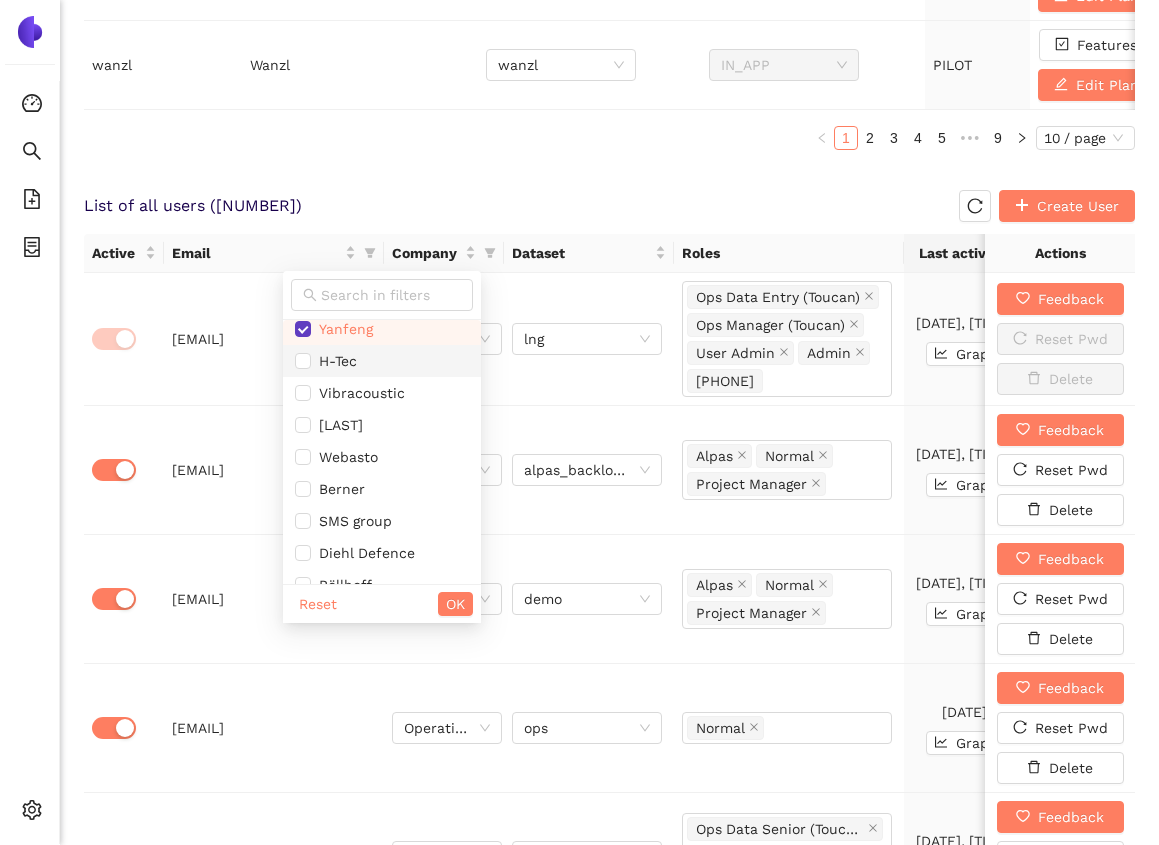 click on "H-Tec" at bounding box center (382, 361) 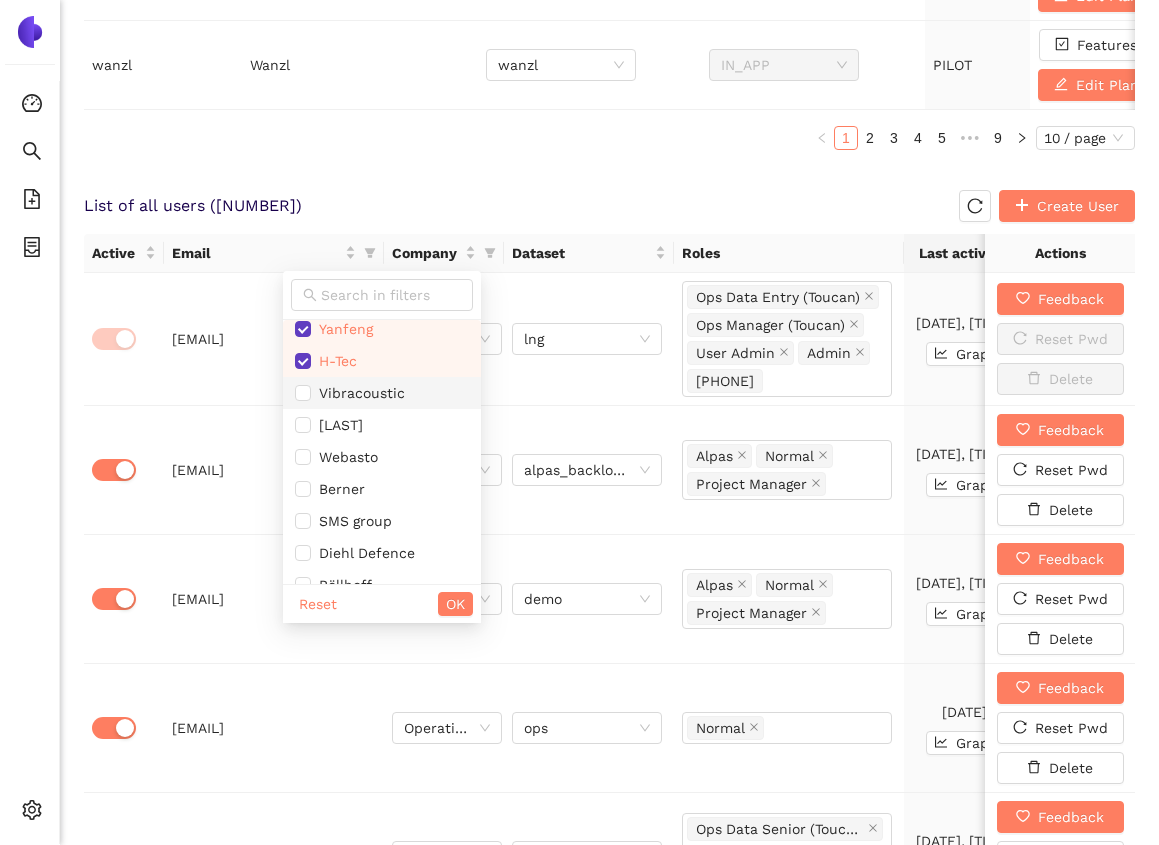 click on "Vibracoustic" at bounding box center (358, 393) 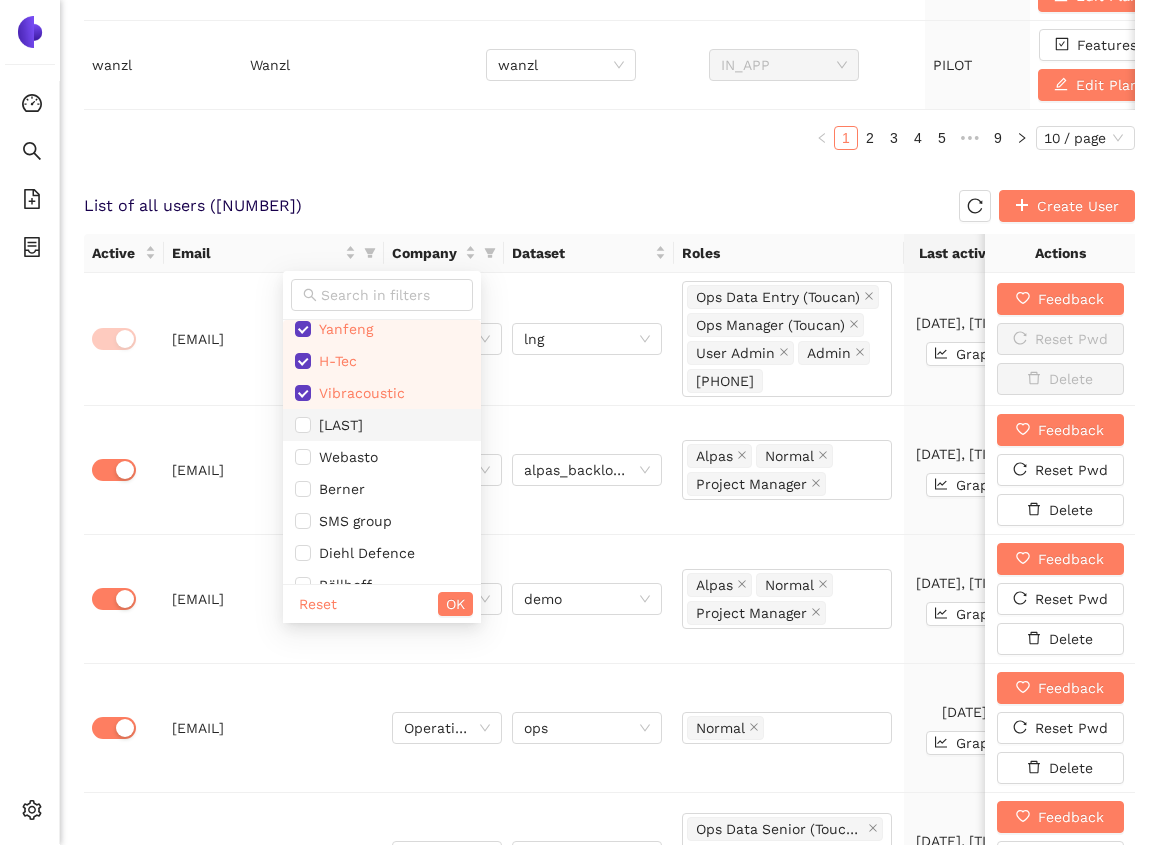 click on "[LAST]" at bounding box center [382, 425] 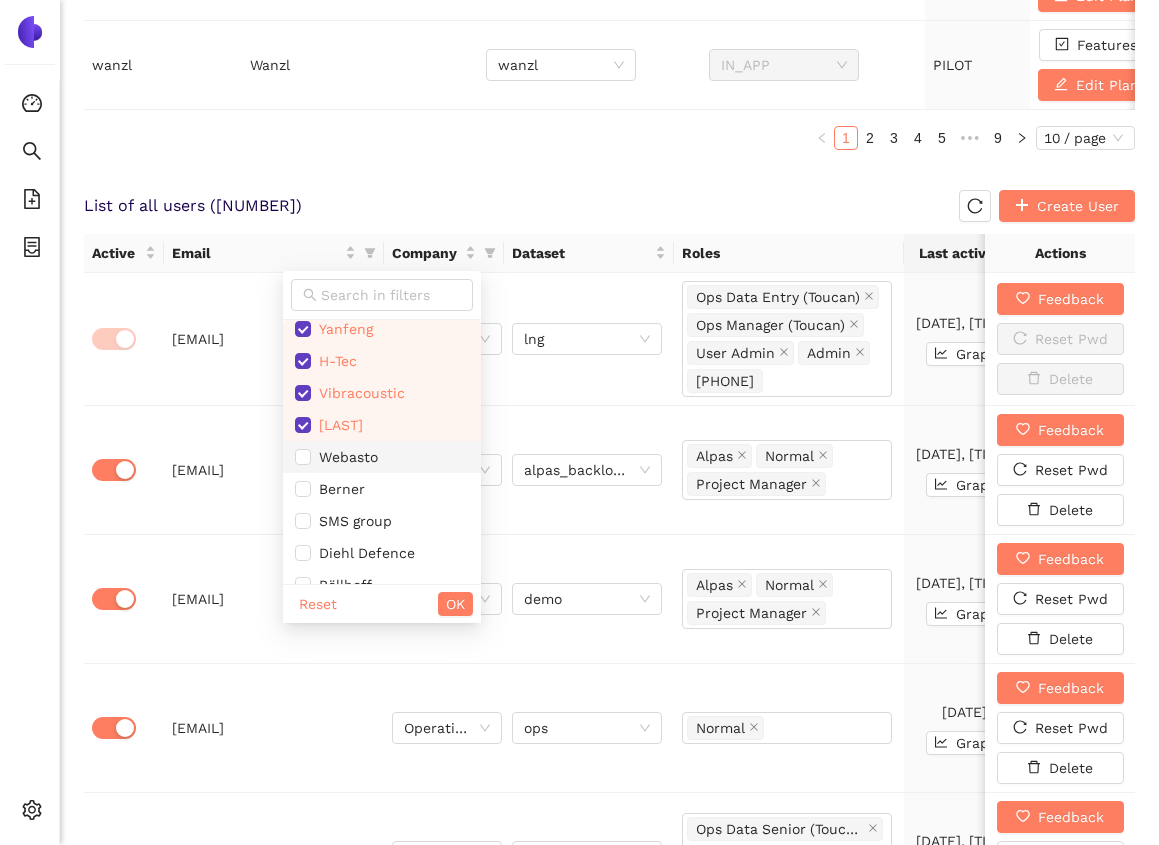 click on "Webasto" at bounding box center (344, 457) 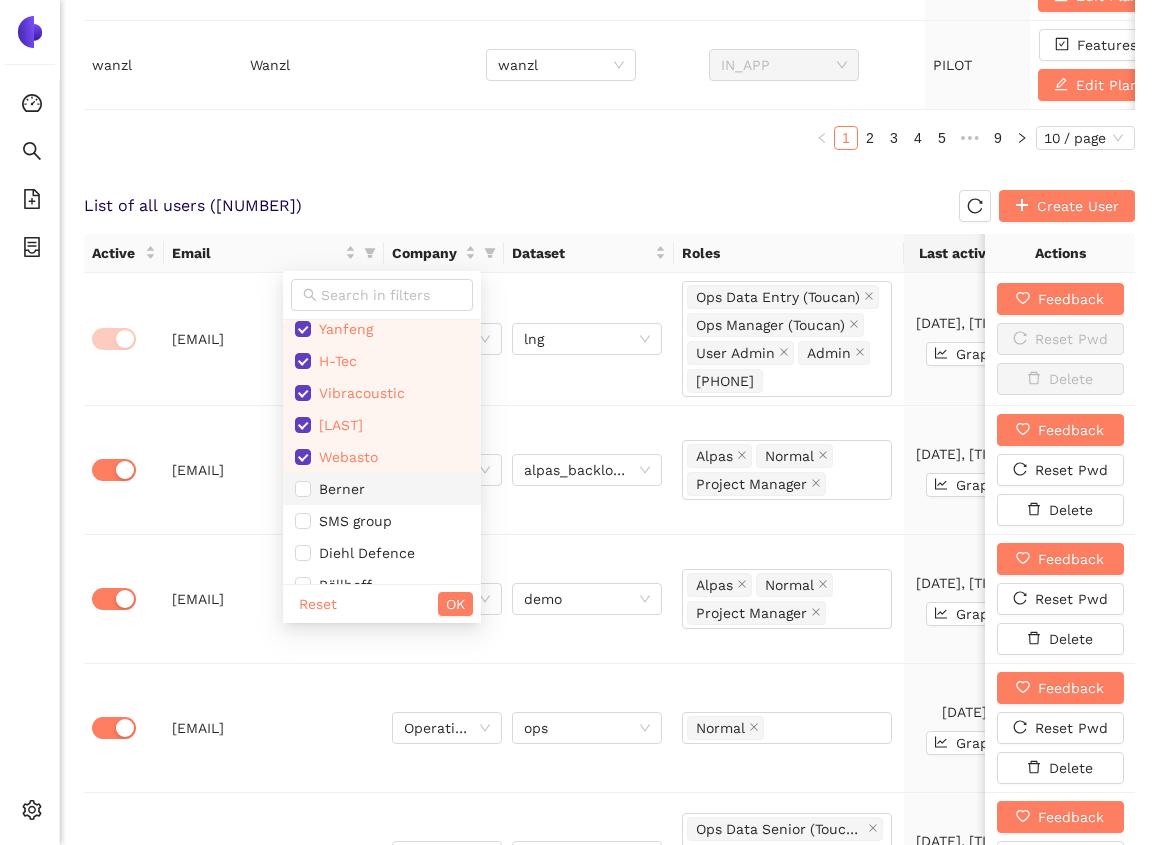 click on "Berner" at bounding box center (382, 489) 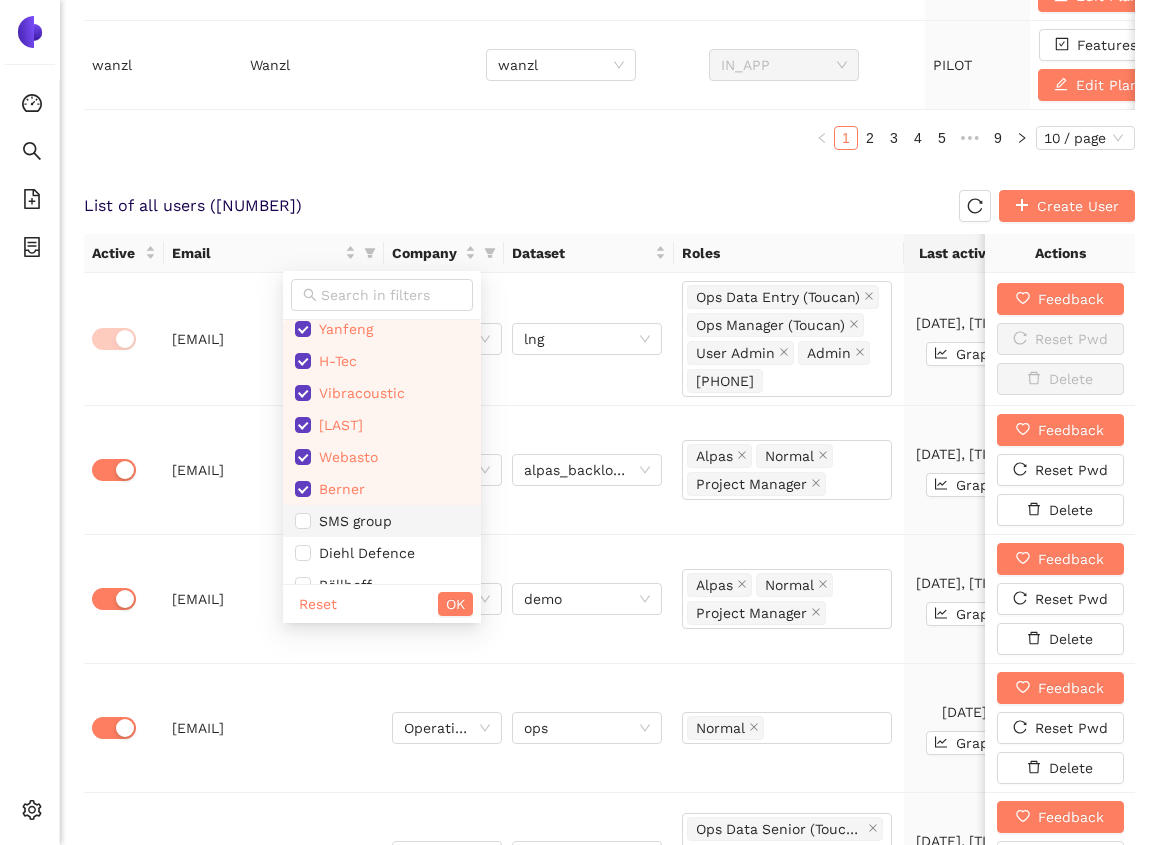 click on "SMS group" at bounding box center [351, 521] 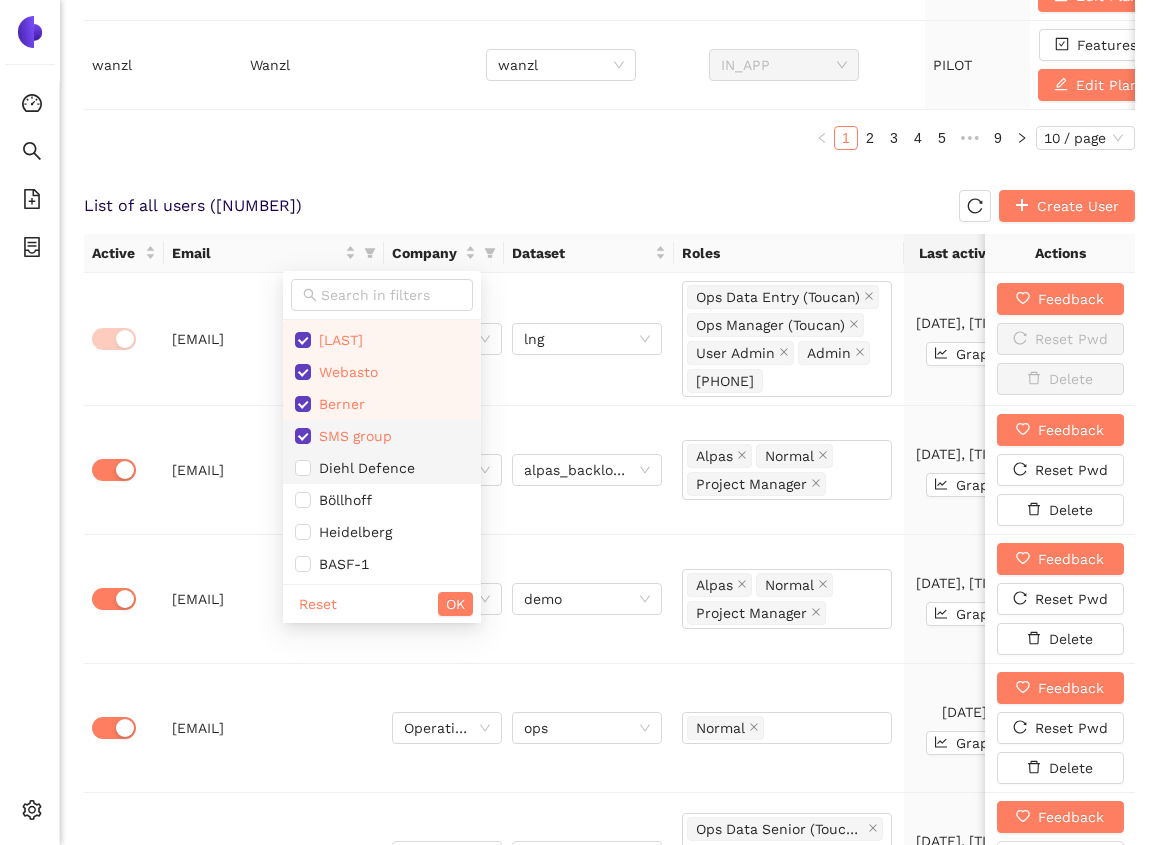 scroll, scrollTop: 2539, scrollLeft: 0, axis: vertical 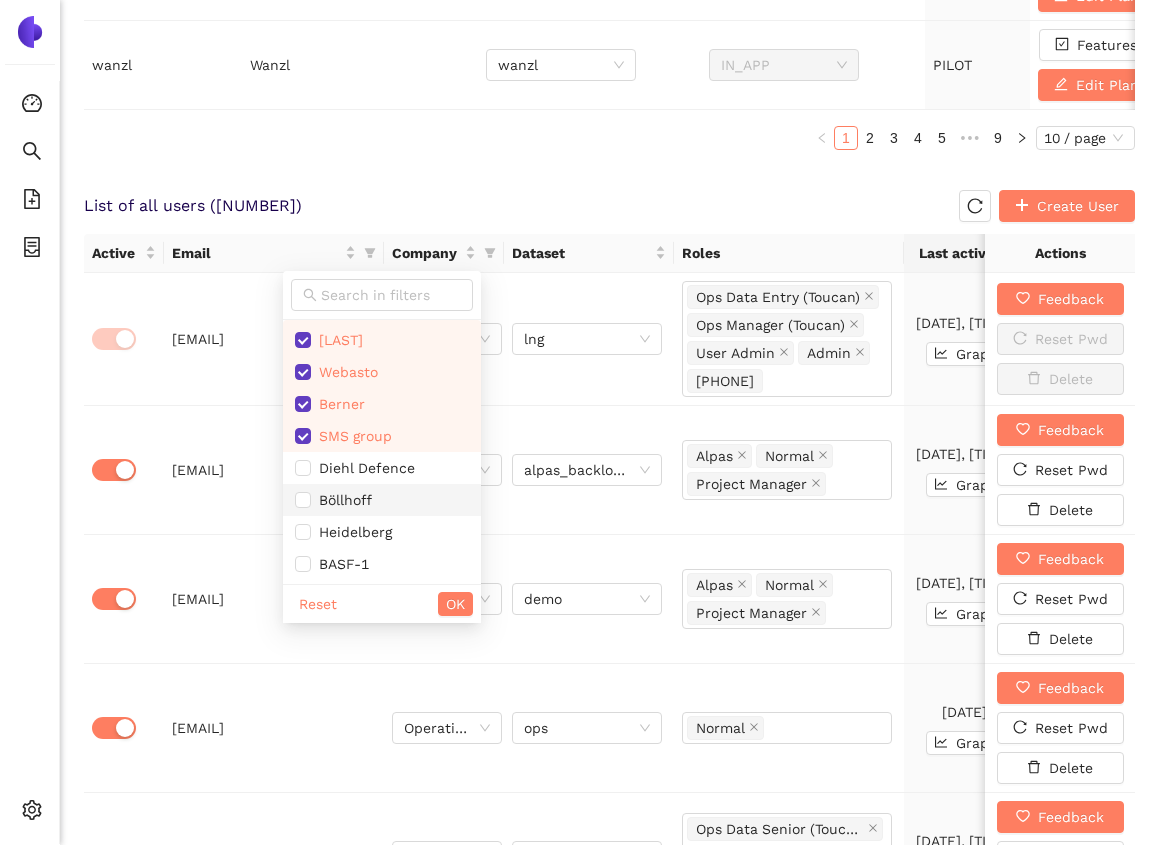 click on "Böllhoff" at bounding box center [341, 500] 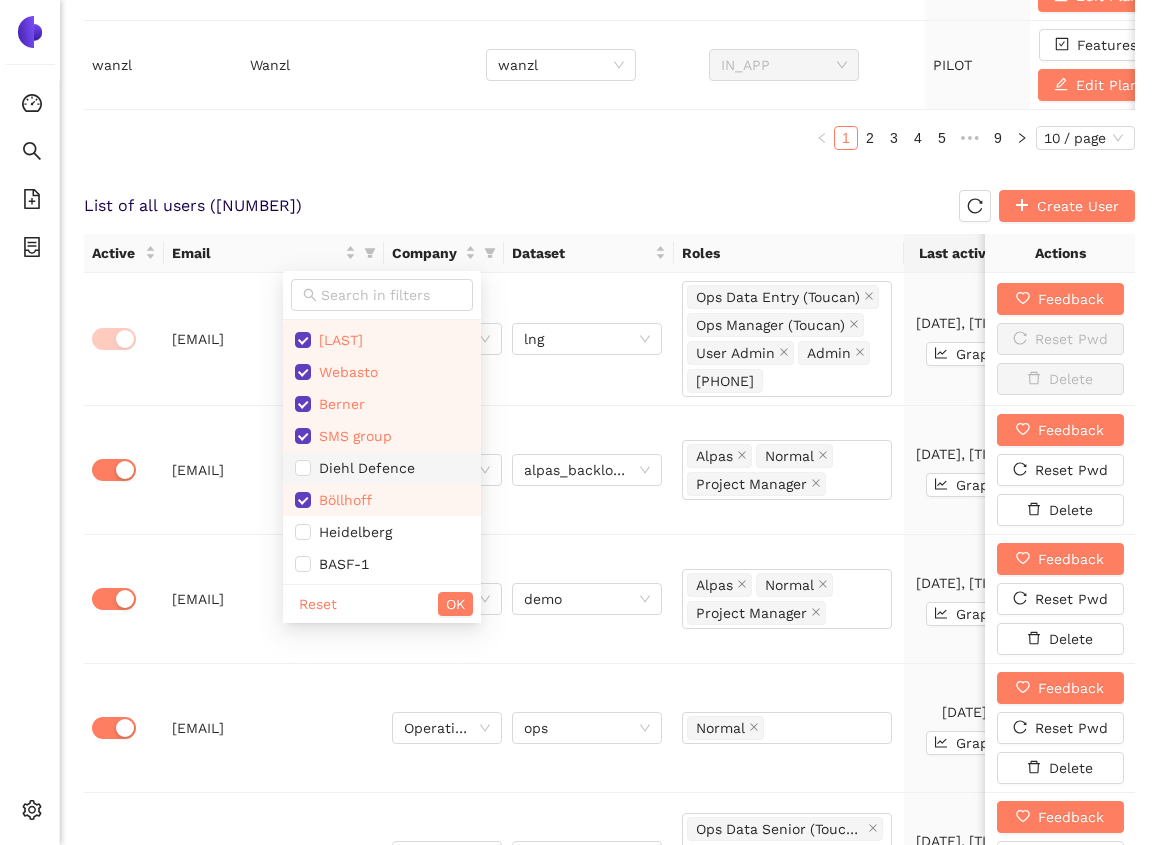 click on "Diehl Defence" at bounding box center [382, 468] 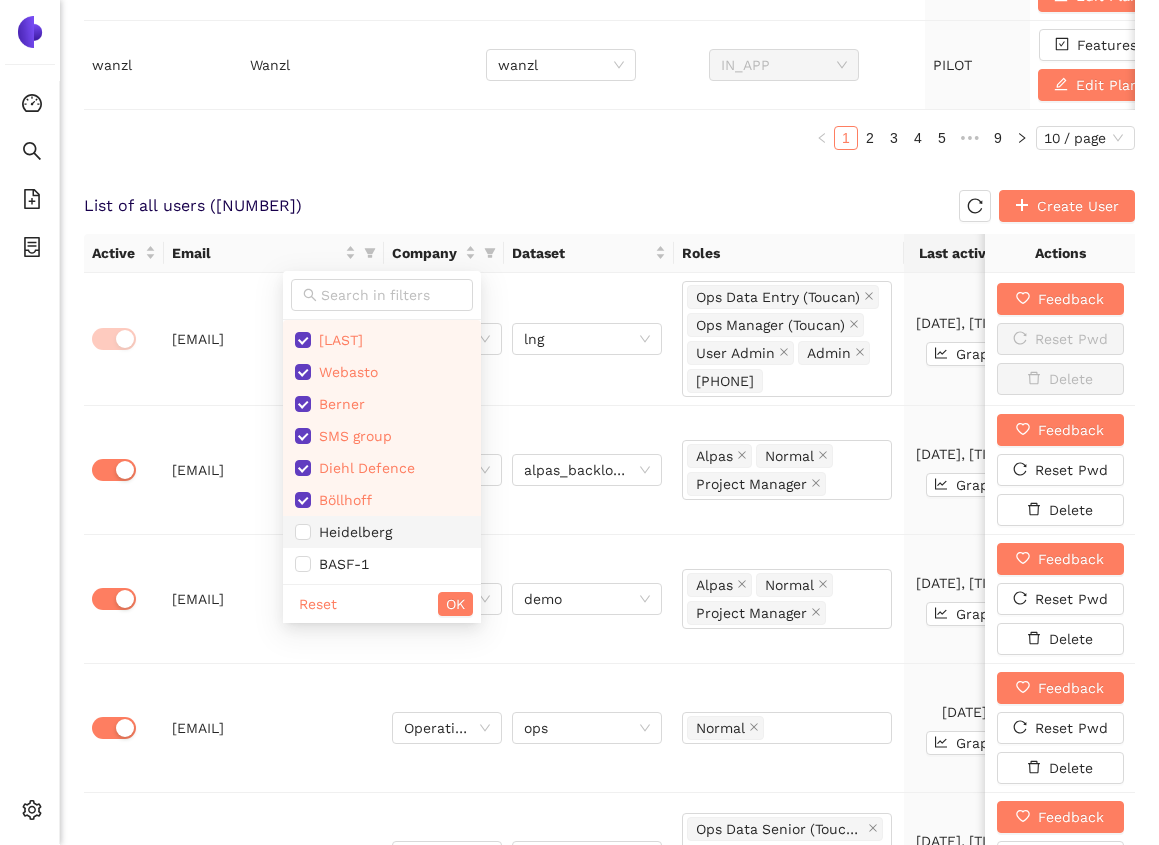 click on "Heidelberg" at bounding box center [351, 532] 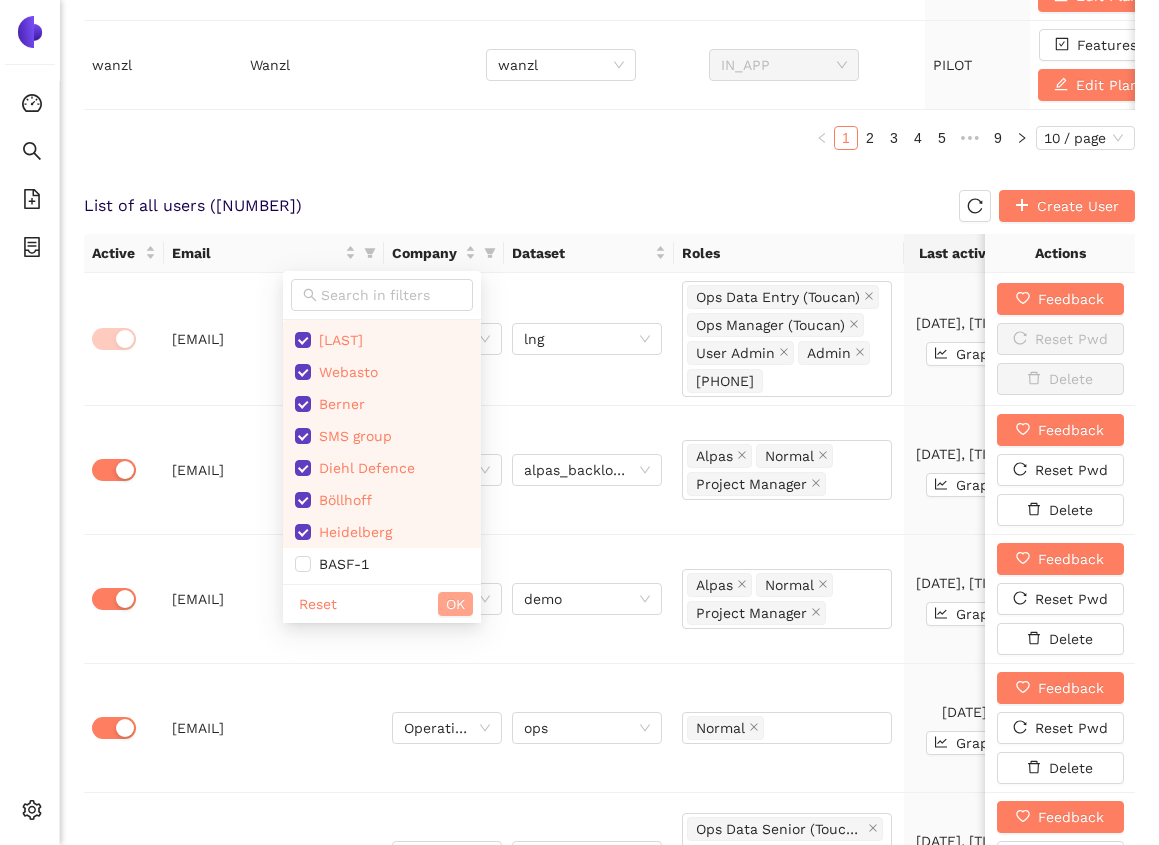 click on "OK" at bounding box center (455, 604) 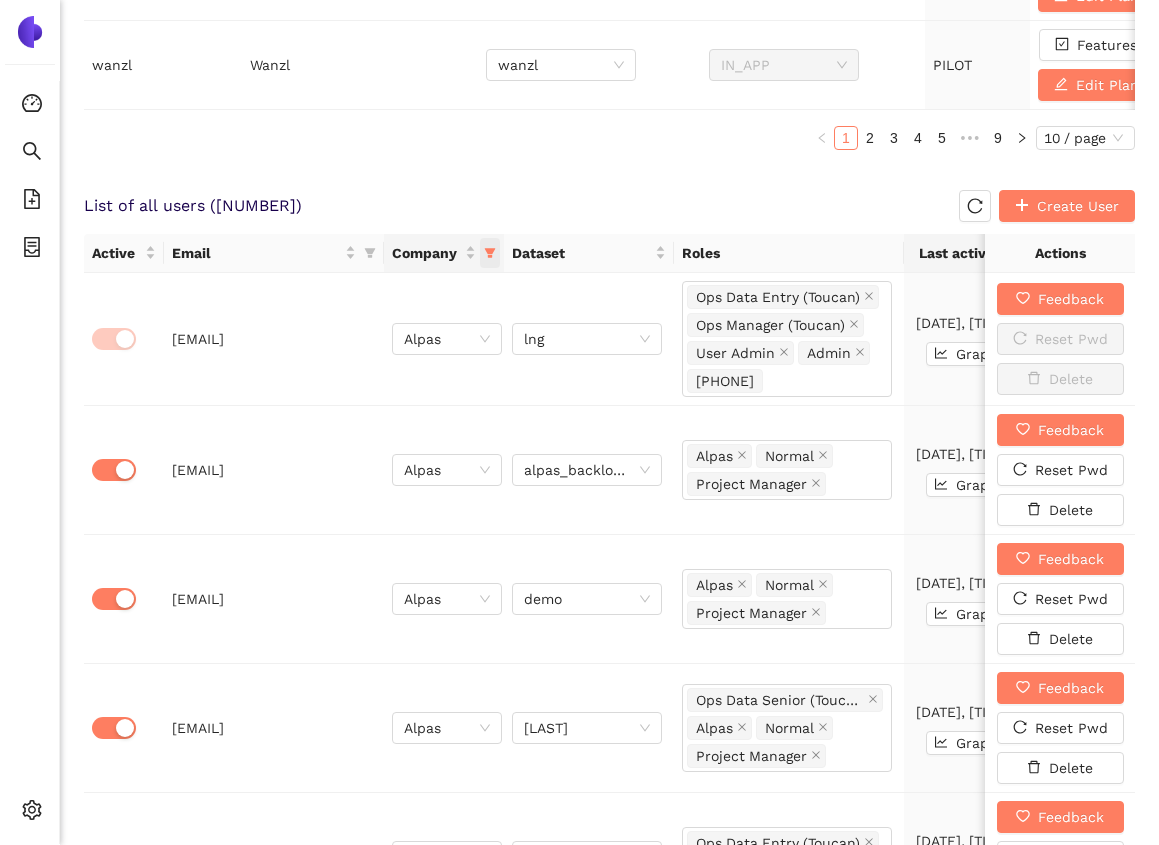 click 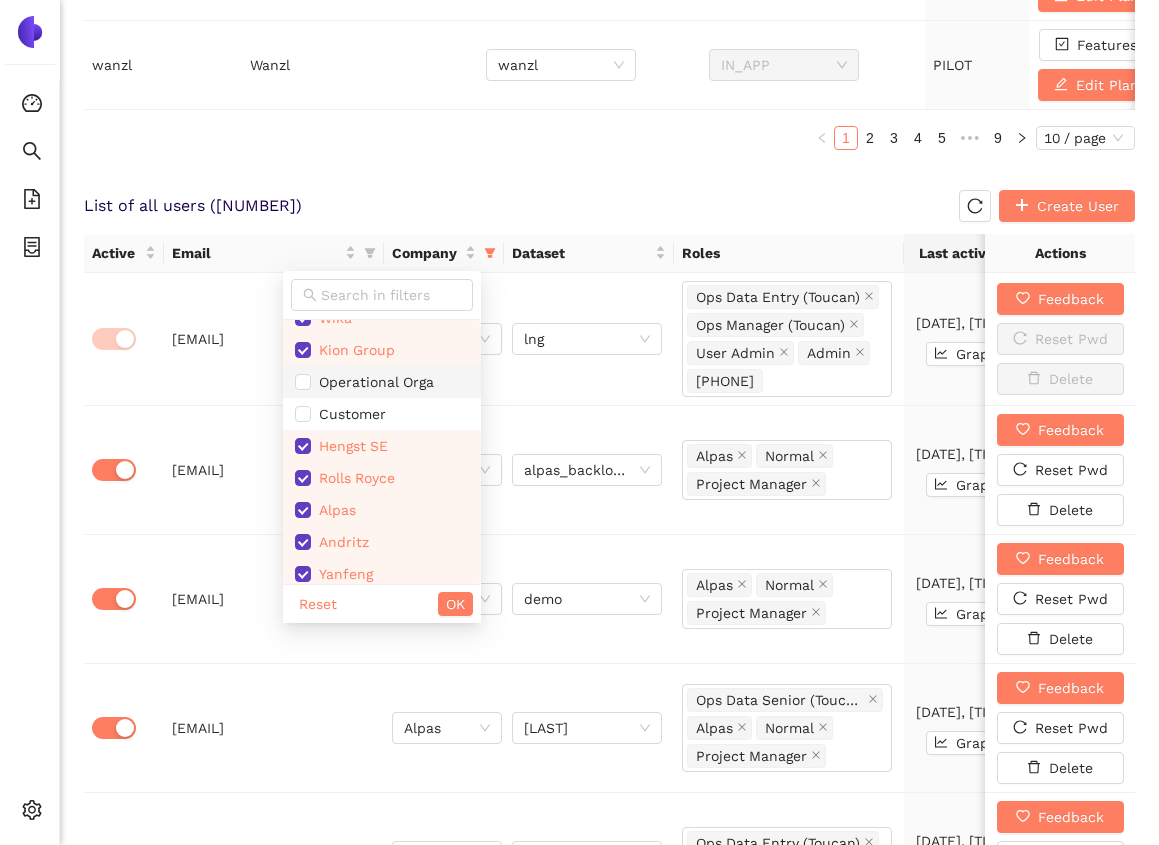 scroll, scrollTop: 2206, scrollLeft: 0, axis: vertical 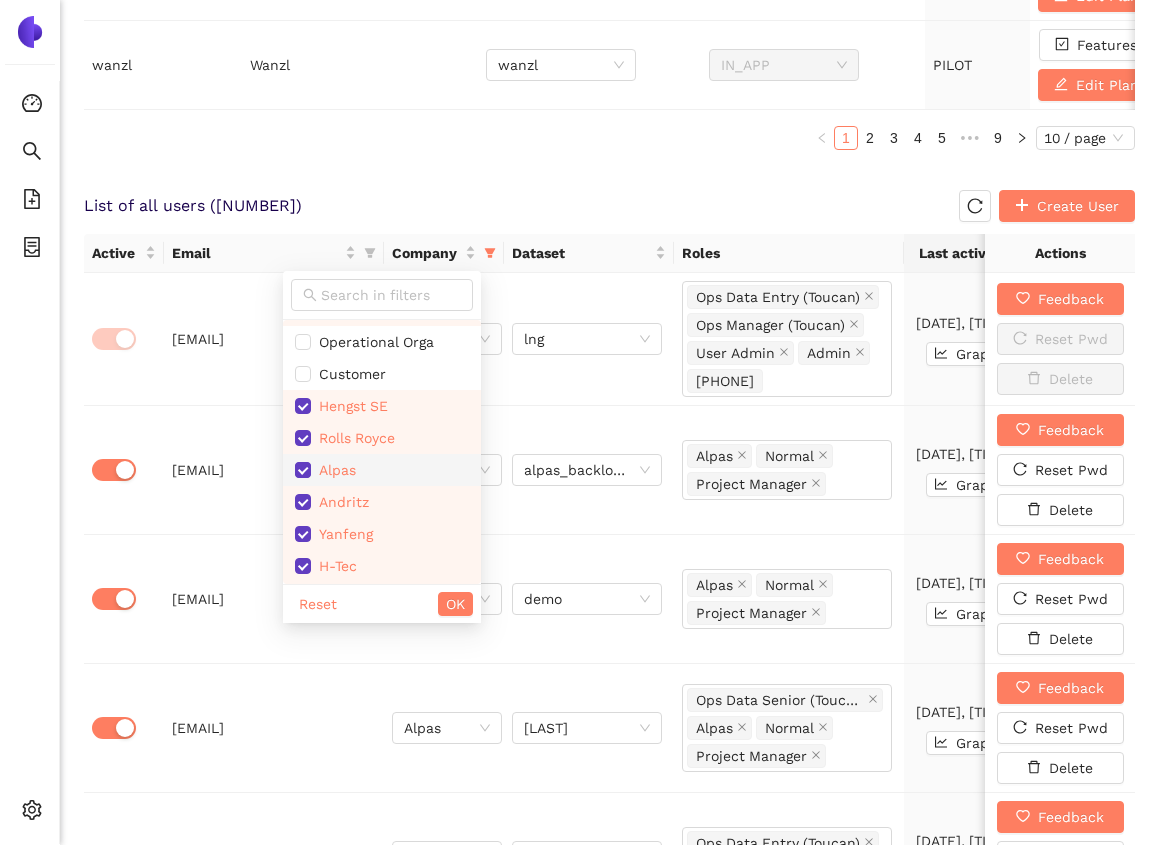 click at bounding box center [303, 470] 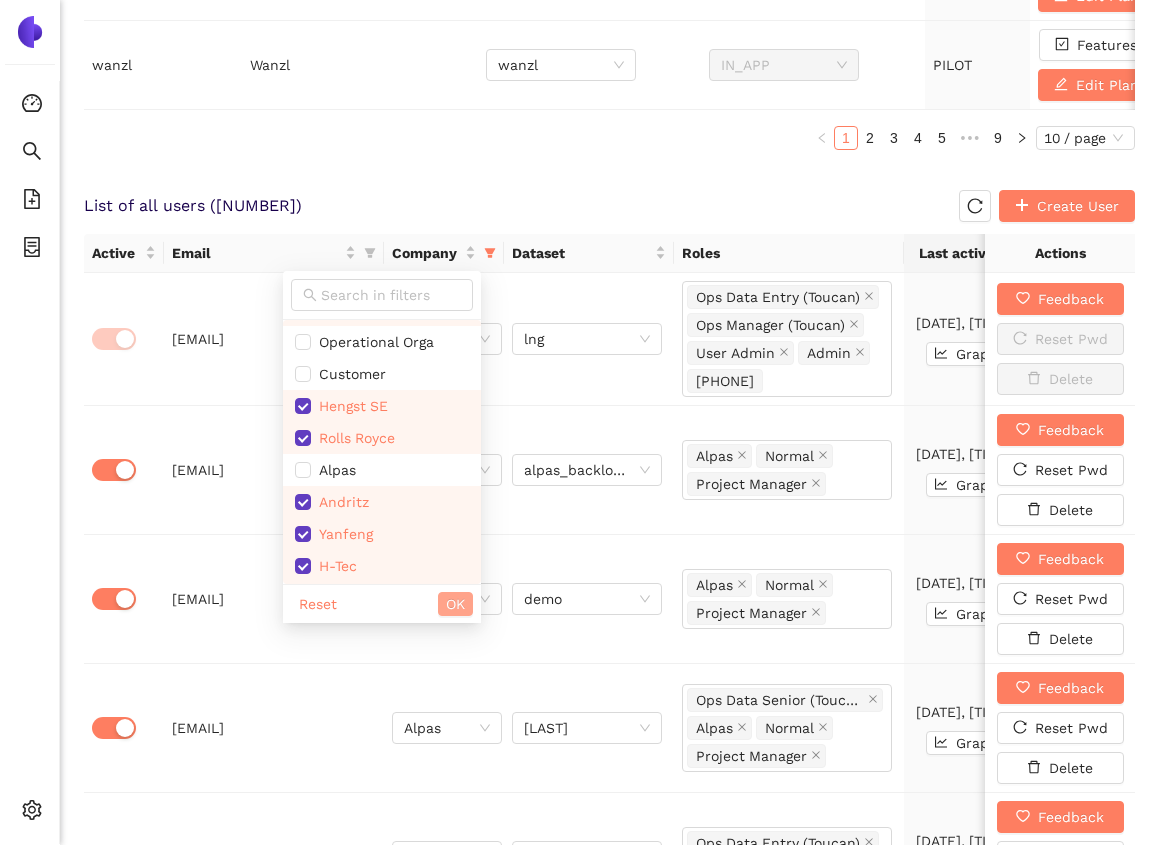 click on "OK" at bounding box center [455, 604] 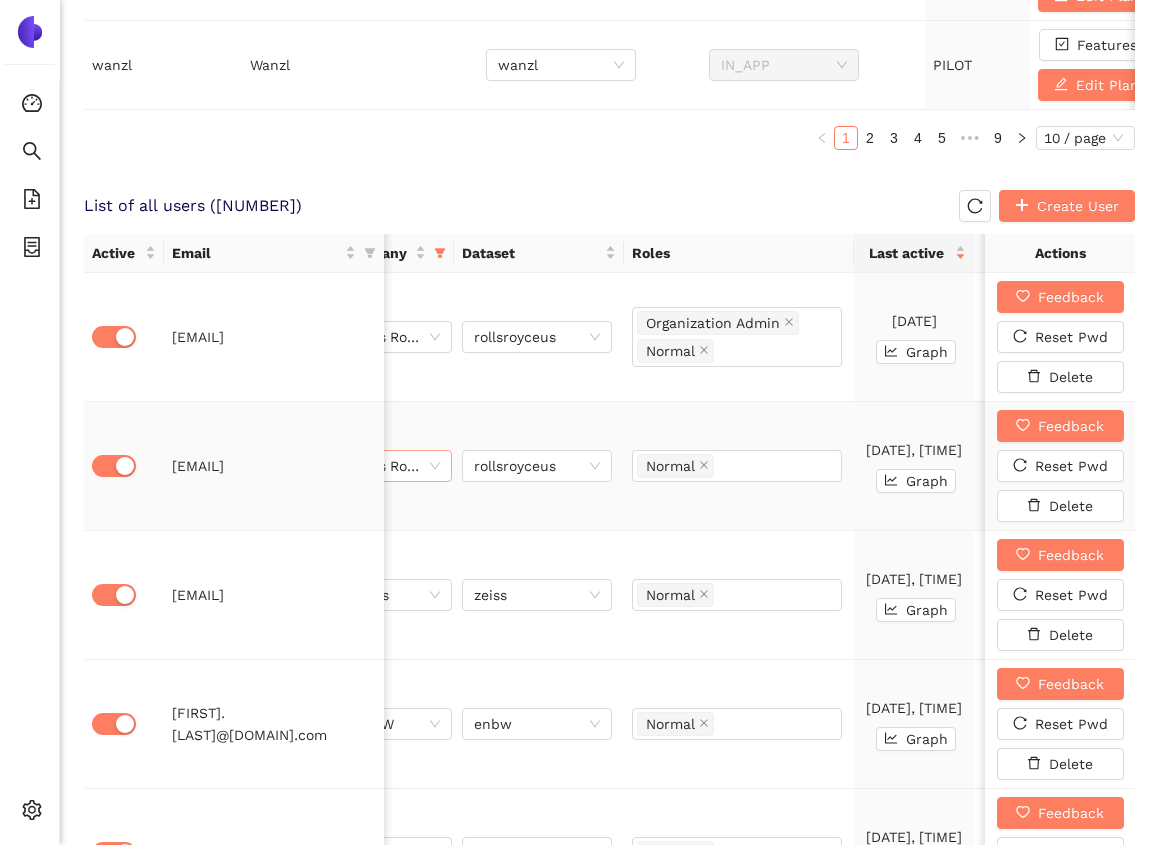 scroll, scrollTop: 0, scrollLeft: 53, axis: horizontal 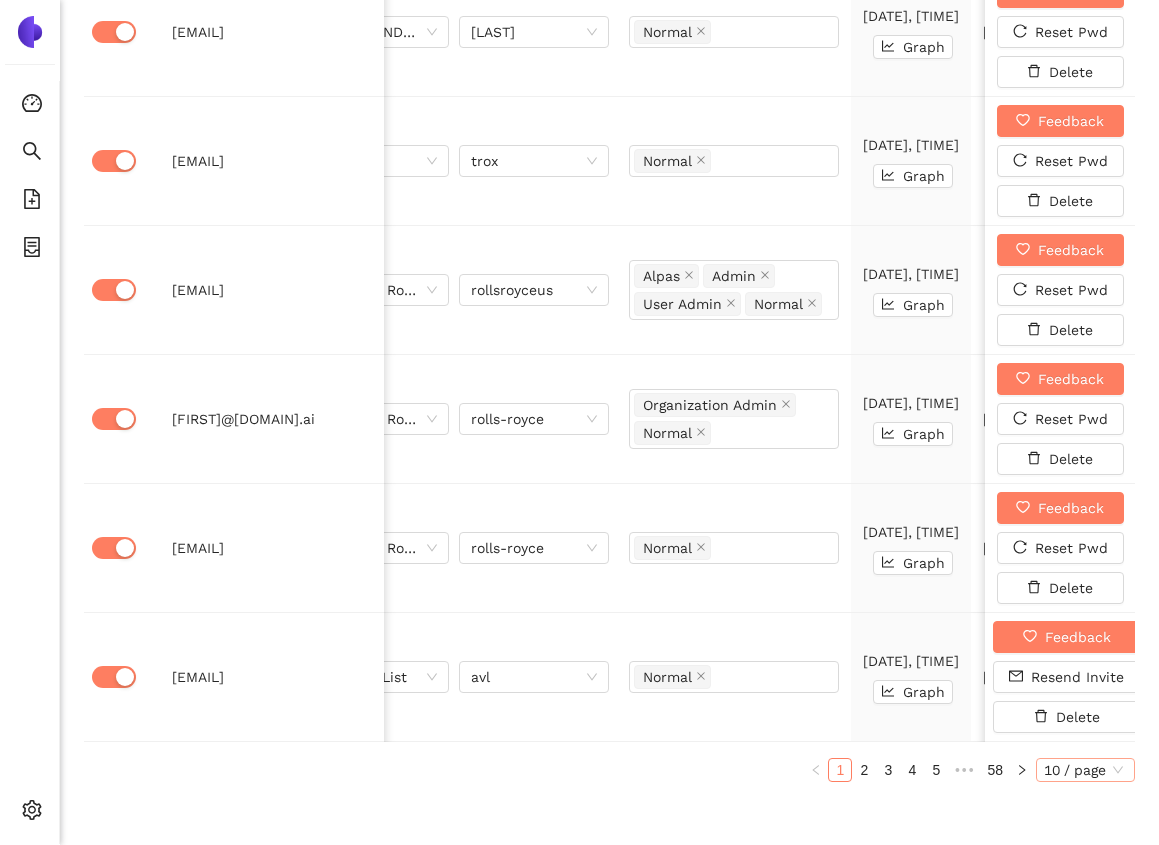 click on "10 / page" at bounding box center (1085, 770) 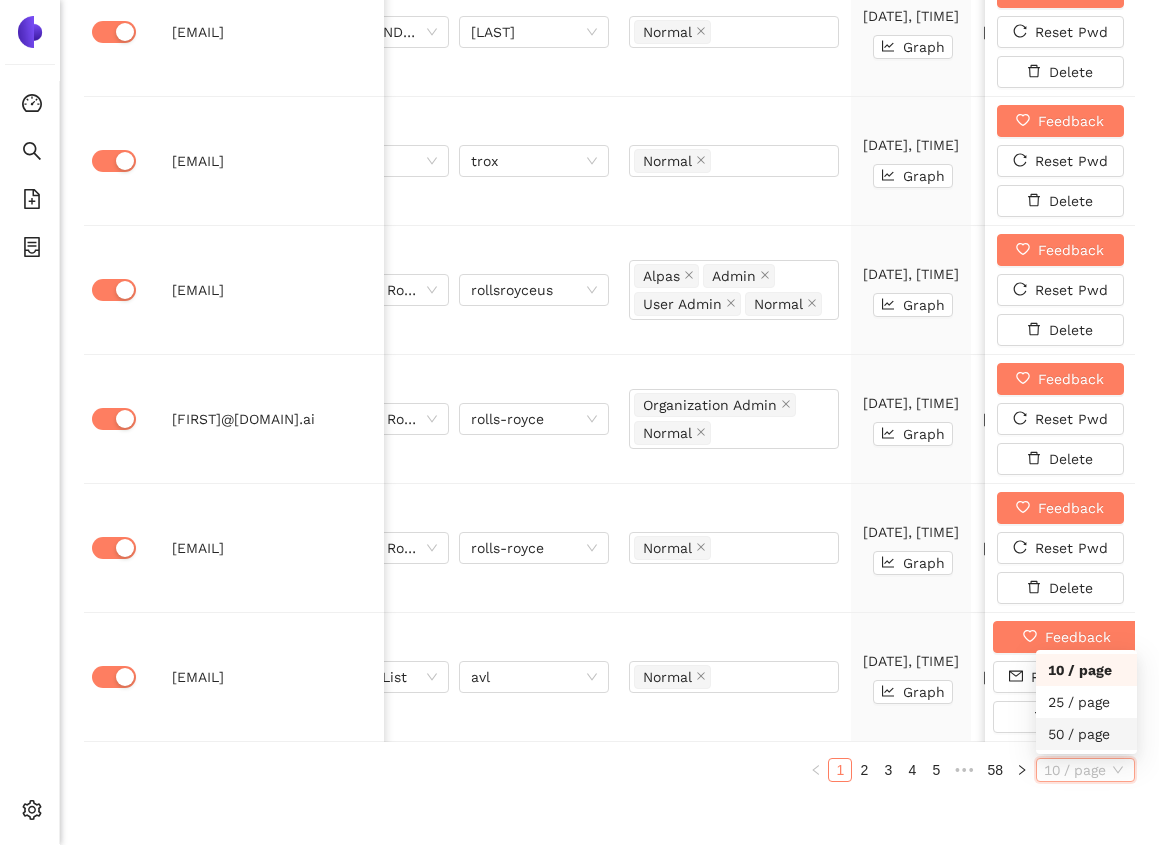 click on "50 / page" at bounding box center (1086, 734) 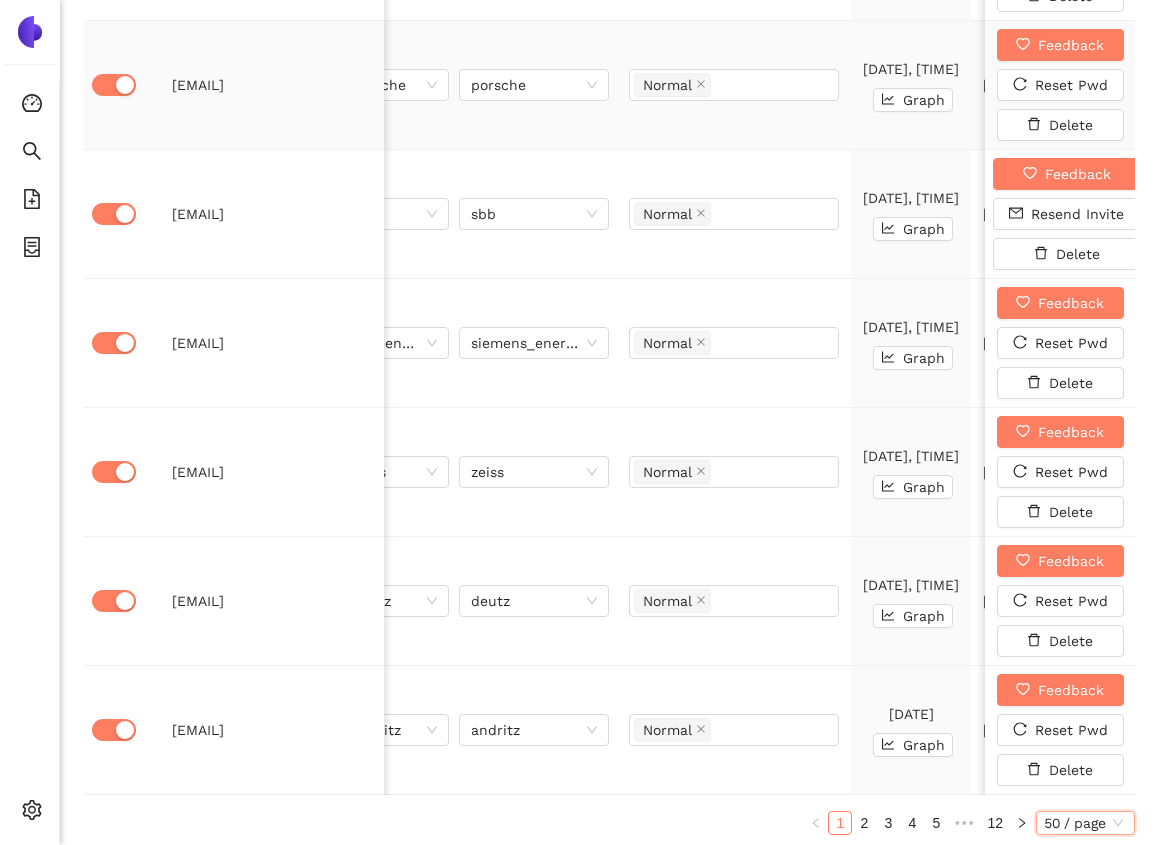 scroll, scrollTop: 7123, scrollLeft: 0, axis: vertical 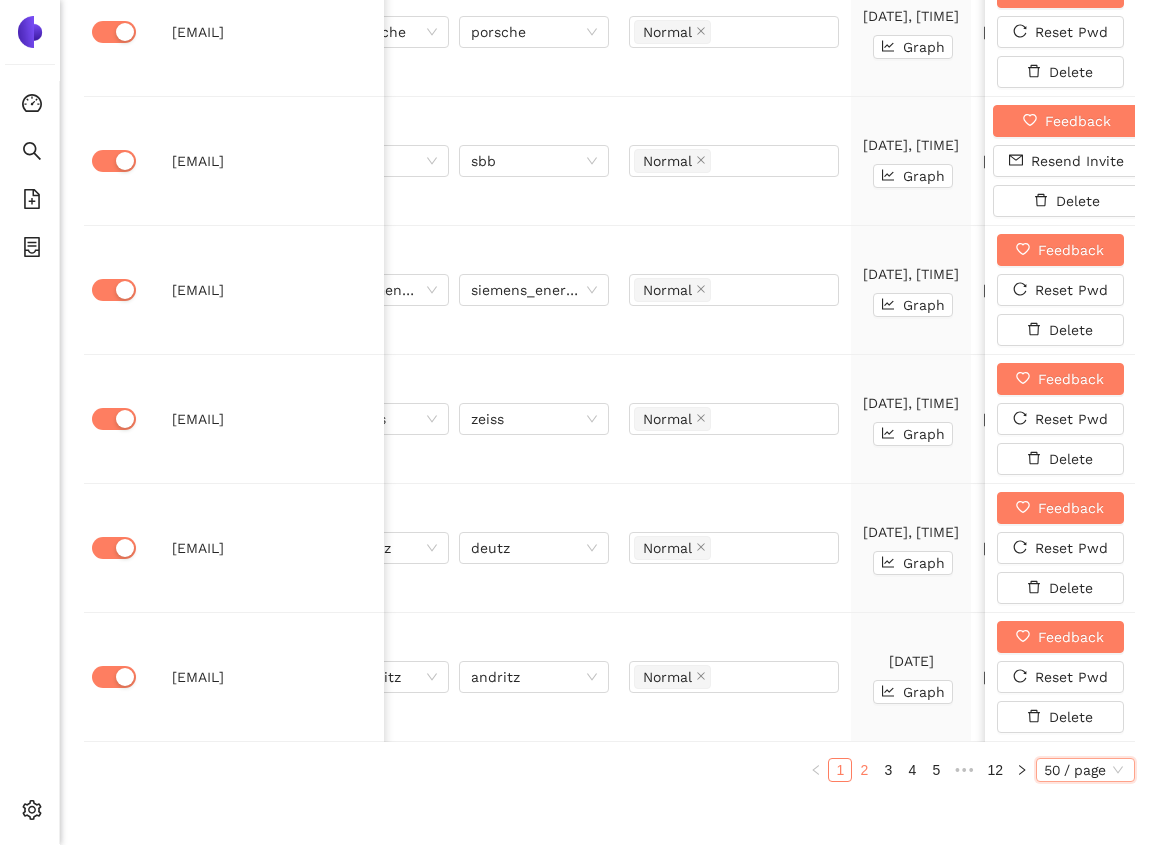 click on "2" at bounding box center [864, 770] 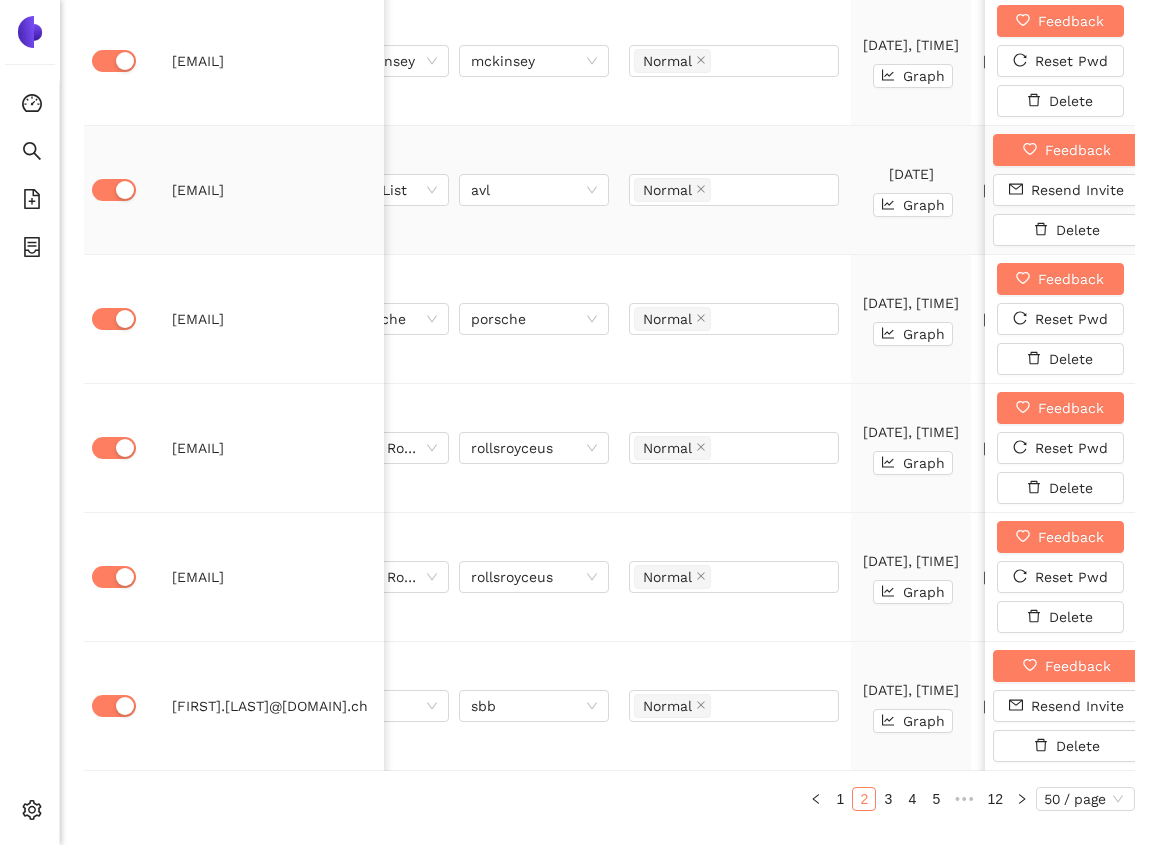 scroll, scrollTop: 7123, scrollLeft: 0, axis: vertical 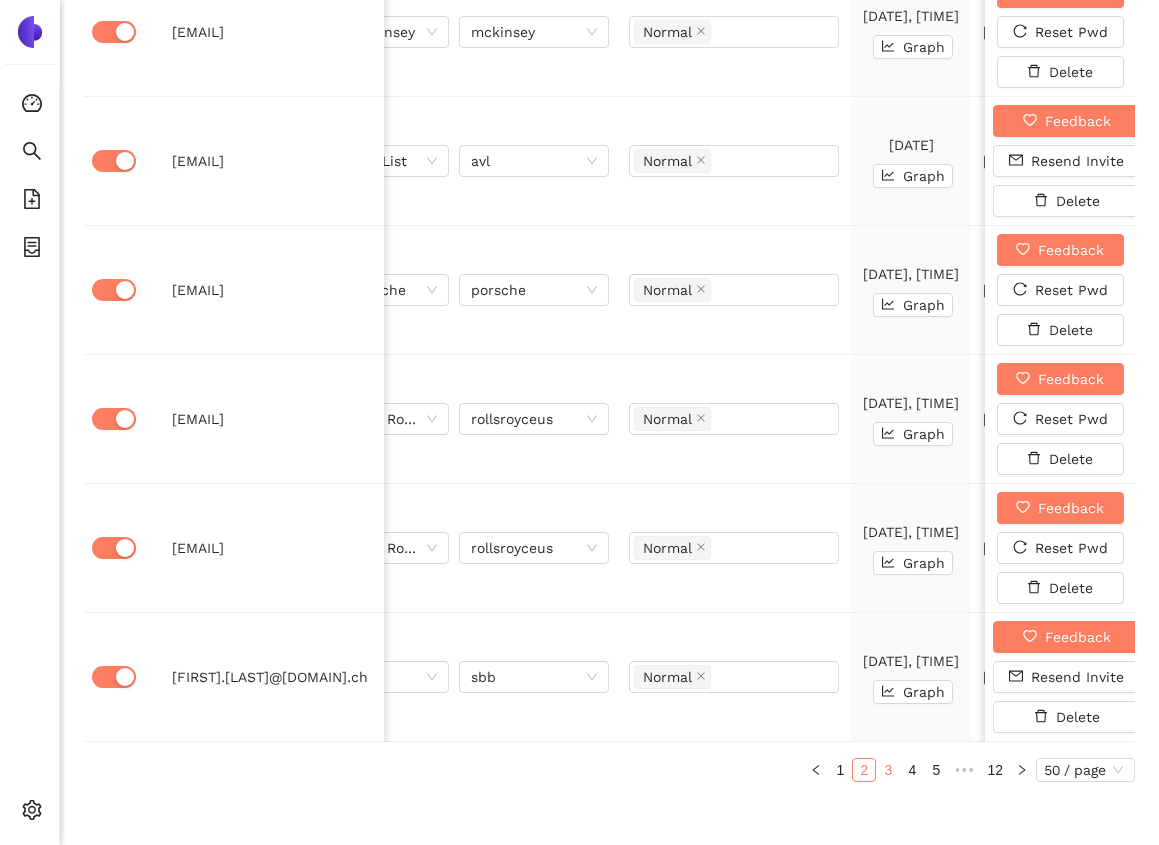 click on "3" at bounding box center (888, 770) 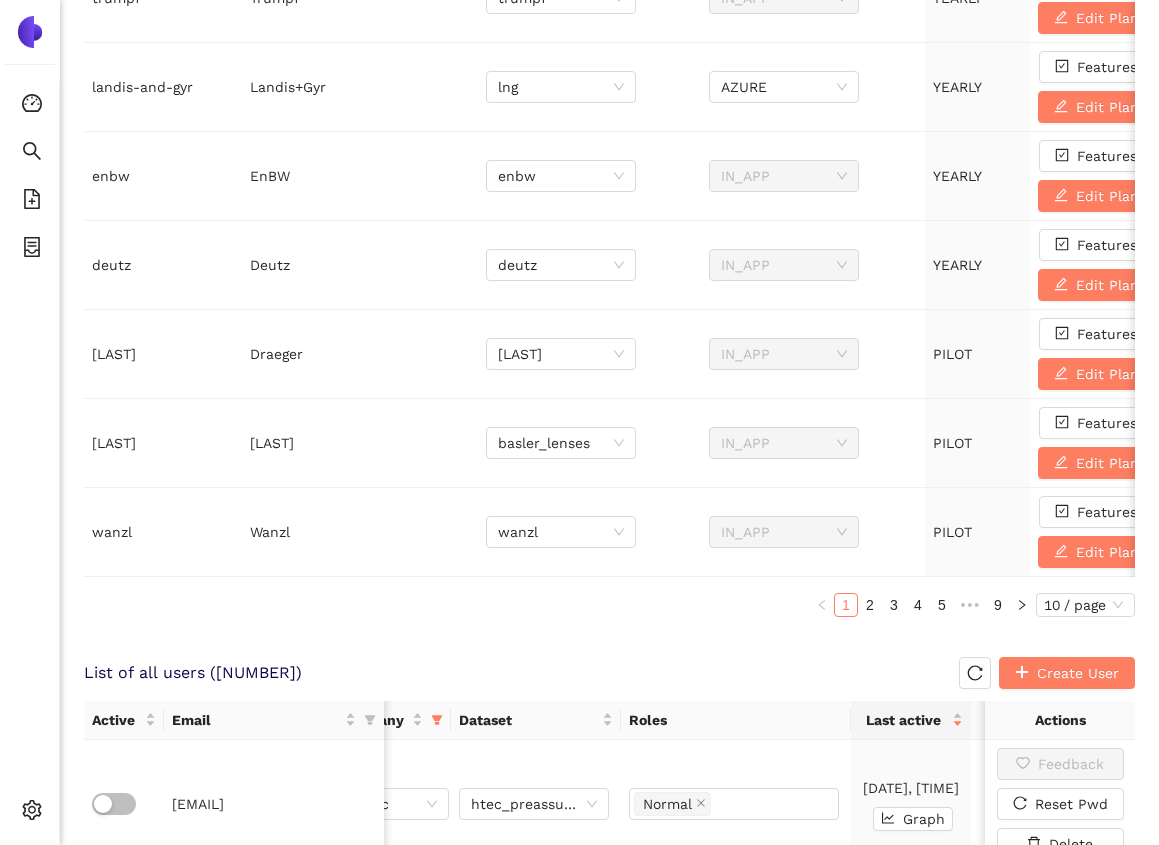 scroll, scrollTop: 669, scrollLeft: 0, axis: vertical 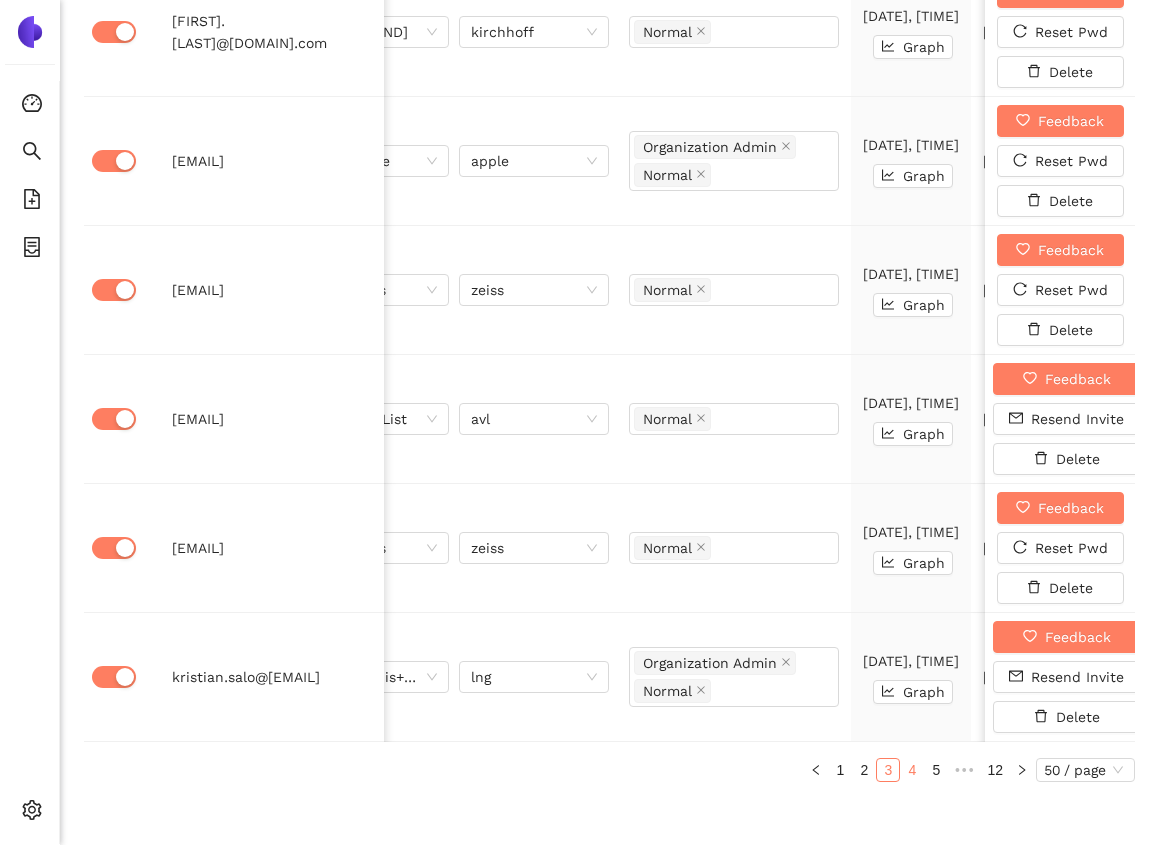 click on "4" at bounding box center [912, 770] 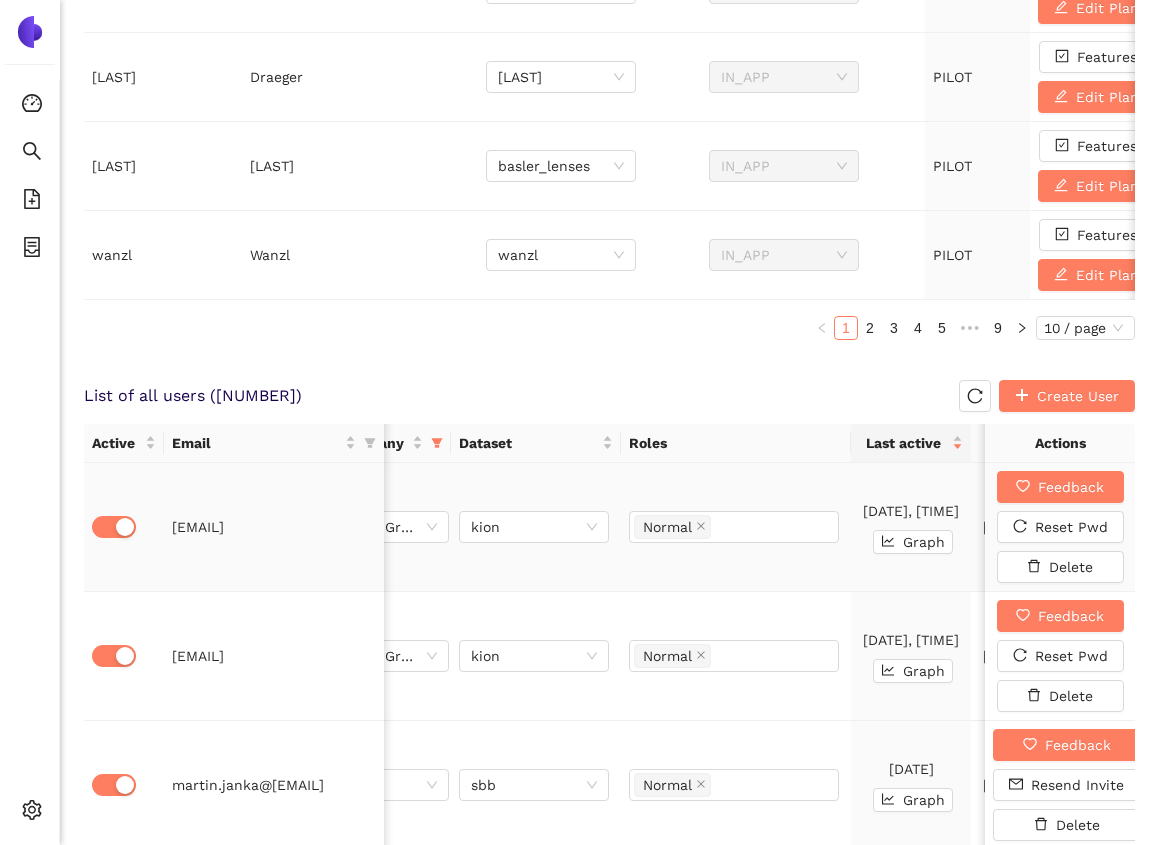scroll, scrollTop: 920, scrollLeft: 0, axis: vertical 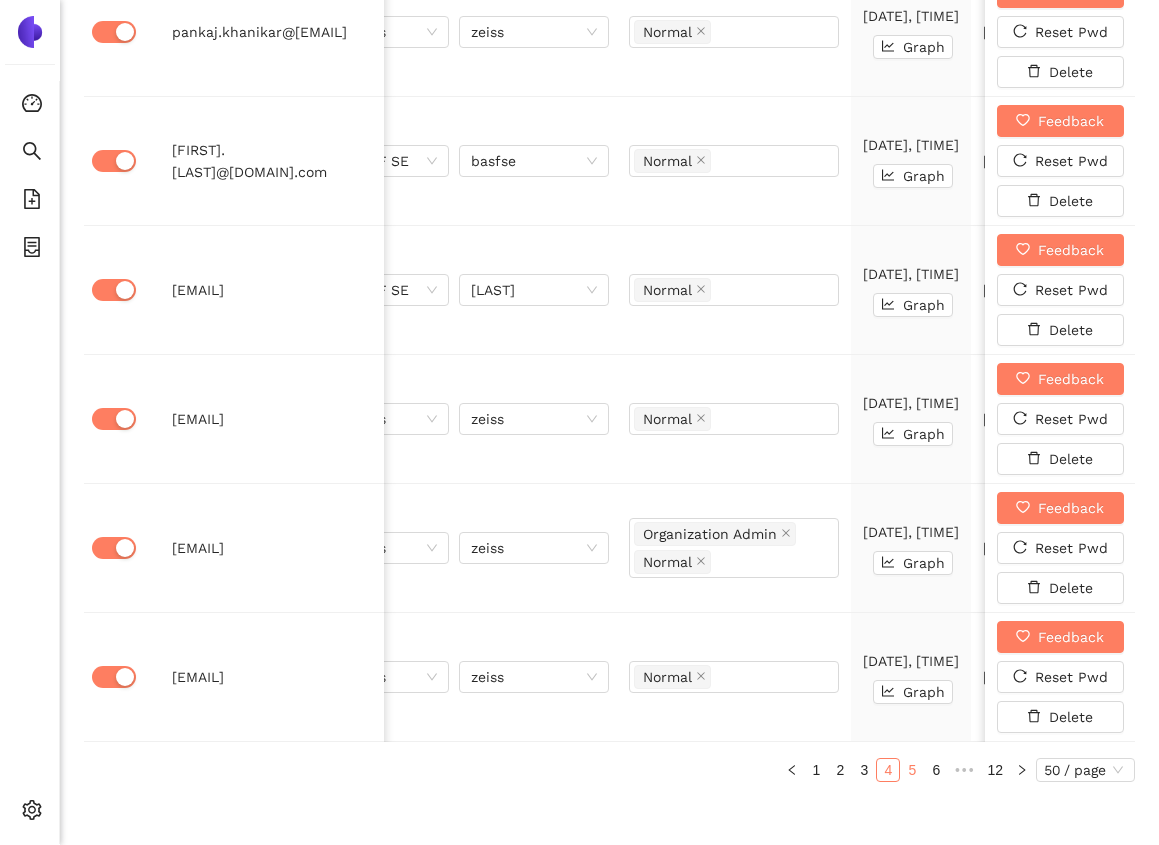 click on "5" at bounding box center [912, 770] 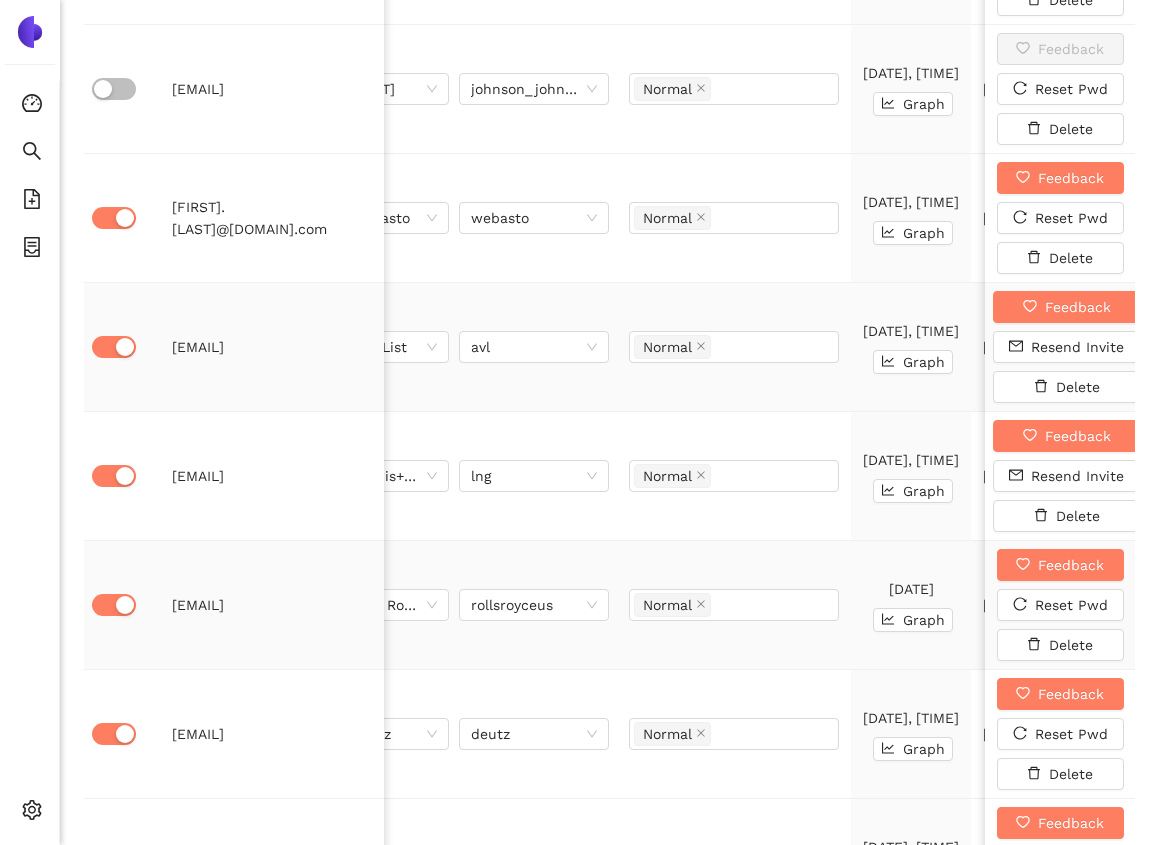 scroll, scrollTop: 7123, scrollLeft: 0, axis: vertical 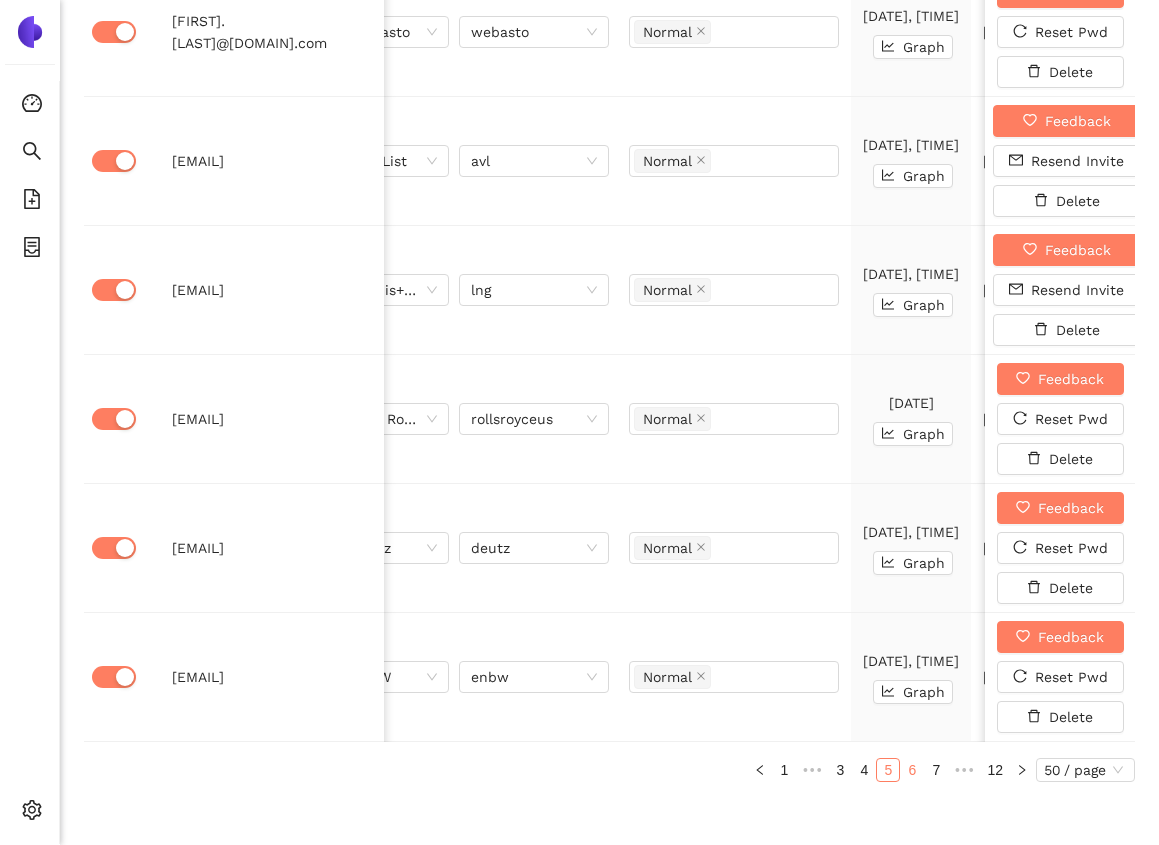 click on "6" at bounding box center (912, 770) 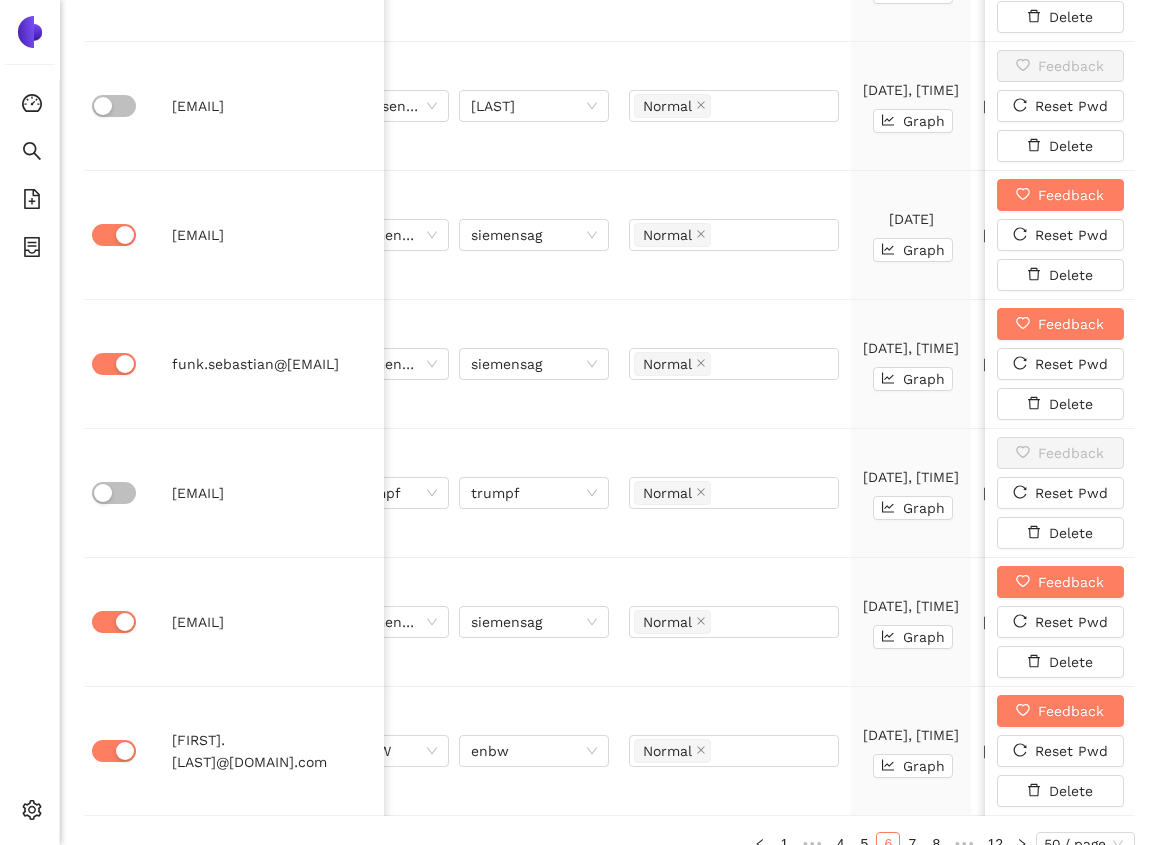 scroll, scrollTop: 7123, scrollLeft: 0, axis: vertical 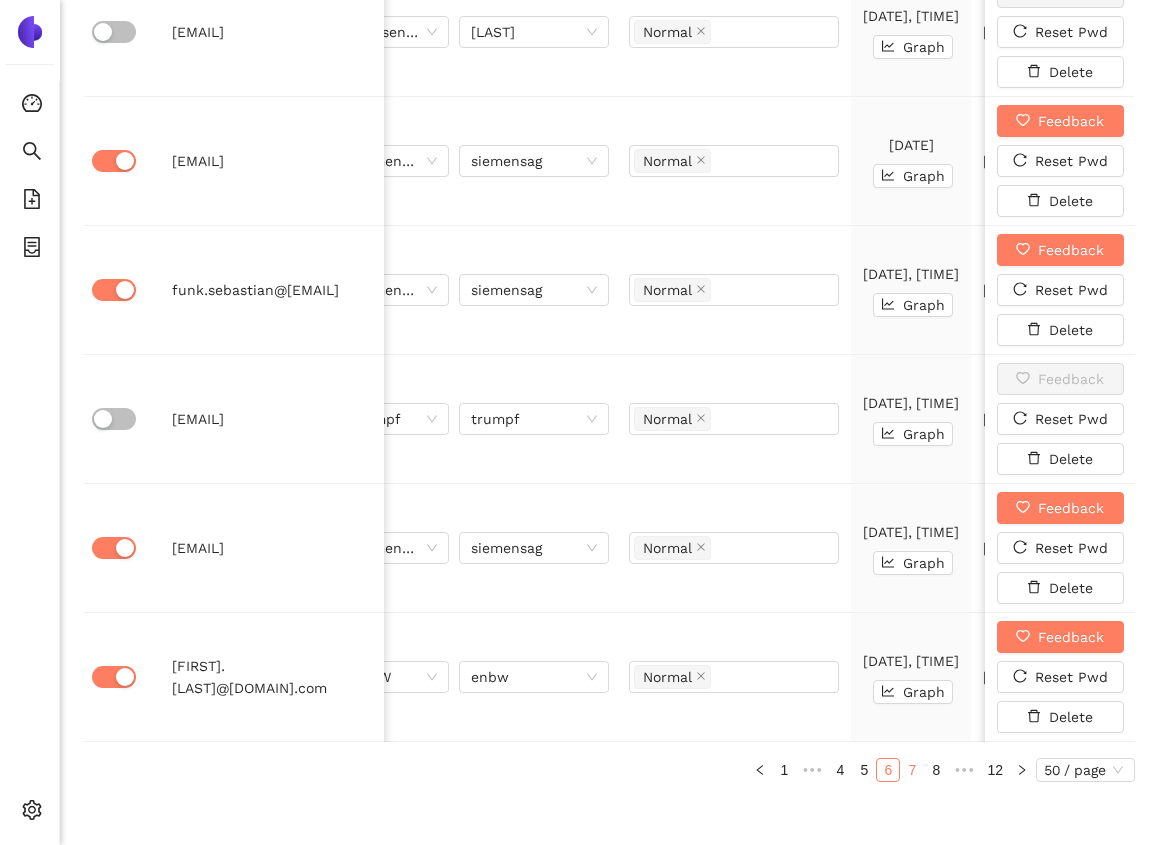 click on "7" at bounding box center (912, 770) 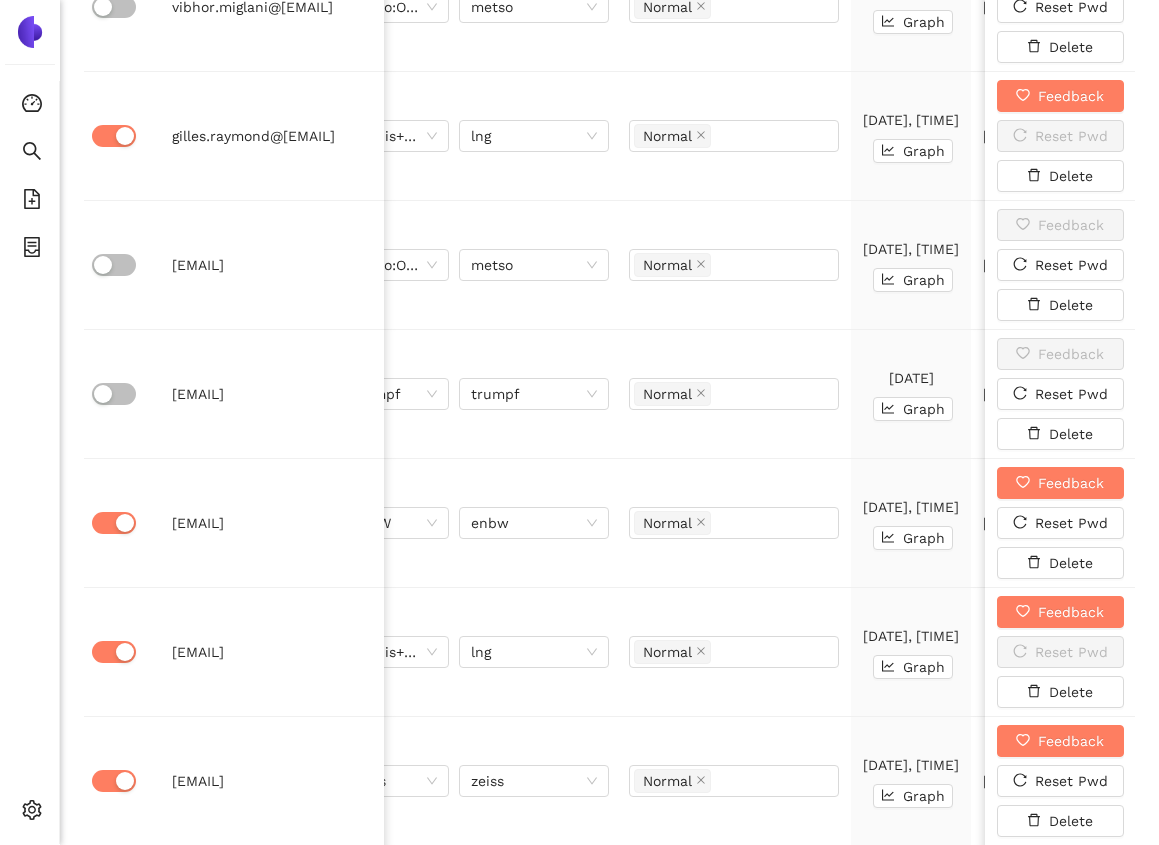 scroll, scrollTop: 7123, scrollLeft: 0, axis: vertical 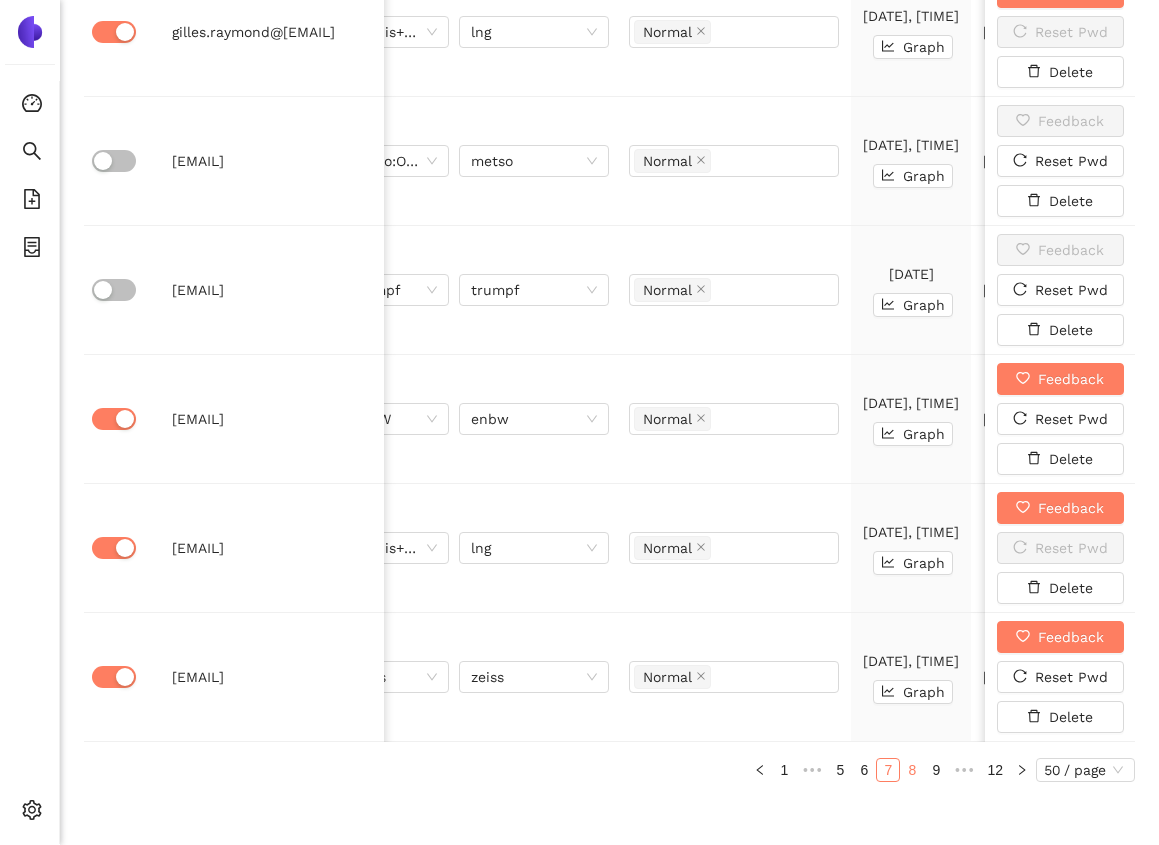 click on "8" at bounding box center (912, 770) 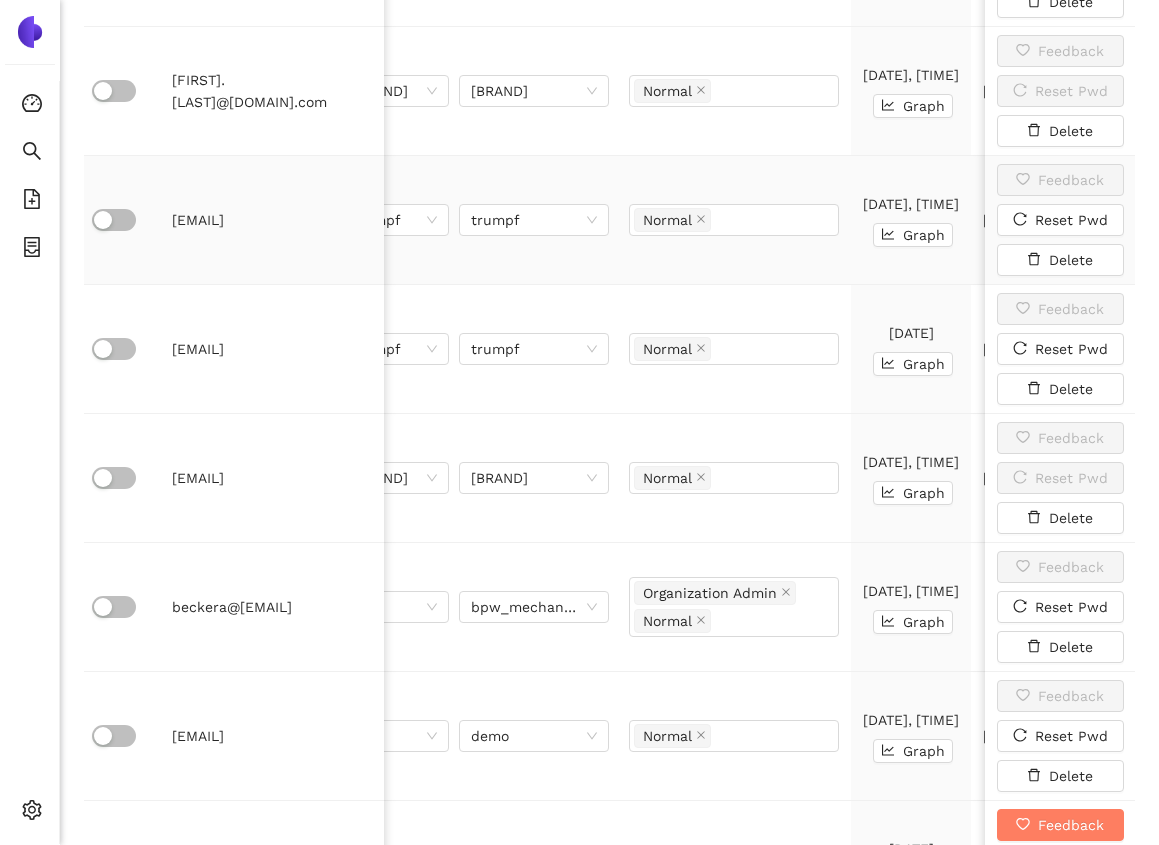 scroll, scrollTop: 7123, scrollLeft: 0, axis: vertical 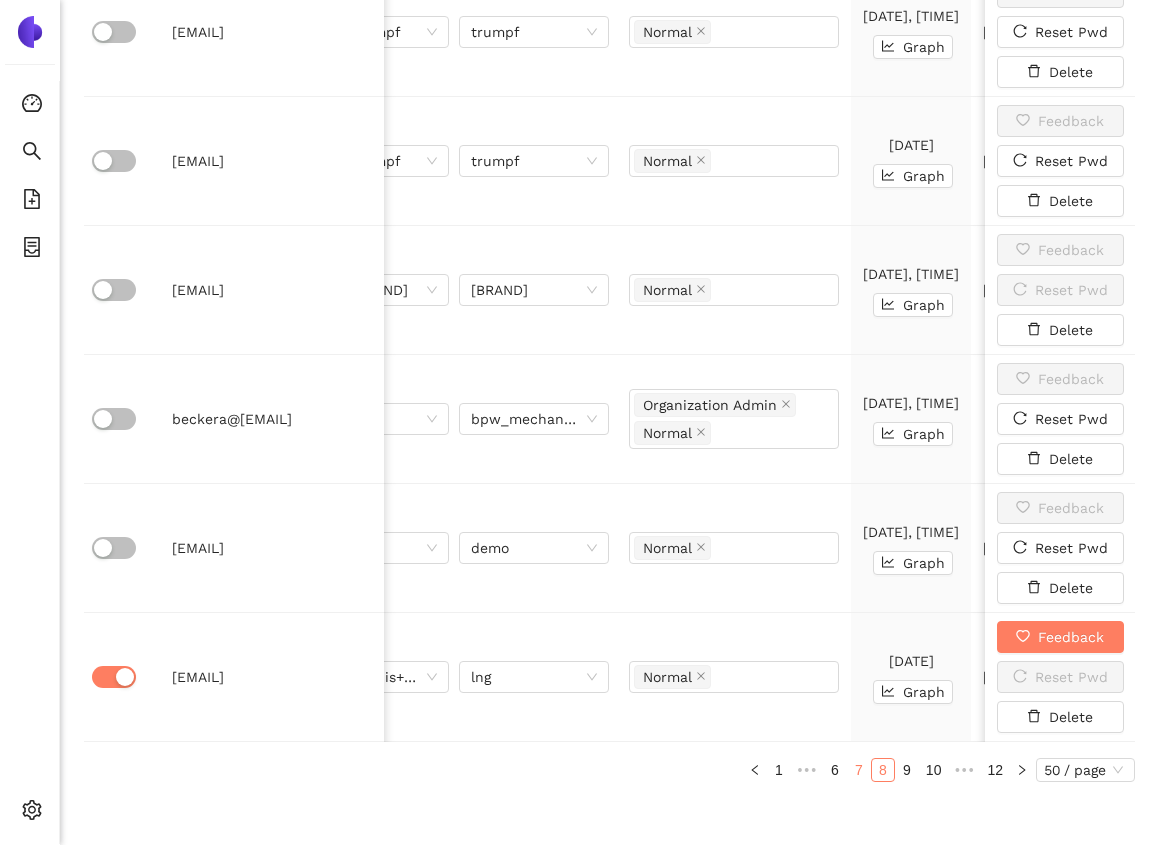 click on "7" at bounding box center [859, 770] 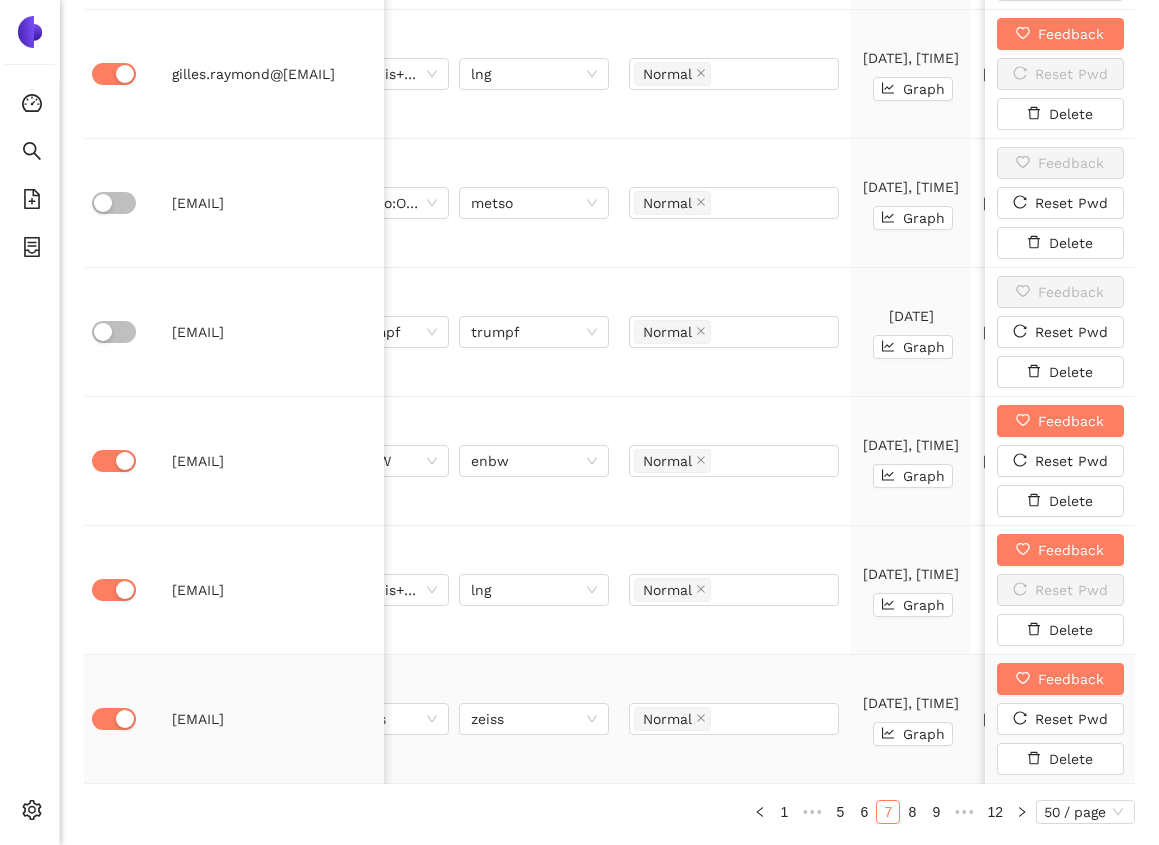 scroll, scrollTop: 7123, scrollLeft: 0, axis: vertical 